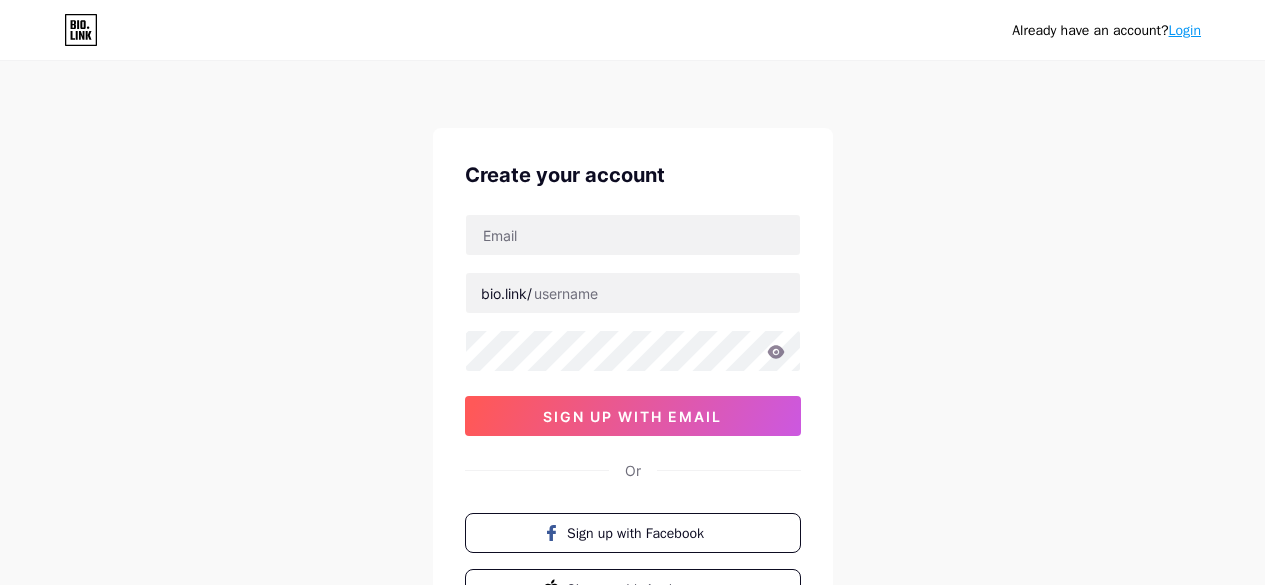 scroll, scrollTop: 0, scrollLeft: 0, axis: both 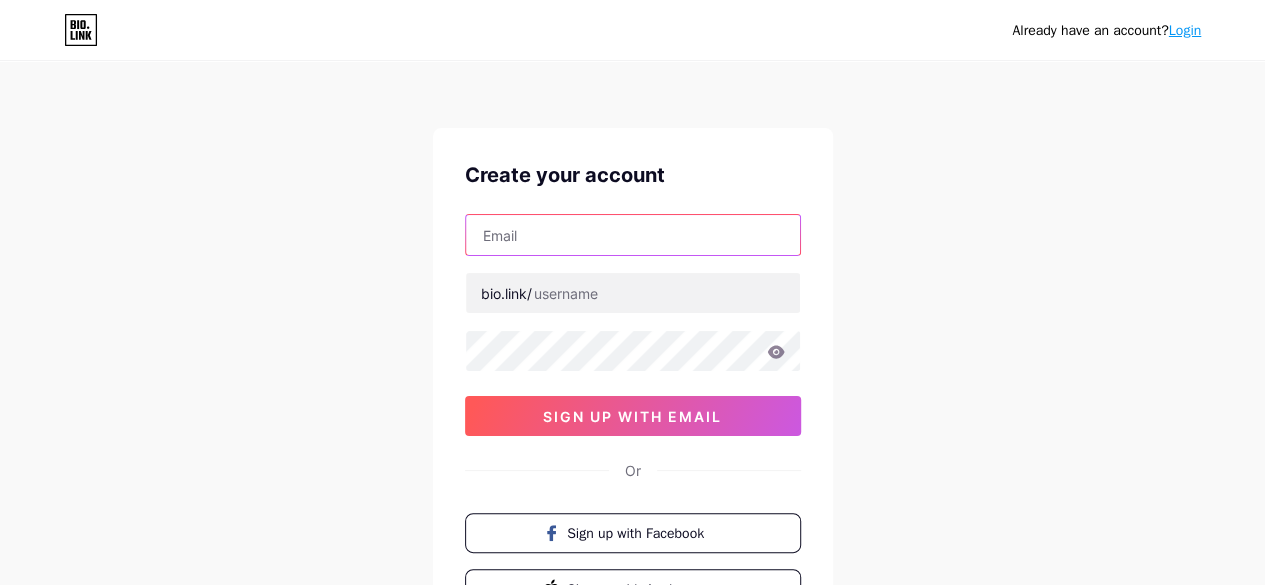 click at bounding box center [633, 235] 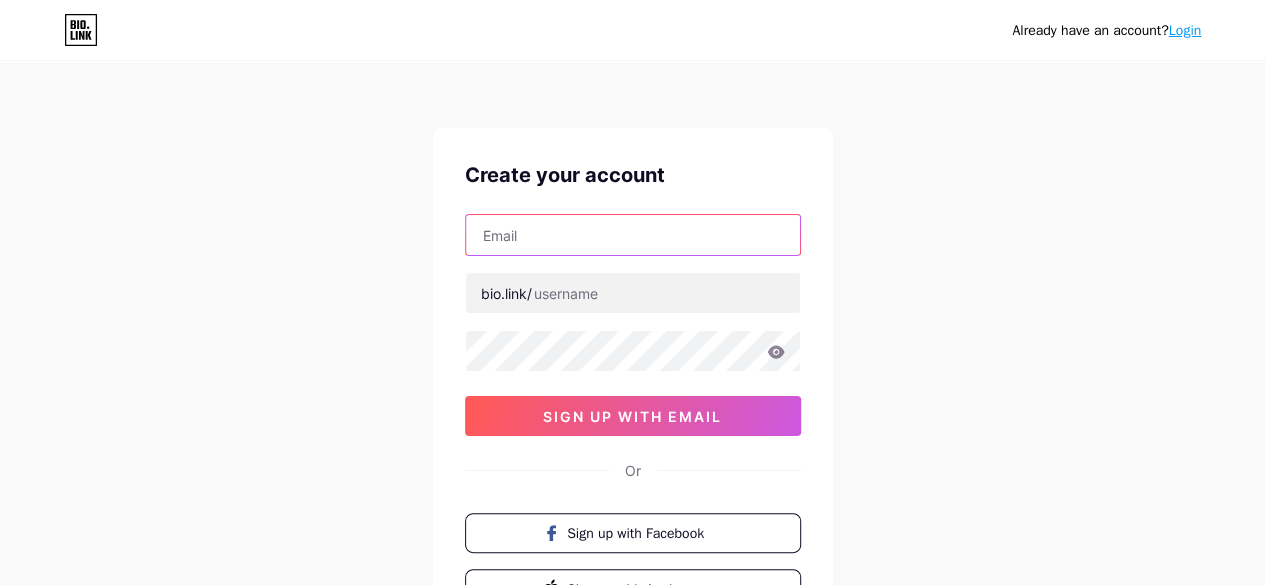 type on "[EMAIL]" 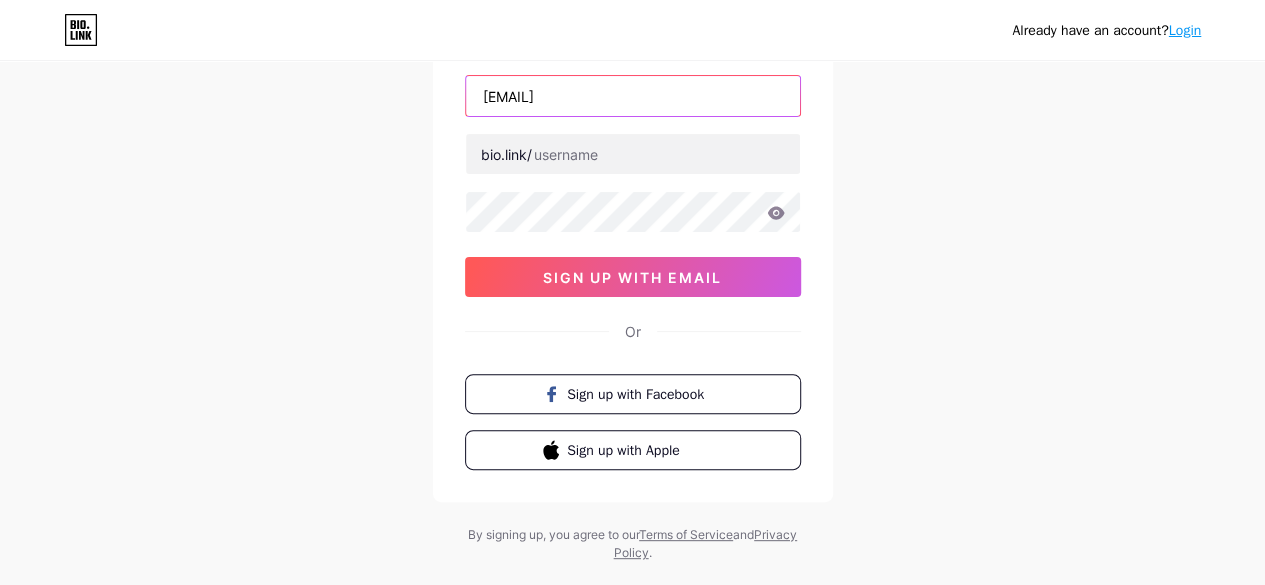 scroll, scrollTop: 160, scrollLeft: 0, axis: vertical 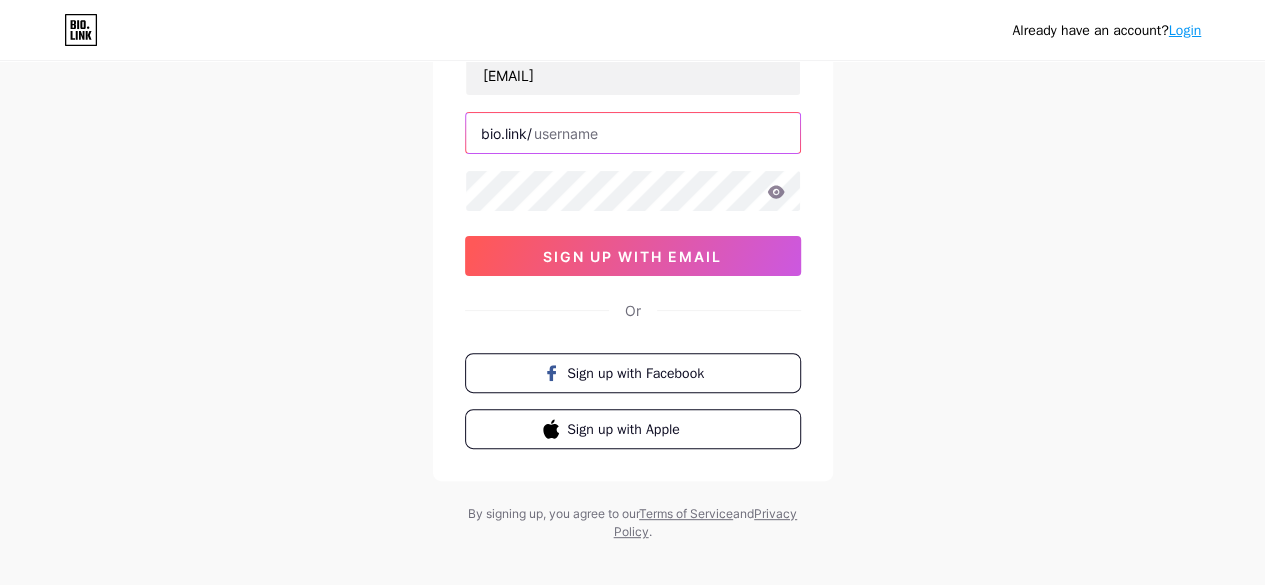 click at bounding box center [633, 133] 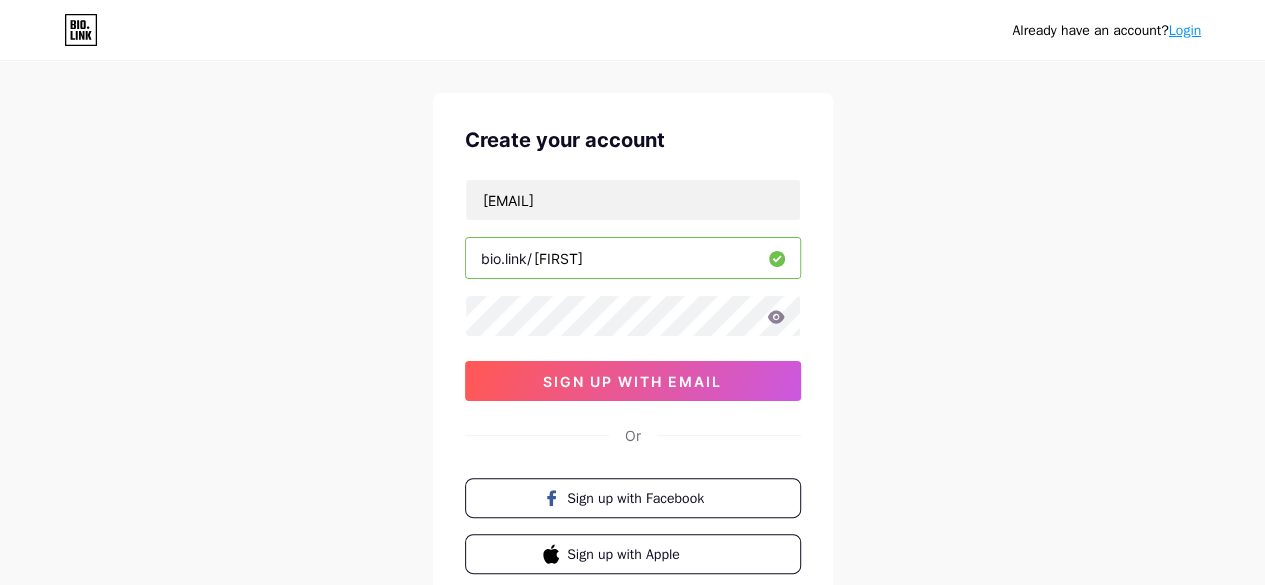 scroll, scrollTop: 0, scrollLeft: 0, axis: both 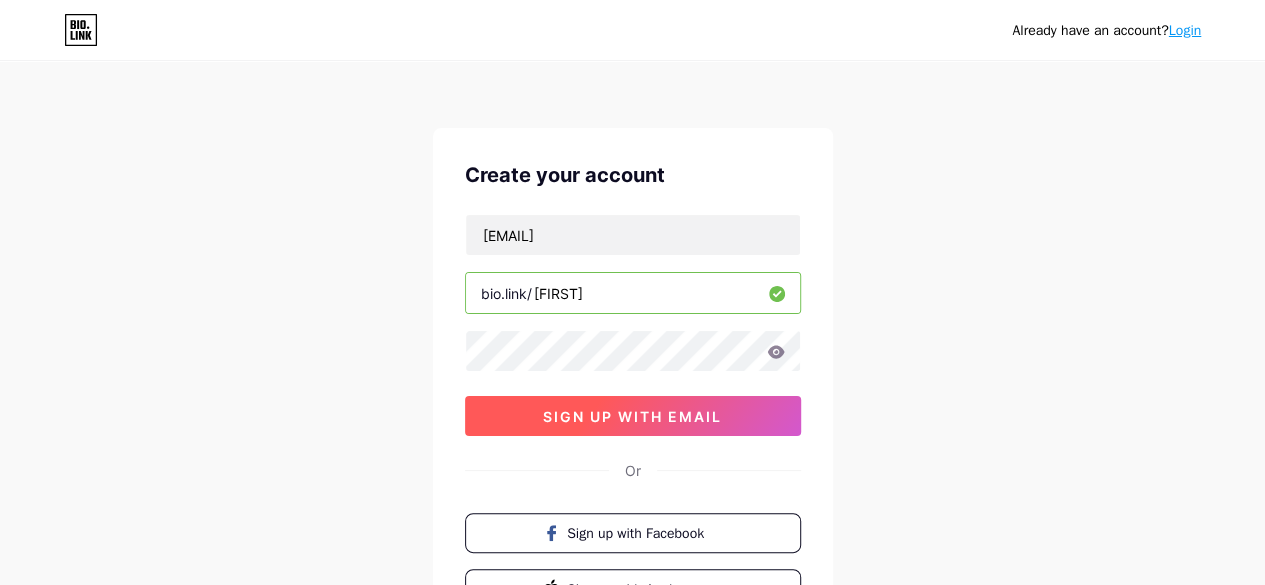 type on "[FIRST]" 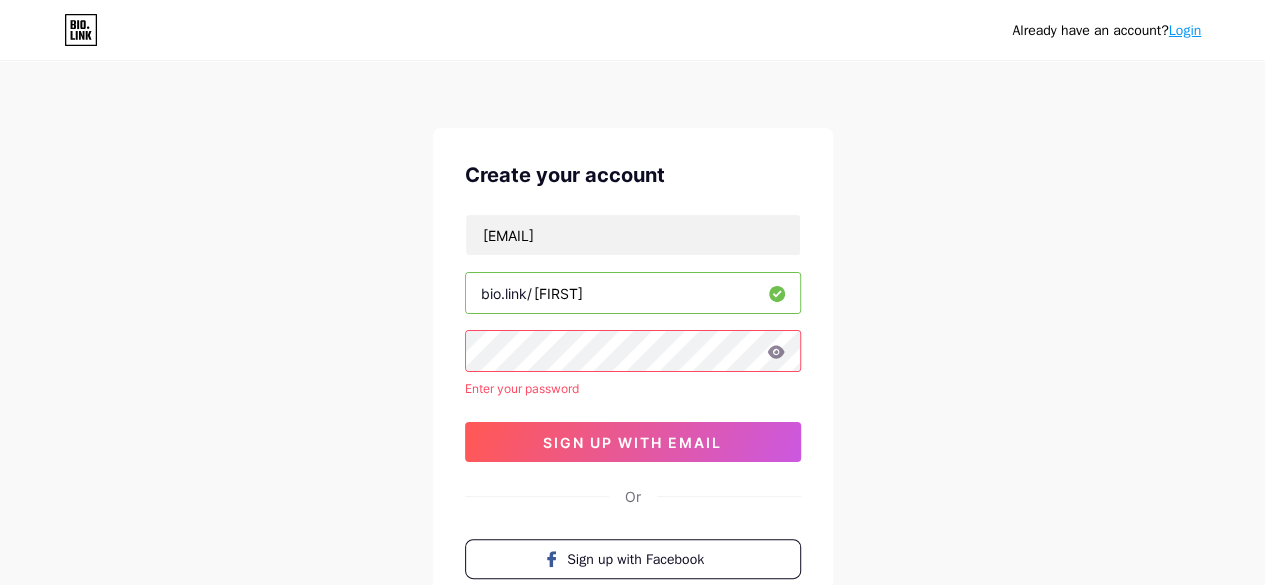 click on "Login" at bounding box center (1185, 30) 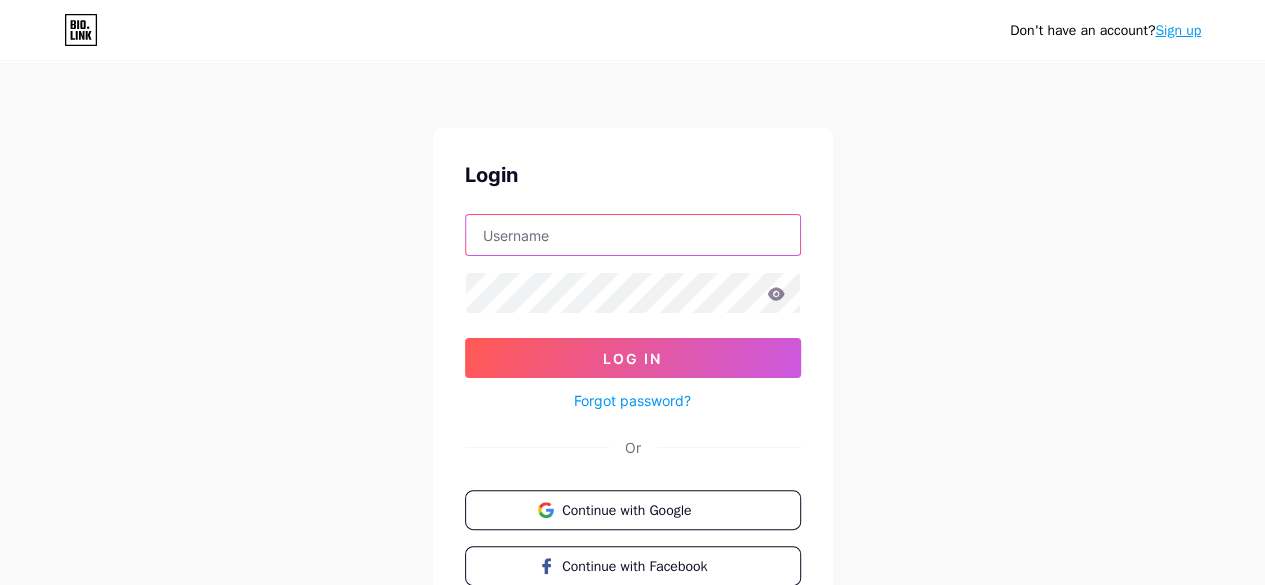 click at bounding box center [633, 235] 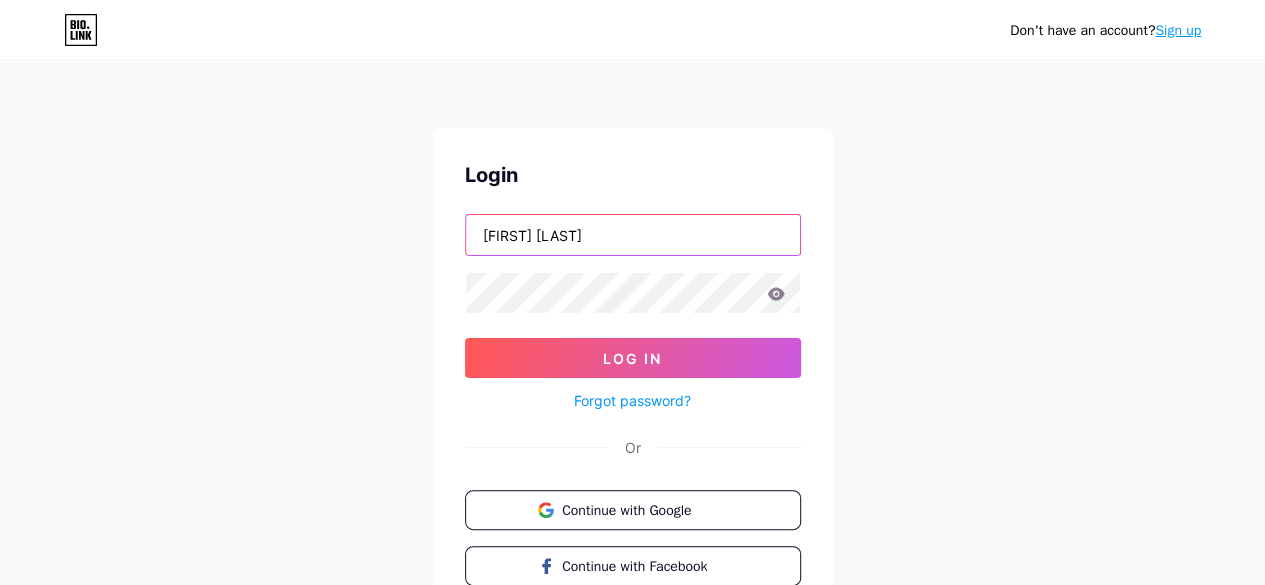 type on "[FIRST] [LAST]" 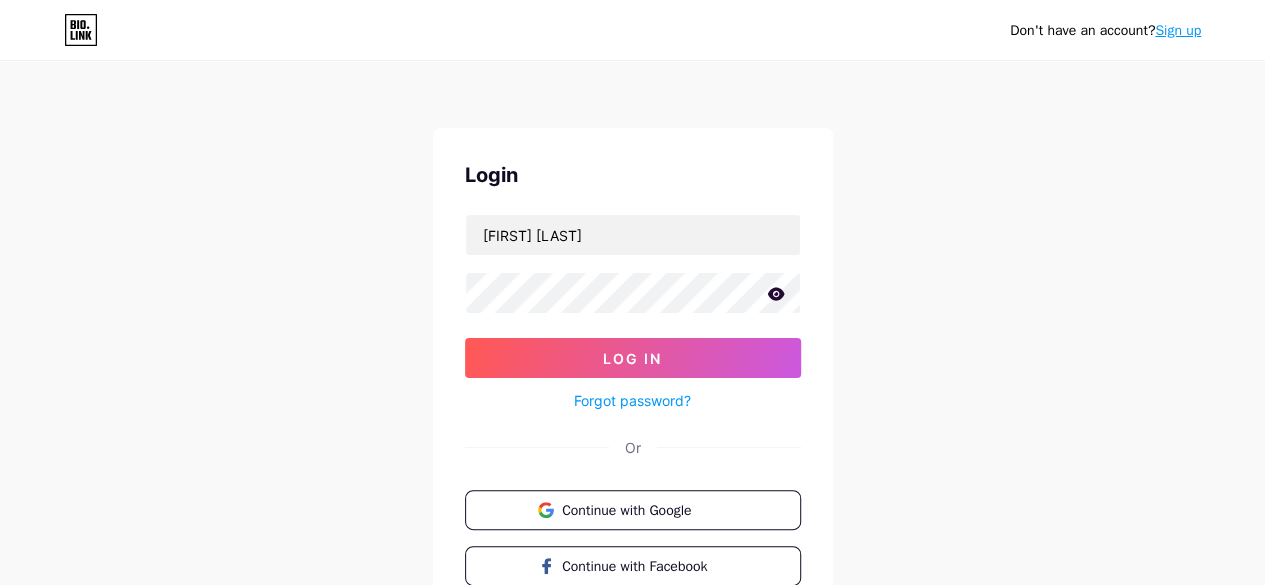 click 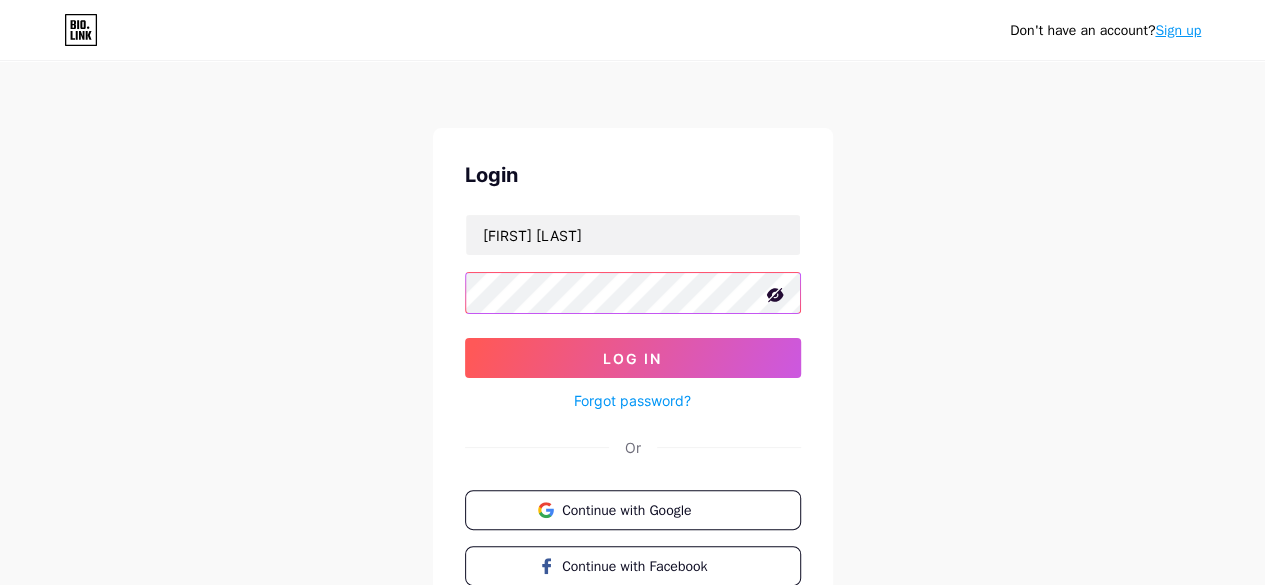 click on "Log In" at bounding box center [633, 358] 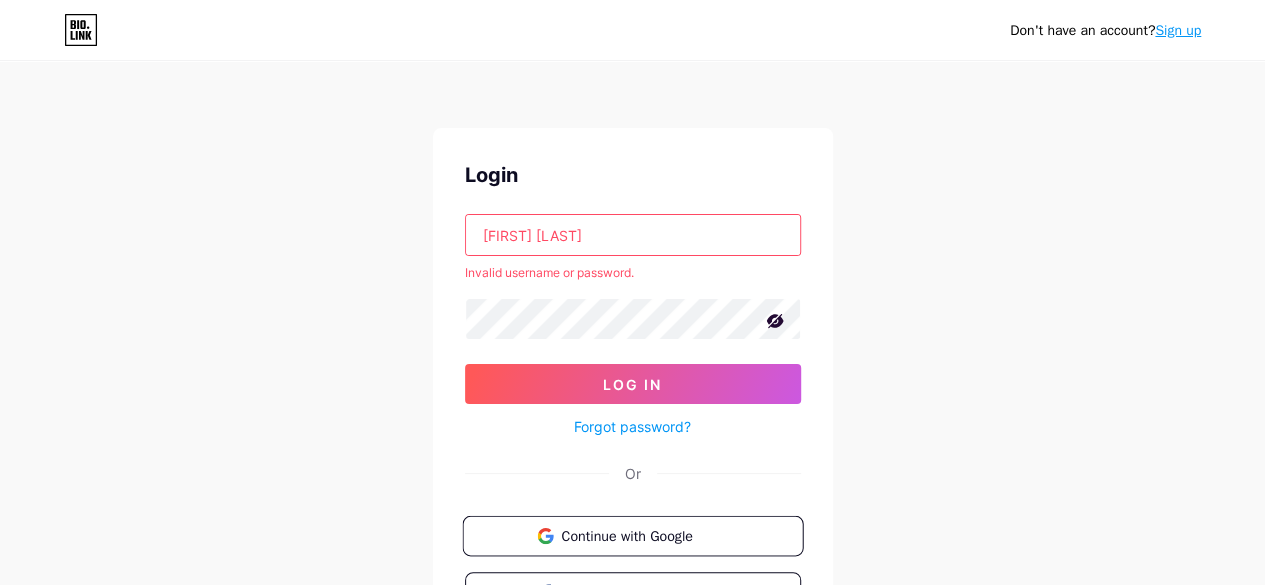 click on "Continue with Google" at bounding box center (632, 536) 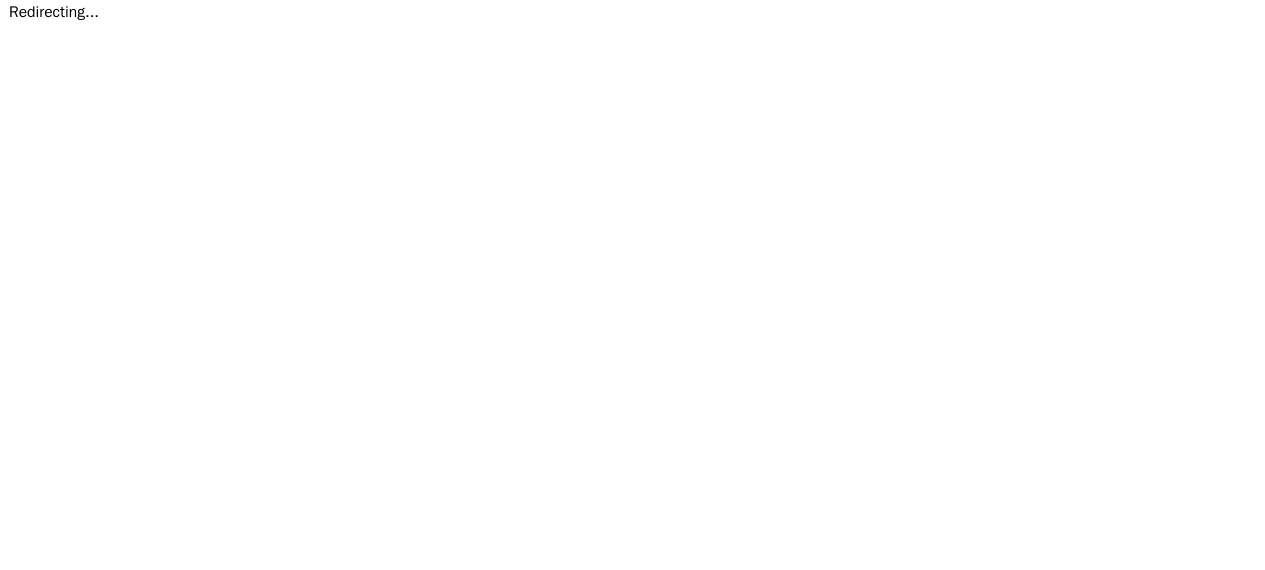 scroll, scrollTop: 0, scrollLeft: 0, axis: both 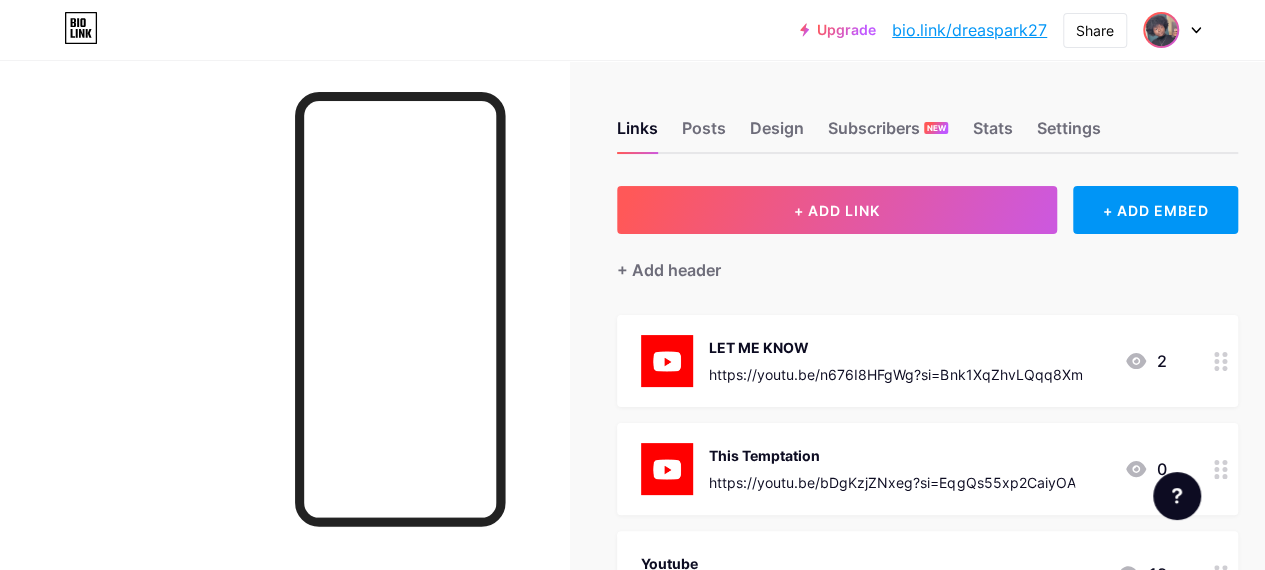 click at bounding box center [1161, 30] 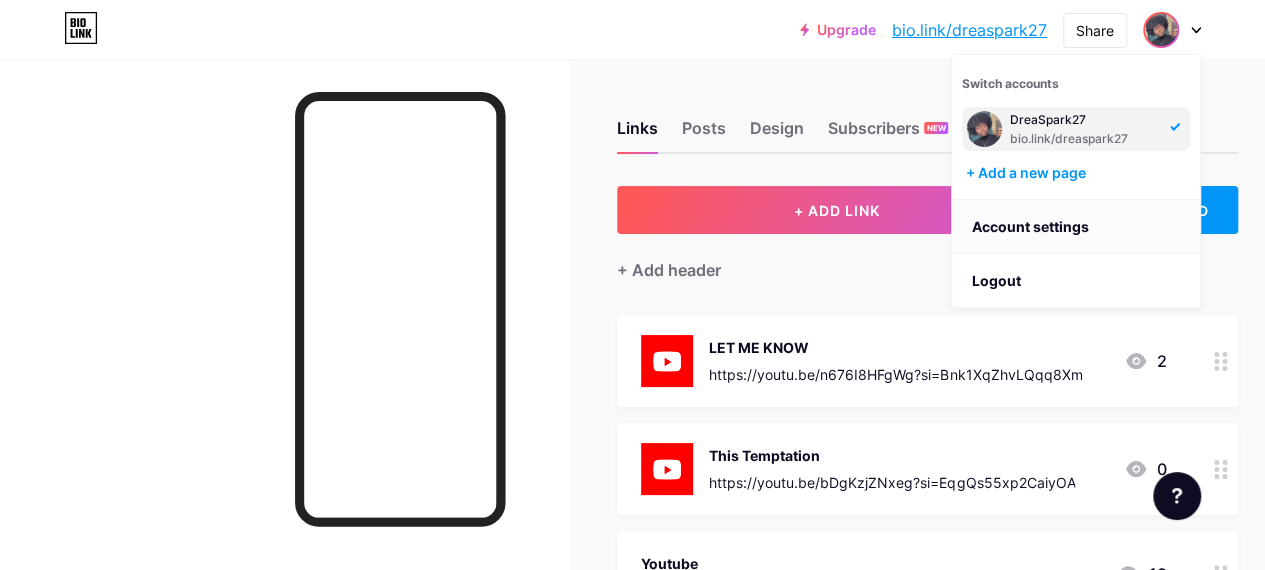 click on "Account settings" at bounding box center (1076, 227) 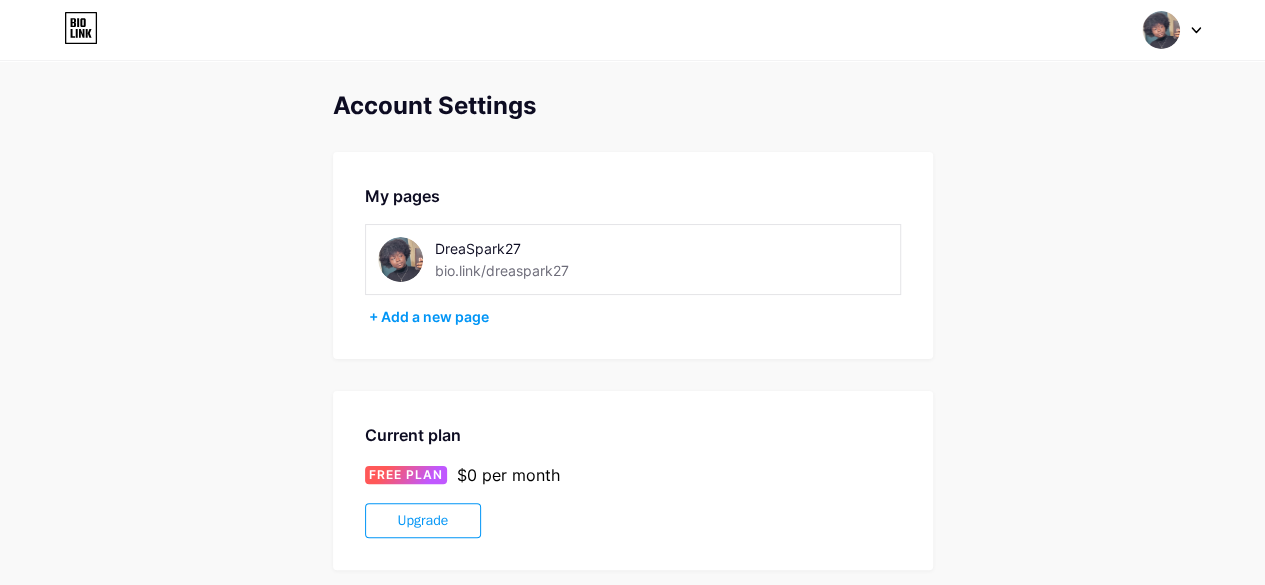 click at bounding box center [400, 259] 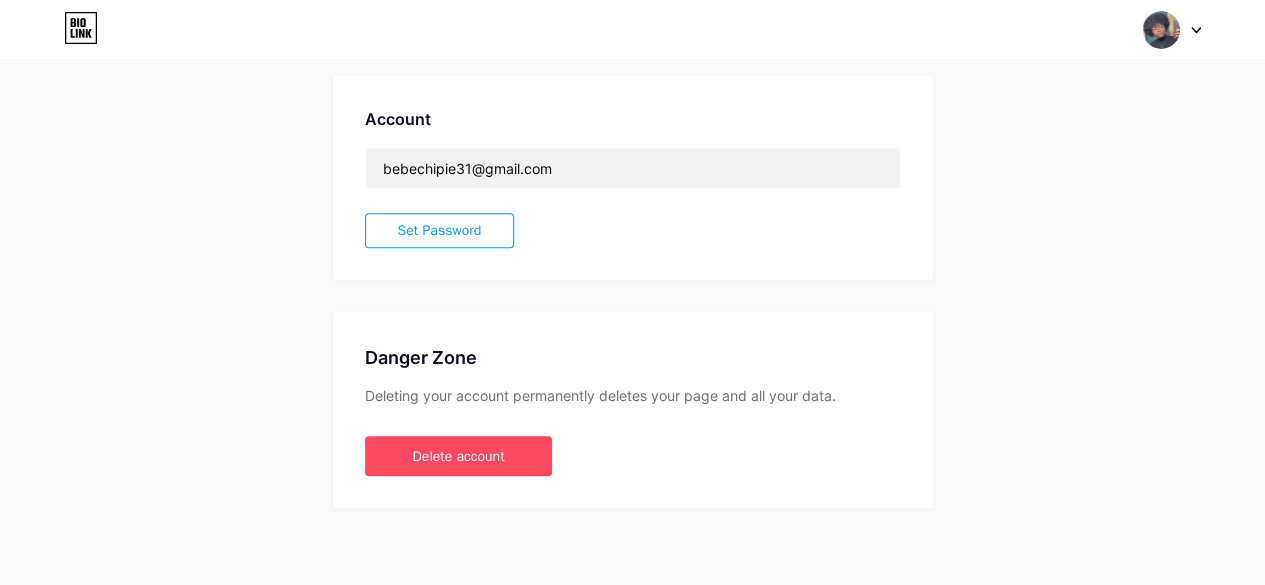 scroll, scrollTop: 0, scrollLeft: 0, axis: both 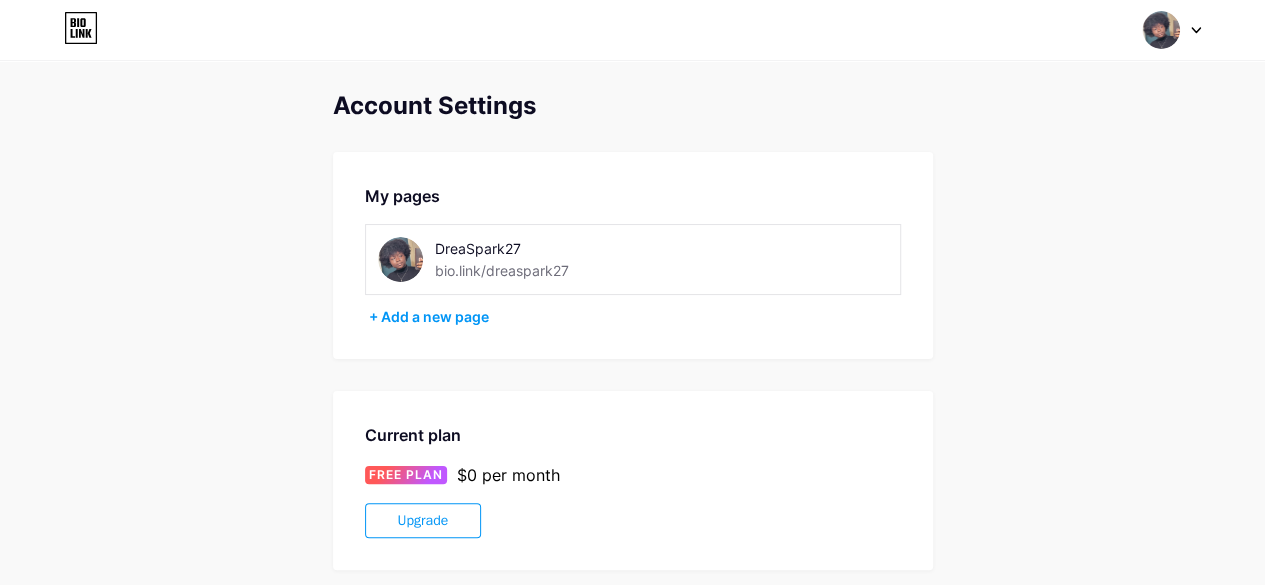 click at bounding box center (1161, 30) 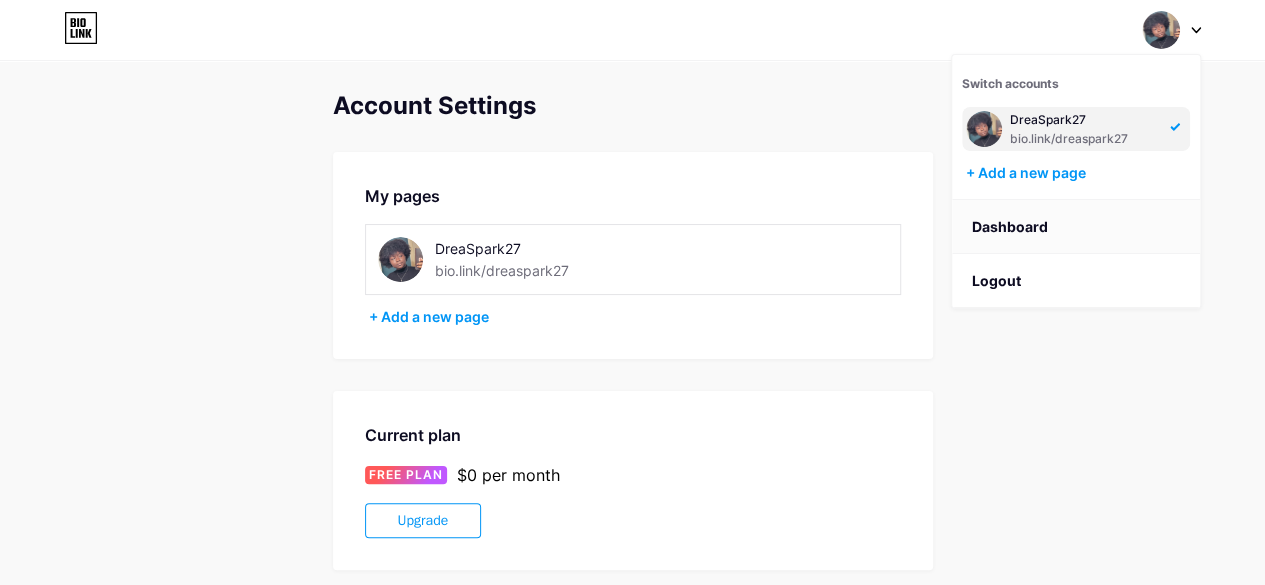click on "Dashboard" at bounding box center [1076, 227] 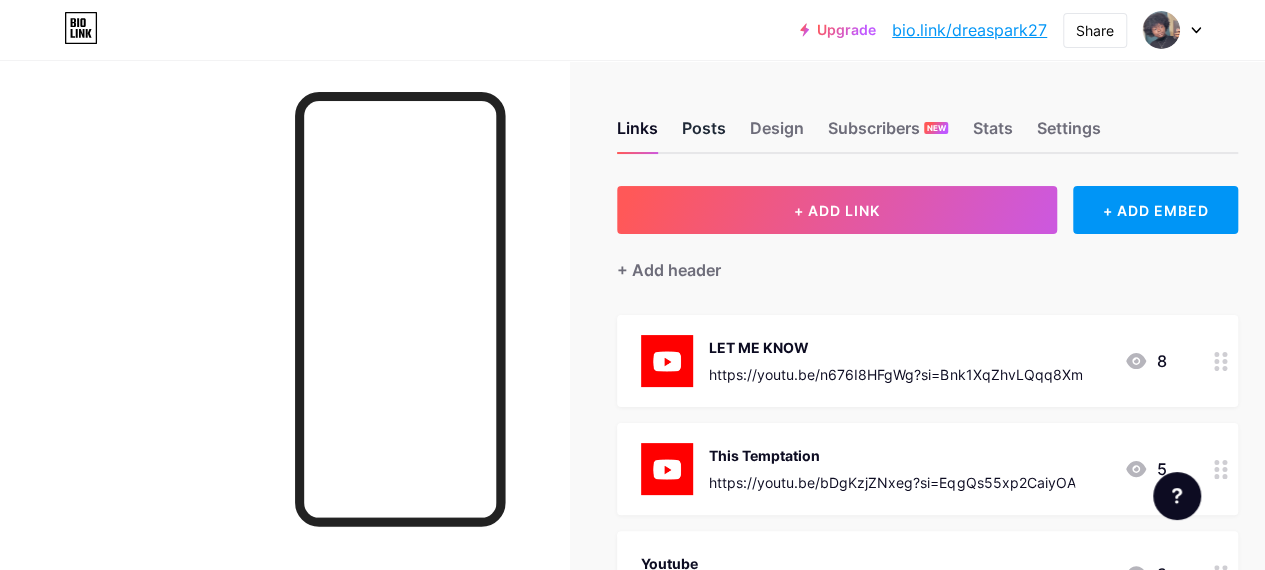 click on "Posts" at bounding box center [704, 134] 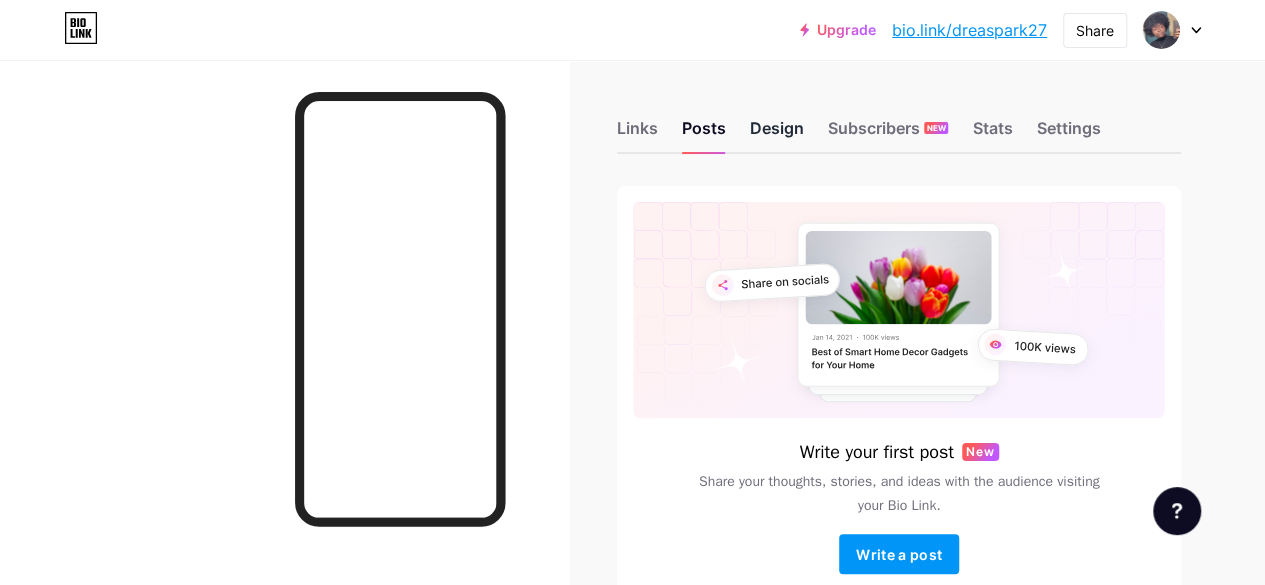 click on "Design" at bounding box center [777, 134] 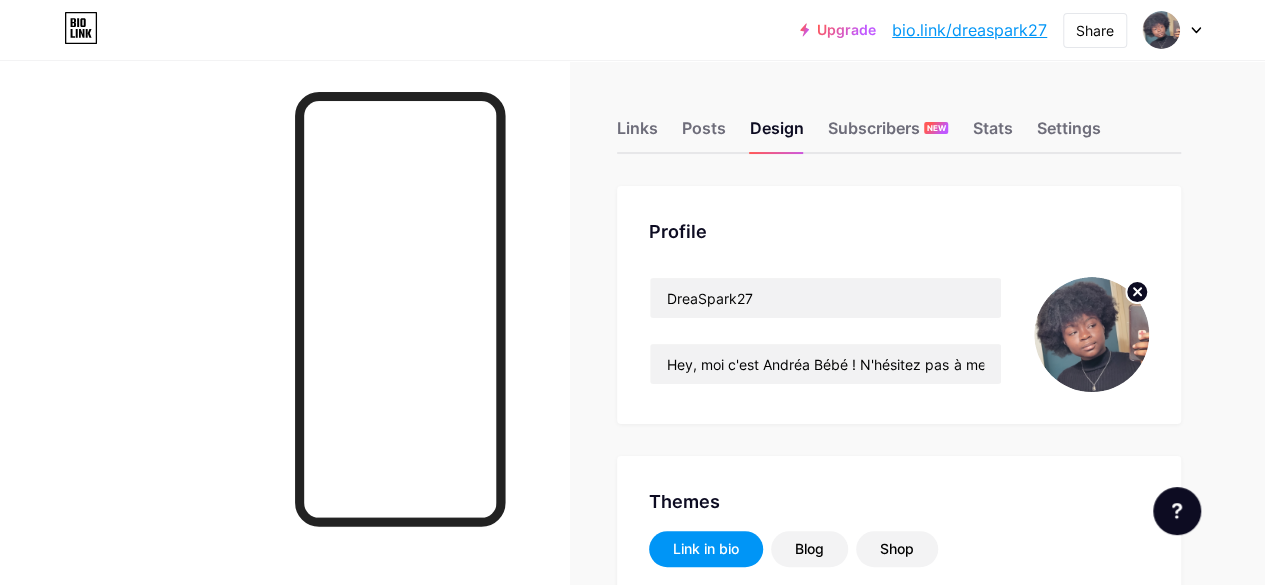 click at bounding box center [1091, 334] 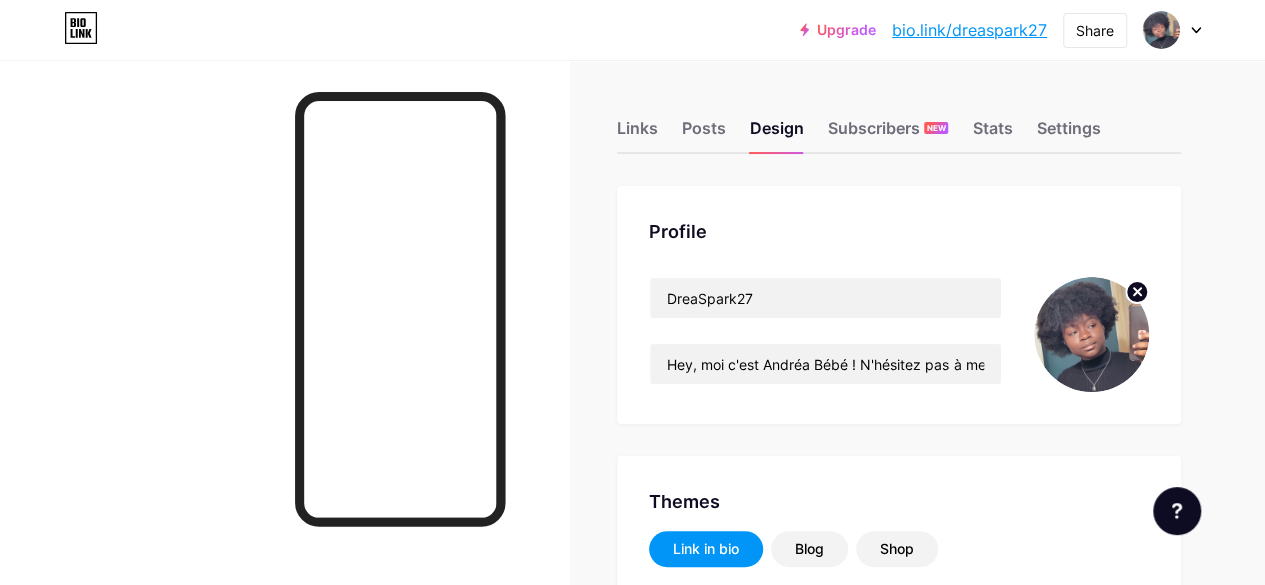 click 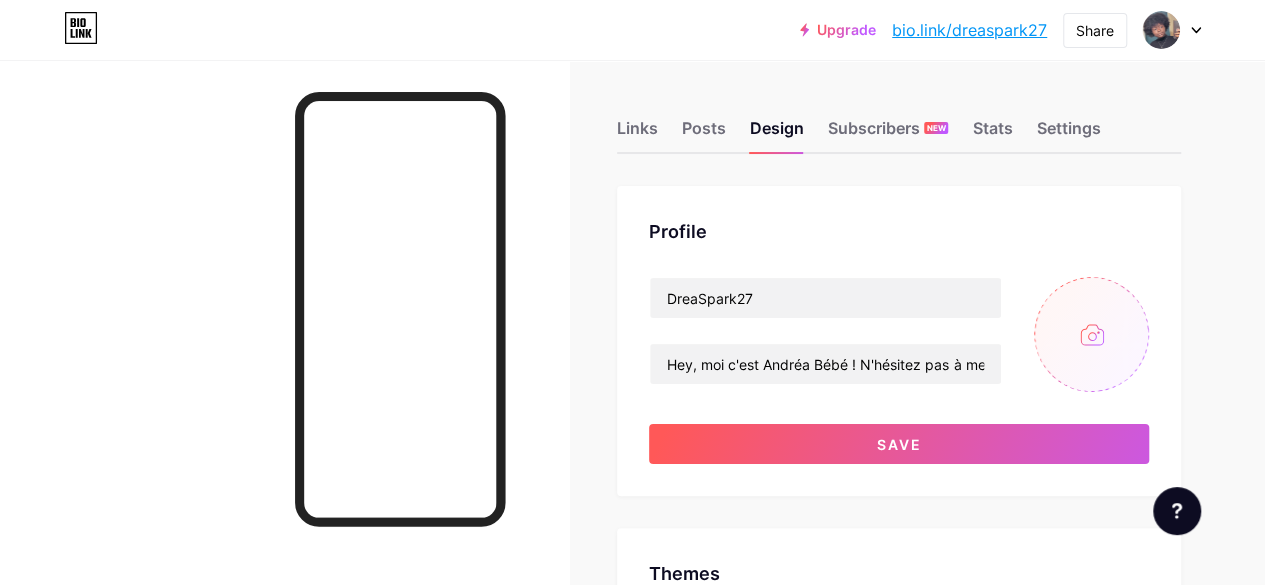 click at bounding box center (1091, 334) 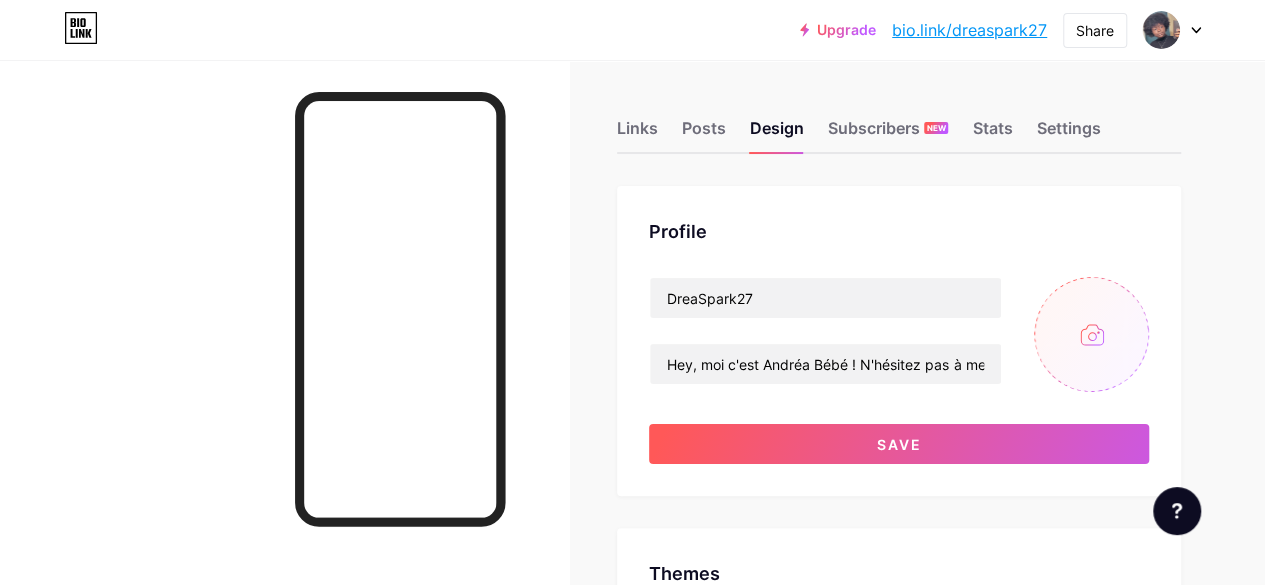type on "C:\fakepath\Drea S .jpg" 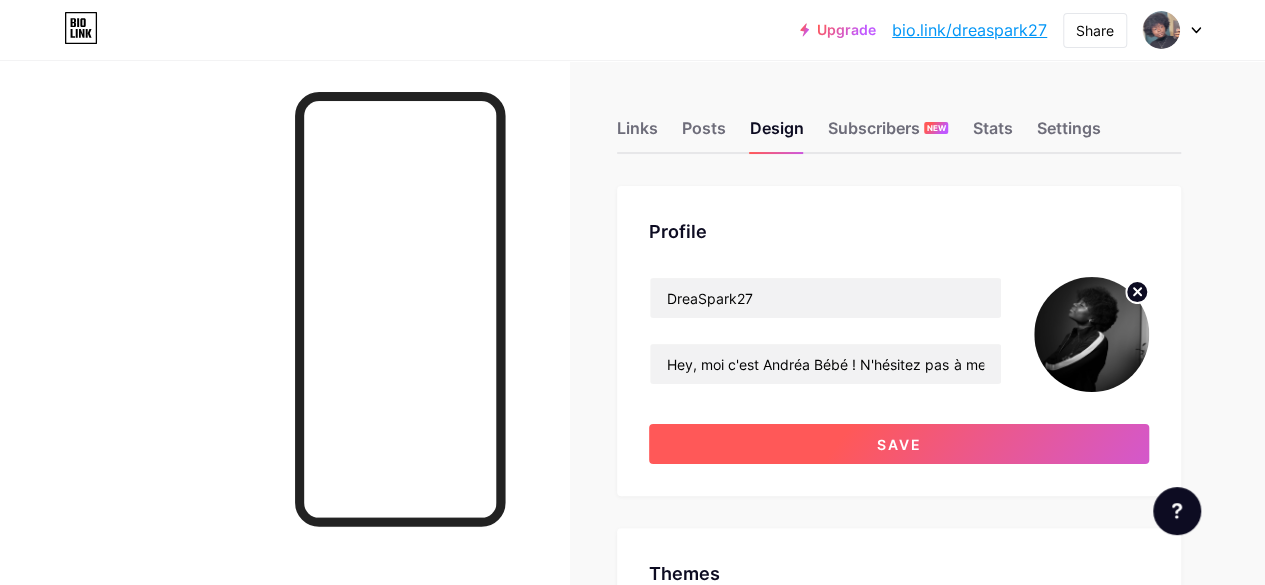 click on "Save" at bounding box center (899, 444) 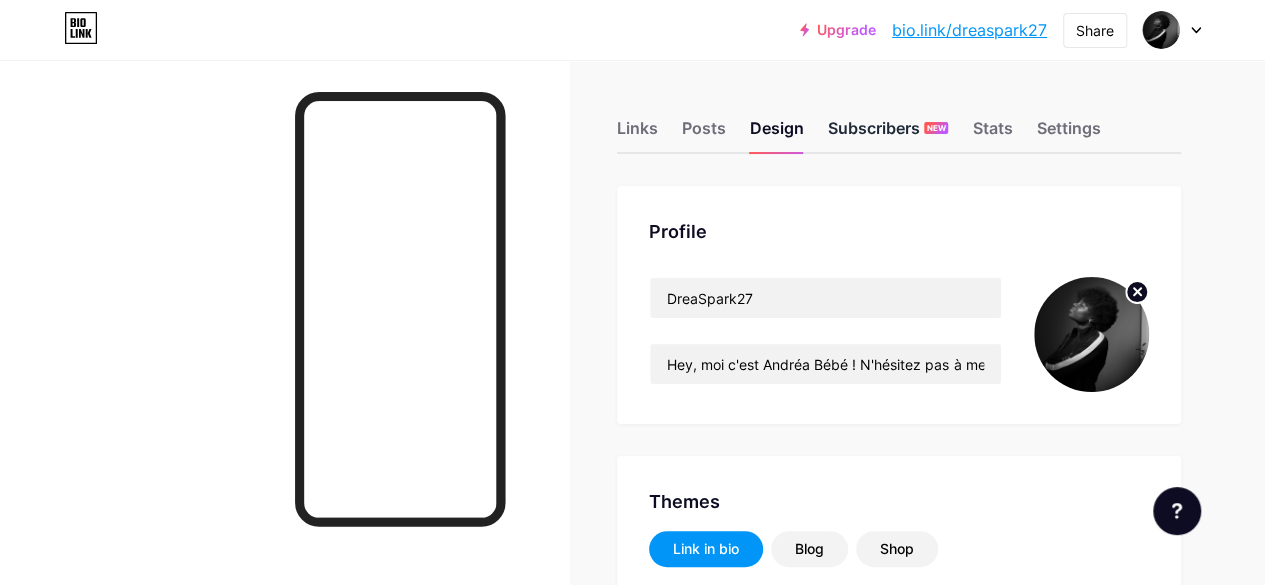 click on "Subscribers
NEW" at bounding box center [888, 134] 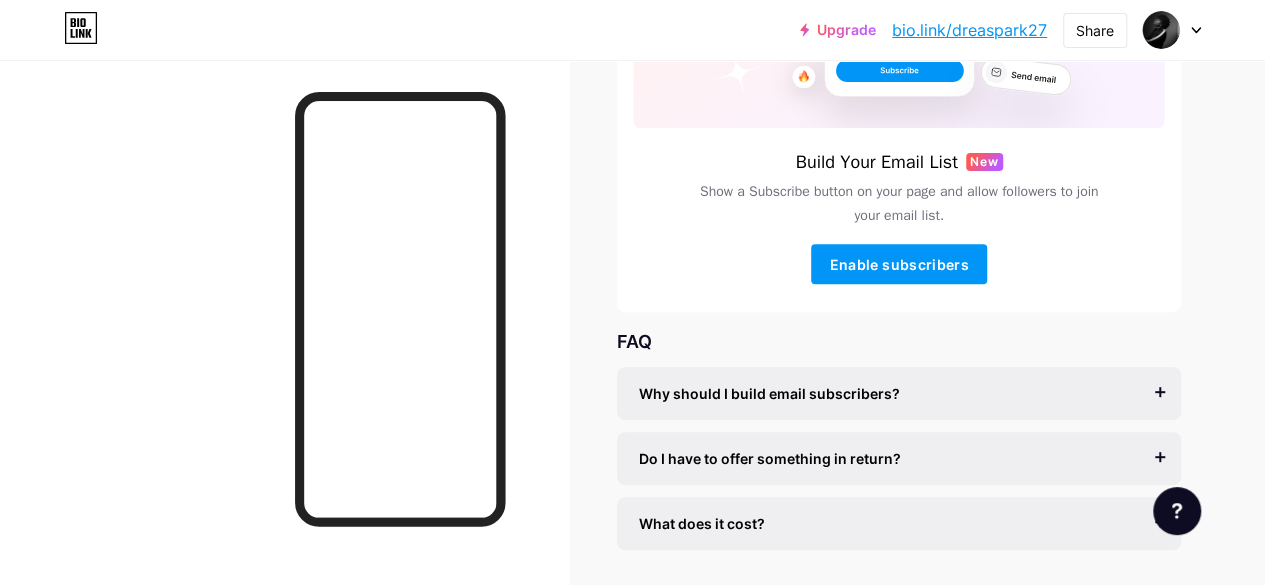 scroll, scrollTop: 330, scrollLeft: 0, axis: vertical 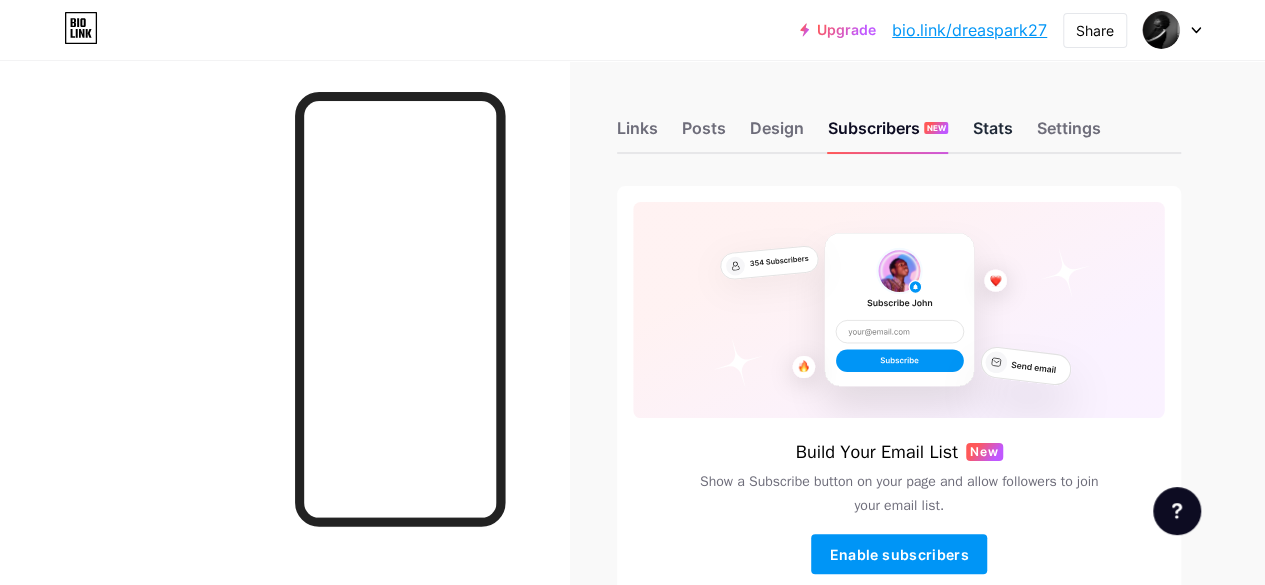 click on "Stats" at bounding box center (992, 134) 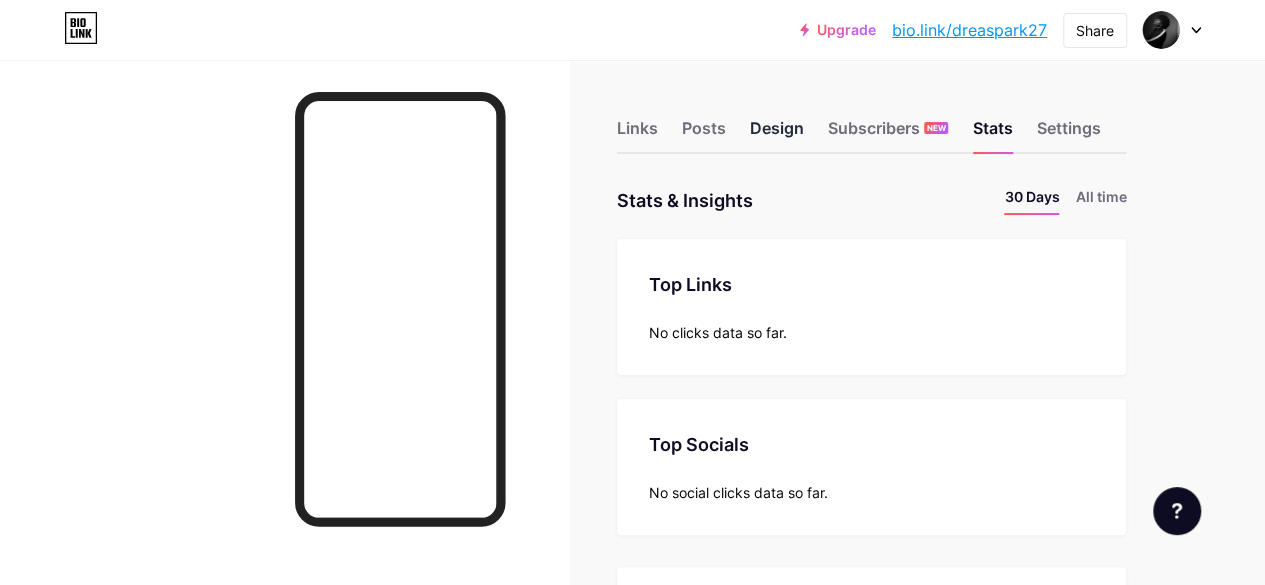 scroll, scrollTop: 999414, scrollLeft: 998735, axis: both 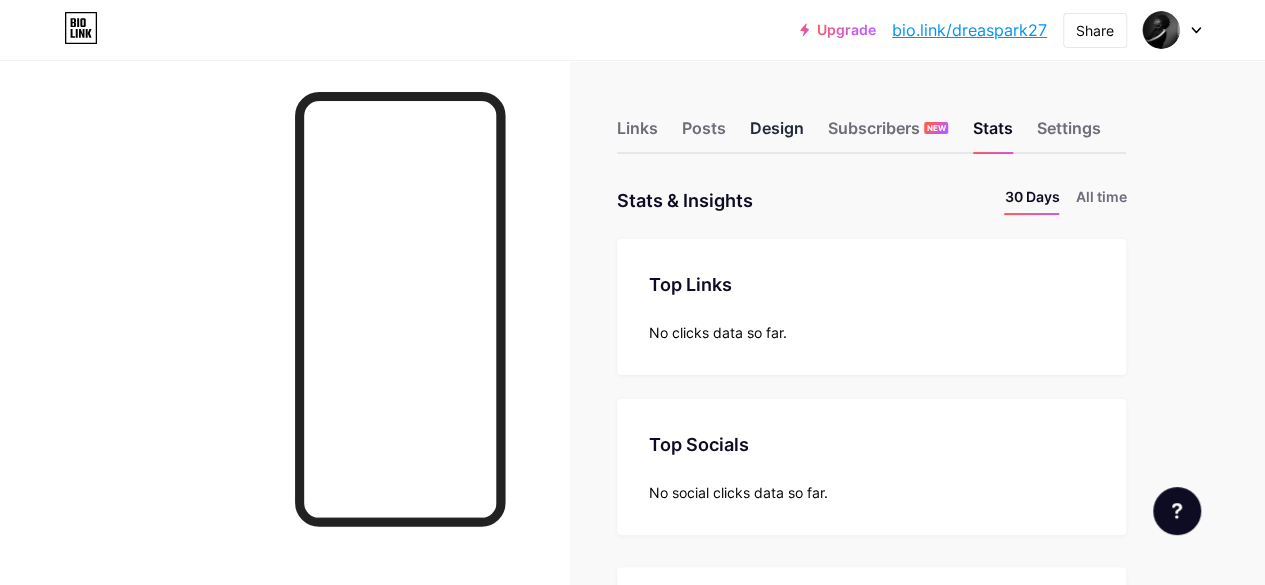 click on "Design" at bounding box center [777, 134] 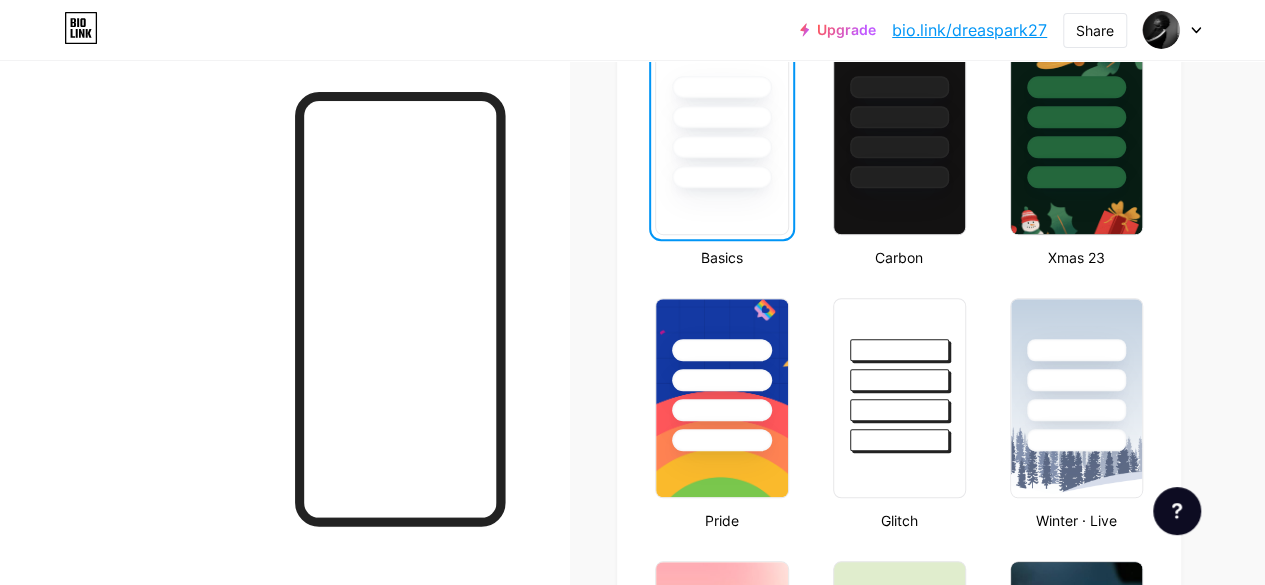 scroll, scrollTop: 600, scrollLeft: 0, axis: vertical 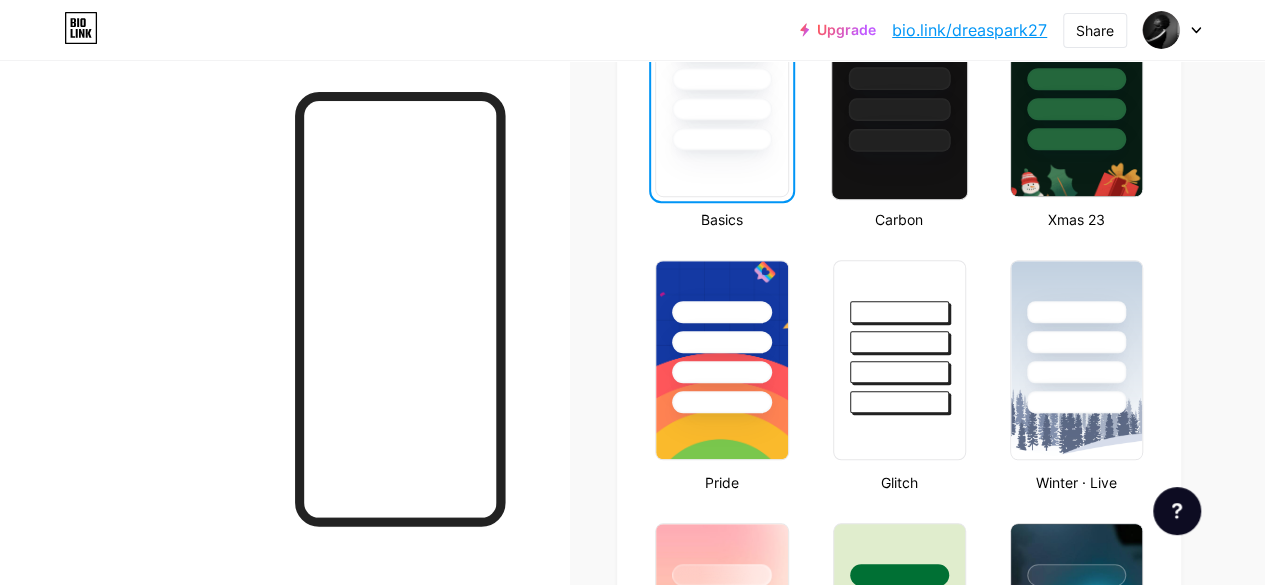 click at bounding box center (899, 73) 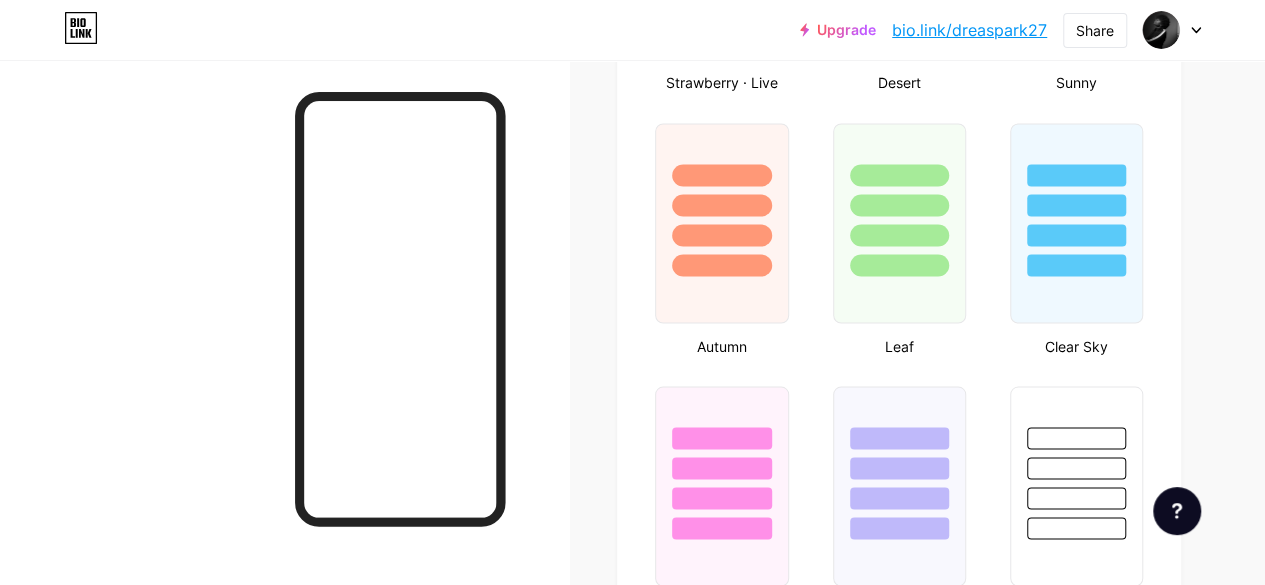 scroll, scrollTop: 2692, scrollLeft: 0, axis: vertical 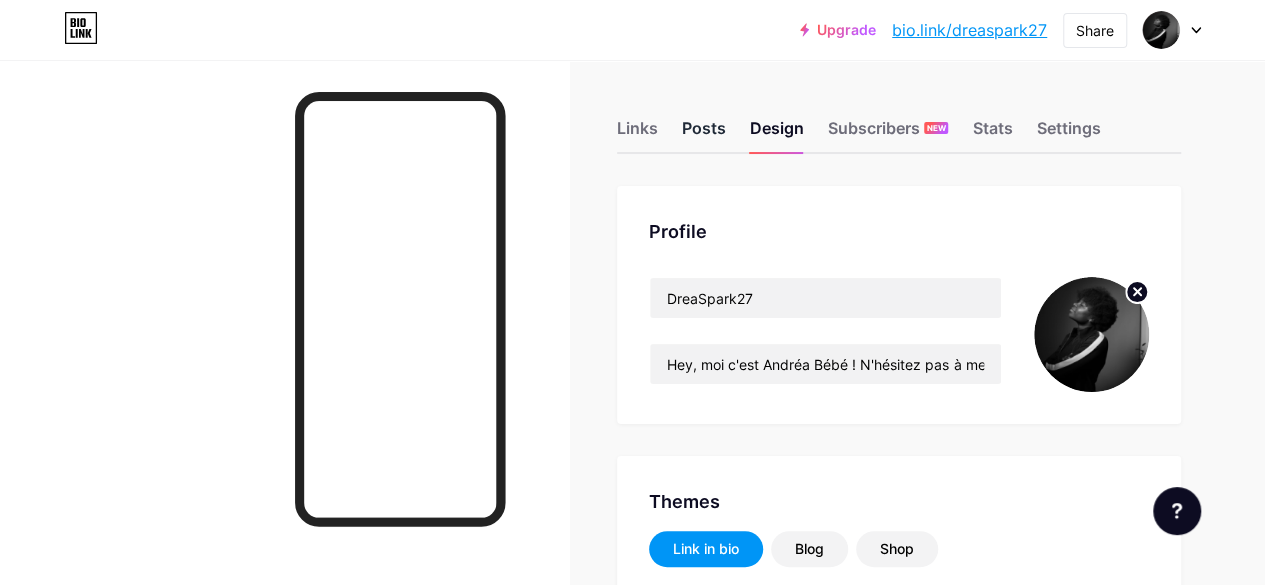 click on "Posts" at bounding box center (704, 134) 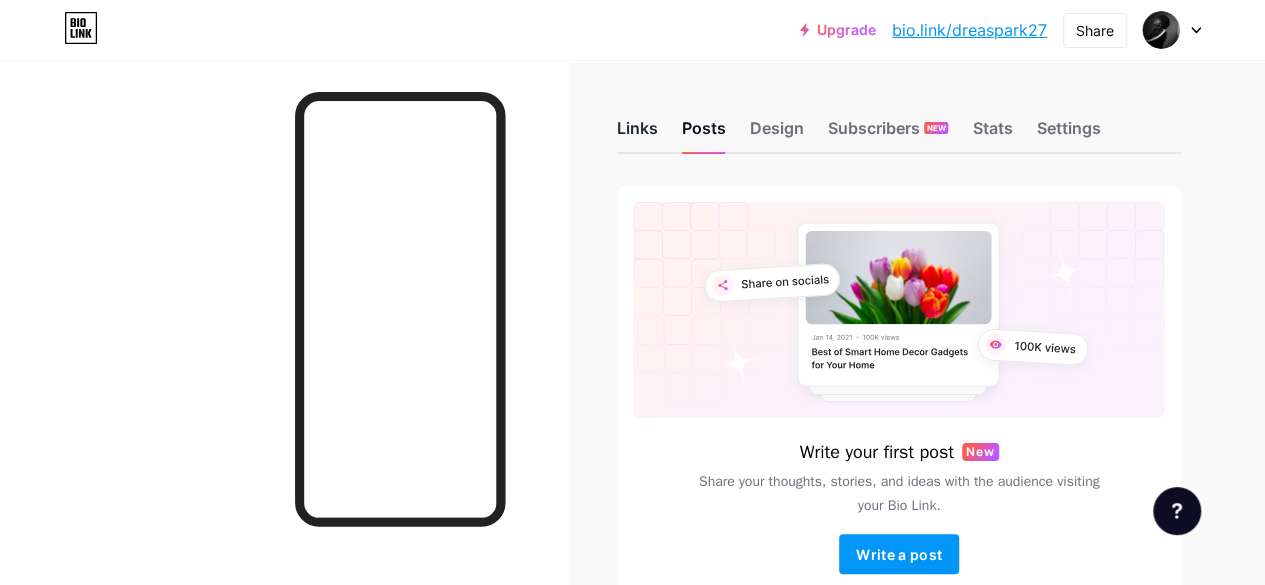 click on "Links" at bounding box center (637, 134) 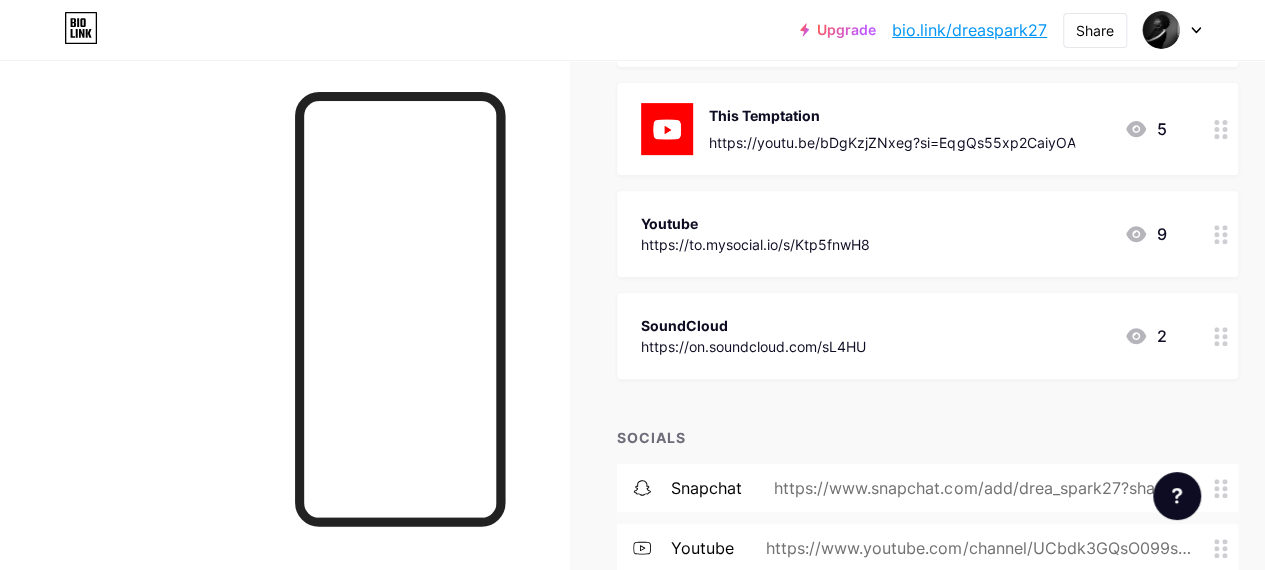 scroll, scrollTop: 352, scrollLeft: 0, axis: vertical 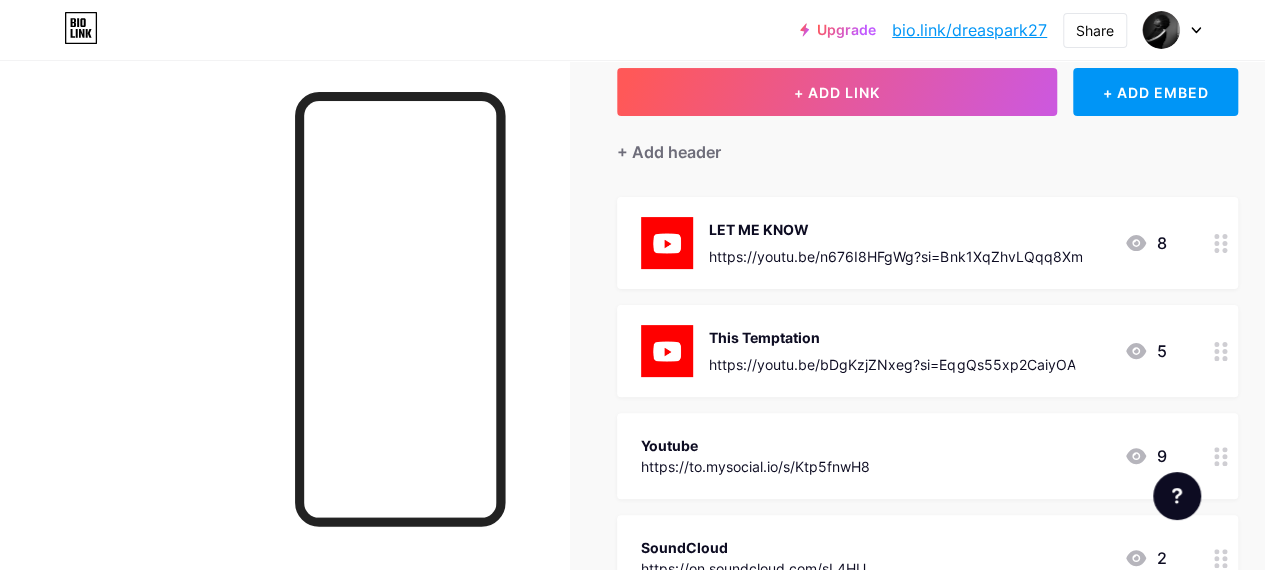 click at bounding box center [667, 243] 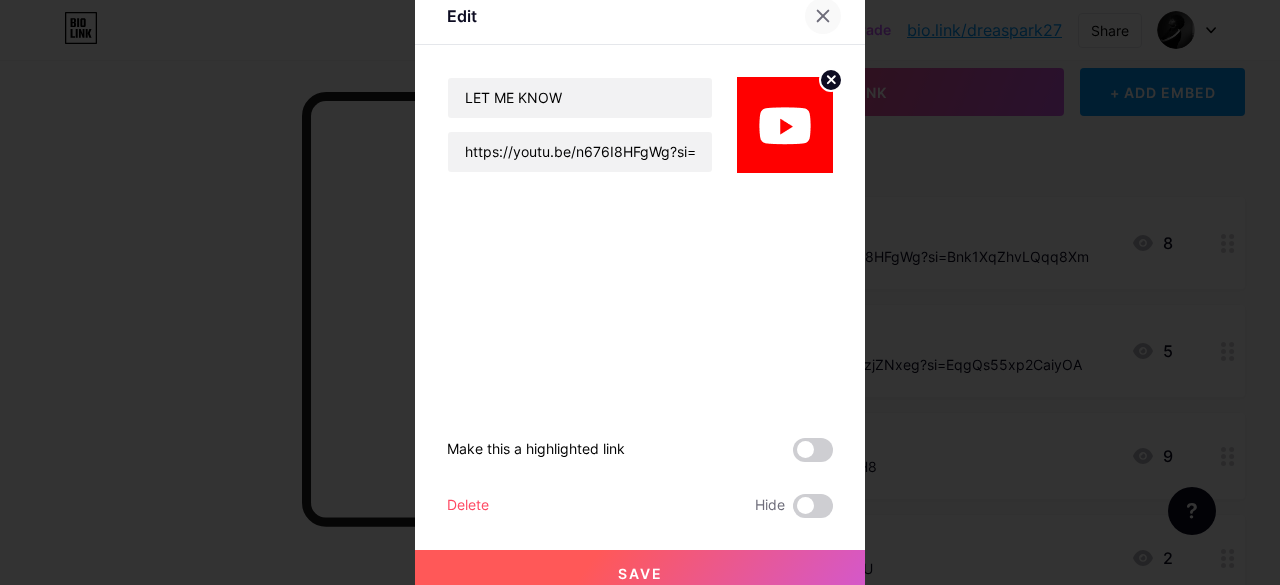 click 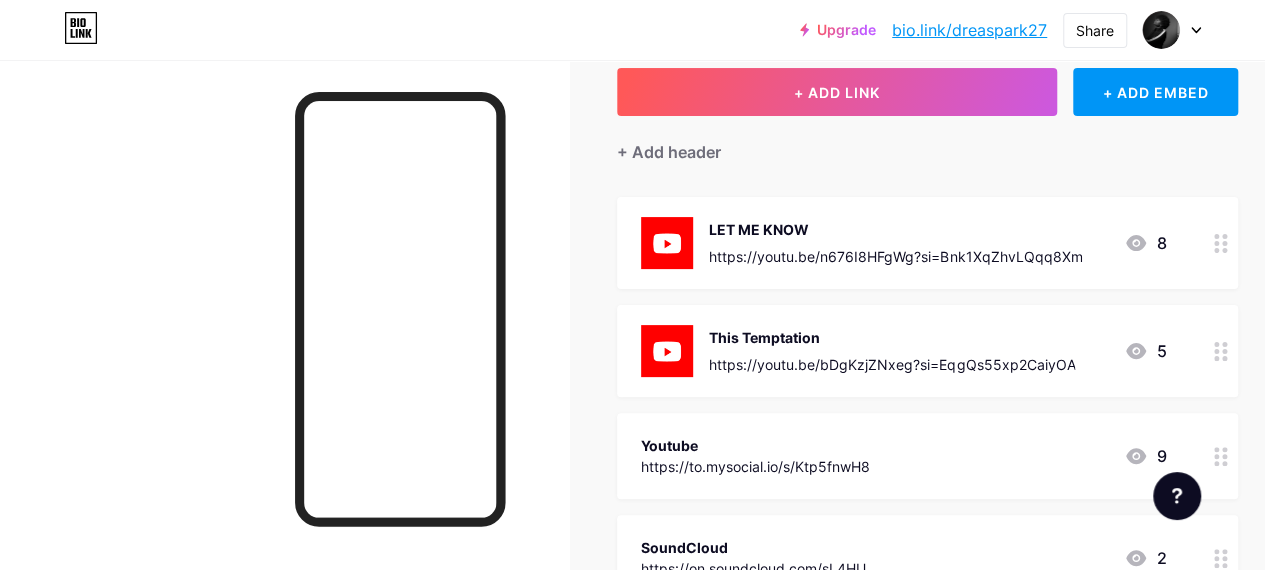 click on "LET ME KNOW
https://youtu.be/n676I8HFgWg?si=Bnk1XqZhvLQqq8Xm" at bounding box center [895, 243] 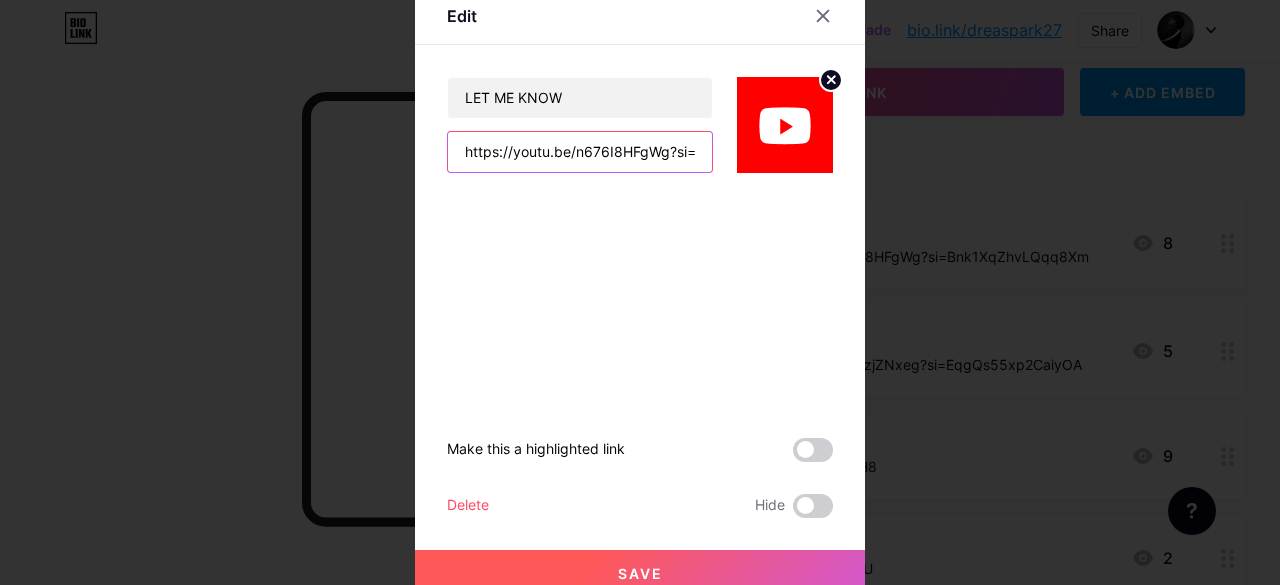 click on "https://youtu.be/n676I8HFgWg?si=Bnk1XqZhvLQqq8Xm" at bounding box center [580, 152] 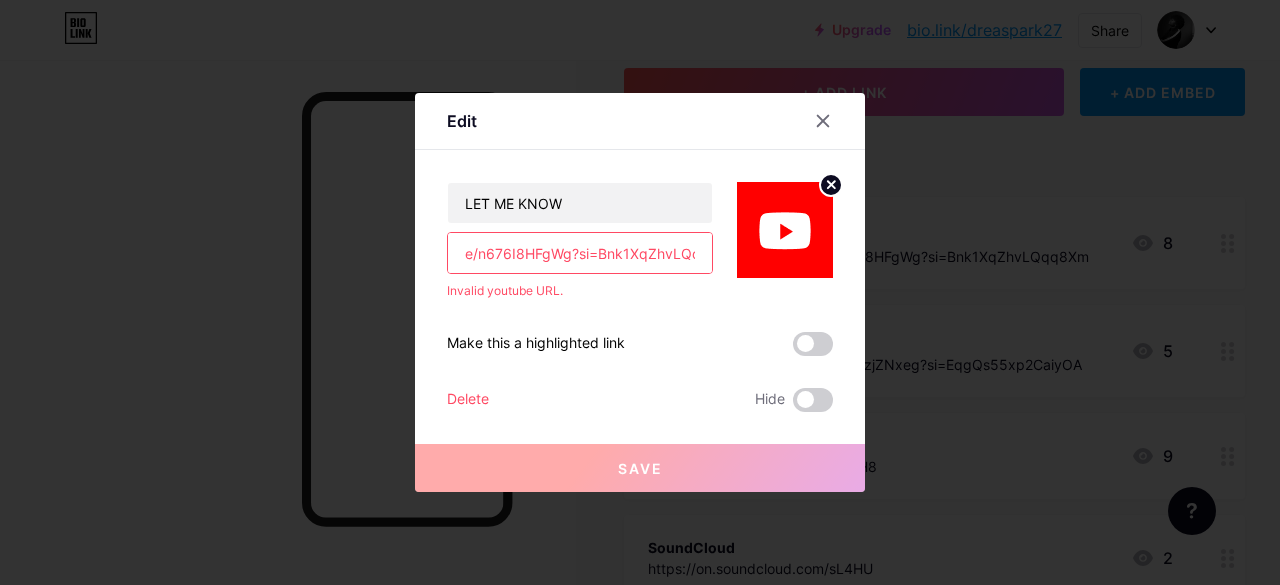 click on "e/n676I8HFgWg?si=Bnk1XqZhvLQqq8Xm" at bounding box center [580, 253] 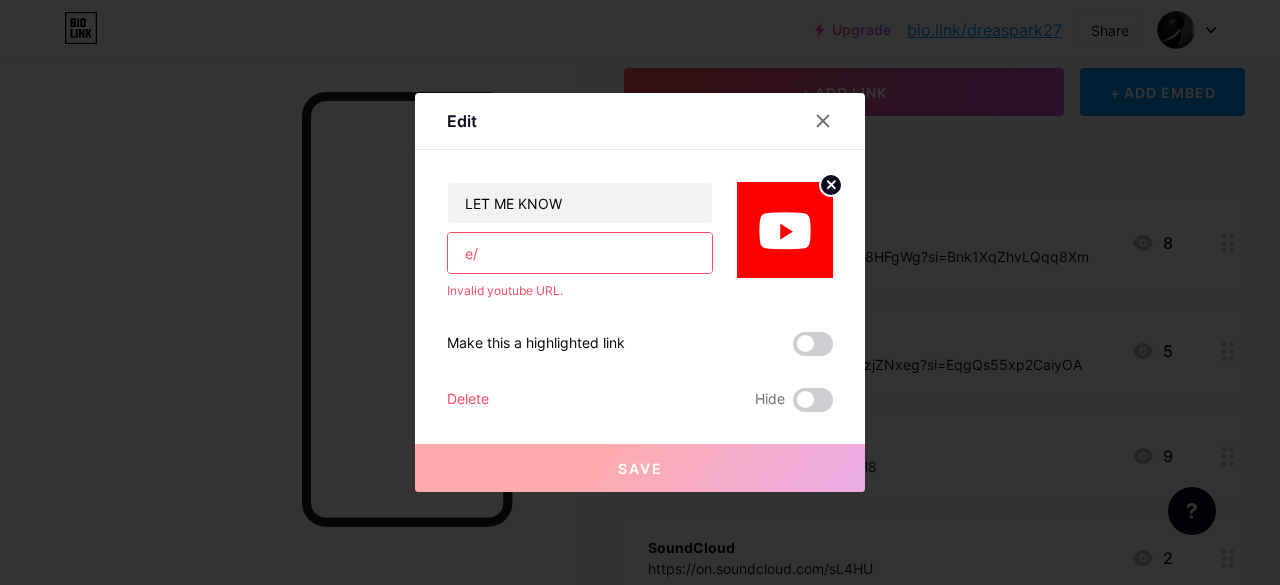 type on "e" 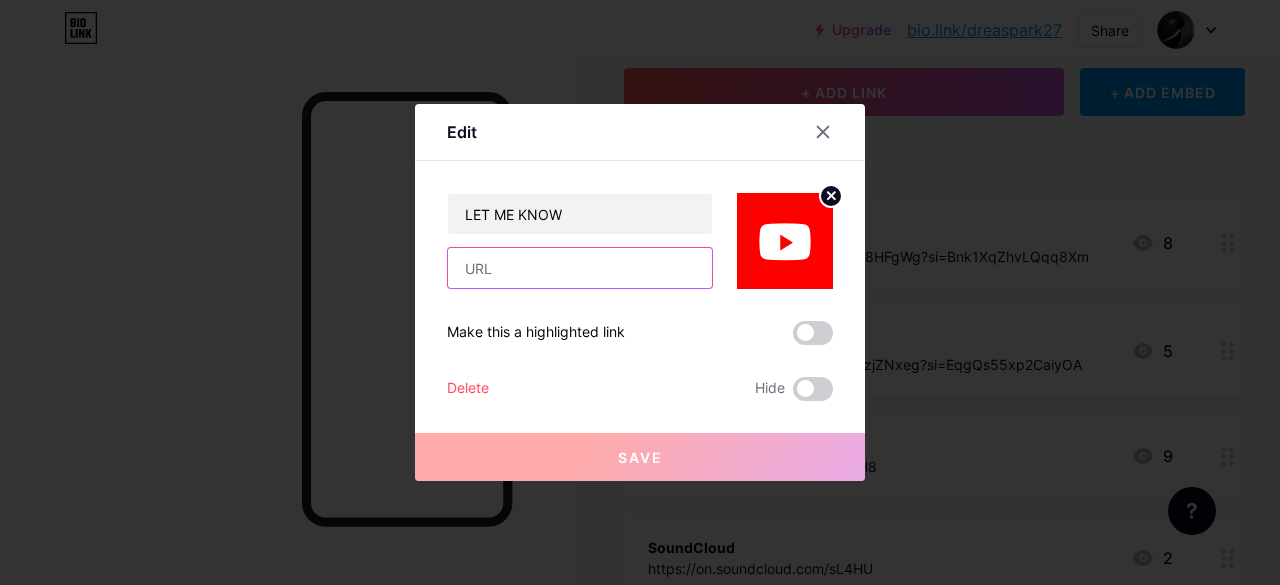 paste on "https://youtu.be/5A_8wseblyk?si=GO3zYCIem9bWEQQU" 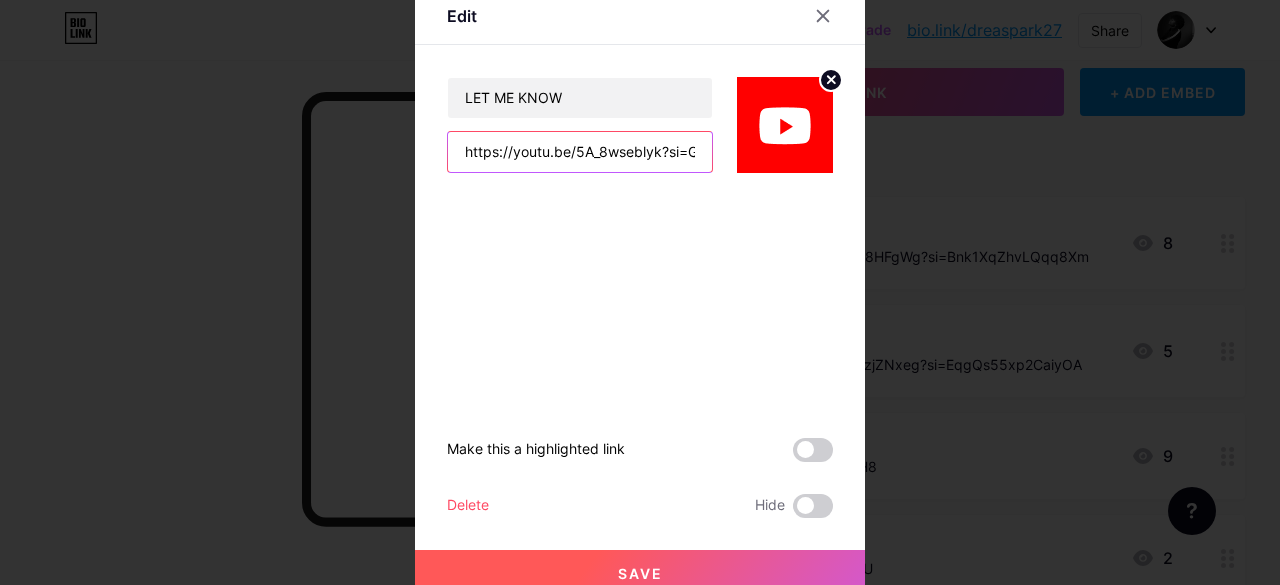 scroll, scrollTop: 0, scrollLeft: 144, axis: horizontal 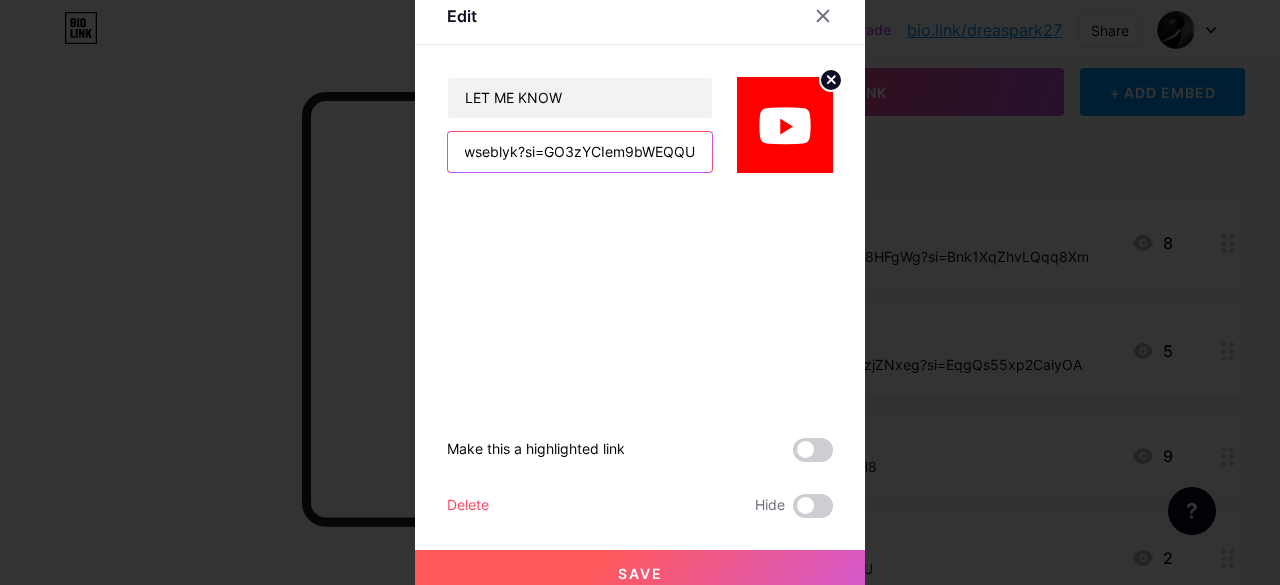 type on "https://youtu.be/5A_8wseblyk?si=GO3zYCIem9bWEQQU" 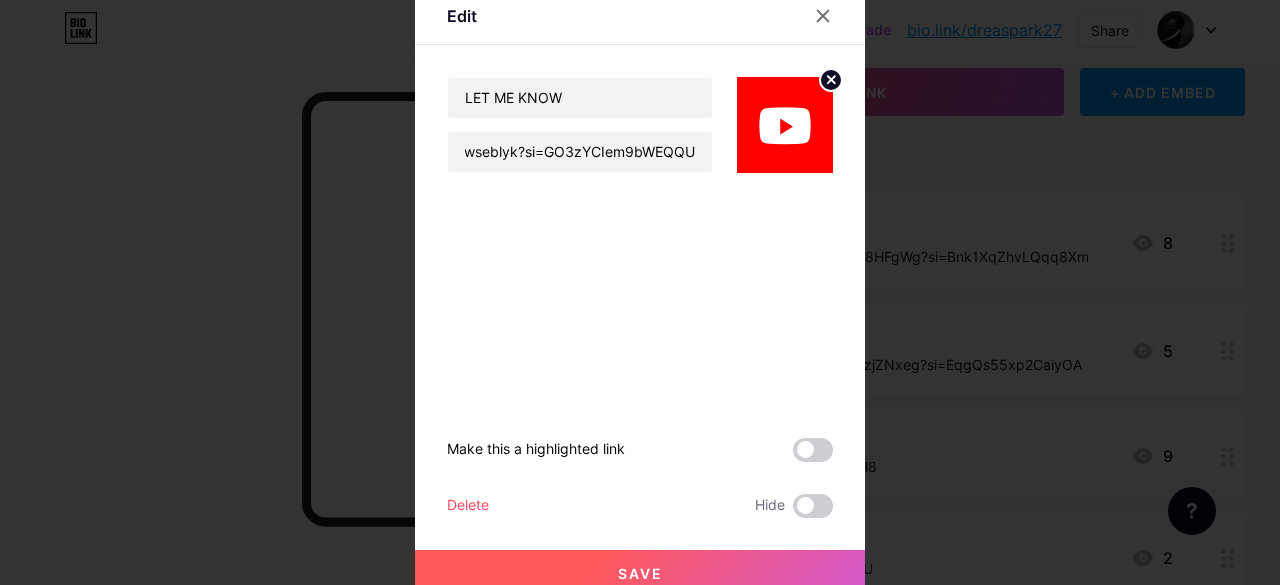 scroll, scrollTop: 0, scrollLeft: 0, axis: both 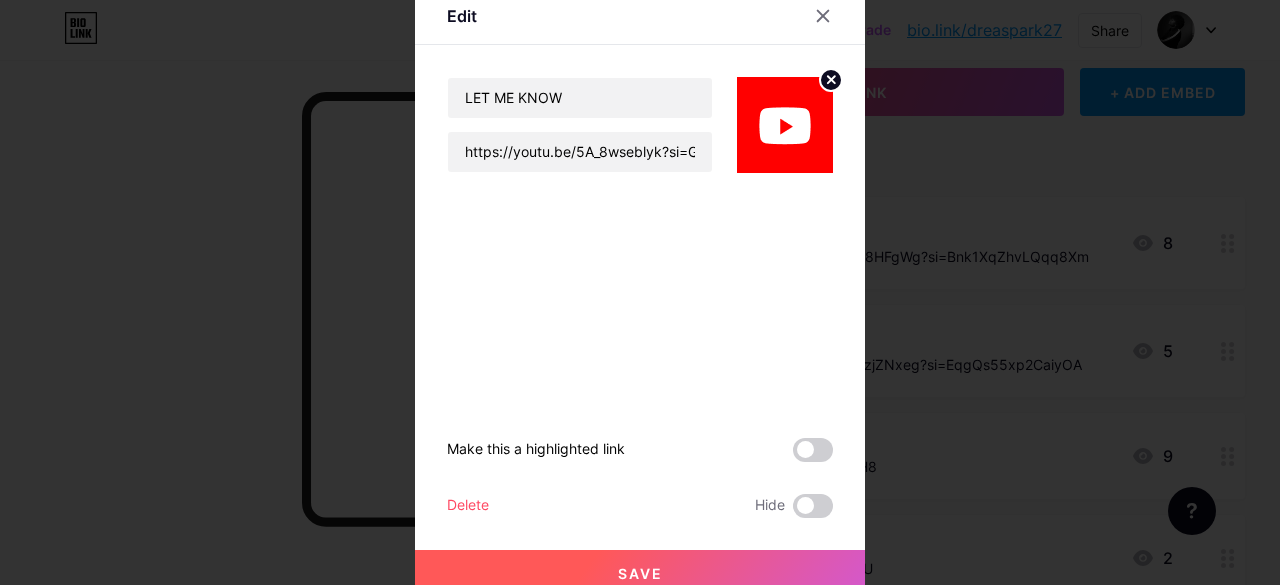 click at bounding box center (640, 292) 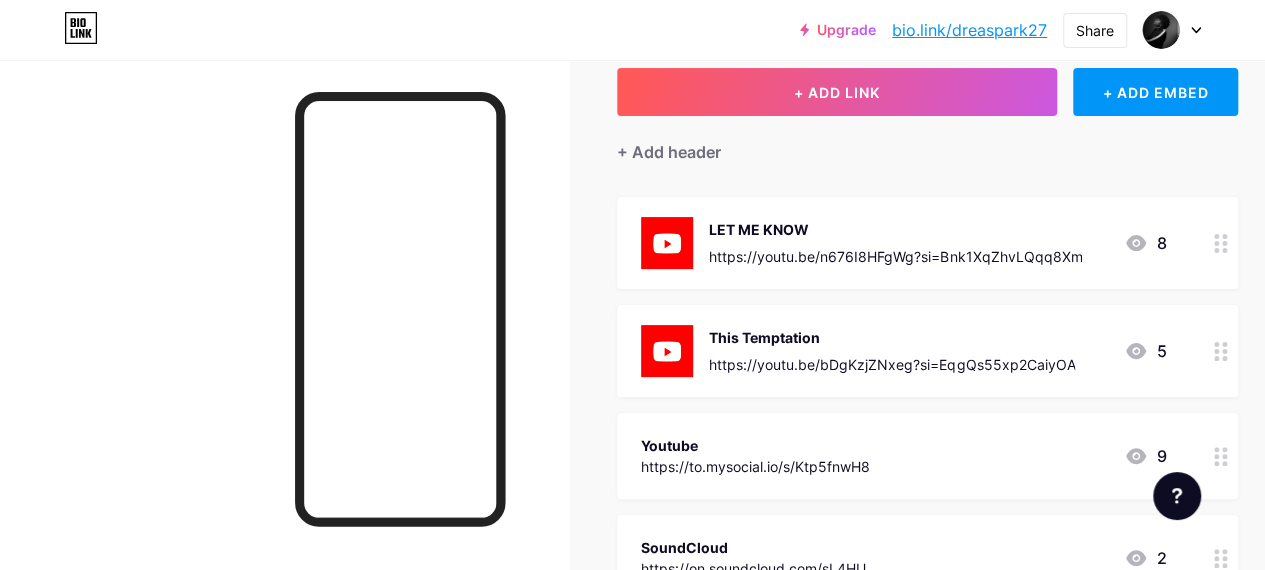 click on "LET ME KNOW" at bounding box center [895, 229] 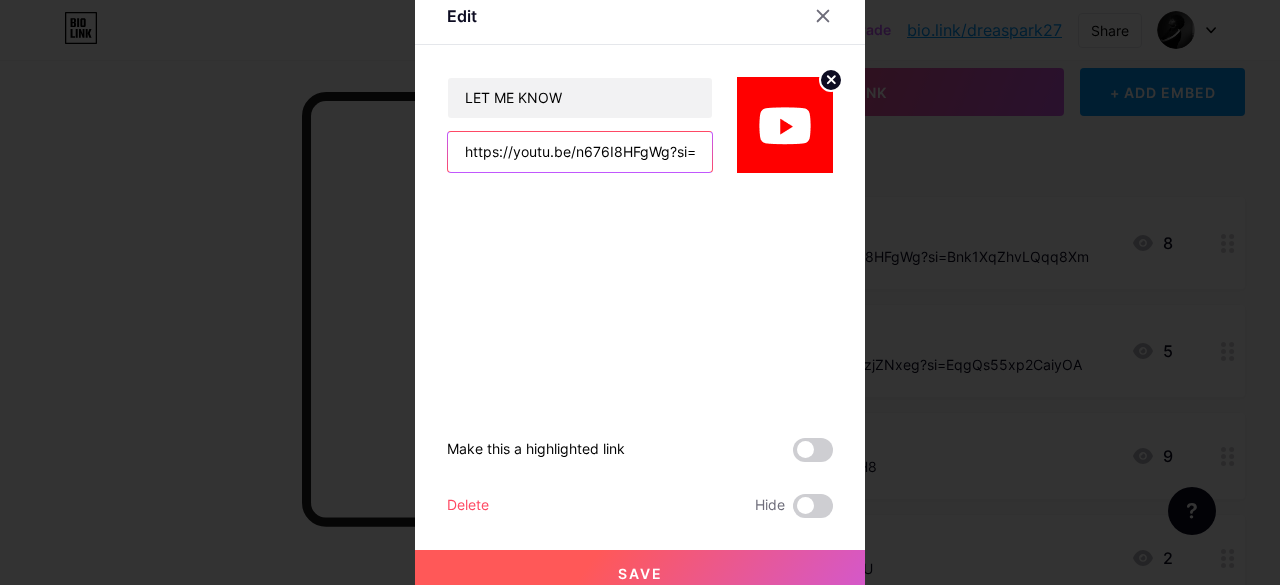 scroll, scrollTop: 0, scrollLeft: 138, axis: horizontal 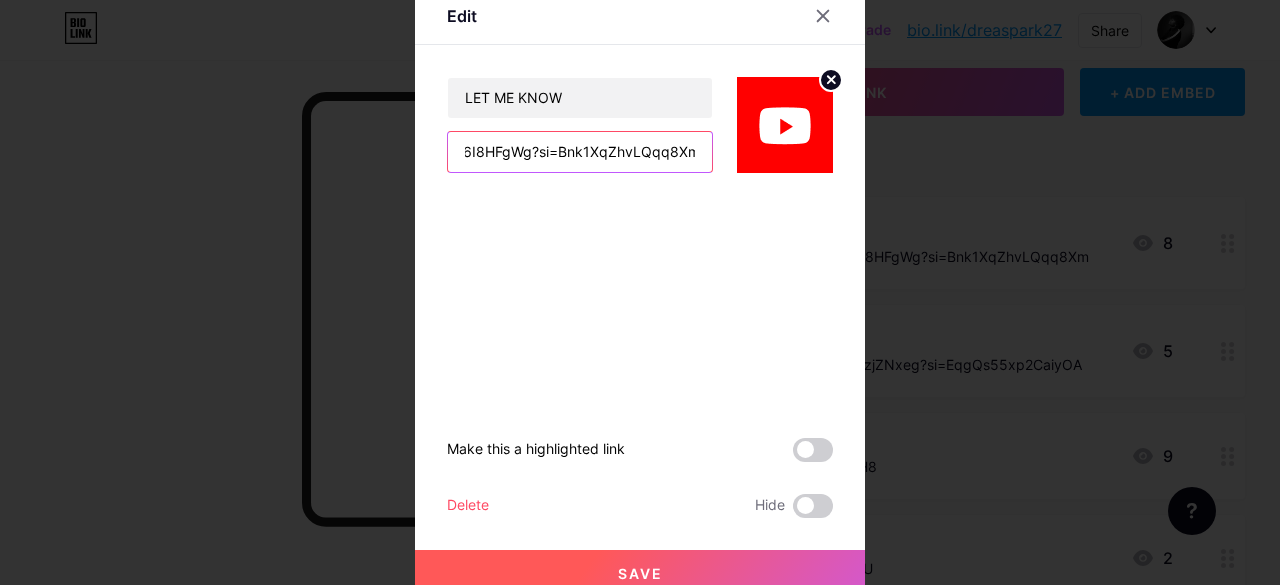 drag, startPoint x: 460, startPoint y: 153, endPoint x: 970, endPoint y: 213, distance: 513.5173 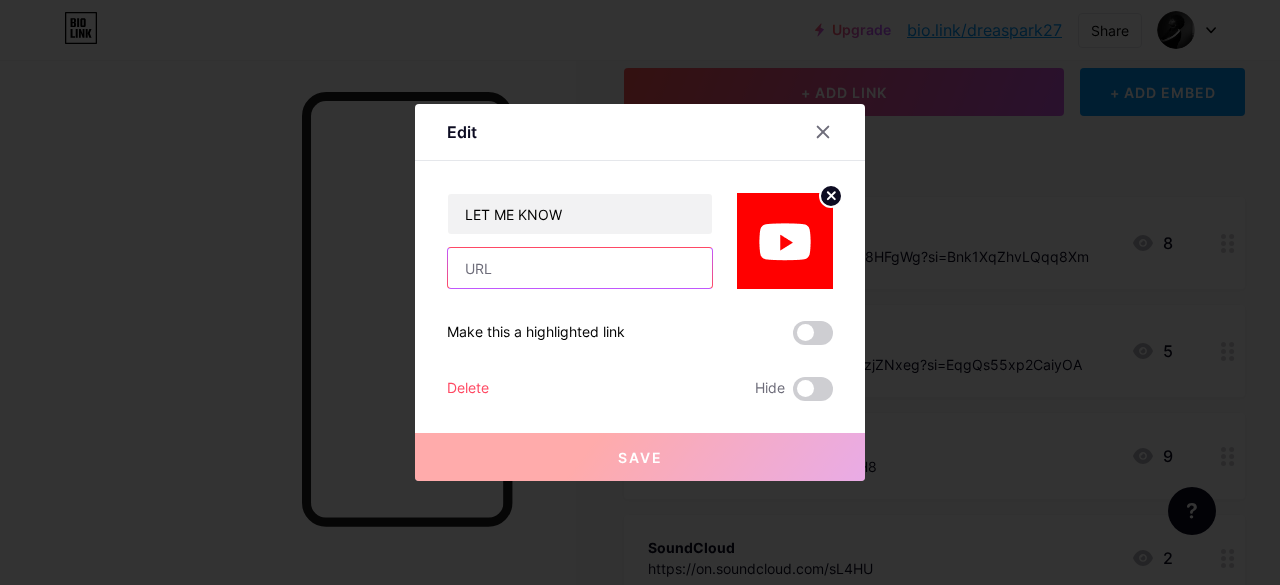 scroll, scrollTop: 0, scrollLeft: 0, axis: both 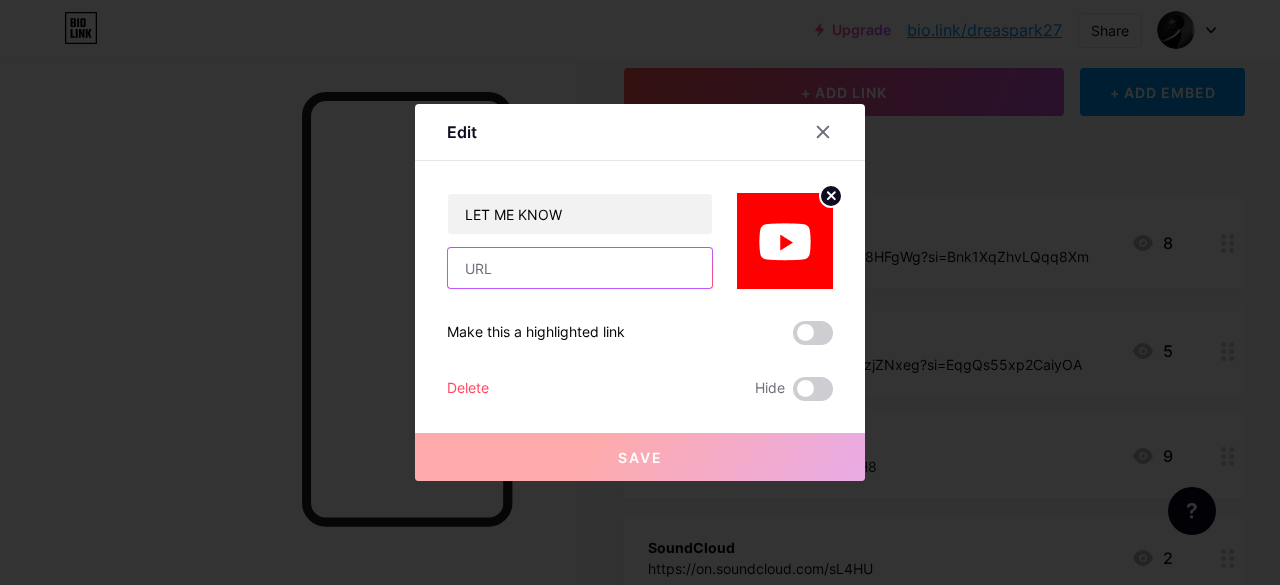 paste on "https://youtu.be/5A_8wseblyk?si=GO3zYCIem9bWEQQU" 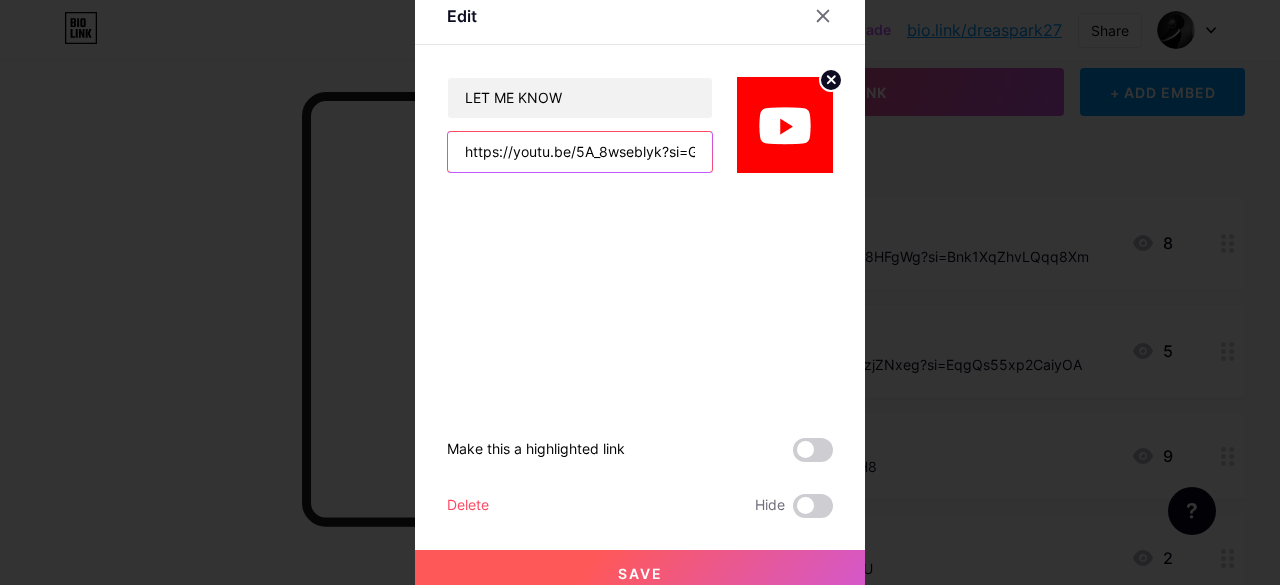 scroll, scrollTop: 0, scrollLeft: 144, axis: horizontal 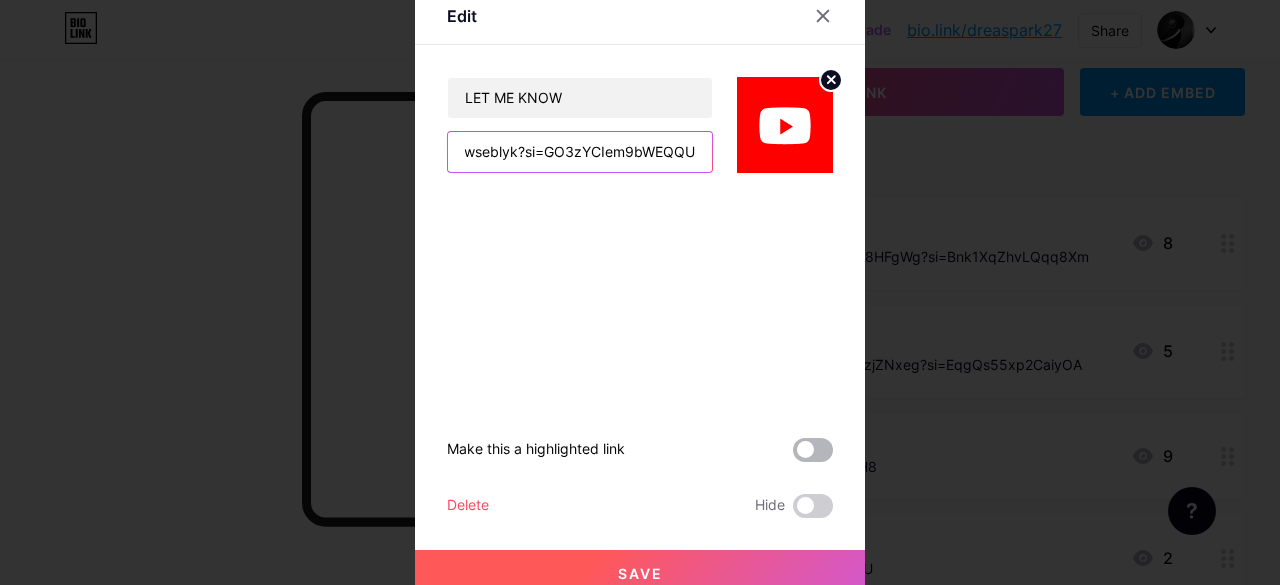 type on "https://youtu.be/5A_8wseblyk?si=GO3zYCIem9bWEQQU" 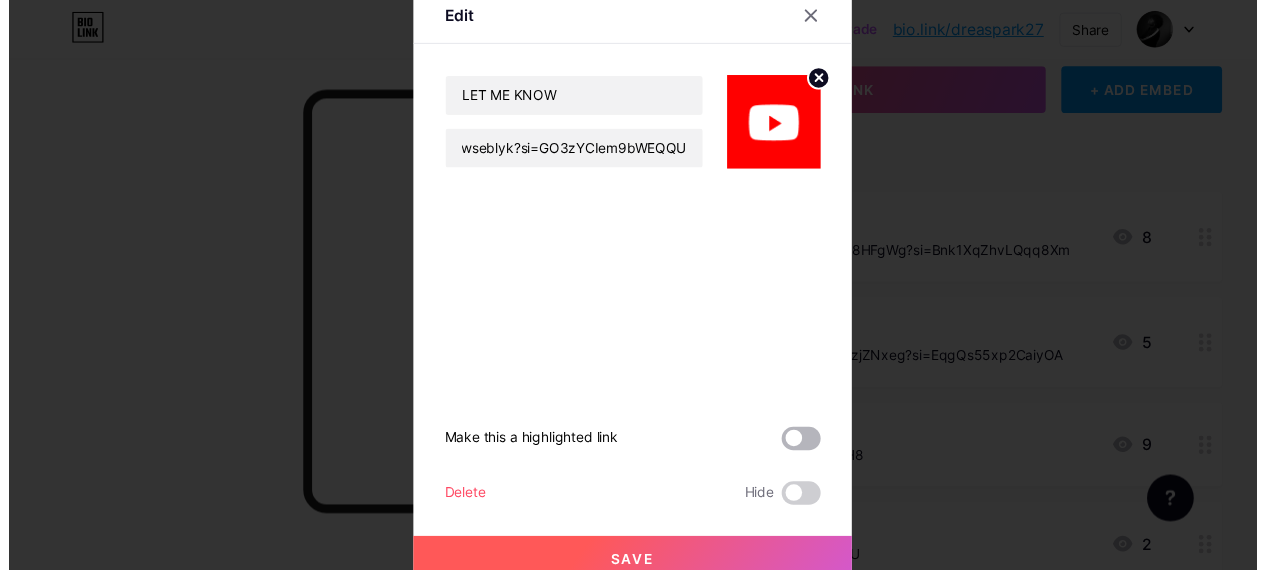 scroll, scrollTop: 0, scrollLeft: 0, axis: both 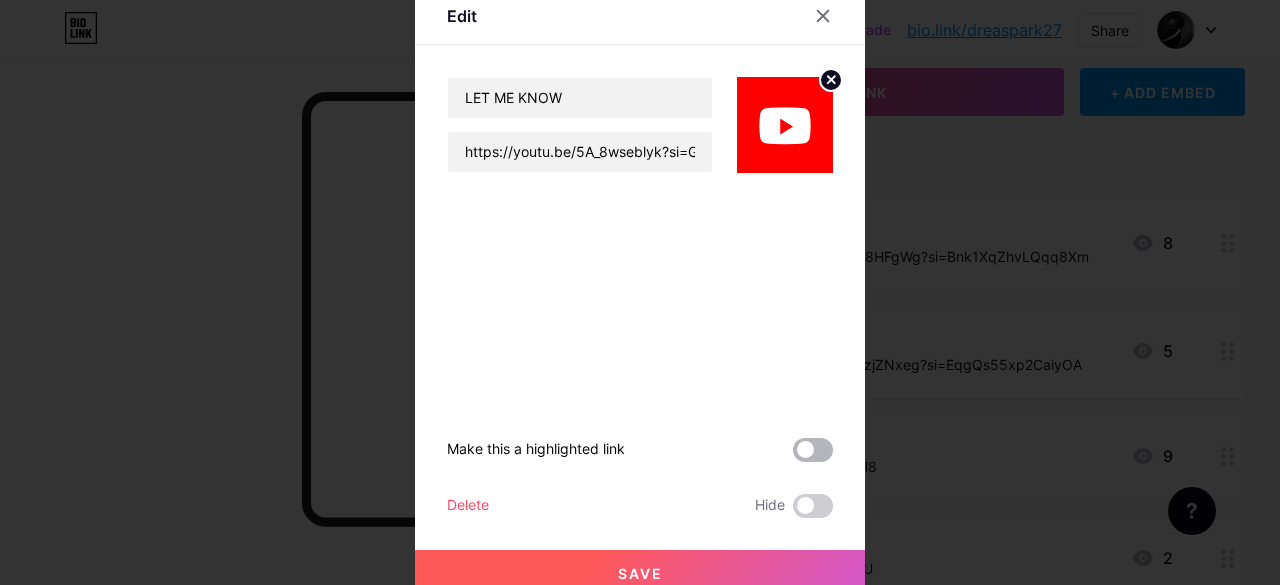 click at bounding box center [813, 450] 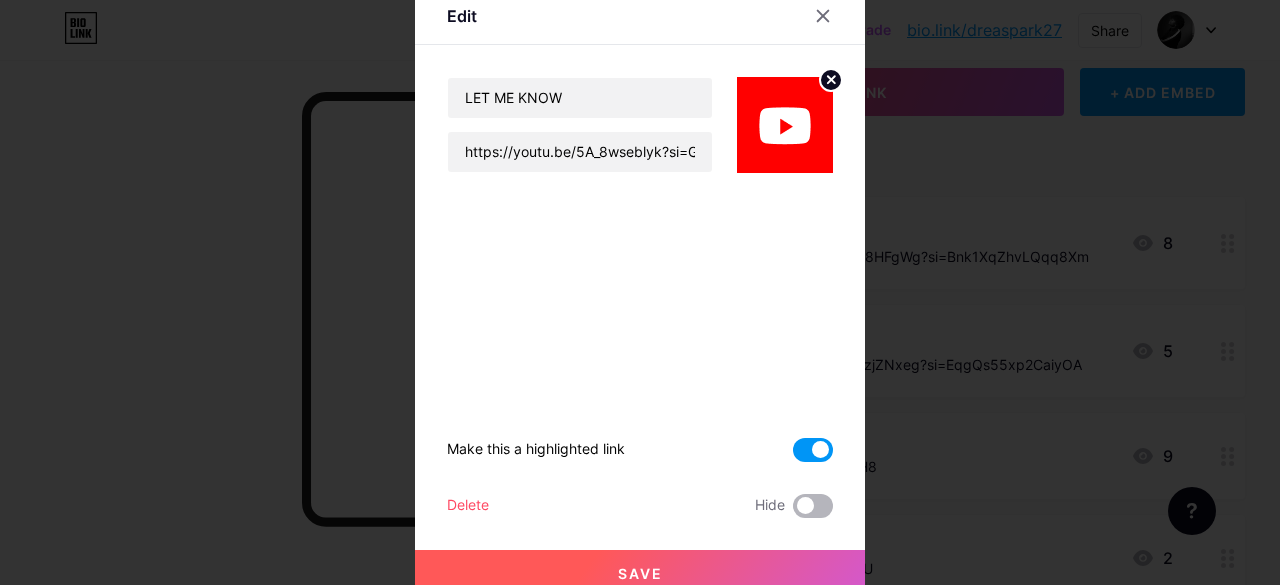 click at bounding box center (813, 506) 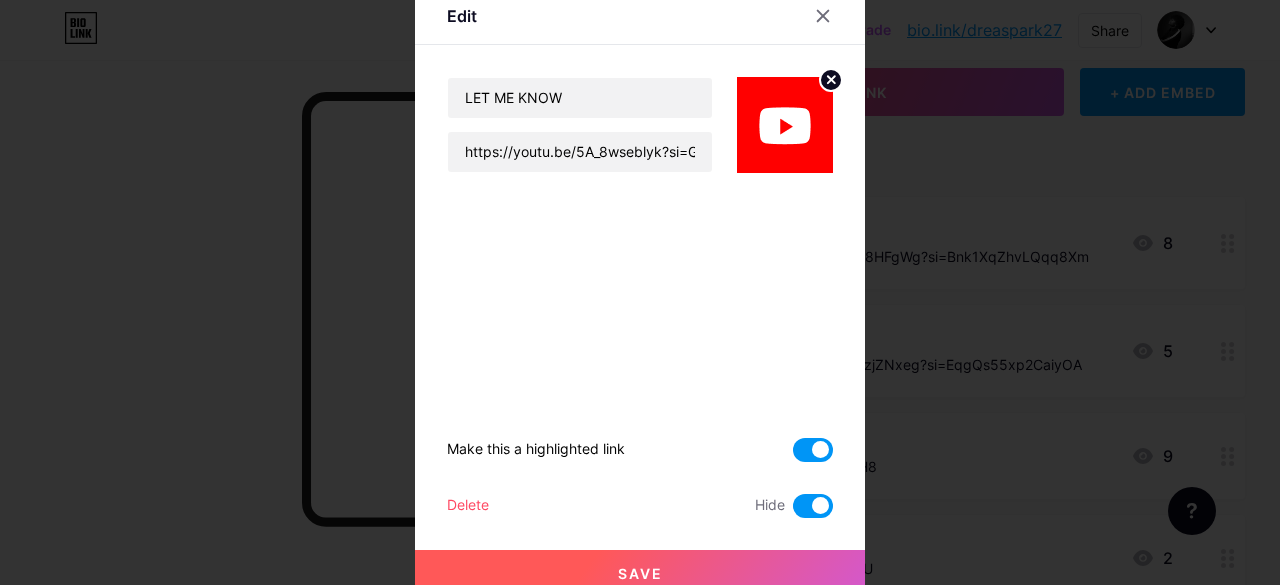 click at bounding box center [813, 506] 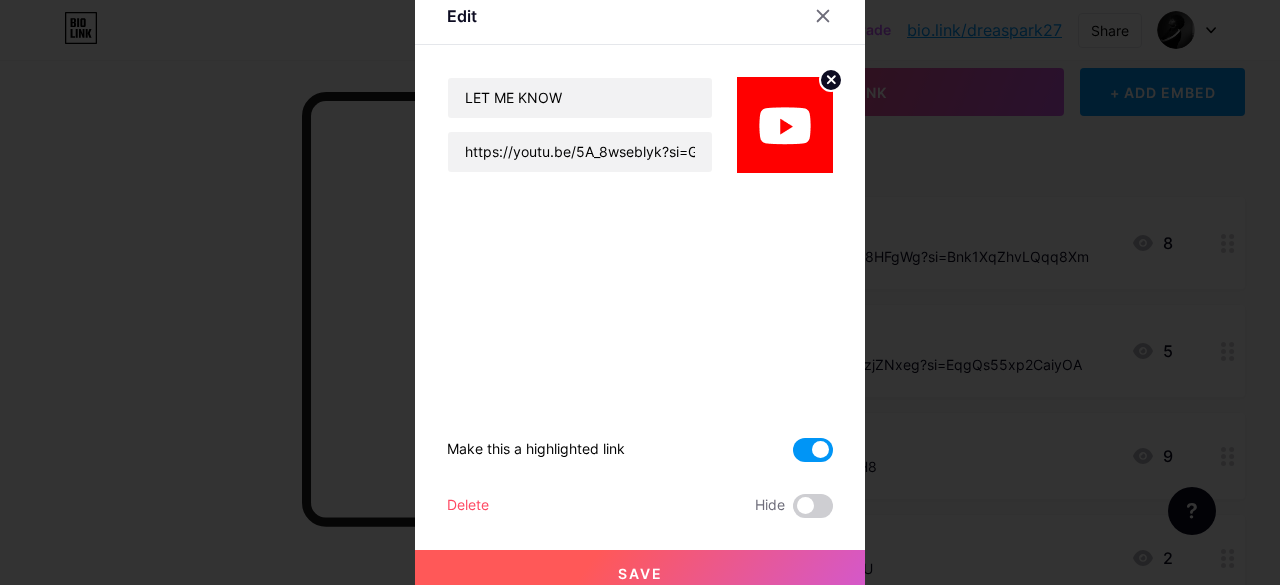 click on "Save" at bounding box center [640, 574] 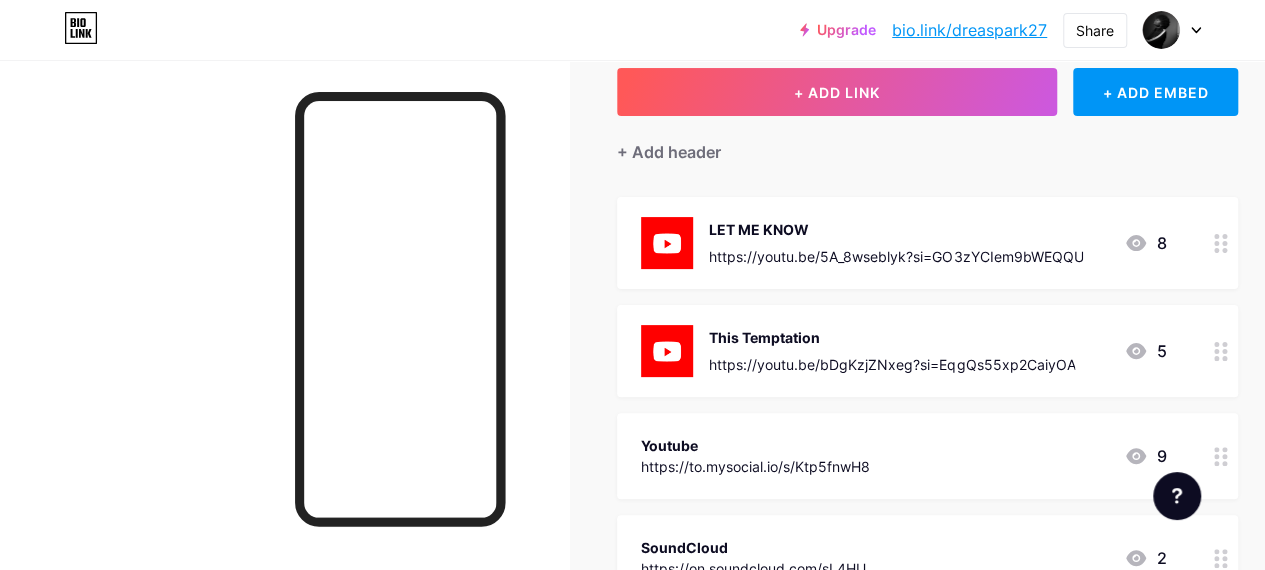 click at bounding box center (667, 243) 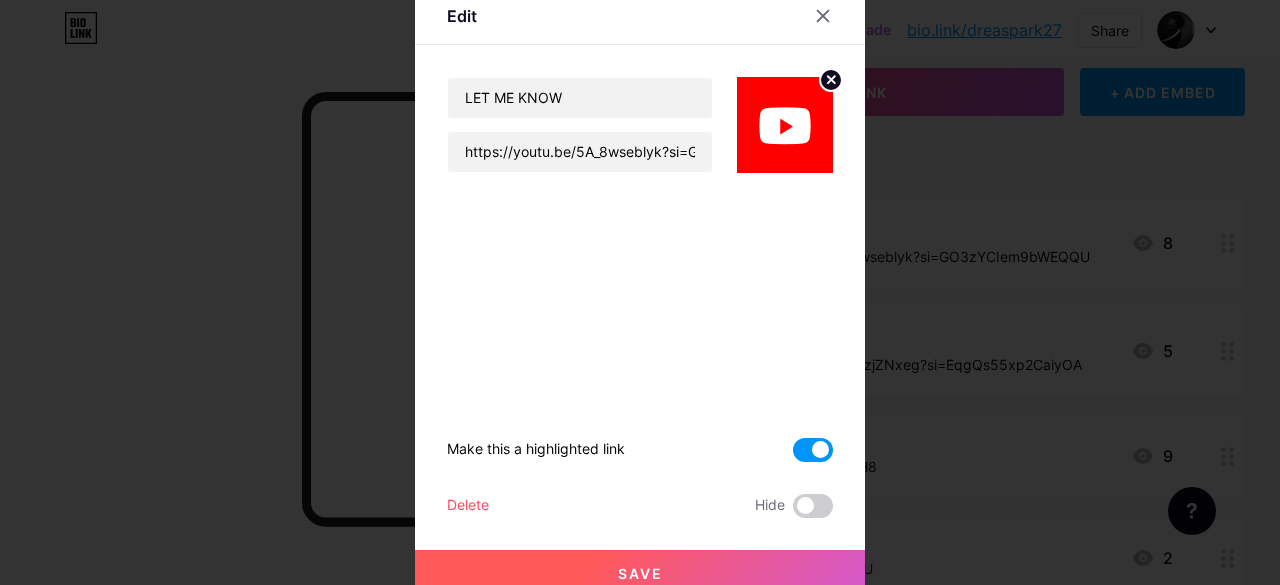 drag, startPoint x: 665, startPoint y: 452, endPoint x: 423, endPoint y: 447, distance: 242.05165 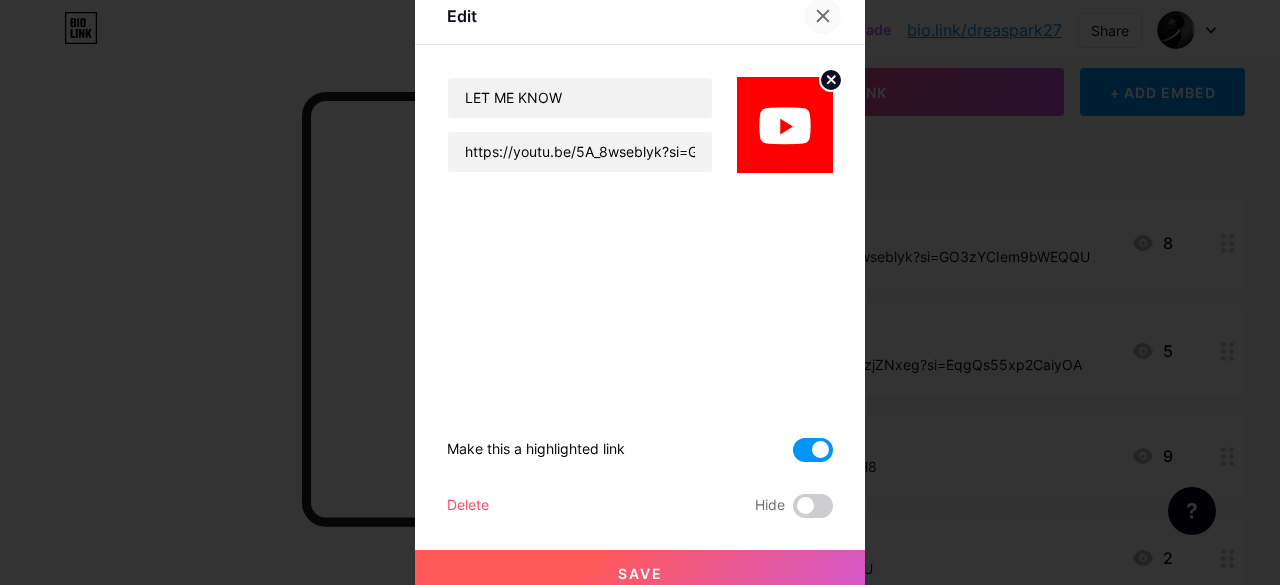 click at bounding box center (823, 16) 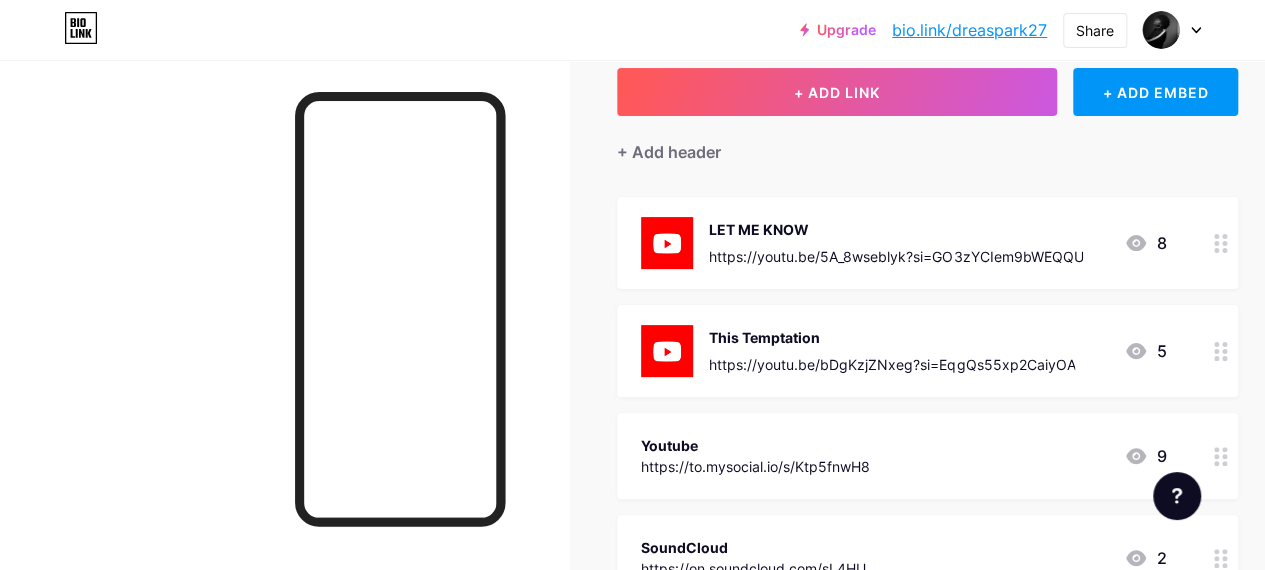 click at bounding box center (1221, 351) 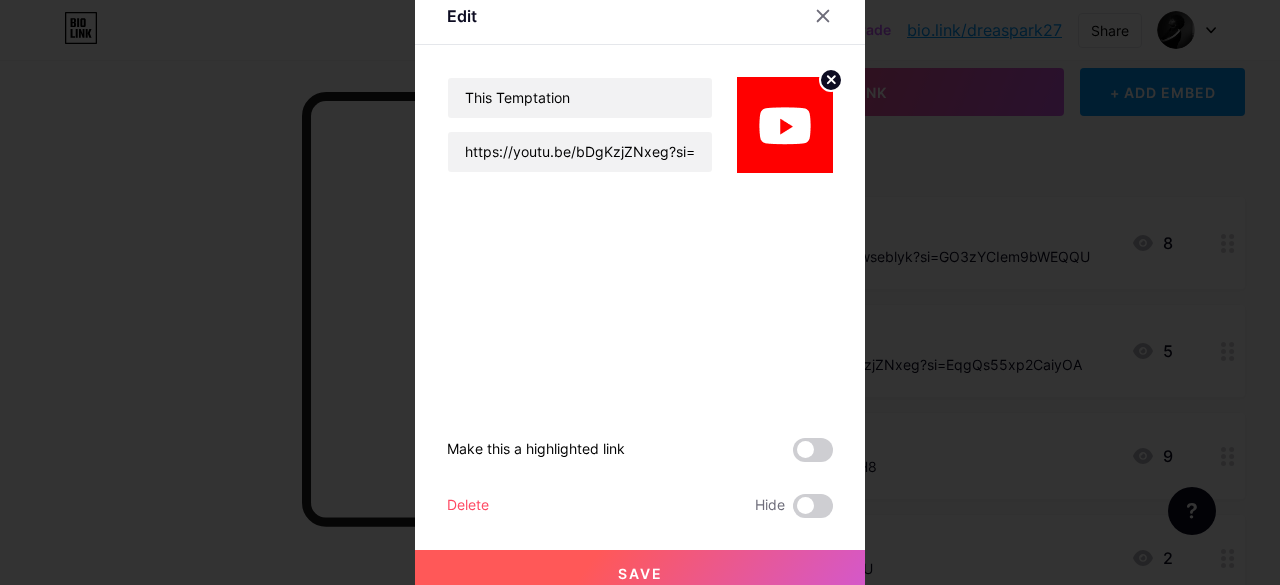 click on "Delete" at bounding box center [468, 506] 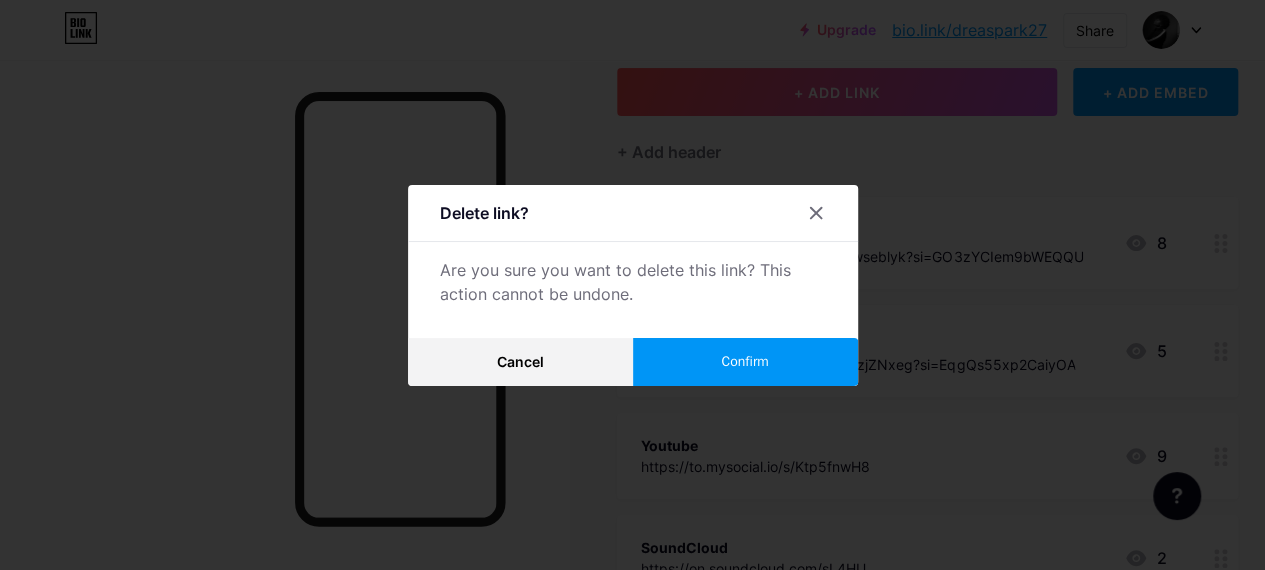 click on "Confirm" at bounding box center [744, 361] 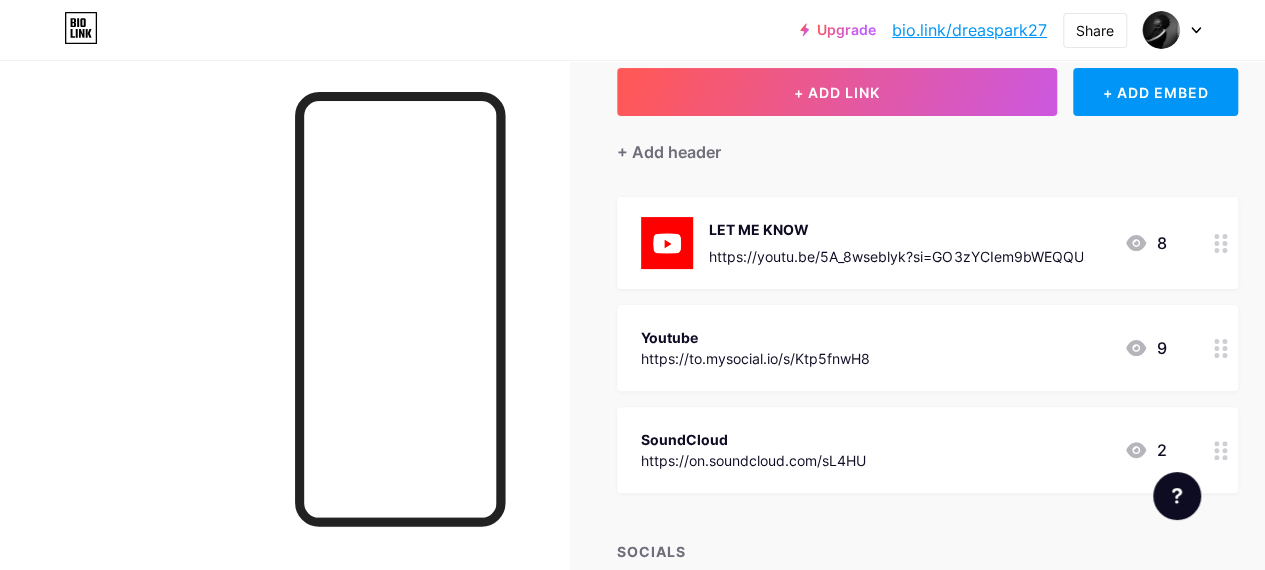 click on "https://to.mysocial.io/s/Ktp5fnwH8" at bounding box center (755, 358) 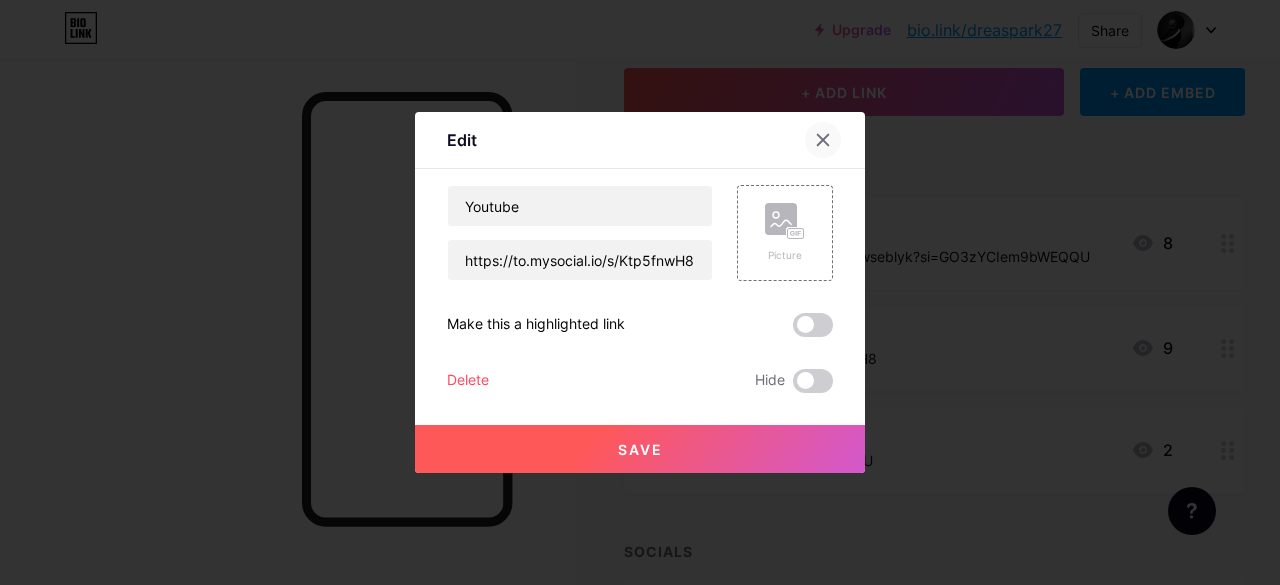 click at bounding box center [823, 140] 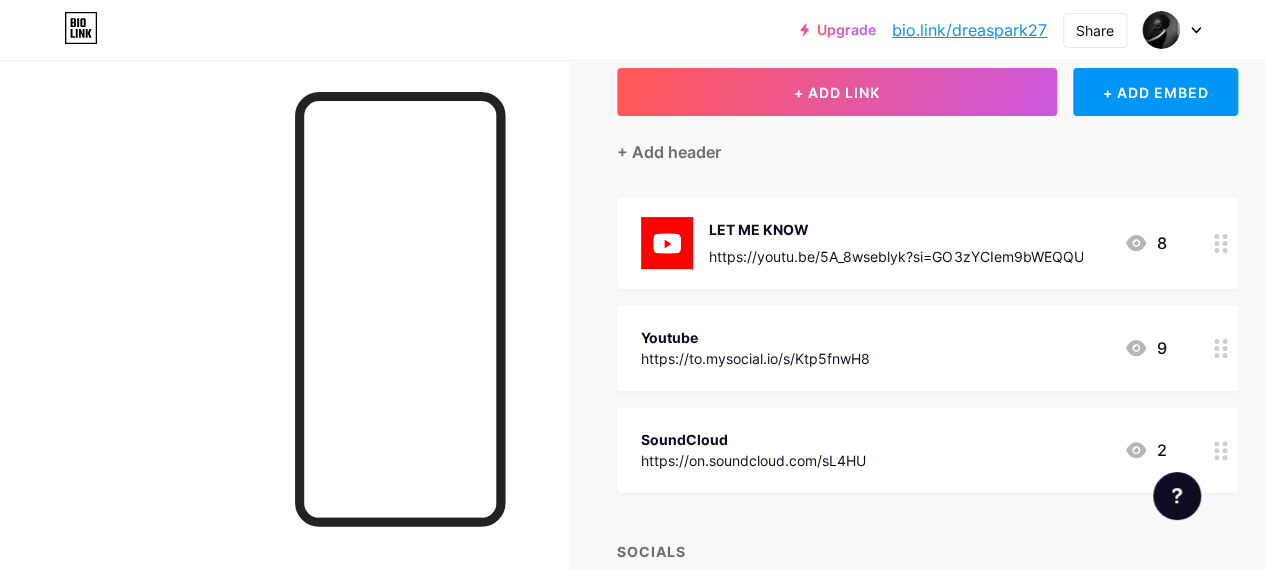 drag, startPoint x: 782, startPoint y: 317, endPoint x: 710, endPoint y: 345, distance: 77.25283 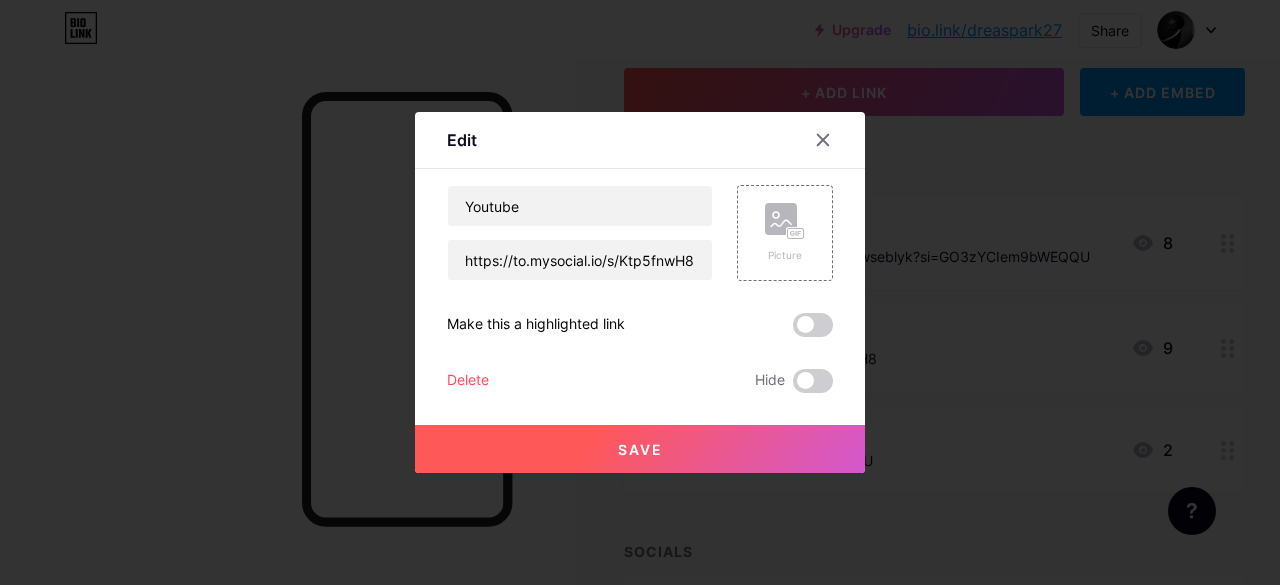 drag, startPoint x: 710, startPoint y: 345, endPoint x: 457, endPoint y: 387, distance: 256.46246 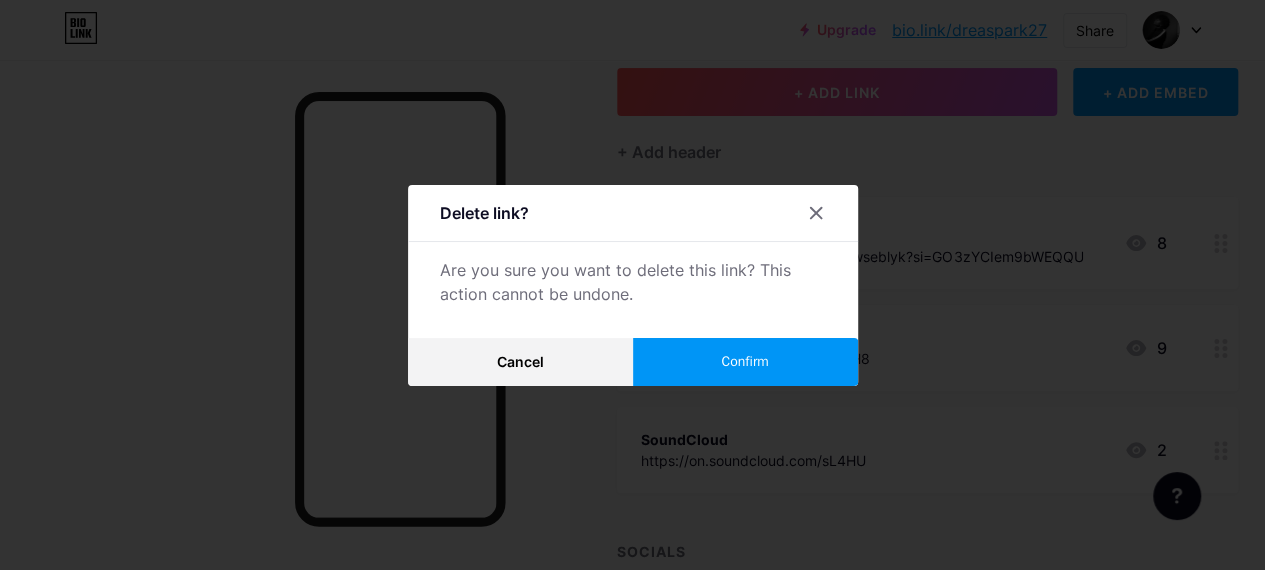 click on "Confirm" at bounding box center [745, 362] 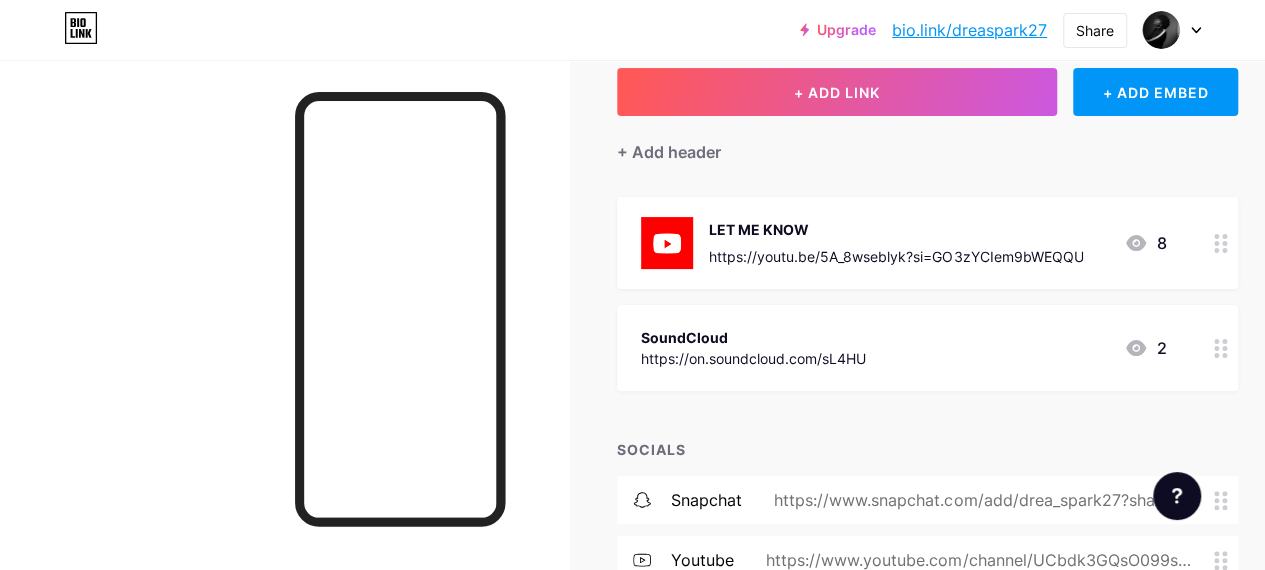 click on "SoundCloud" at bounding box center [753, 337] 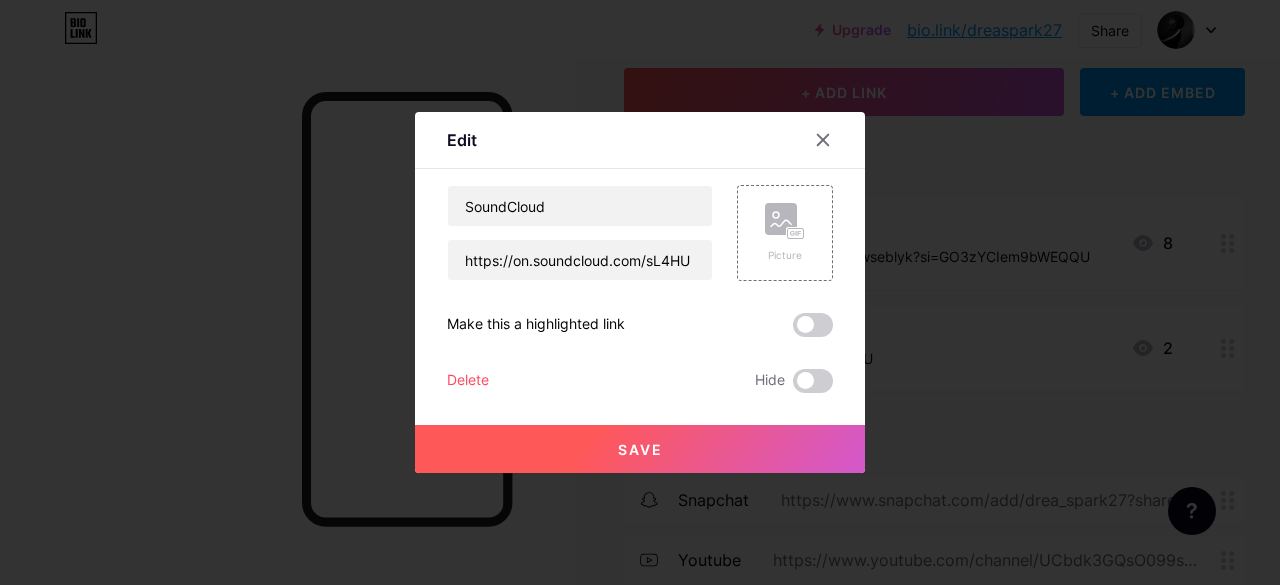 drag, startPoint x: 701, startPoint y: 345, endPoint x: 459, endPoint y: 380, distance: 244.5179 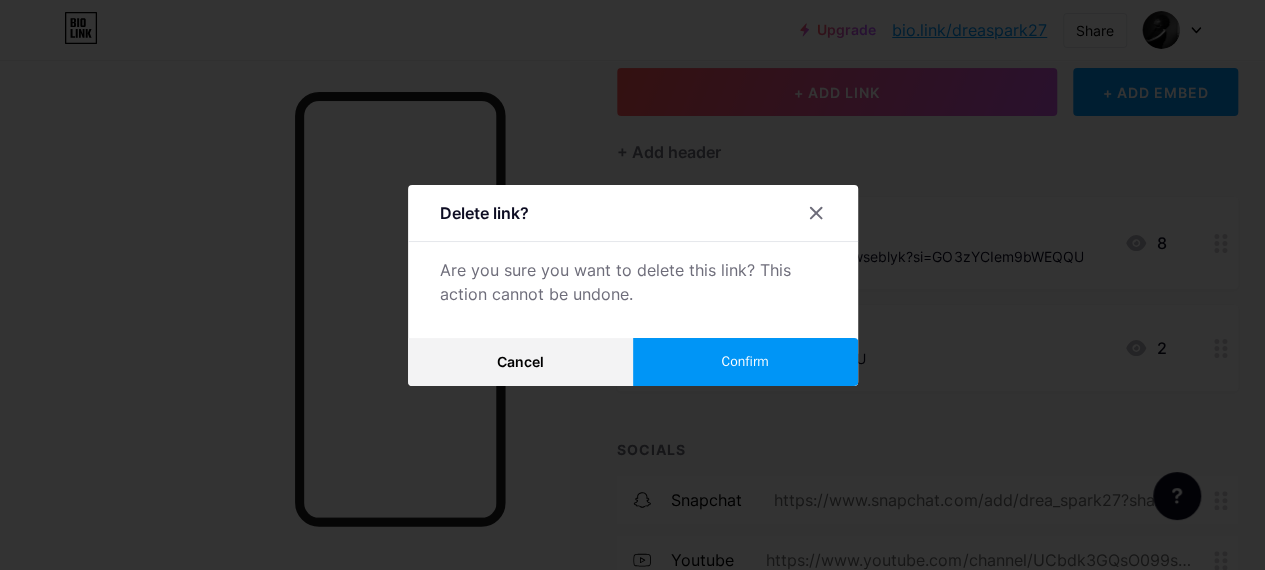 click on "Confirm" at bounding box center [745, 362] 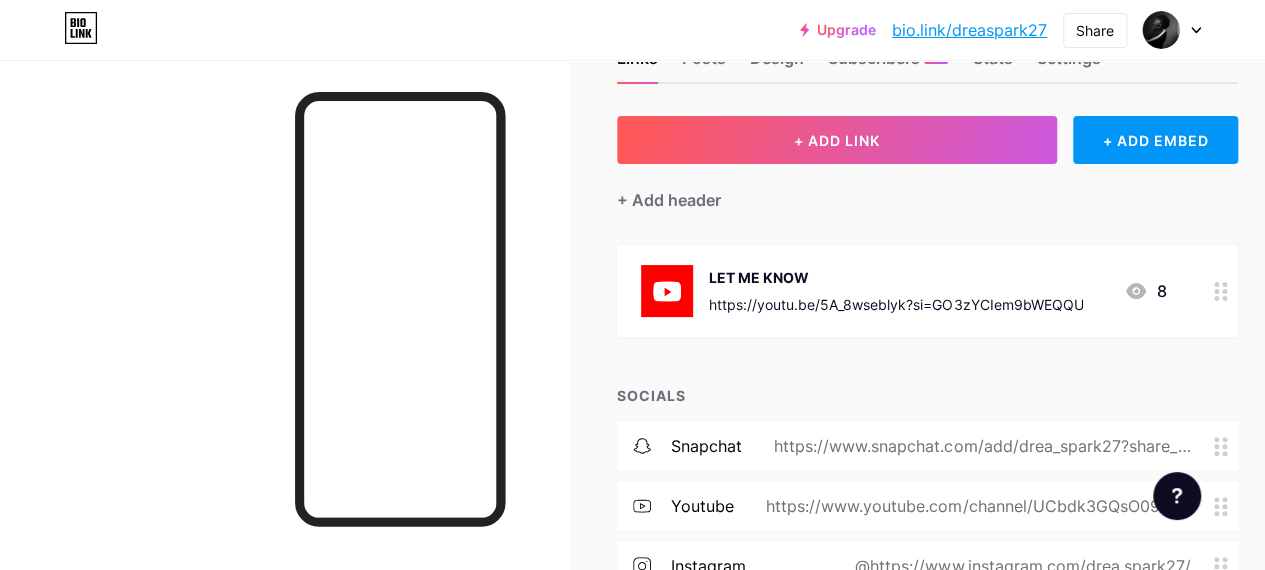 scroll, scrollTop: 0, scrollLeft: 0, axis: both 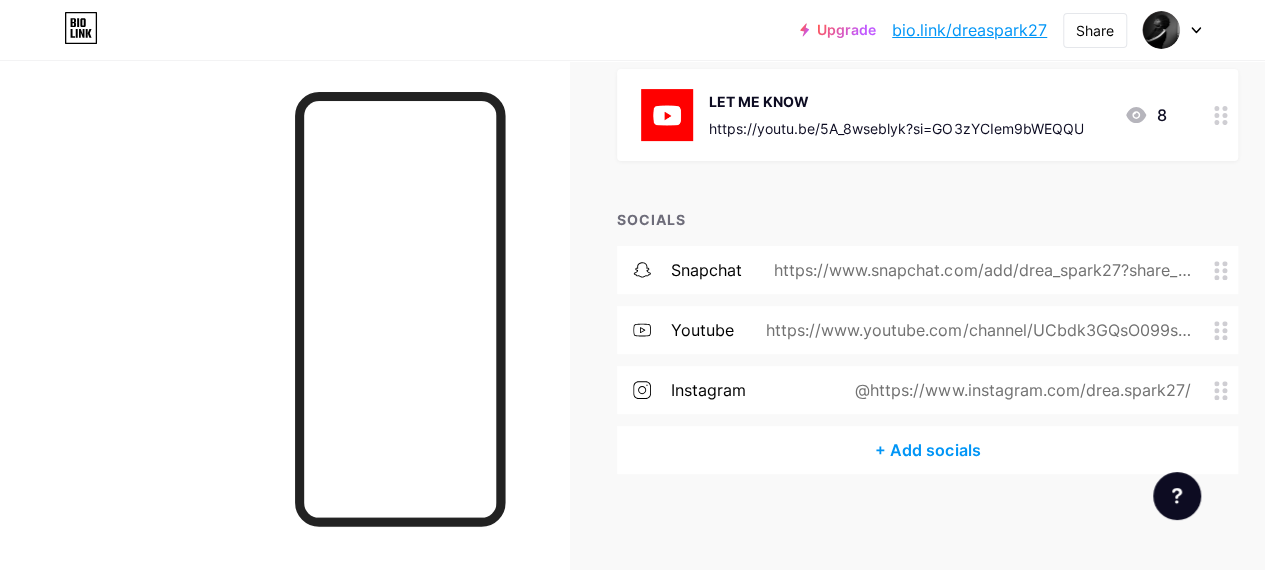 click on "+ Add socials" at bounding box center (927, 450) 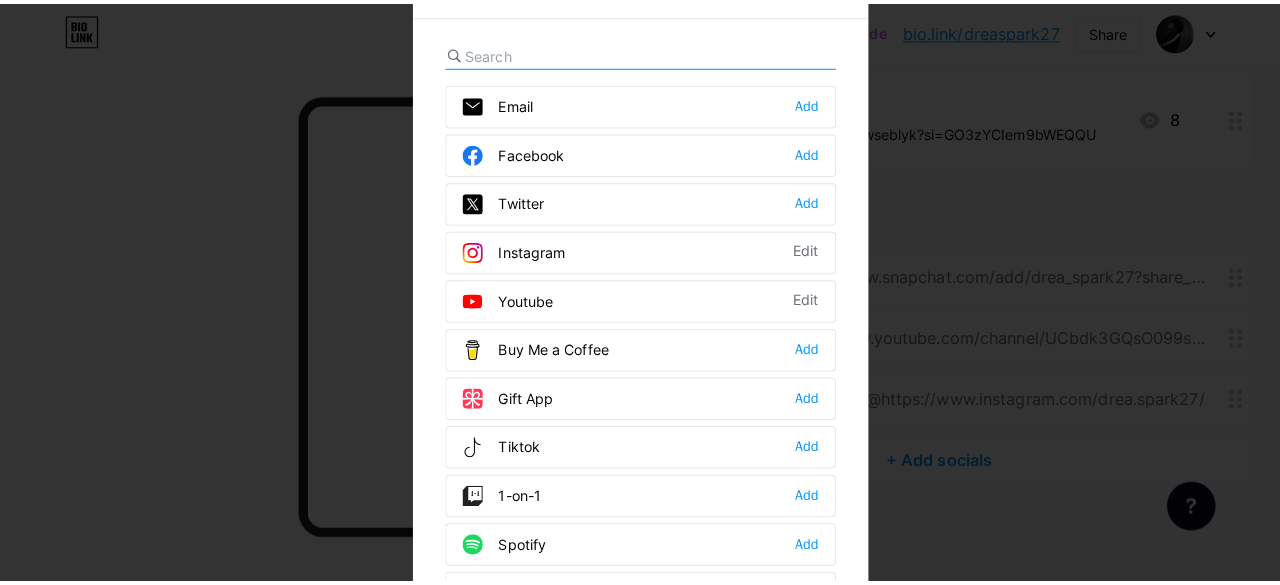 scroll, scrollTop: 234, scrollLeft: 0, axis: vertical 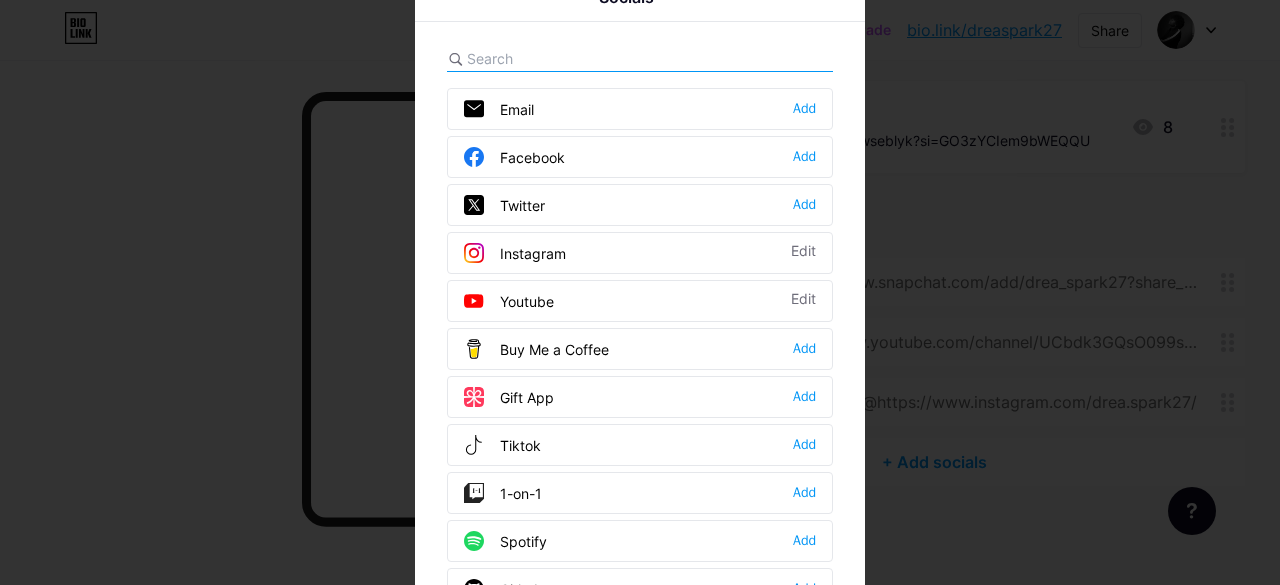 click at bounding box center [640, 59] 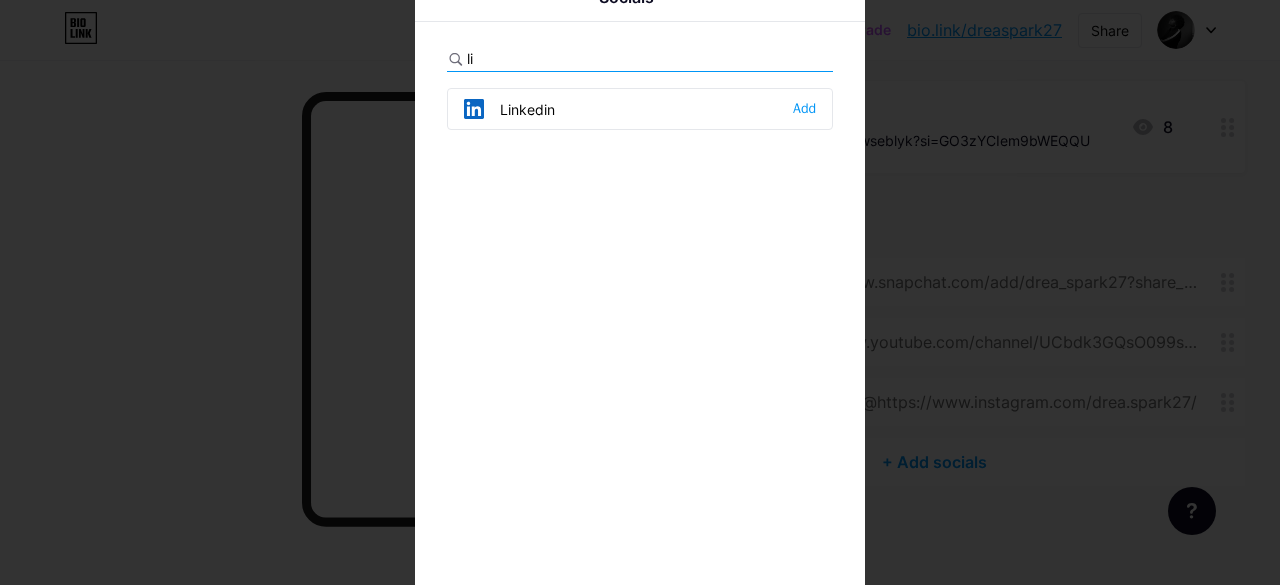 type on "li" 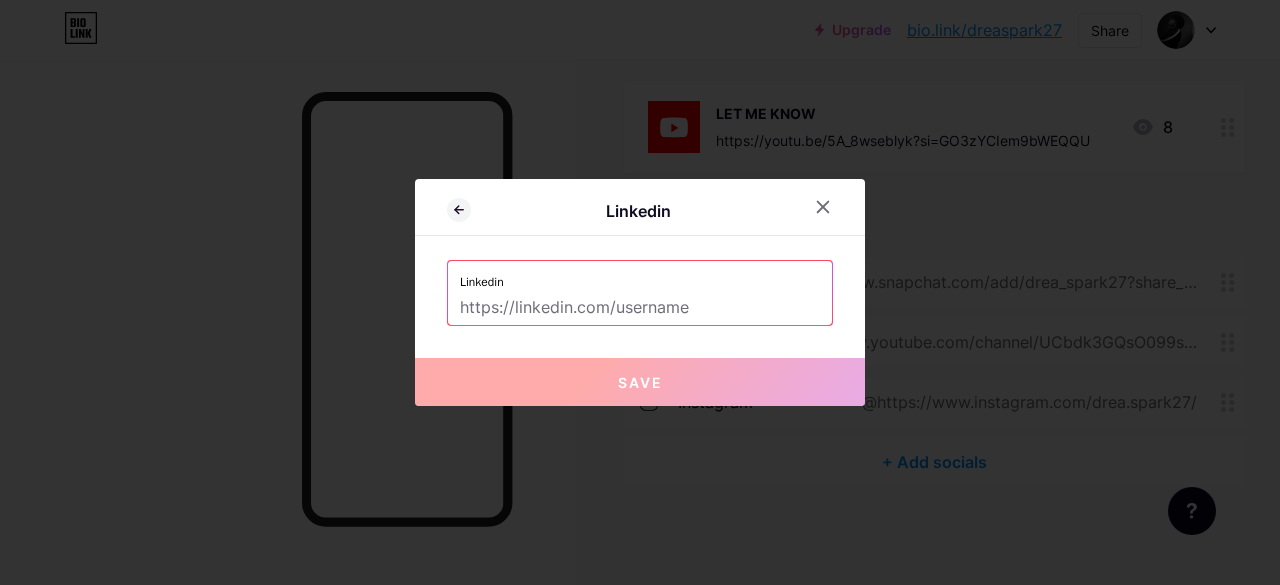 drag, startPoint x: 543, startPoint y: 279, endPoint x: 546, endPoint y: 304, distance: 25.179358 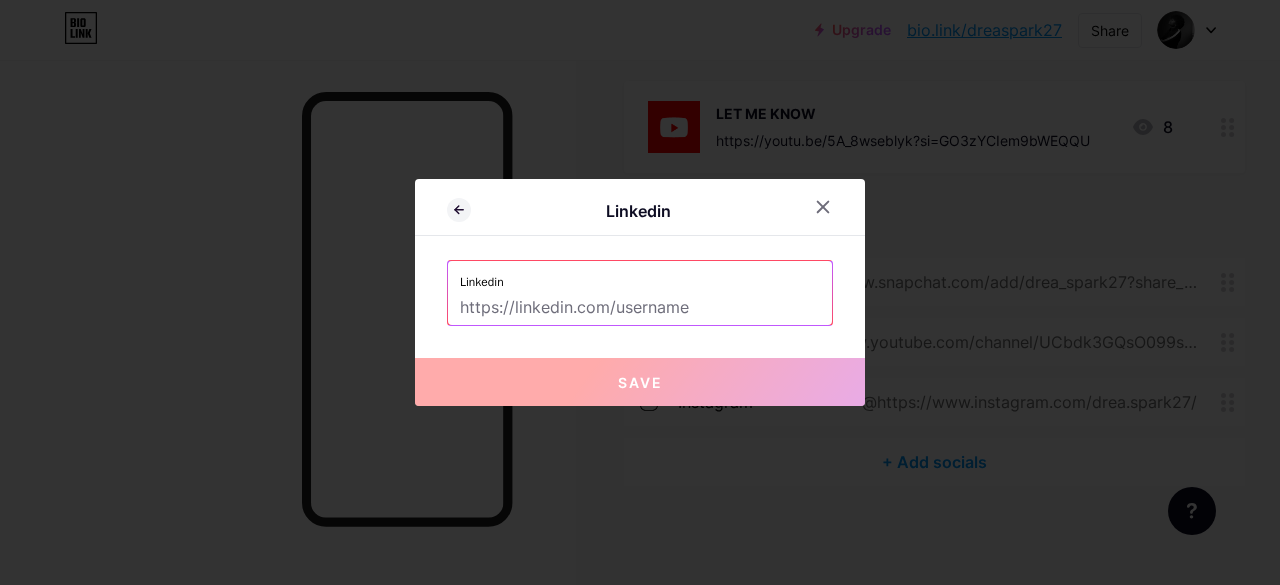click on "Linkedin" at bounding box center (640, 293) 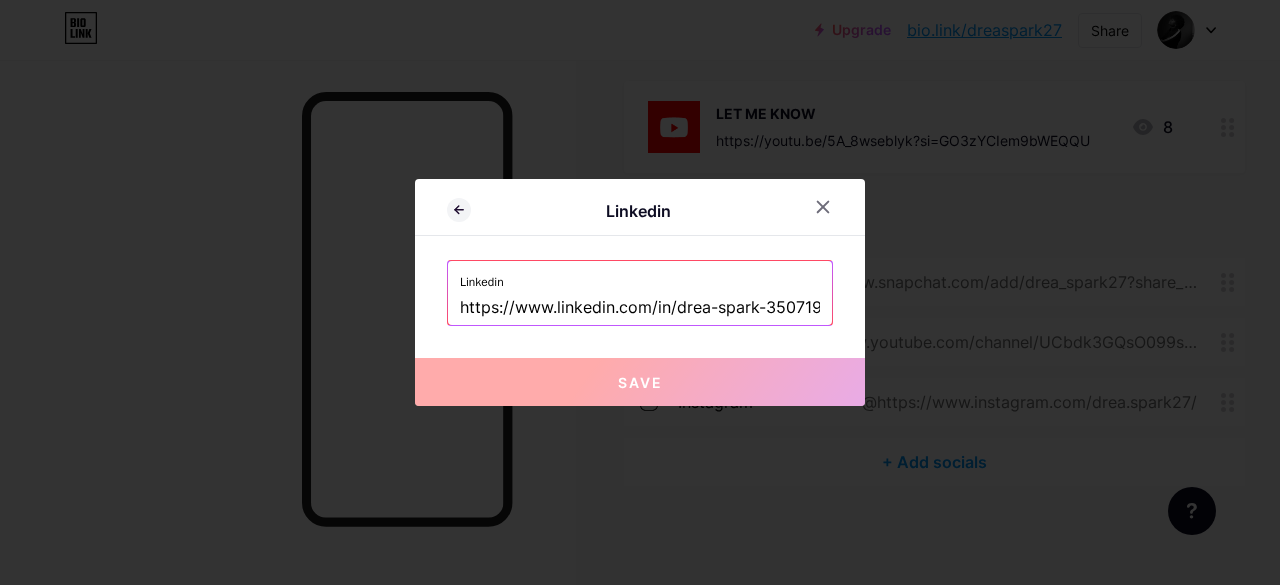scroll, scrollTop: 0, scrollLeft: 36, axis: horizontal 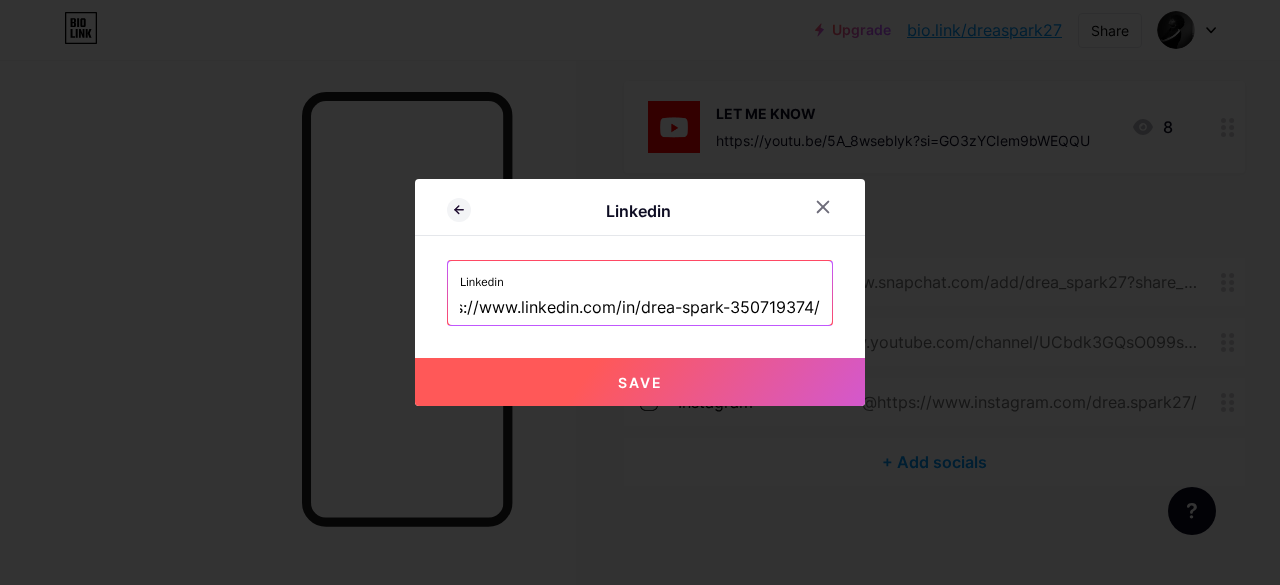 type on "https://www.linkedin.com/in/drea-spark-350719374/" 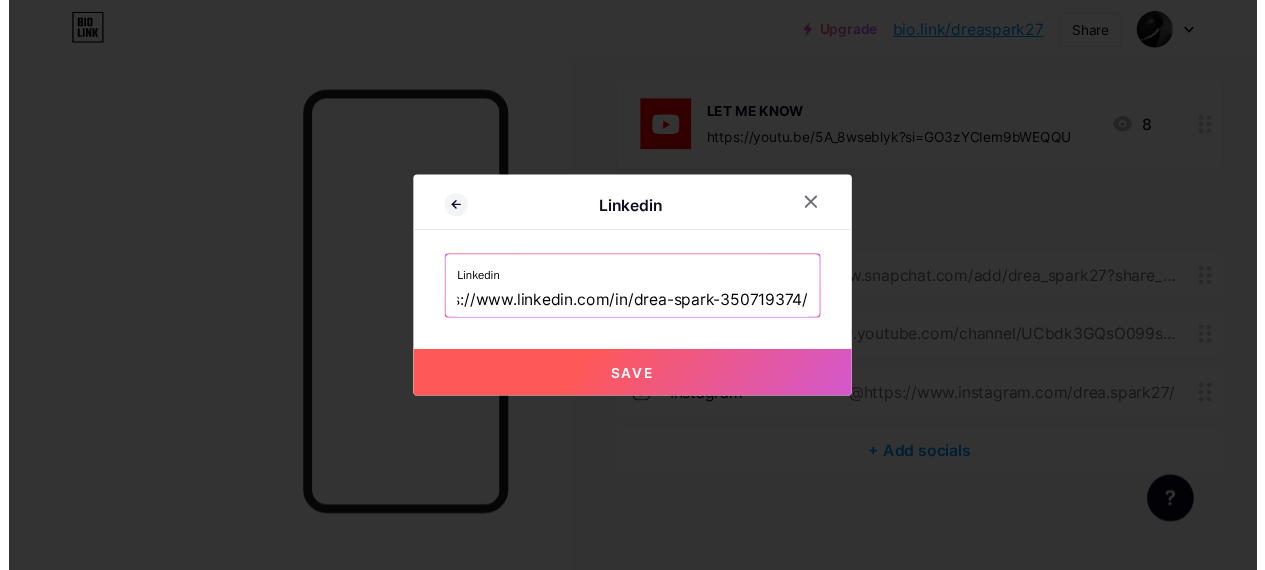 scroll, scrollTop: 0, scrollLeft: 0, axis: both 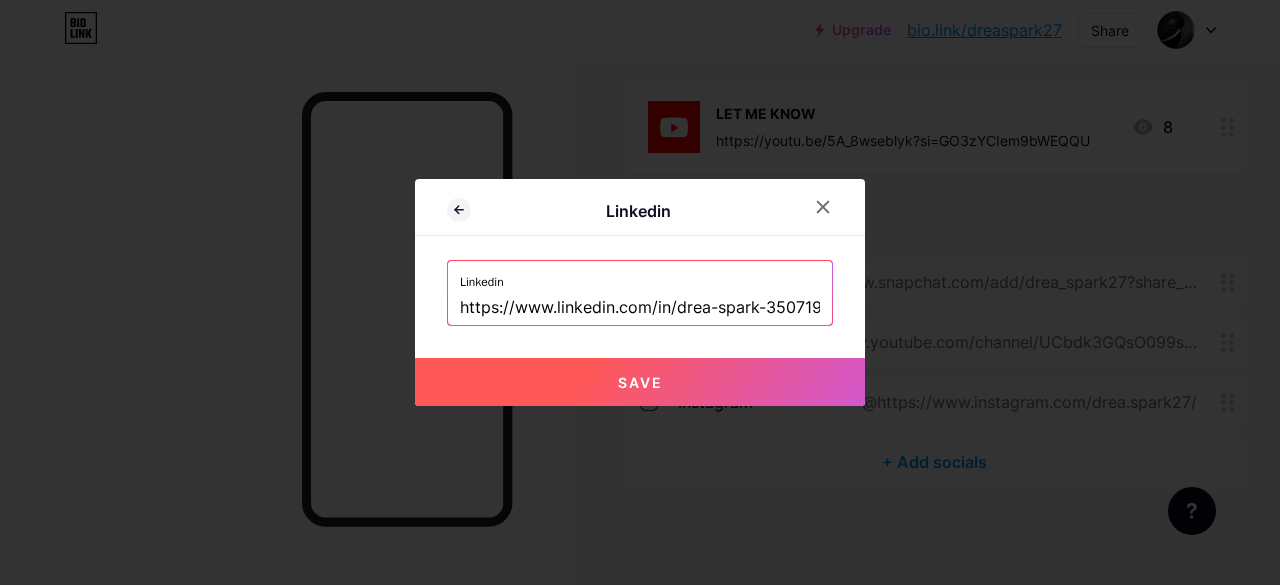 click on "Save" at bounding box center (640, 382) 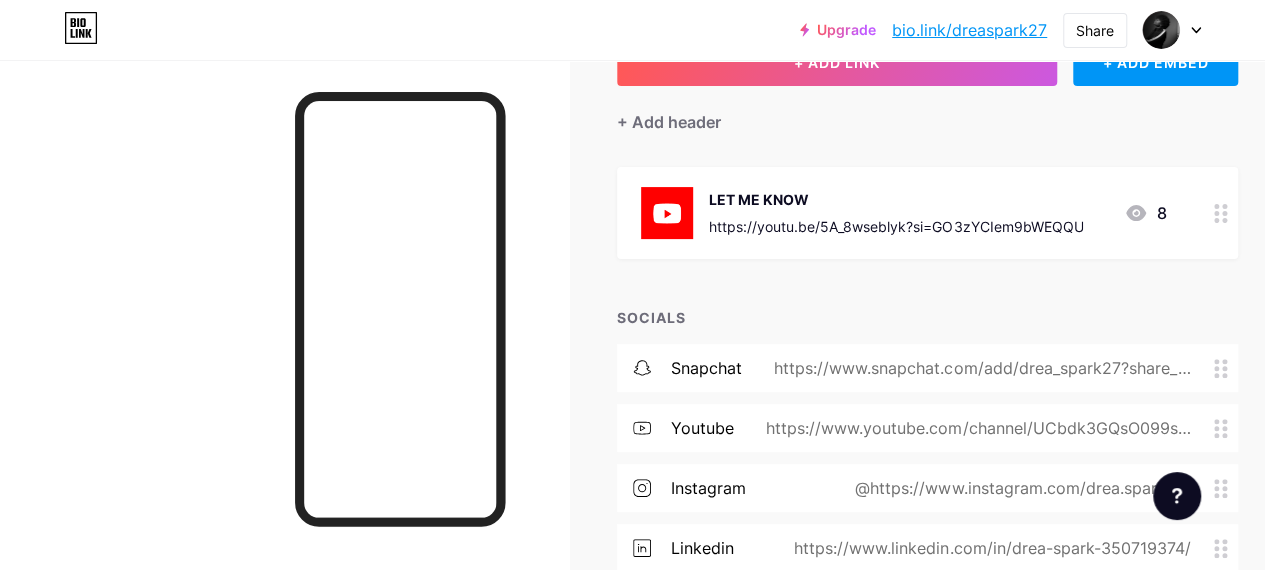 scroll, scrollTop: 139, scrollLeft: 0, axis: vertical 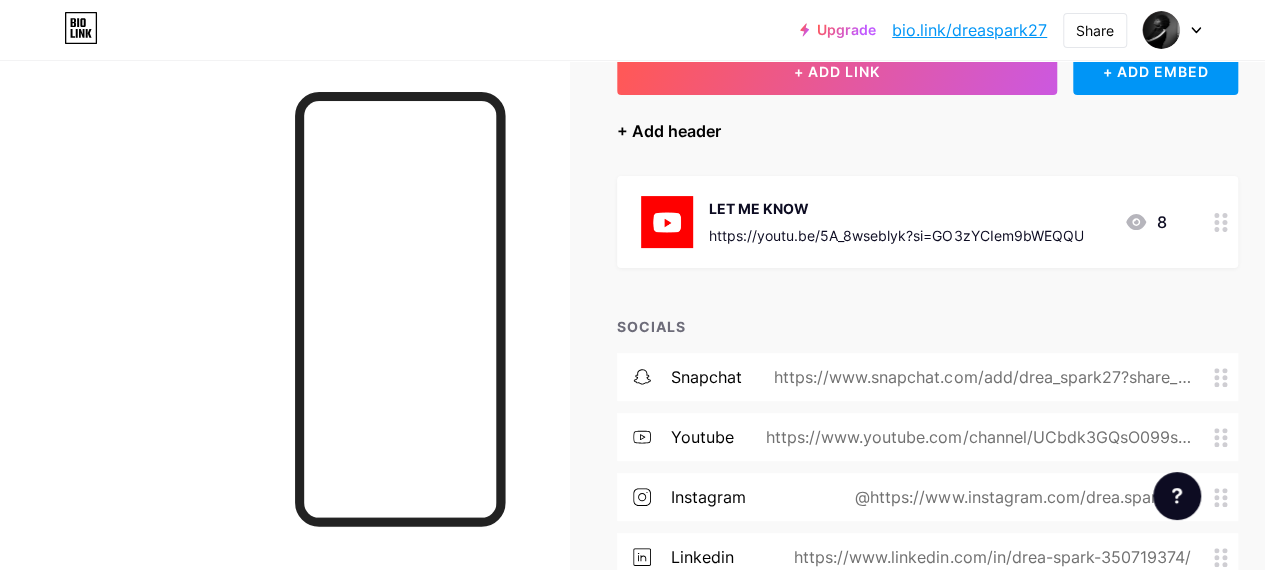 click on "+ Add header" at bounding box center (669, 131) 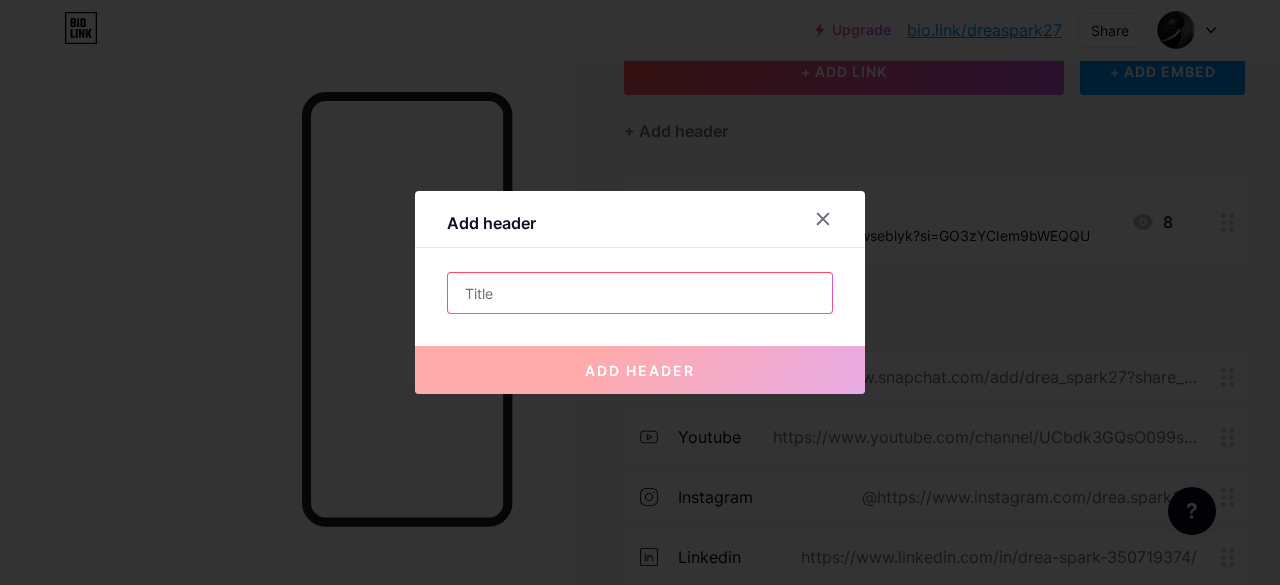 click at bounding box center (640, 293) 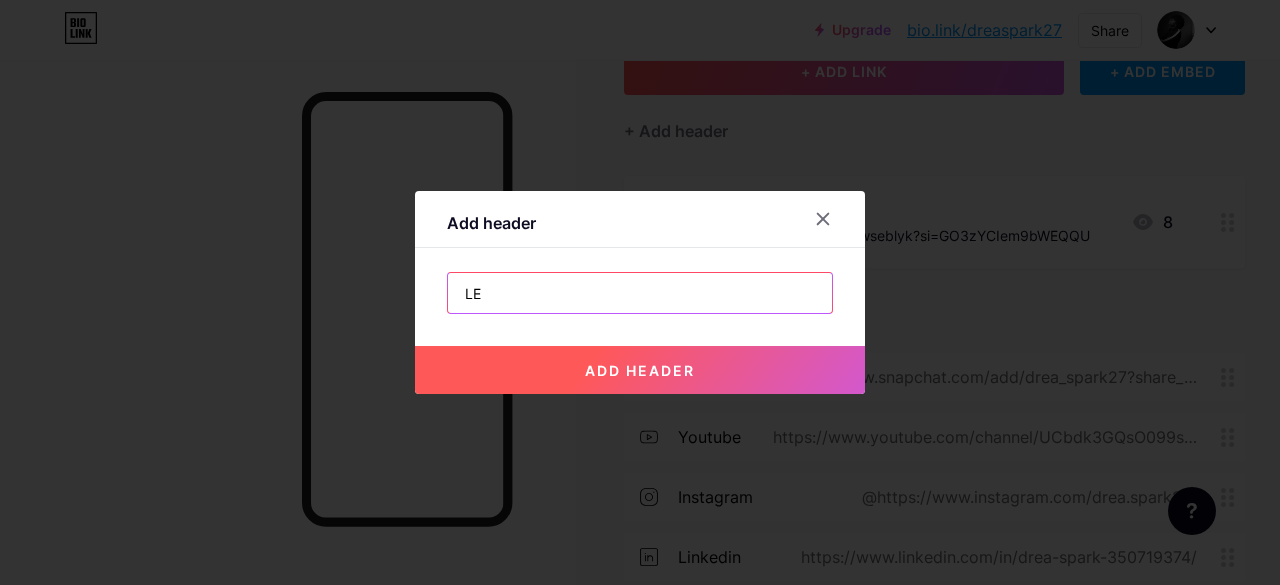 type on "L" 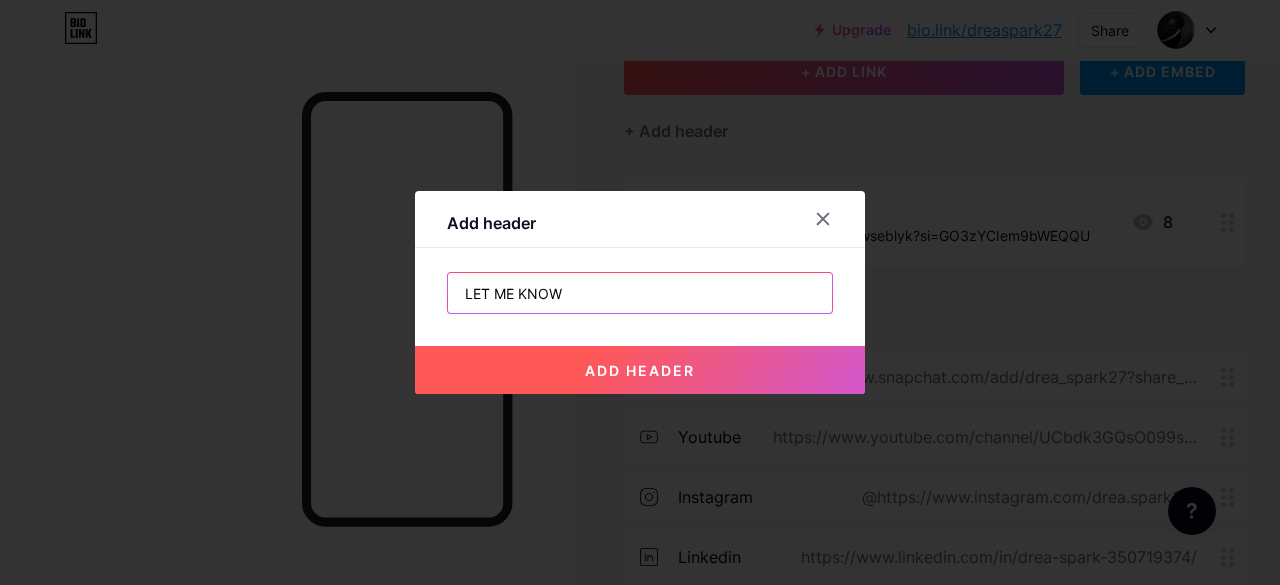 type on "LET ME KNOW" 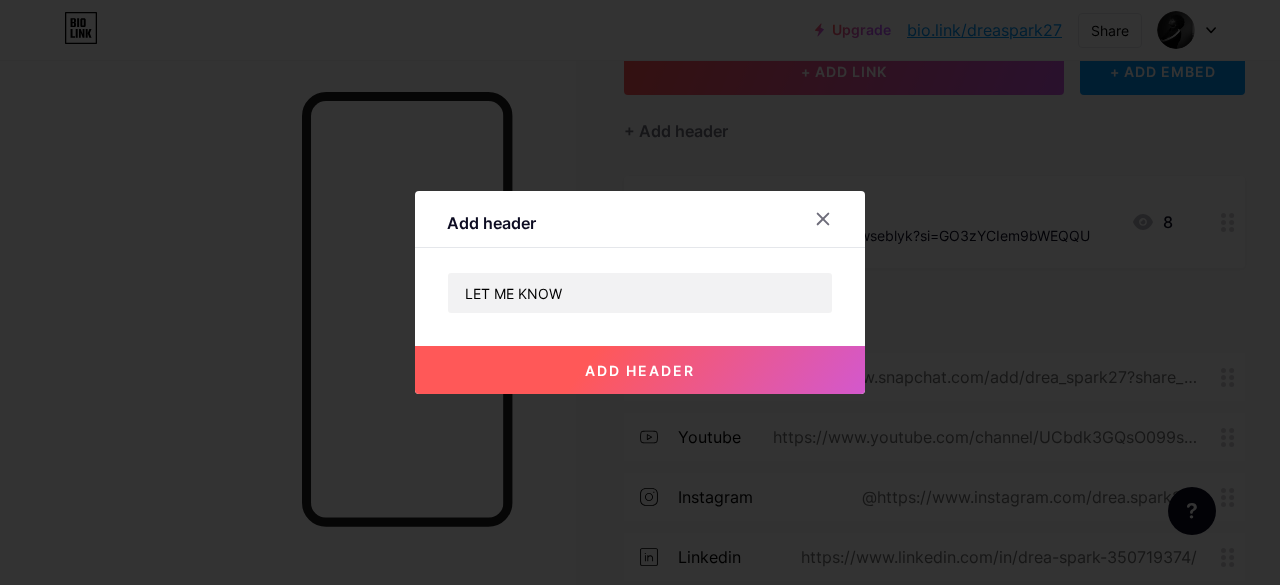 click on "add header" at bounding box center (640, 370) 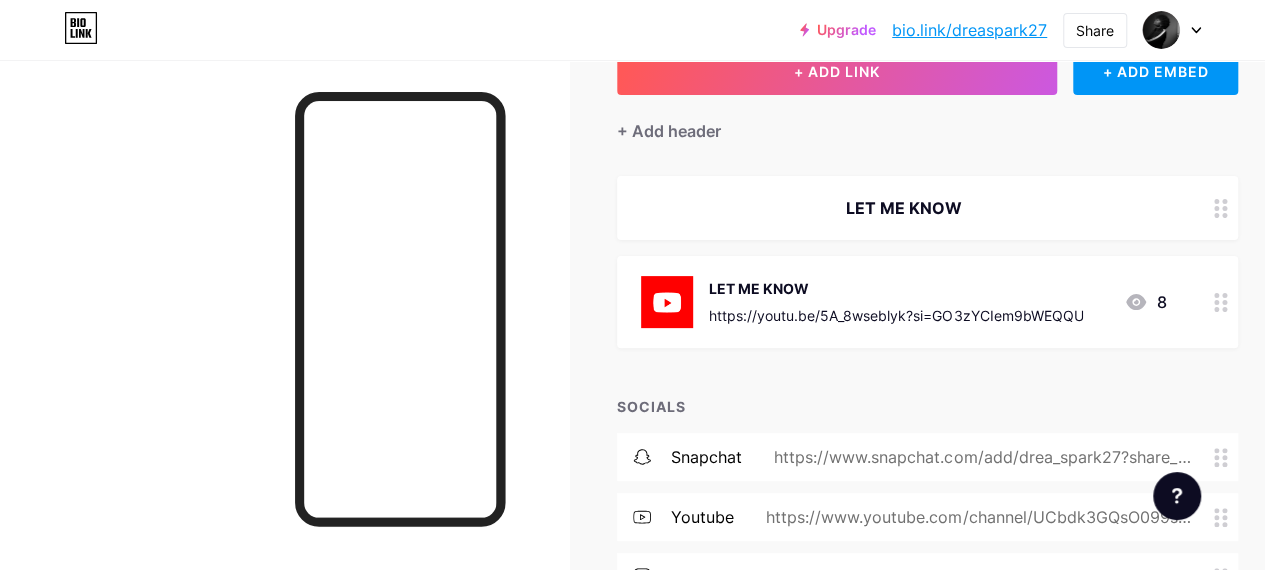 click on "LET ME KNOW" at bounding box center (927, 208) 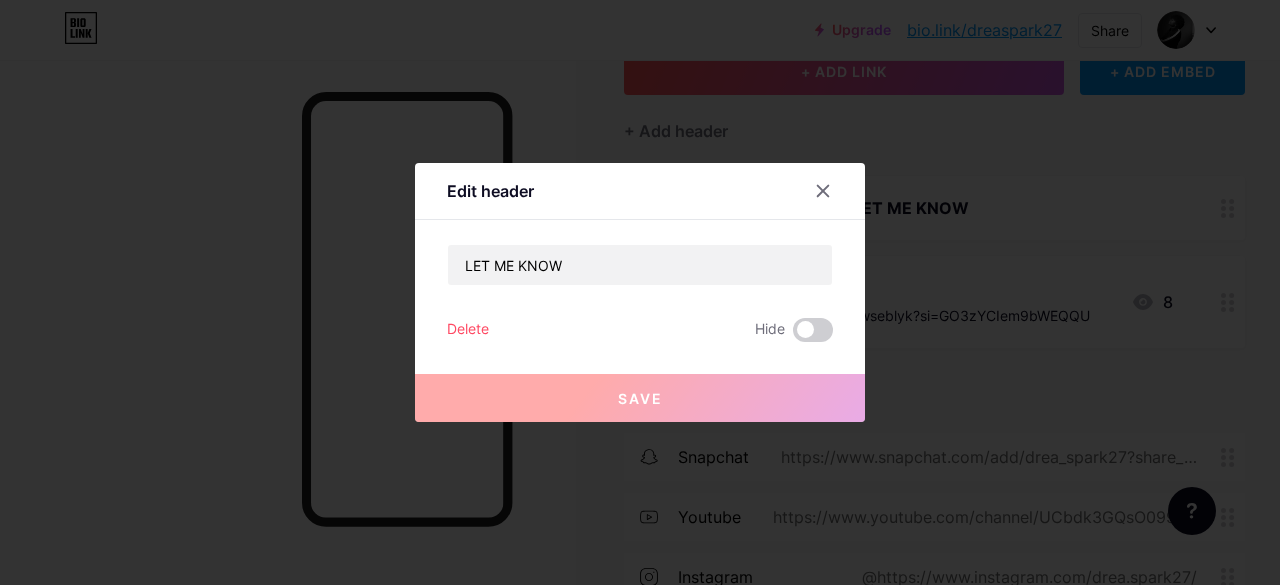 click on "Delete" at bounding box center [468, 330] 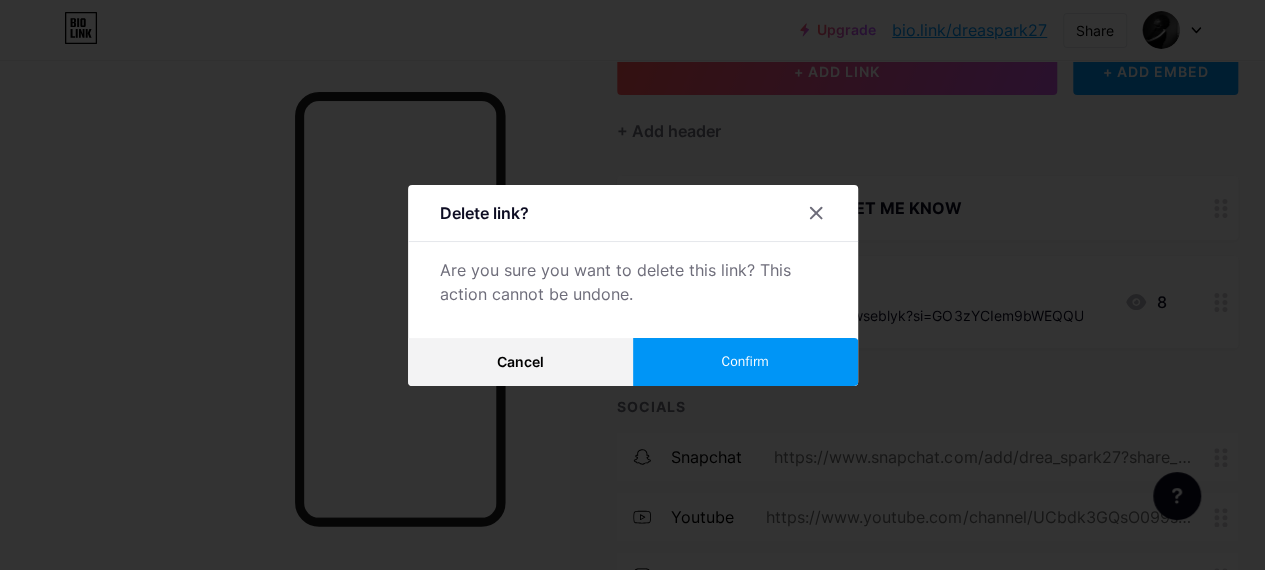 click on "Confirm" at bounding box center [745, 362] 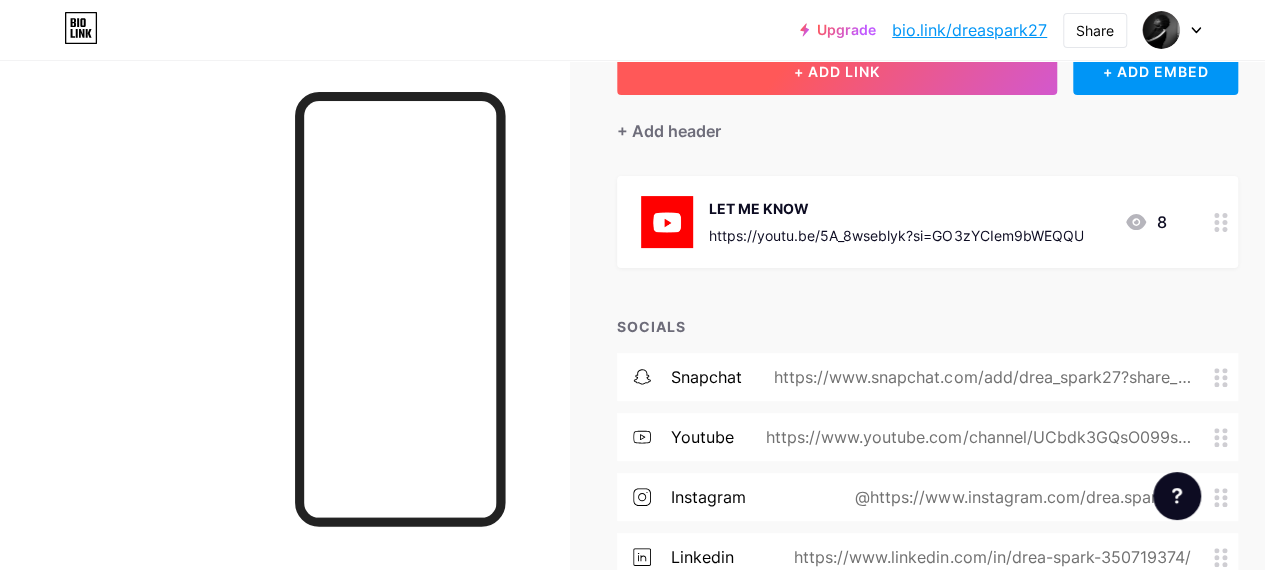 click on "+ ADD LINK" at bounding box center [837, 71] 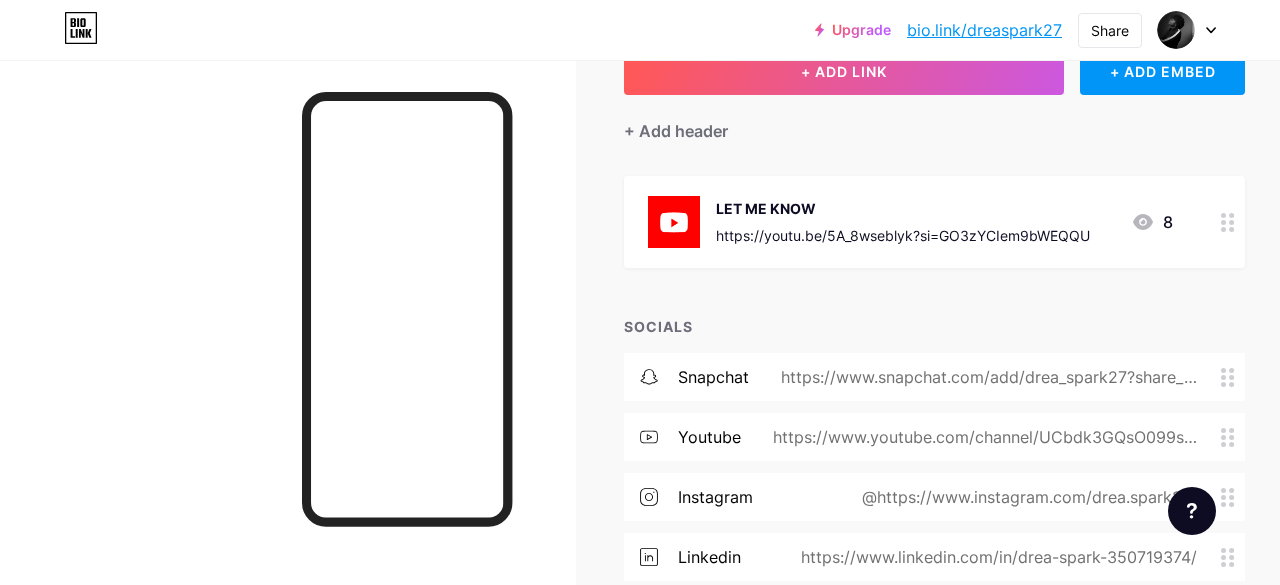 click on "Picture" at bounding box center [785, 269] 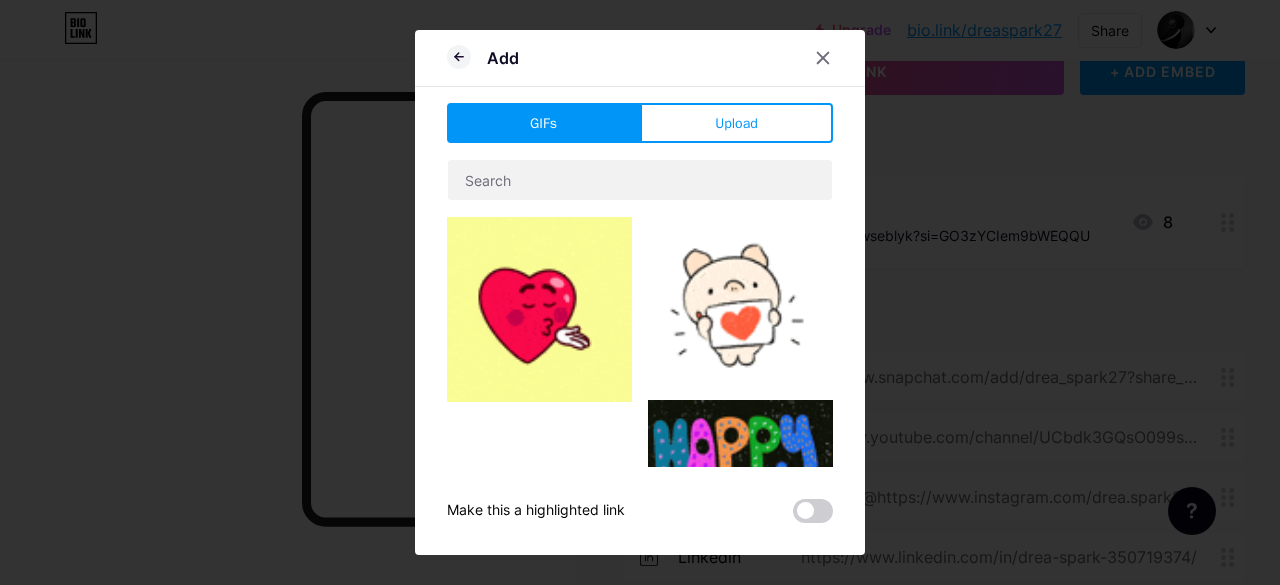 click at bounding box center [640, 313] 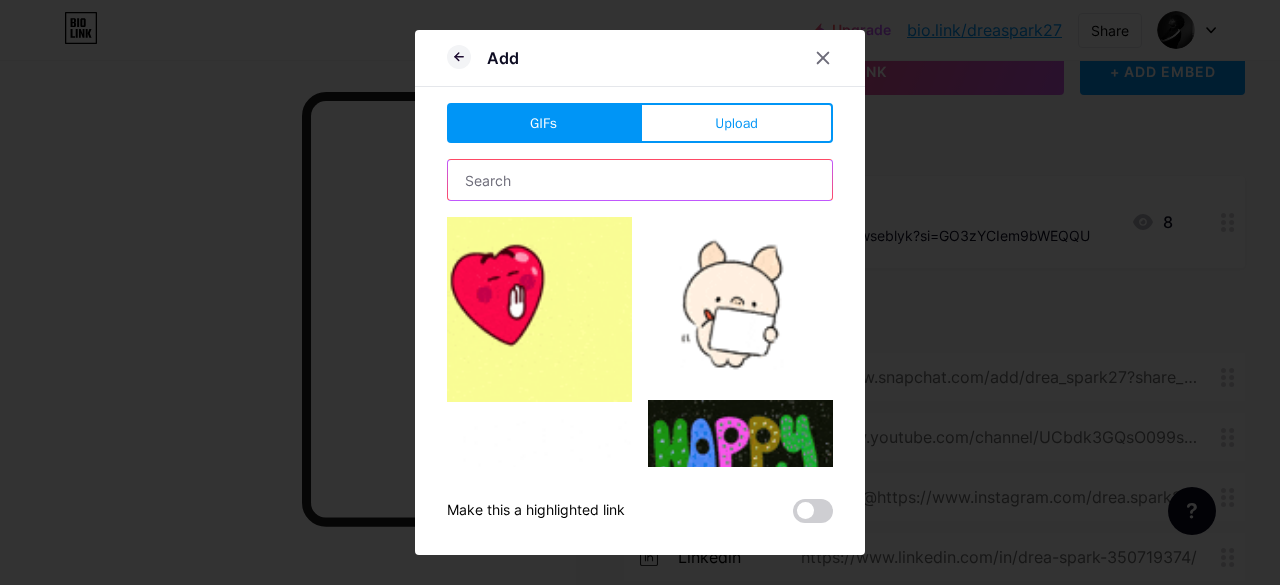 click at bounding box center [640, 180] 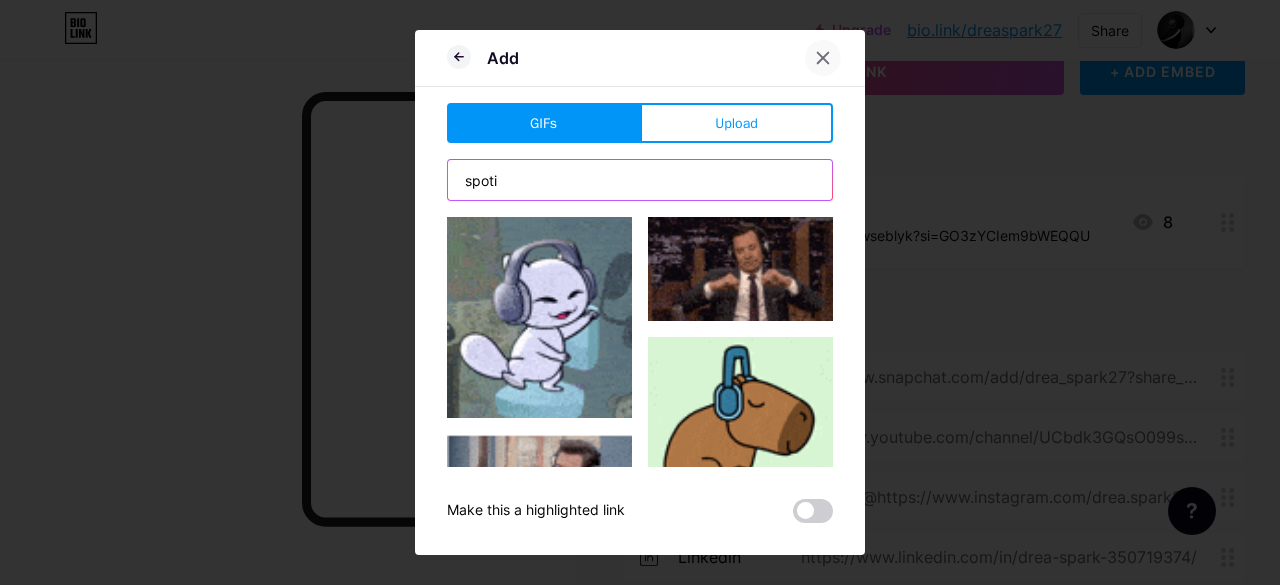 type on "spoti" 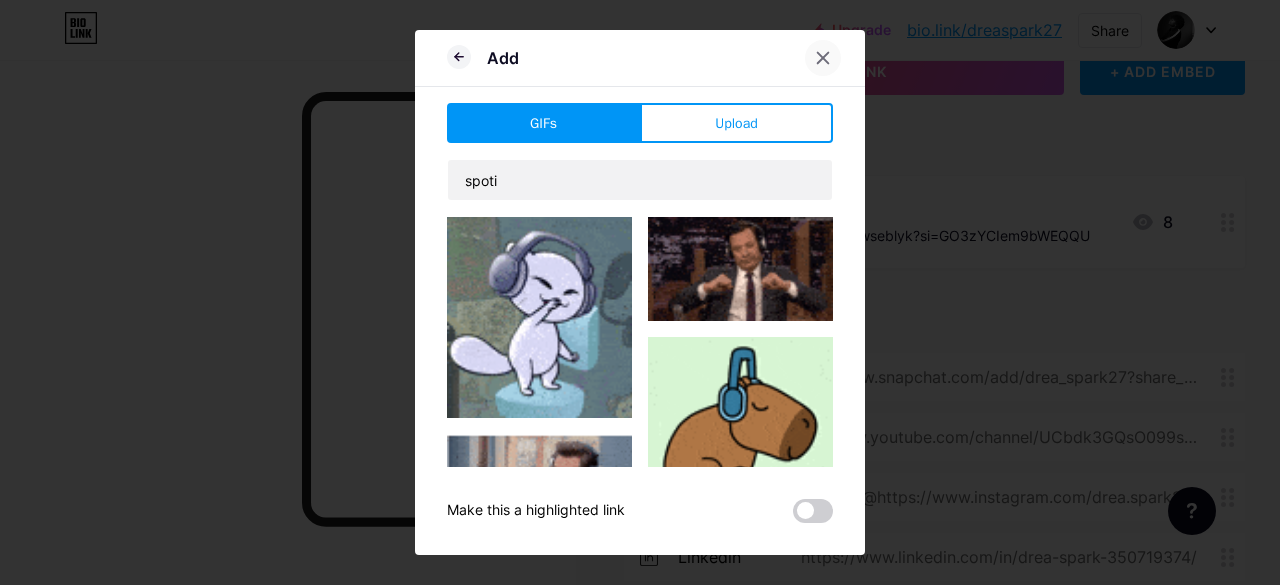 click 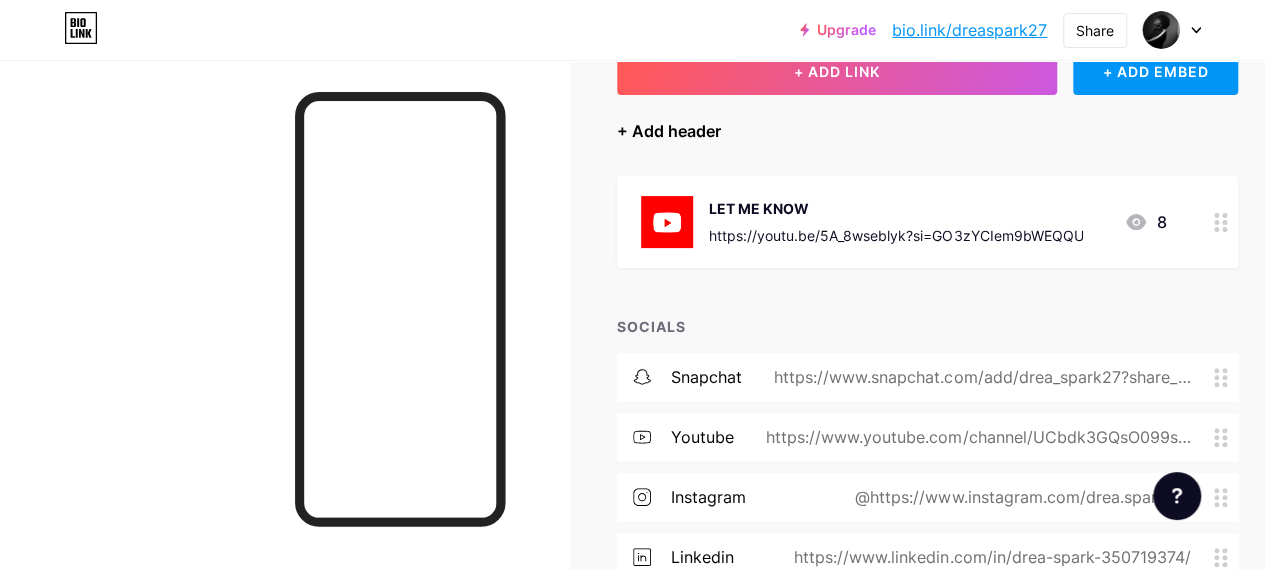 click on "+ Add header" at bounding box center [669, 131] 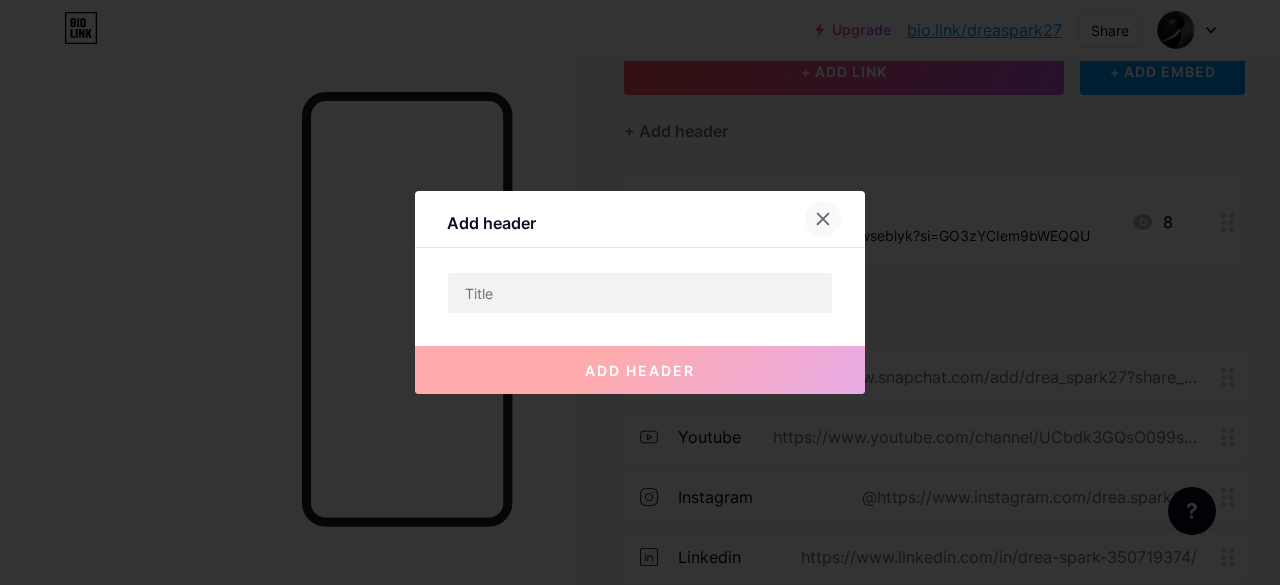click at bounding box center [823, 219] 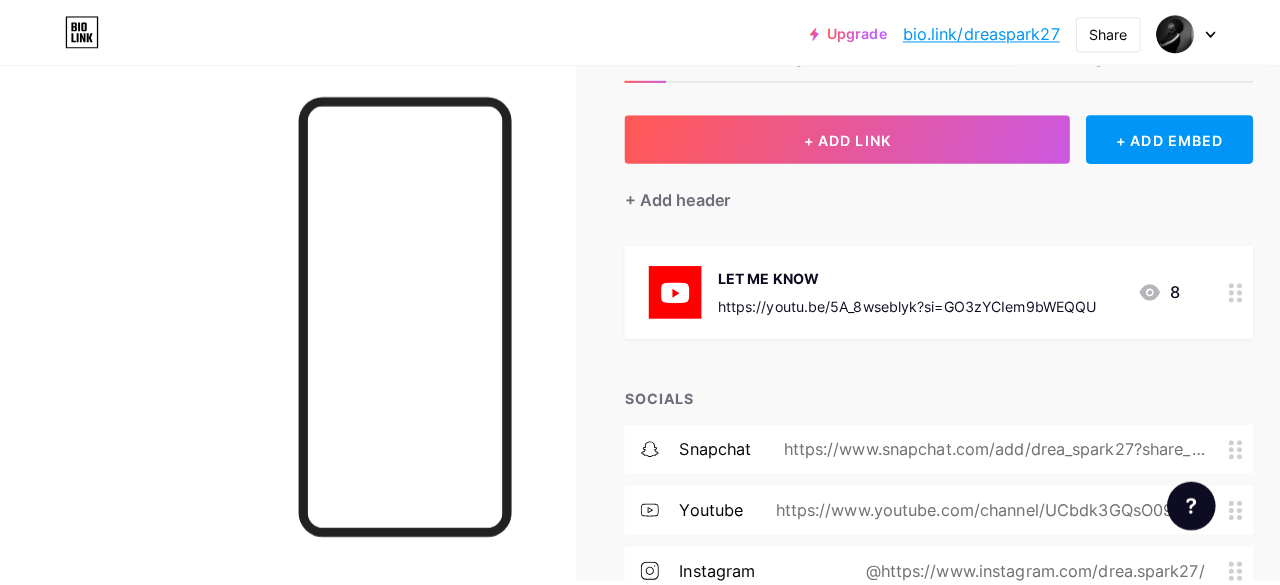 scroll, scrollTop: 23, scrollLeft: 0, axis: vertical 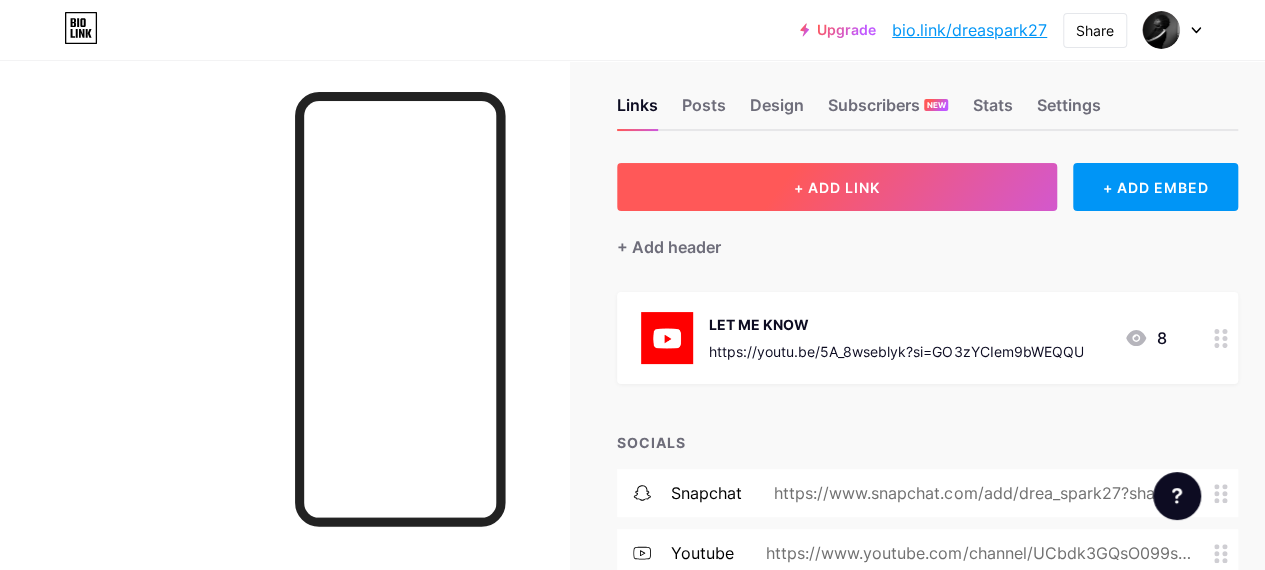 click on "+ ADD LINK" at bounding box center [837, 187] 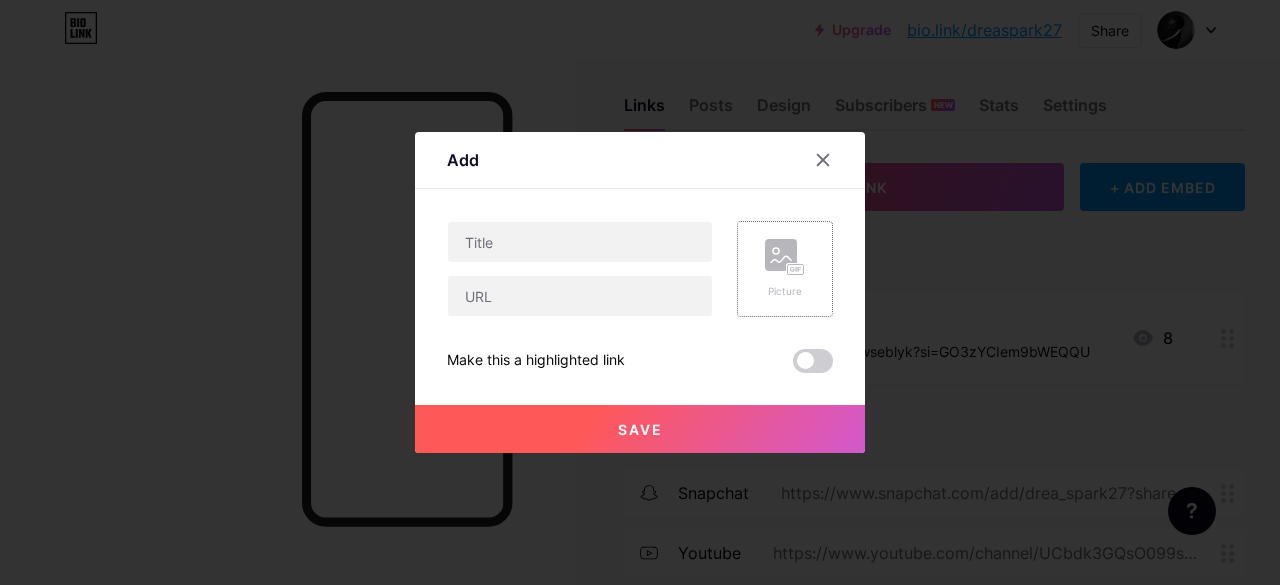 click on "Picture" at bounding box center (785, 269) 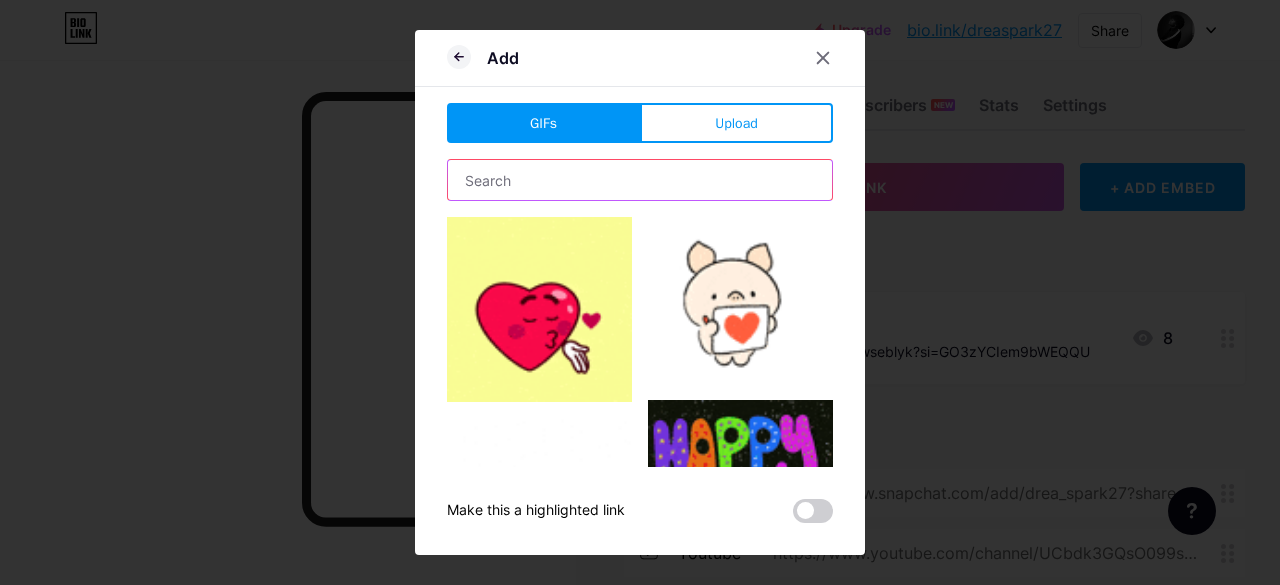 click at bounding box center [640, 180] 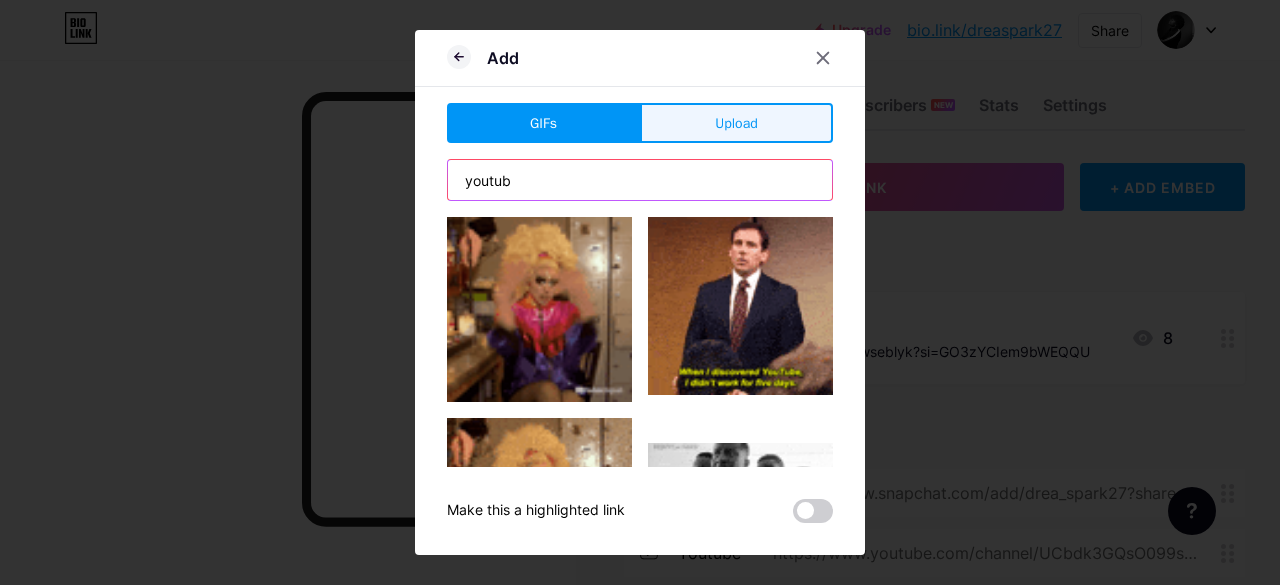 type on "youtub" 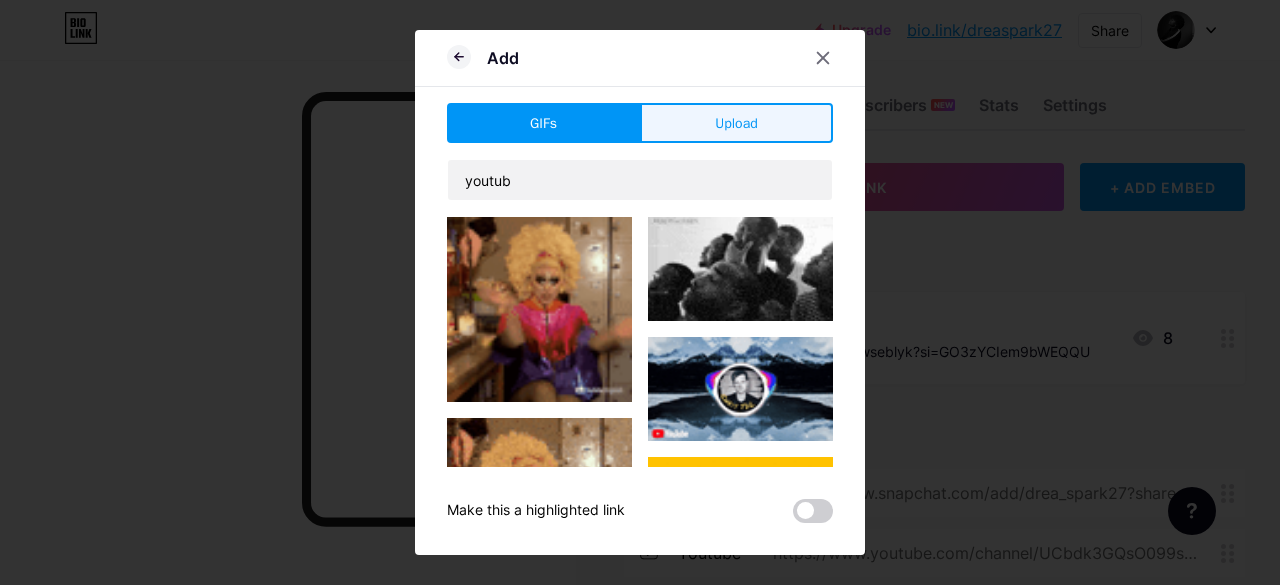 click on "Upload" at bounding box center [736, 123] 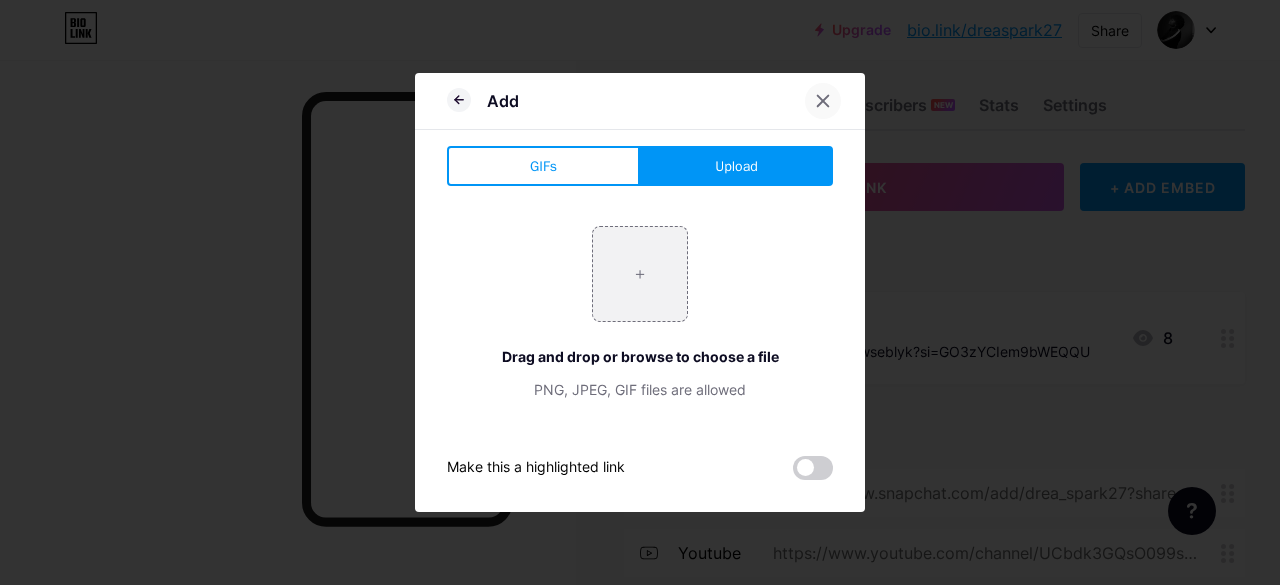 click 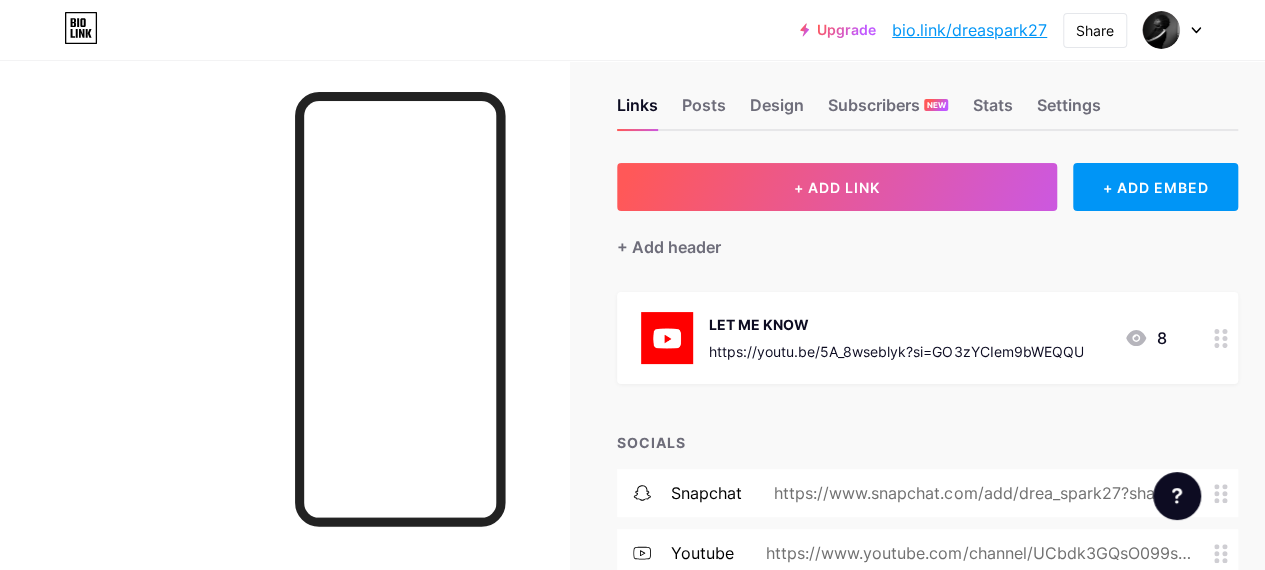 click at bounding box center [667, 338] 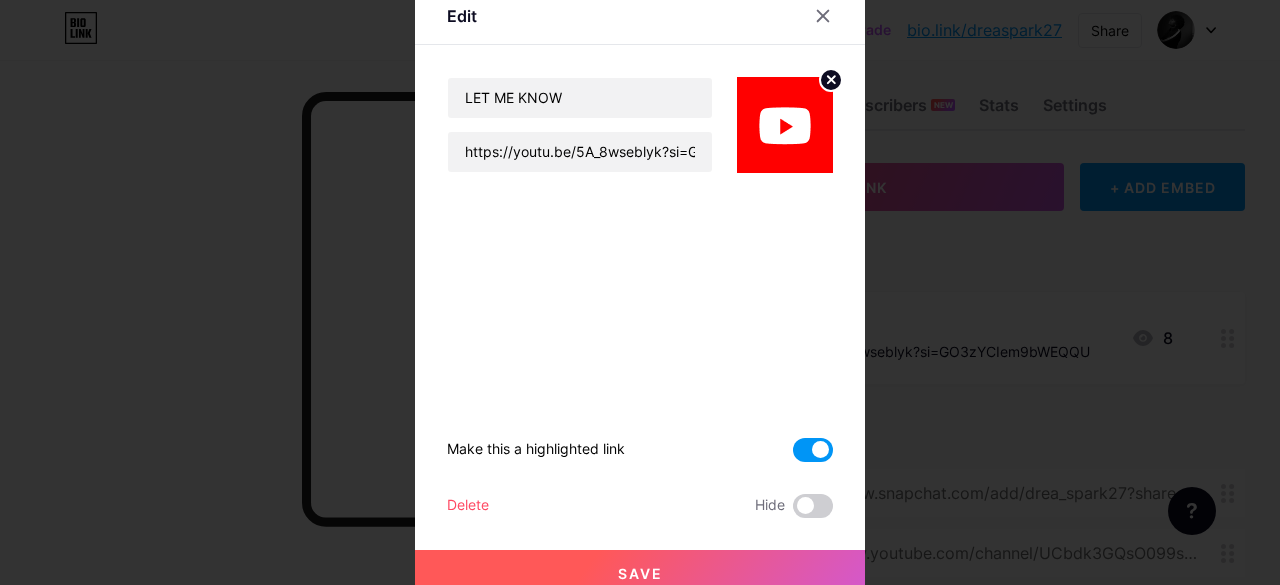 click at bounding box center (785, 125) 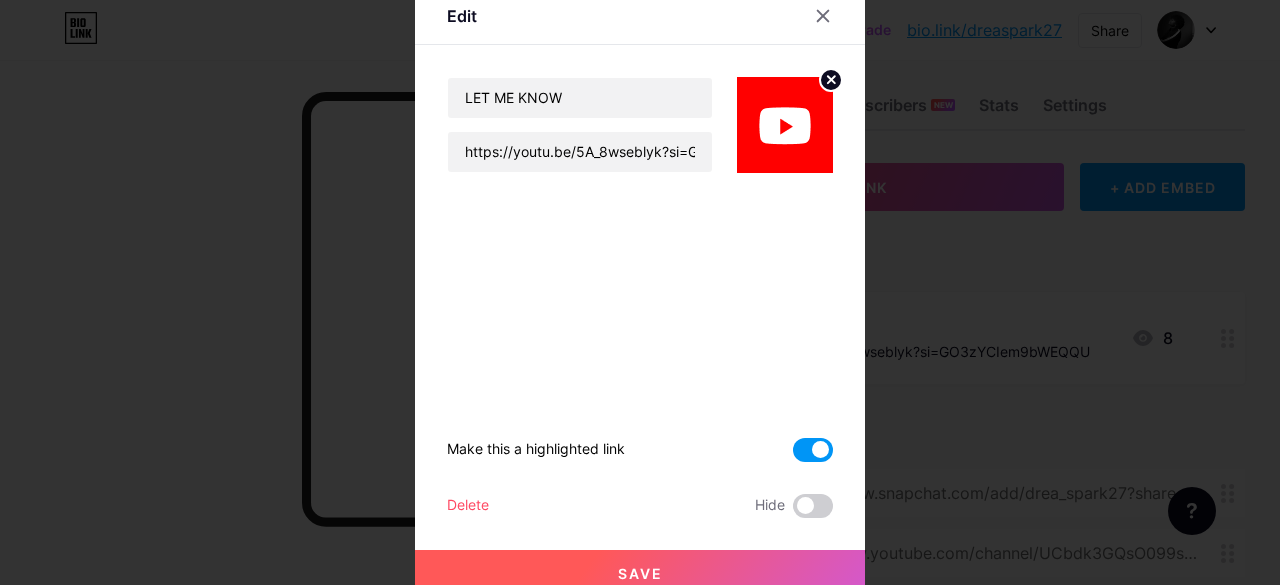 drag, startPoint x: 772, startPoint y: 143, endPoint x: 662, endPoint y: 70, distance: 132.01894 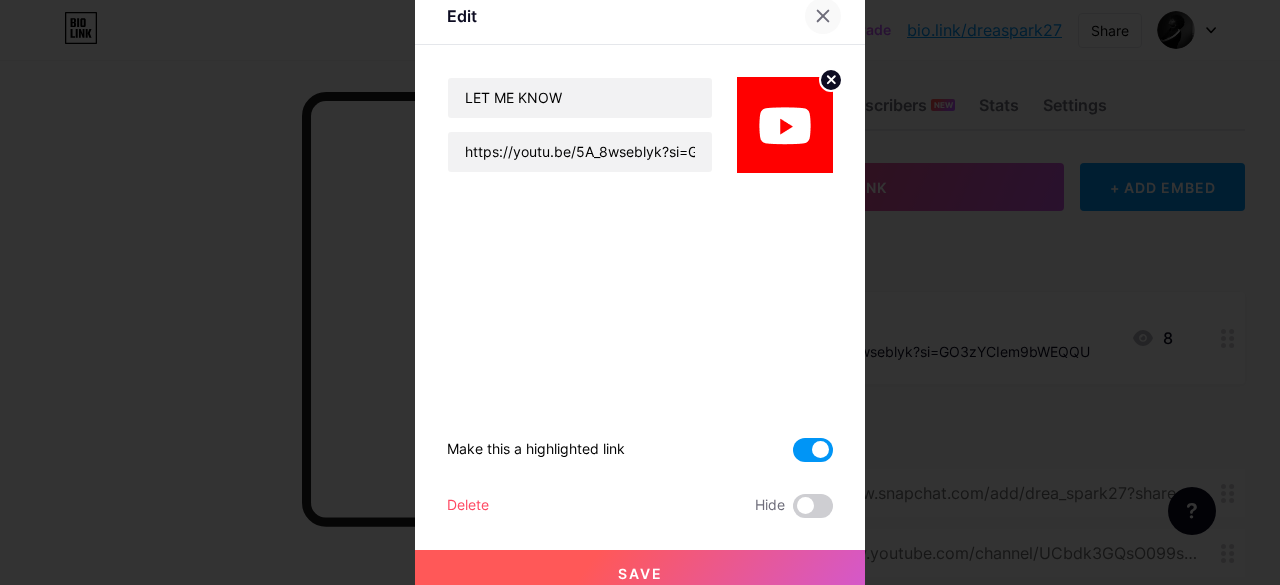 click at bounding box center [823, 16] 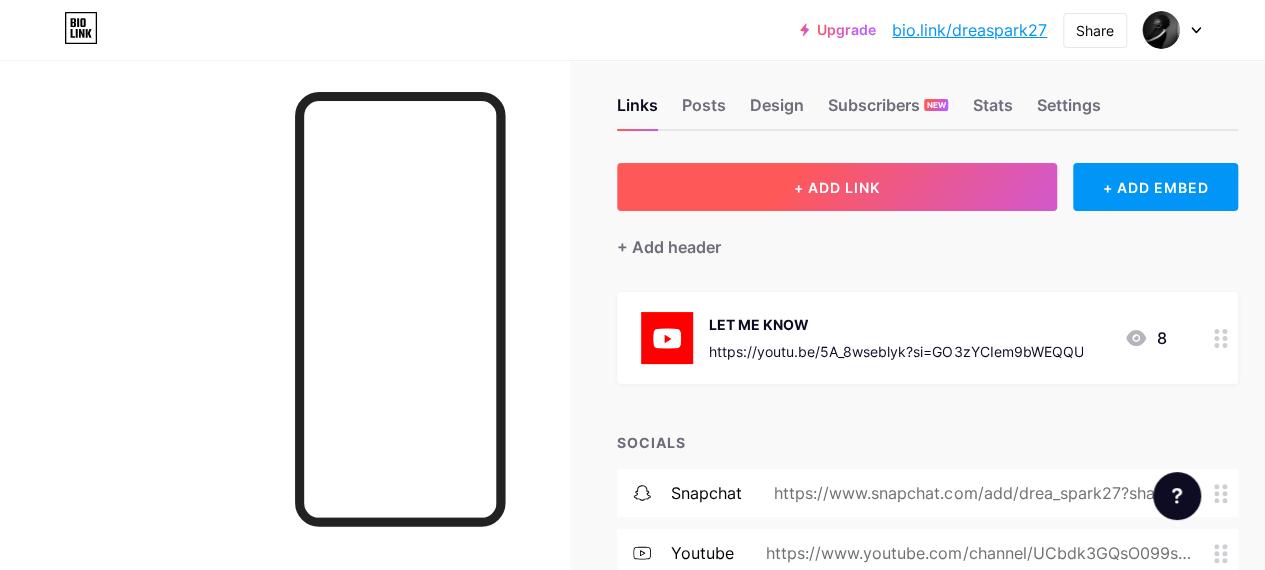 click on "+ ADD LINK" at bounding box center (837, 187) 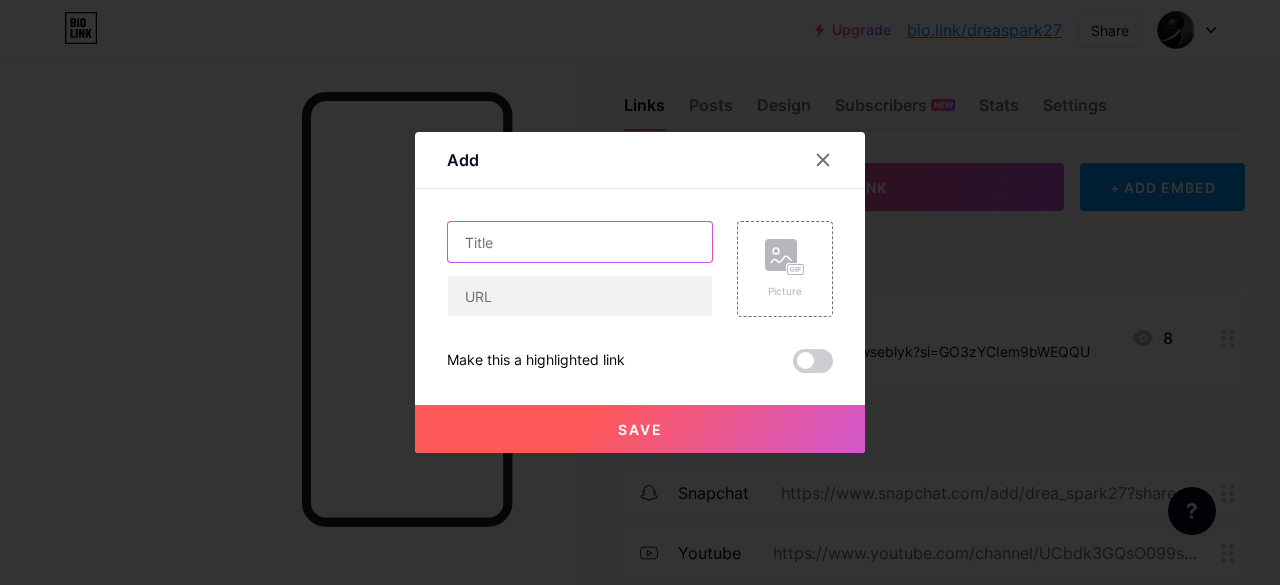 click at bounding box center [580, 242] 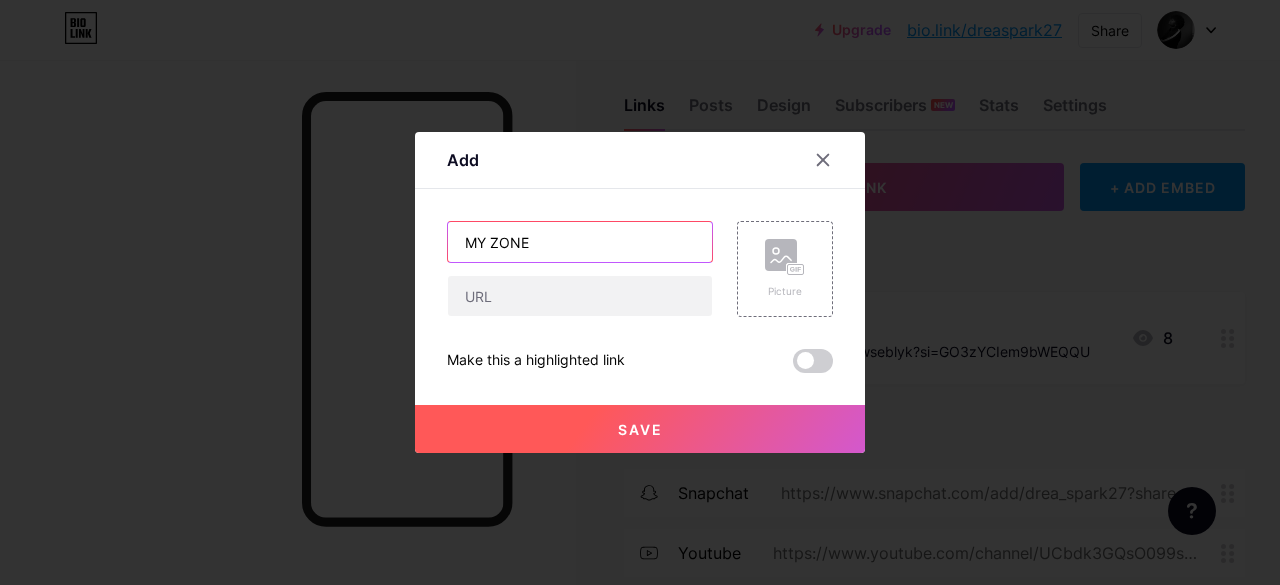 type on "MY ZONE" 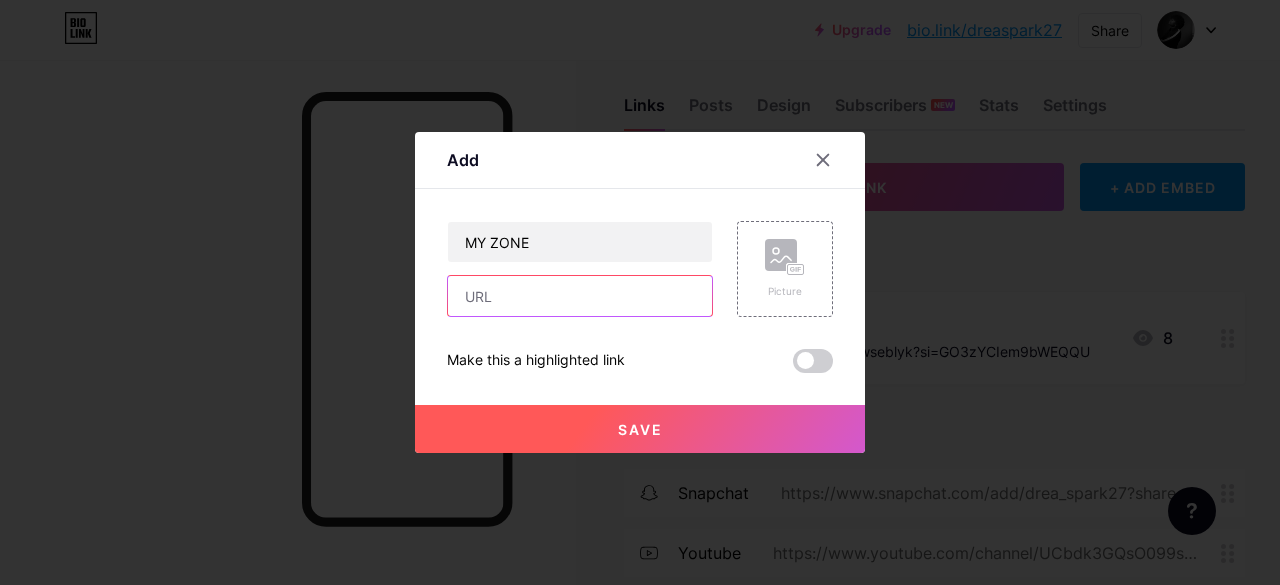 click at bounding box center [580, 296] 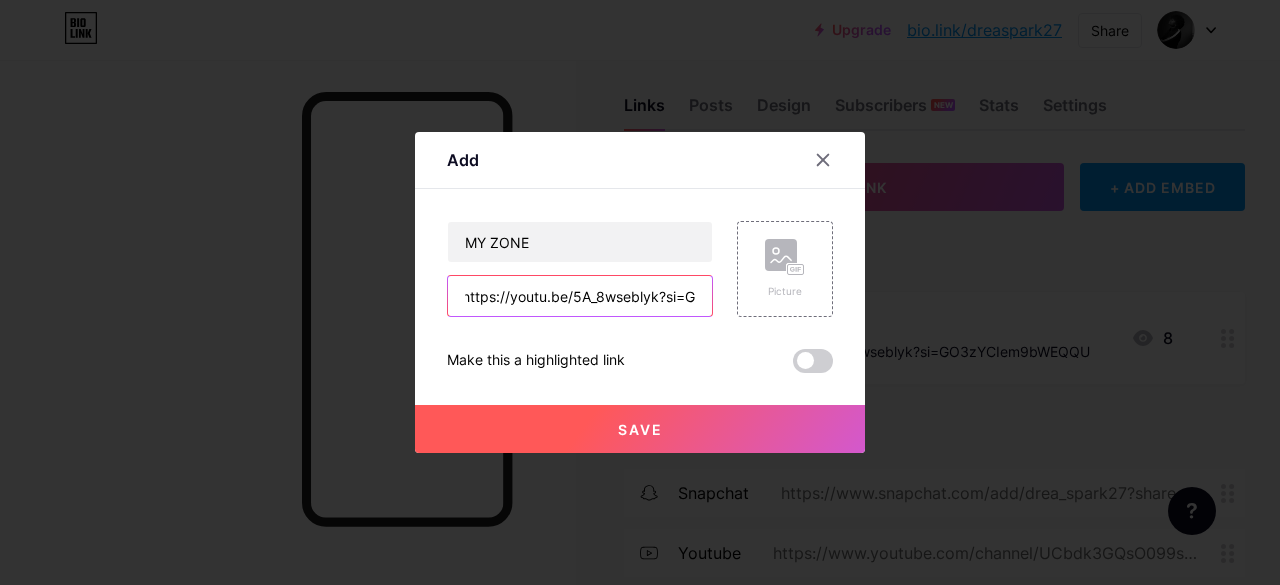scroll, scrollTop: 0, scrollLeft: 0, axis: both 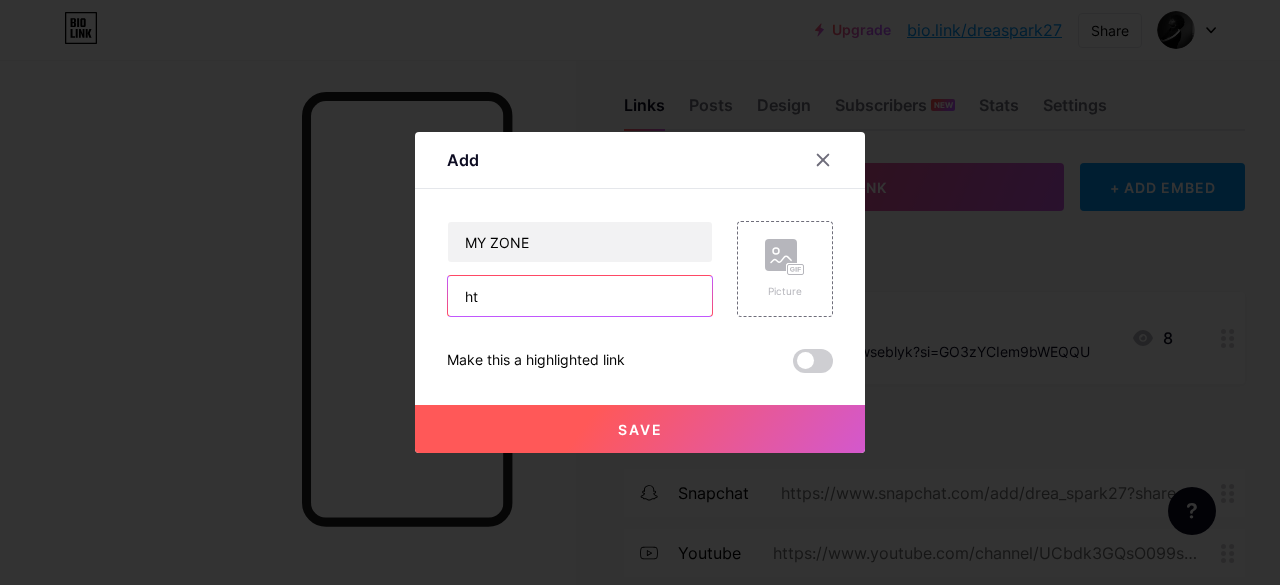 type on "h" 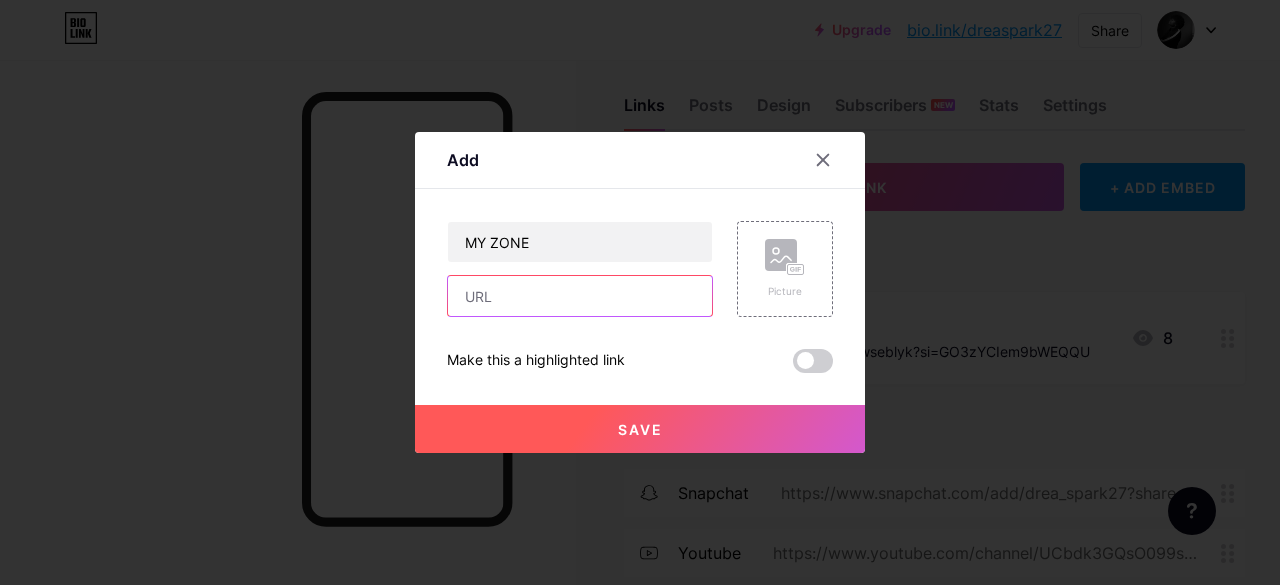 click at bounding box center [580, 296] 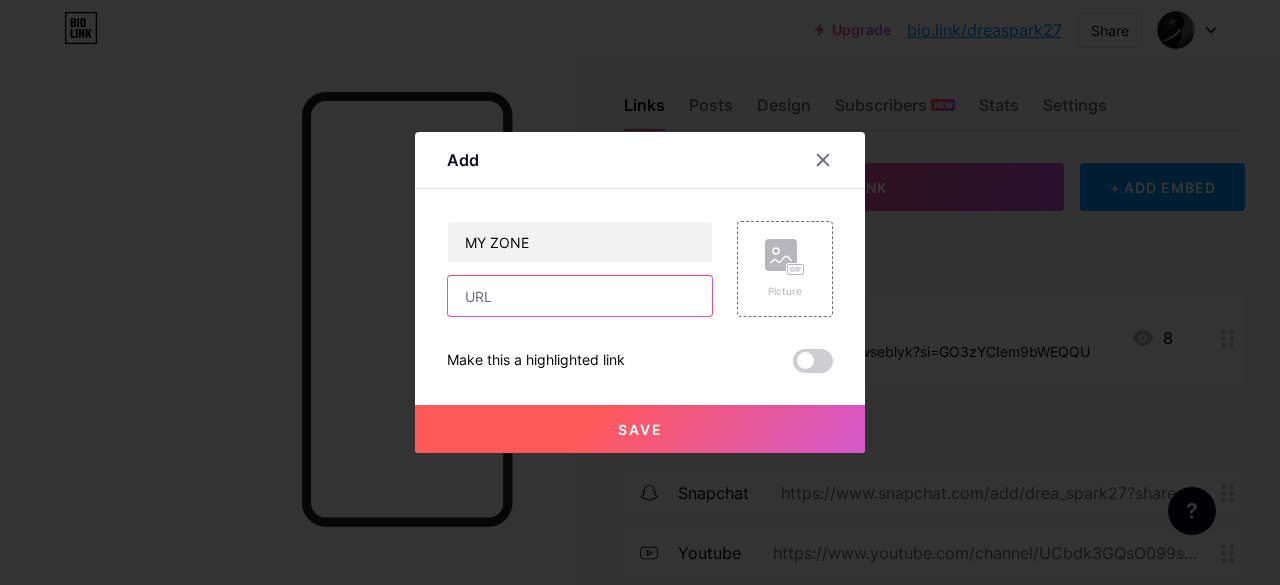 paste on "https://youtu.be/aMRiNO7vKnk?si=r0f1LUojK2GUfJFb" 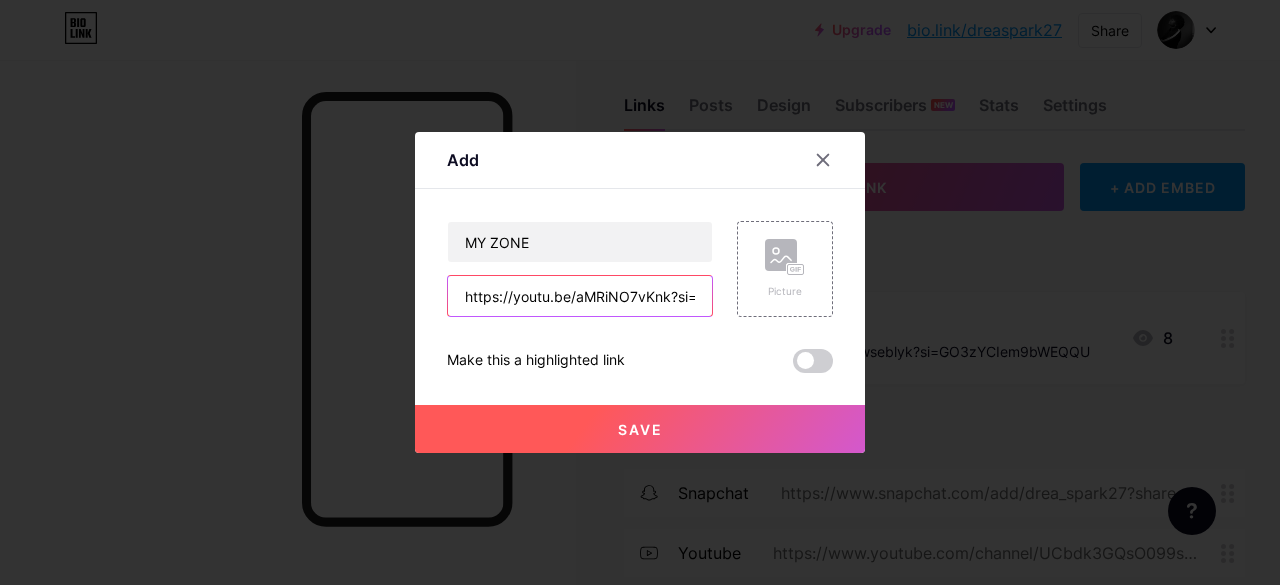 scroll, scrollTop: 0, scrollLeft: 124, axis: horizontal 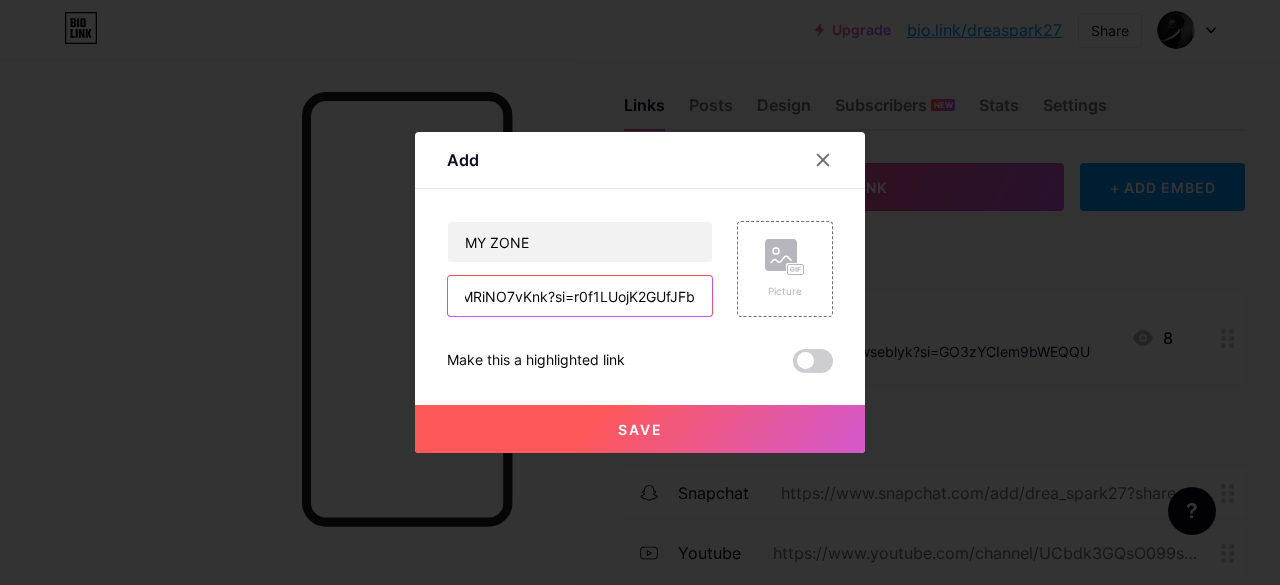 type on "https://youtu.be/aMRiNO7vKnk?si=r0f1LUojK2GUfJFb" 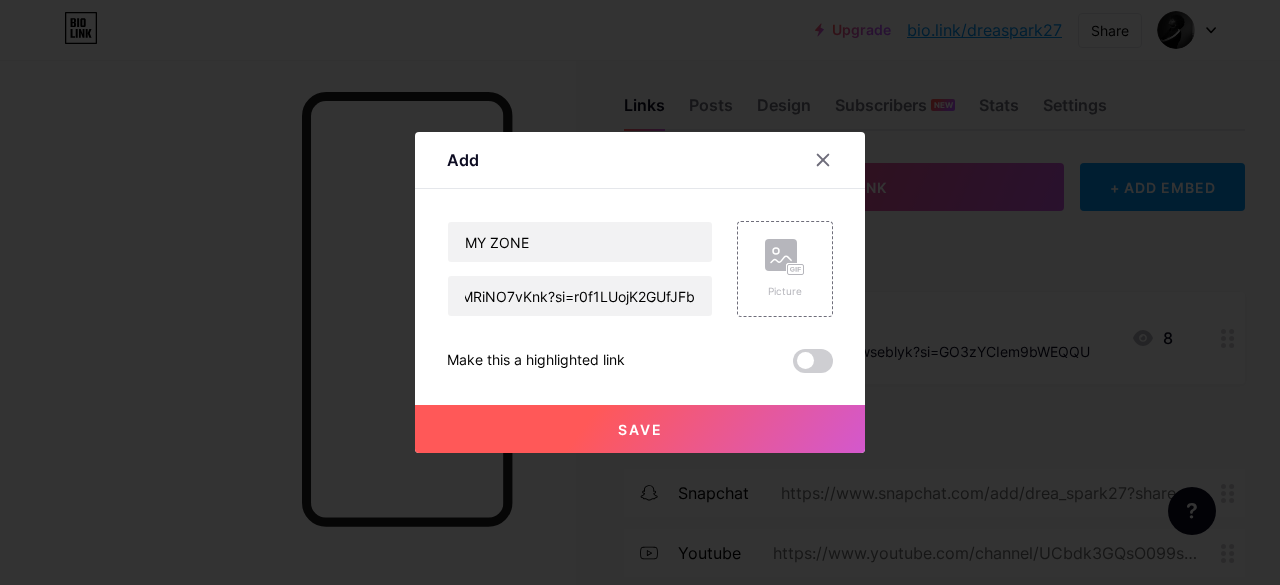 scroll, scrollTop: 0, scrollLeft: 0, axis: both 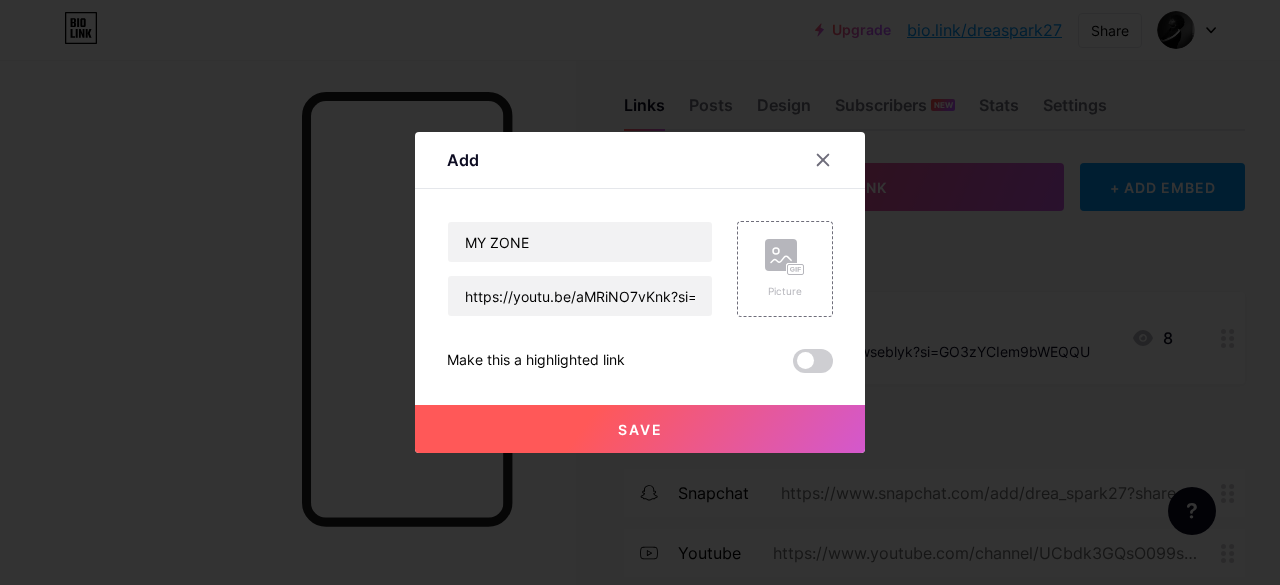 click on "Picture" at bounding box center (773, 269) 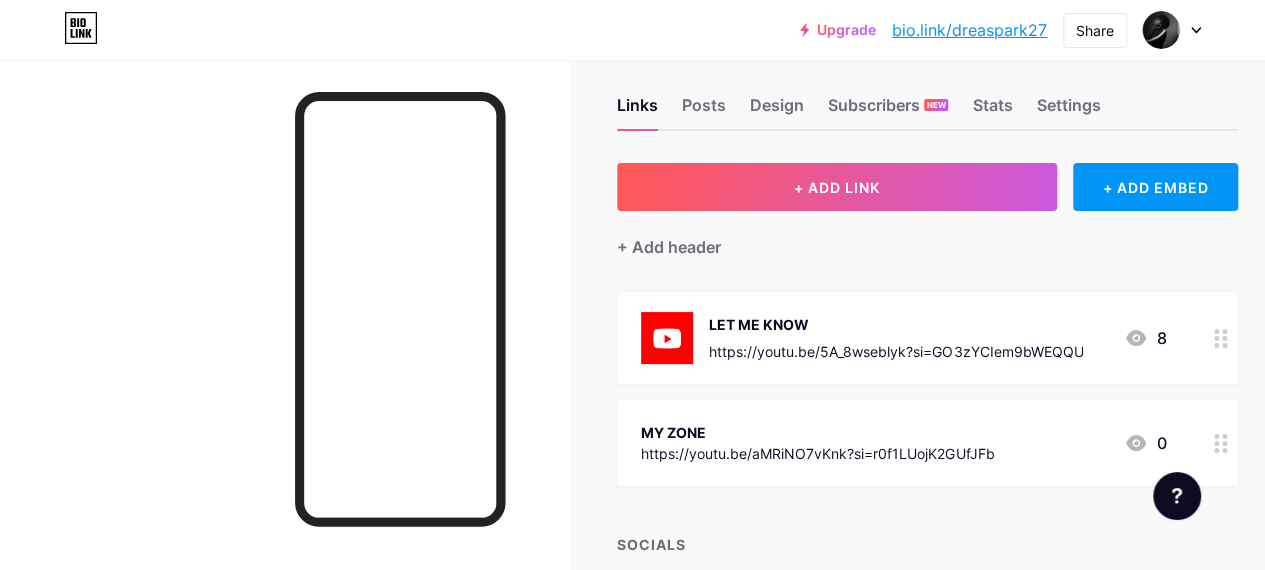 click on "MY ZONE" at bounding box center [817, 432] 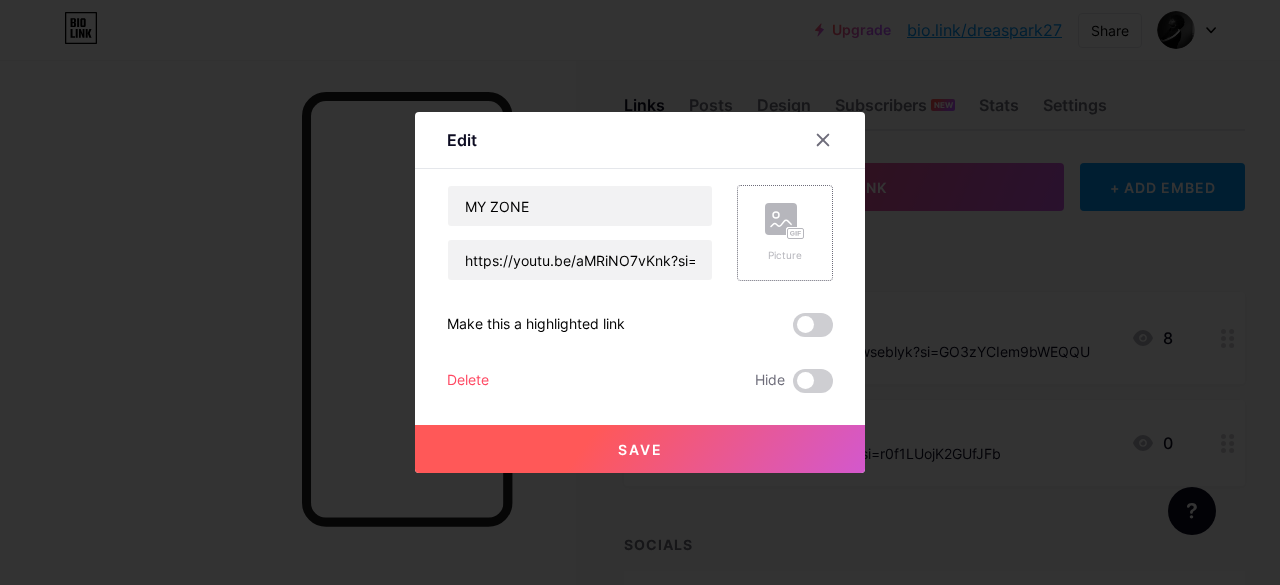 click on "Picture" at bounding box center (785, 233) 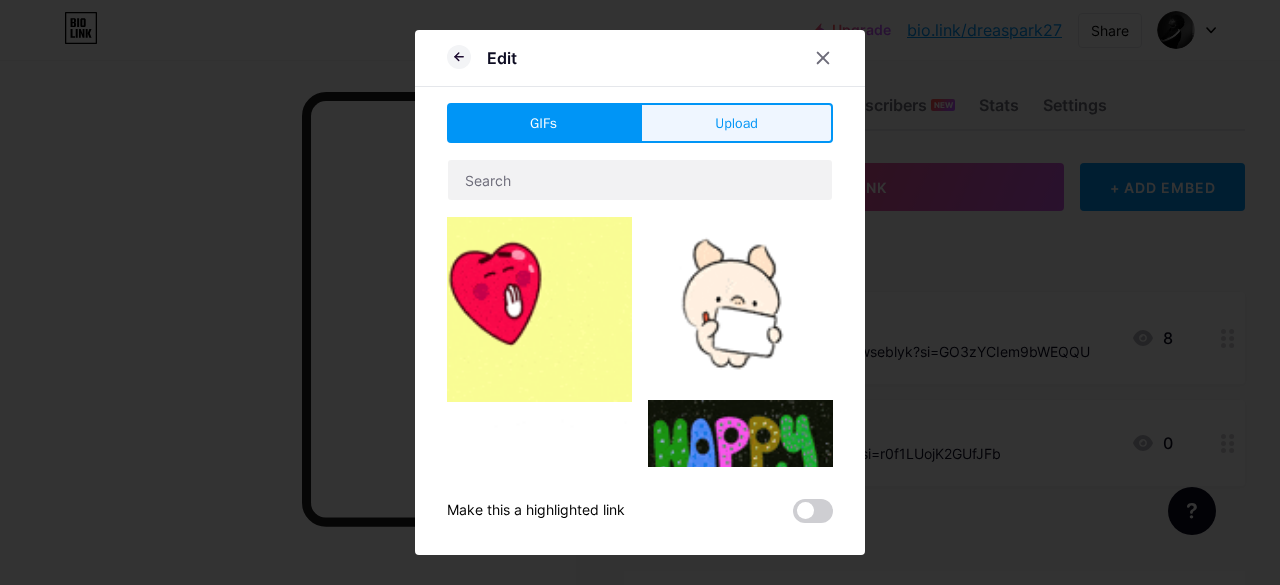 click on "Upload" at bounding box center [736, 123] 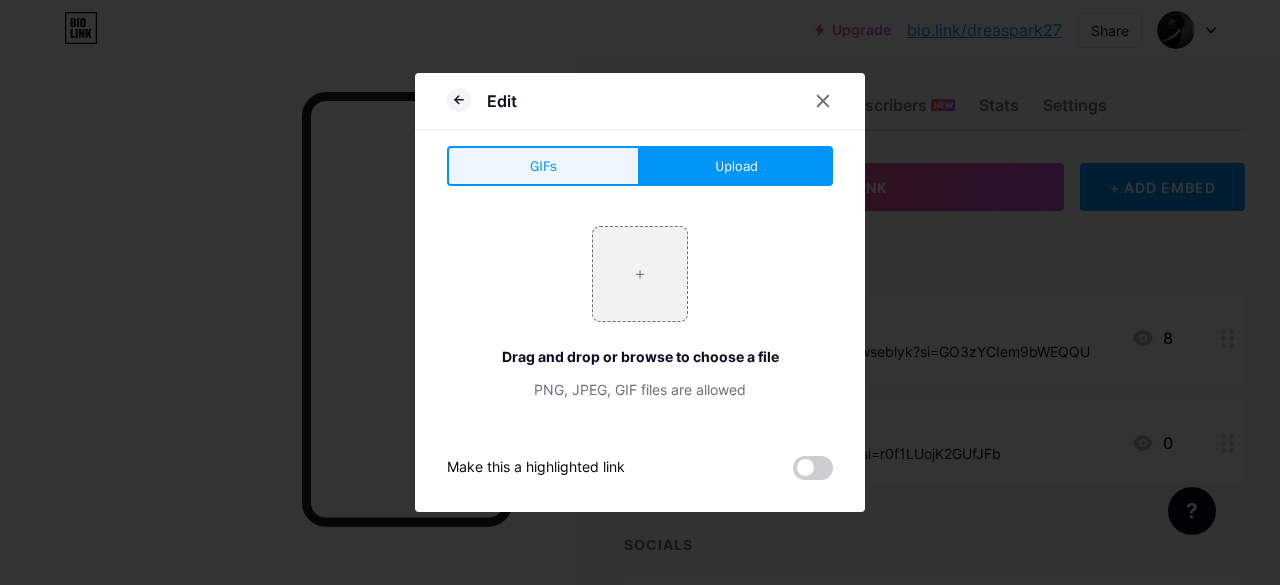 click on "GIFs" at bounding box center (543, 166) 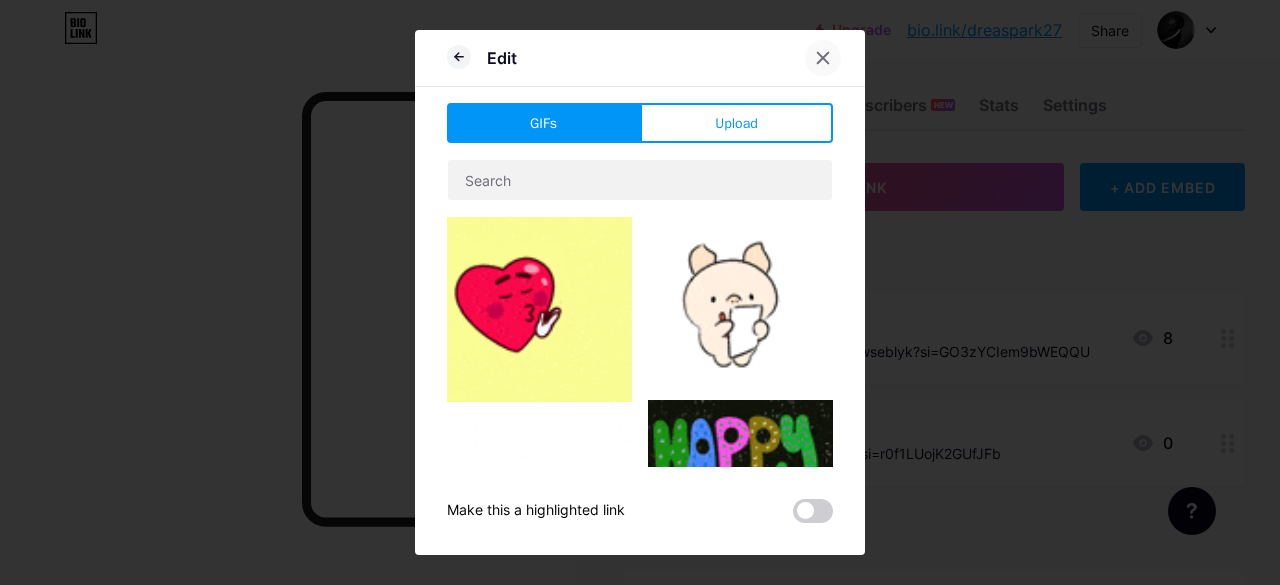 click at bounding box center (823, 58) 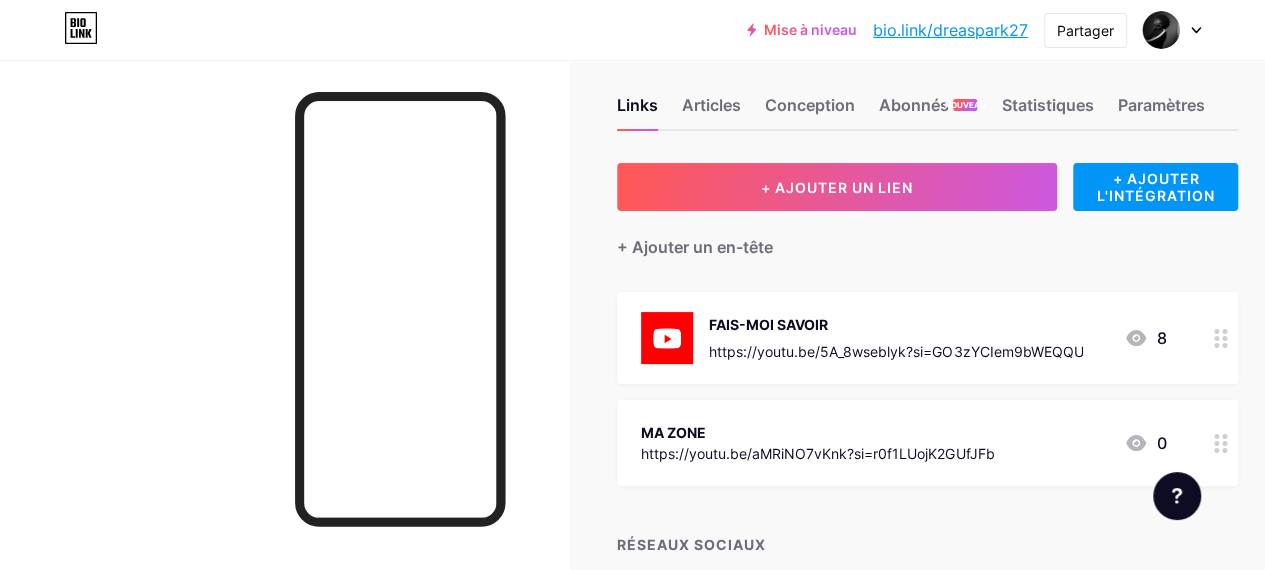 click on "MA ZONE" at bounding box center [817, 432] 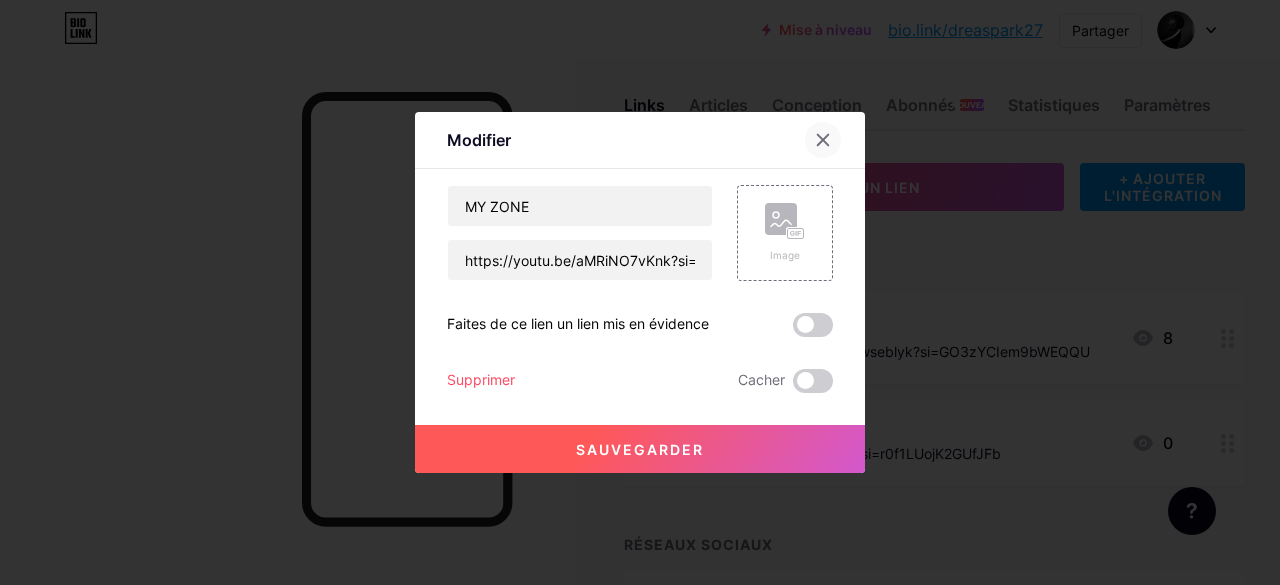 click at bounding box center [823, 140] 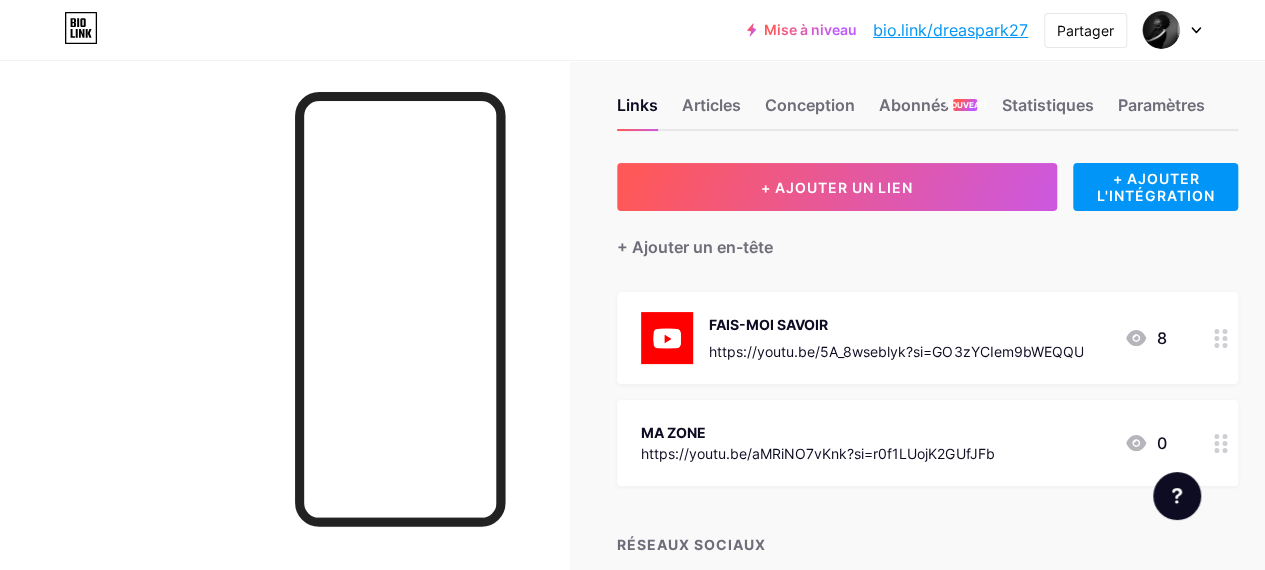 click on "FAIS-MOI SAVOIR
https://youtu.be/5A_8wseblyk?si=GO3zYCIem9bWEQQU
8" at bounding box center [927, 338] 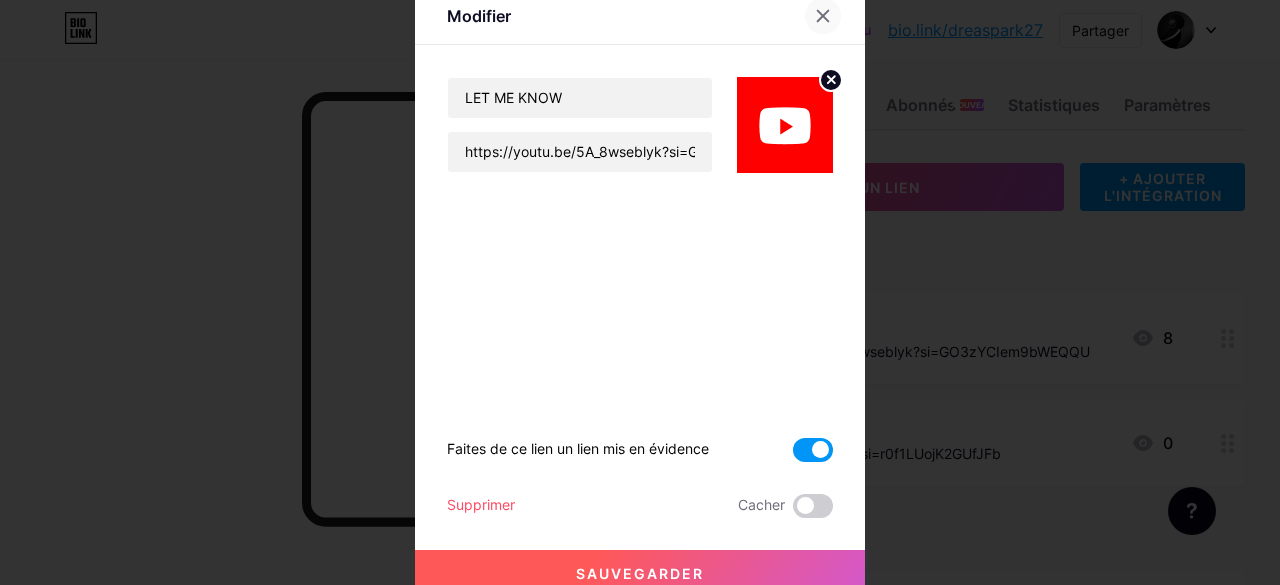 click at bounding box center [823, 16] 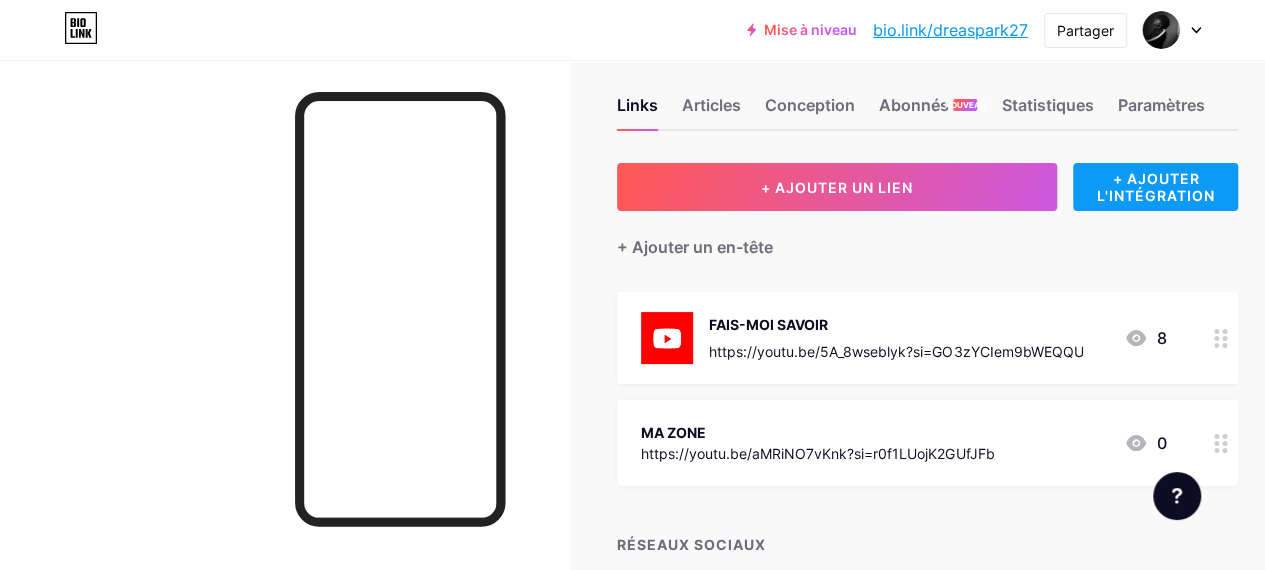 click on "+ AJOUTER L'INTÉGRATION" at bounding box center (1155, 187) 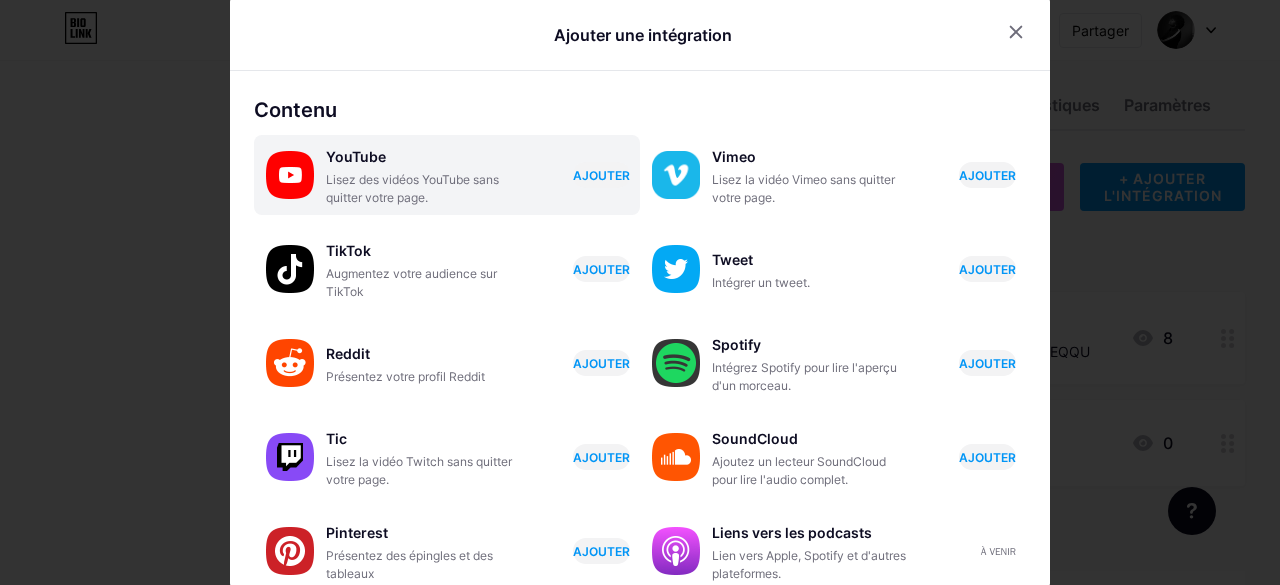 click on "Lisez des vidéos YouTube sans quitter votre page." at bounding box center [426, 189] 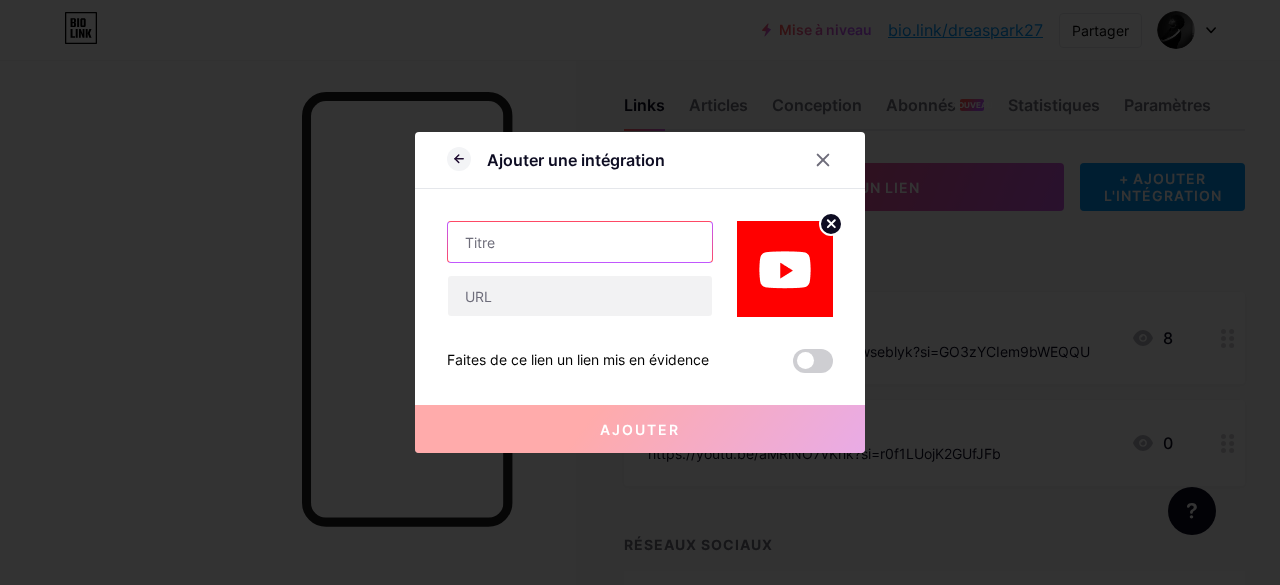 click at bounding box center (580, 242) 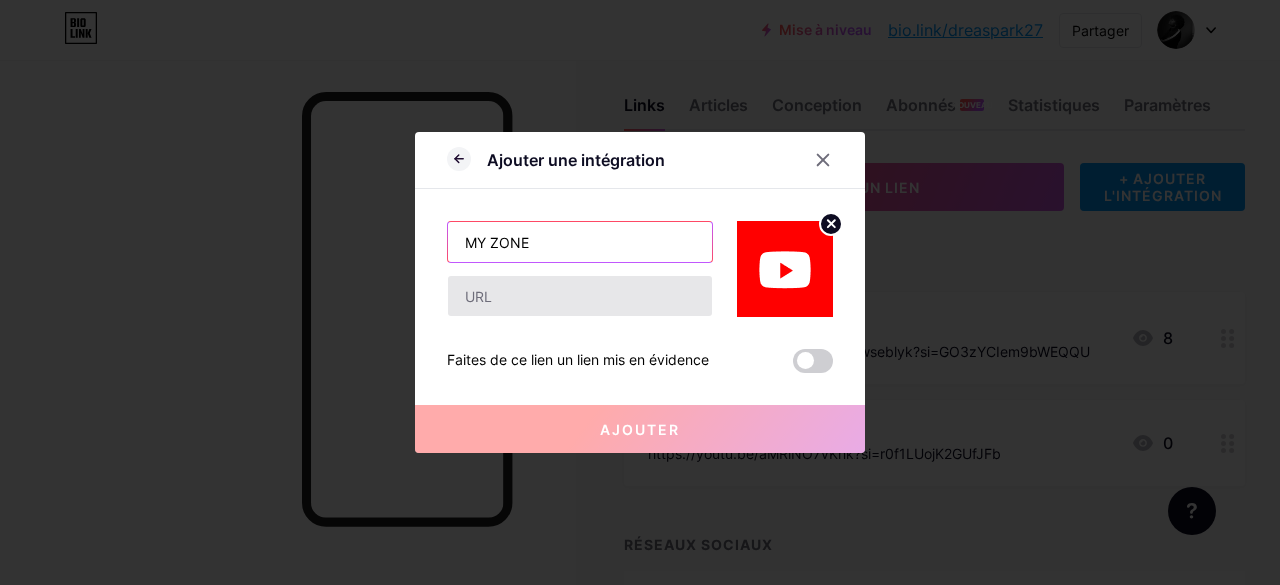 type on "MY ZONE" 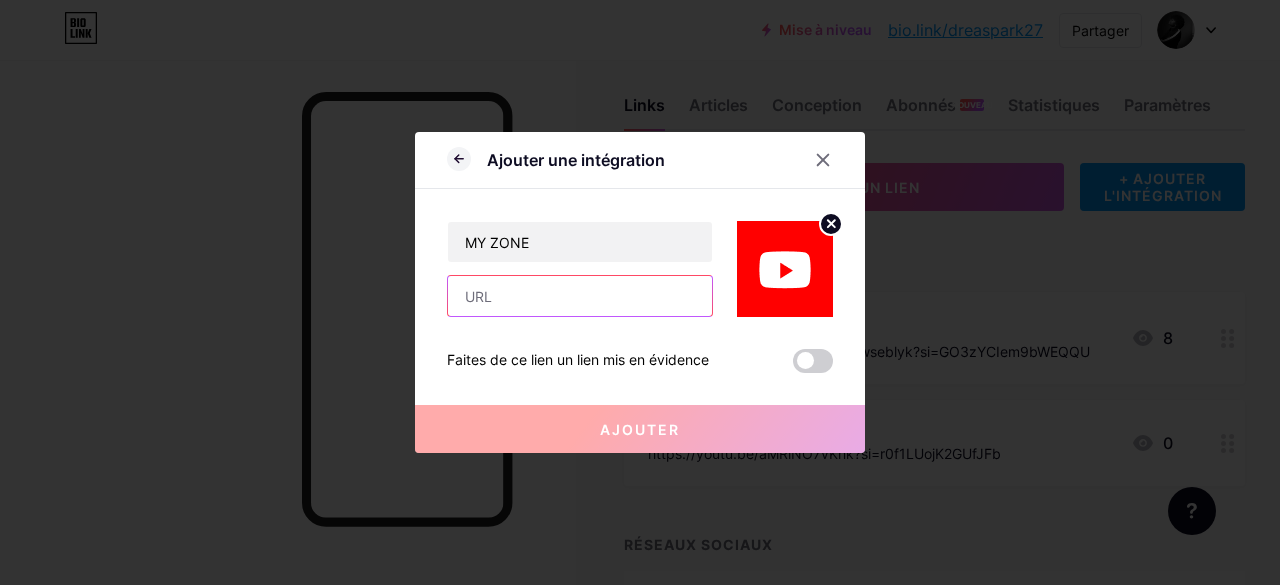 click at bounding box center (580, 296) 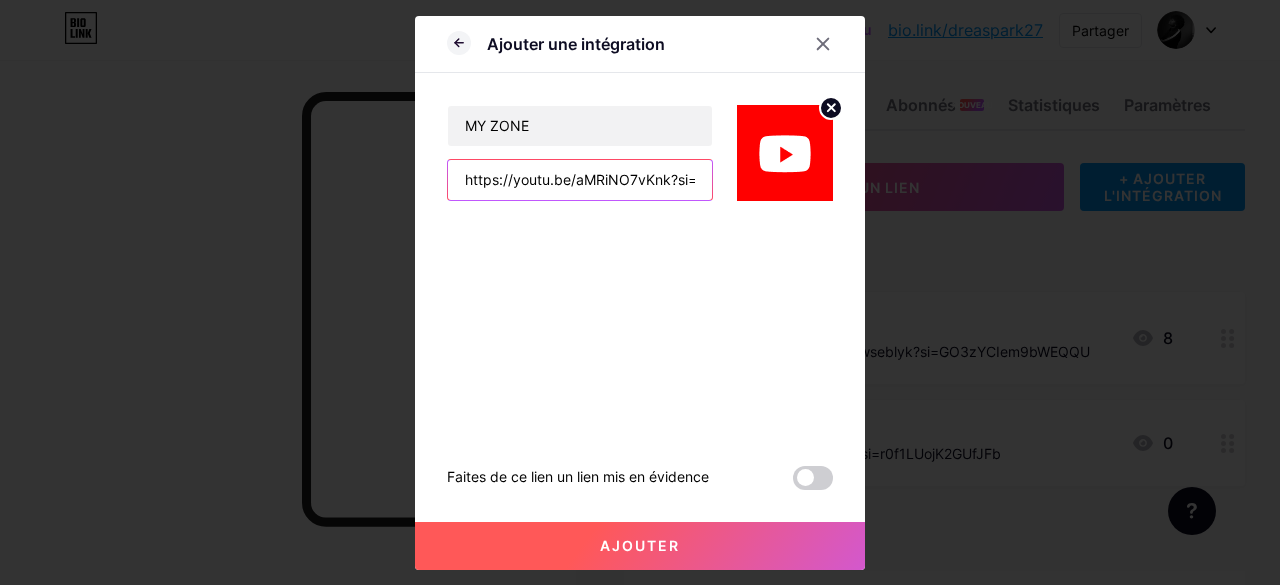 scroll, scrollTop: 0, scrollLeft: 124, axis: horizontal 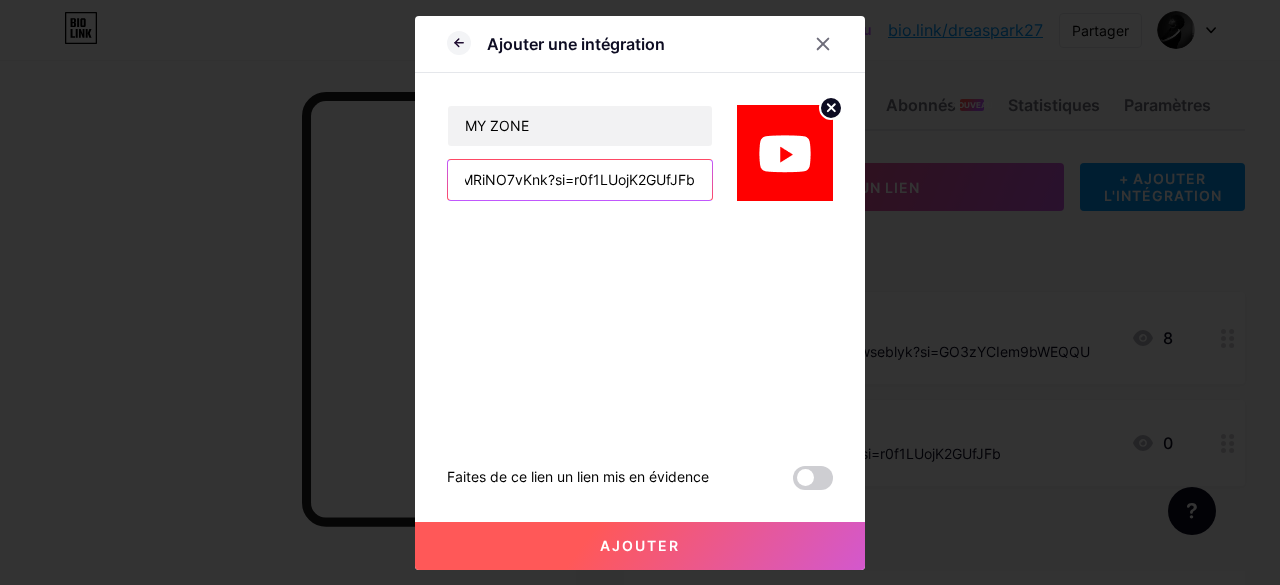 type on "https://youtu.be/aMRiNO7vKnk?si=r0f1LUojK2GUfJFb" 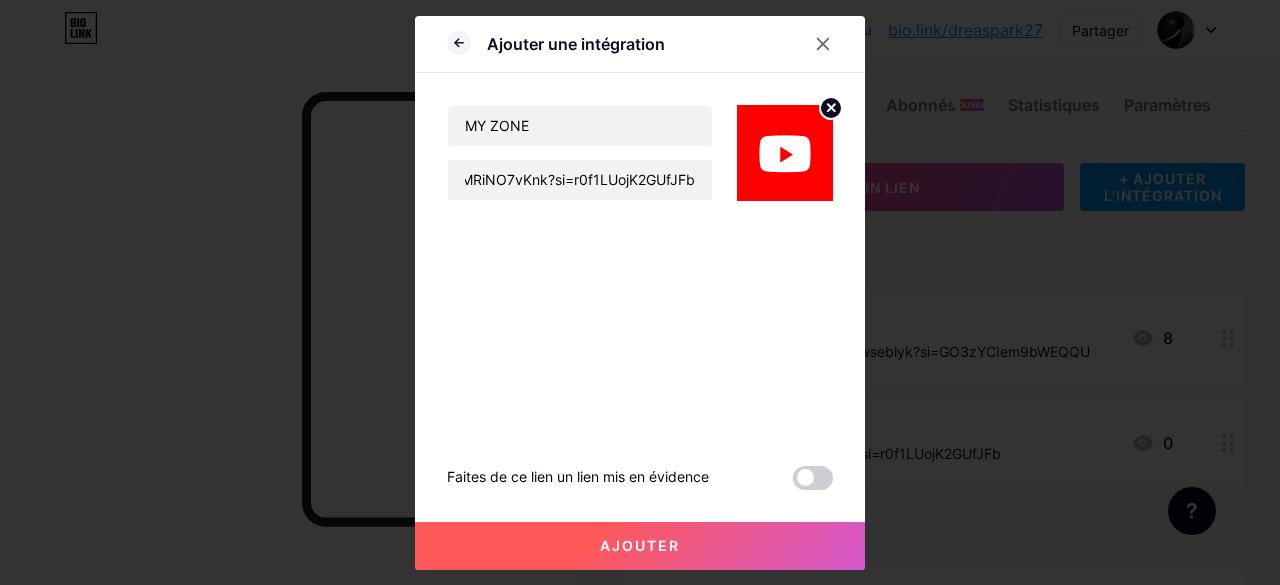 scroll, scrollTop: 0, scrollLeft: 0, axis: both 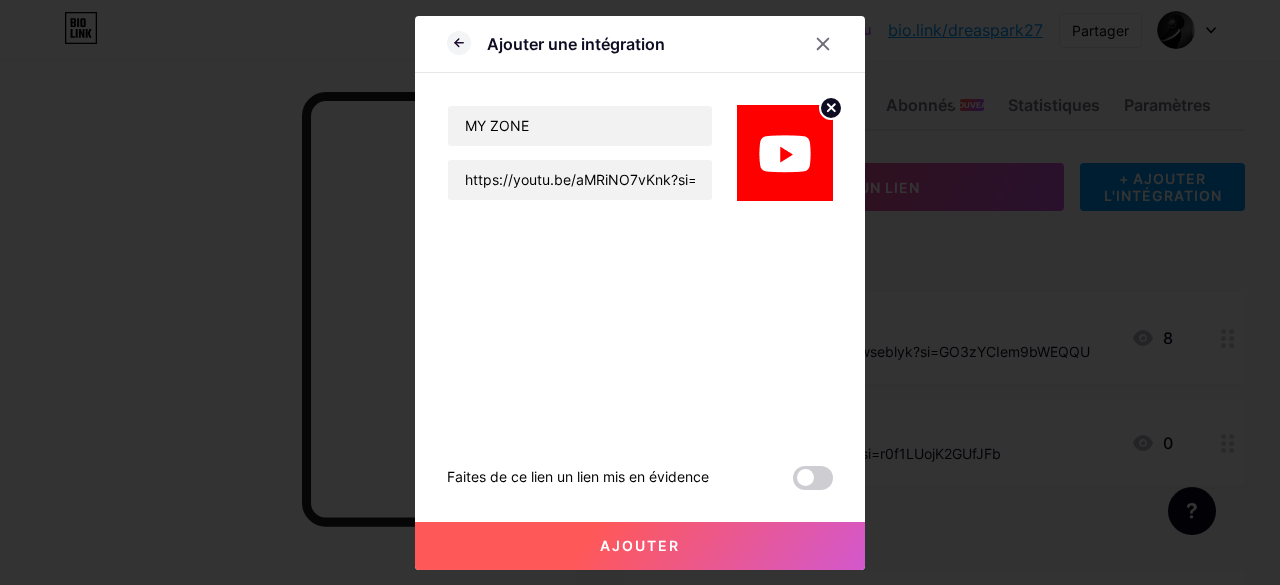 click on "Ajouter" at bounding box center (640, 530) 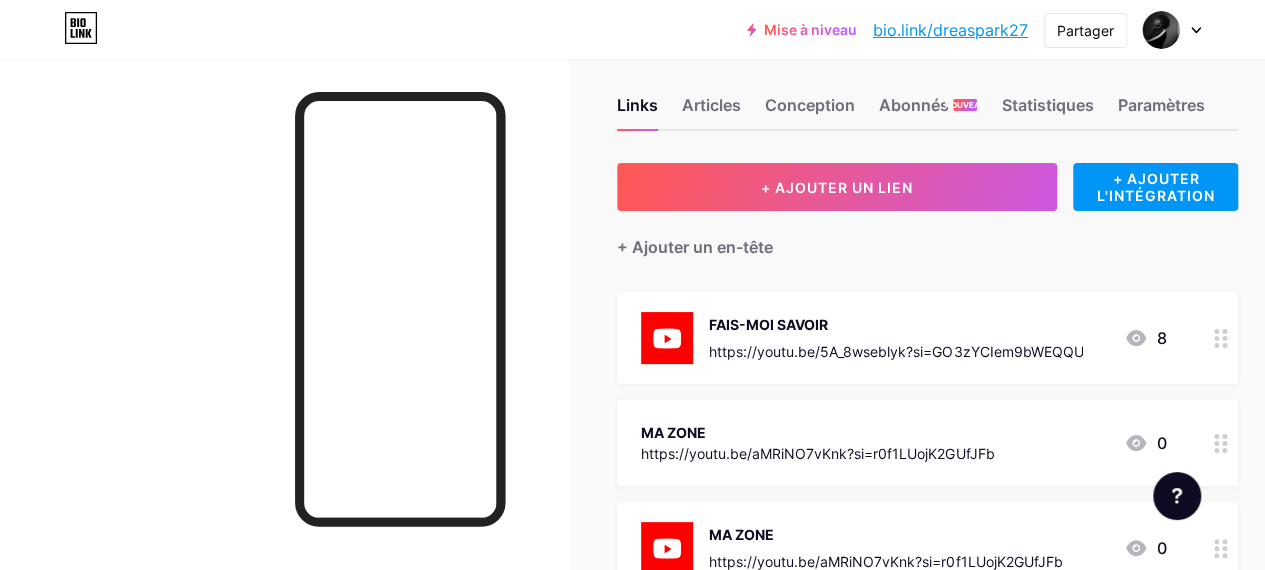drag, startPoint x: 1036, startPoint y: 427, endPoint x: 1147, endPoint y: 425, distance: 111.01801 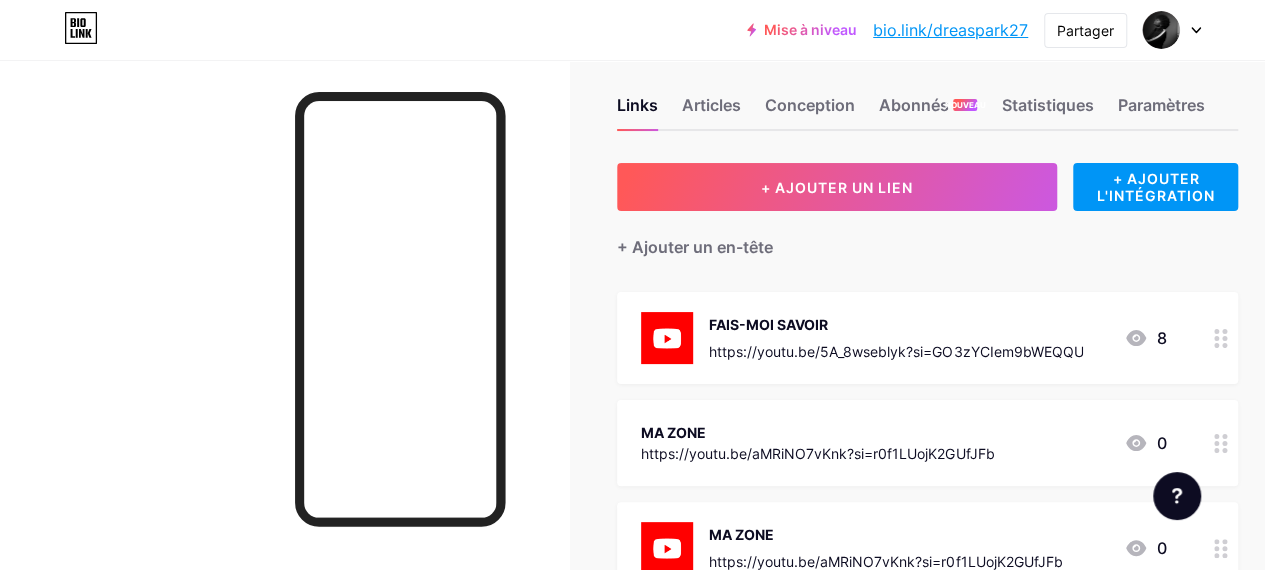 click on "MA ZONE
https://youtu.be/aMRiNO7vKnk?si=r0f1LUojK2GUfJFb
0" at bounding box center [903, 443] 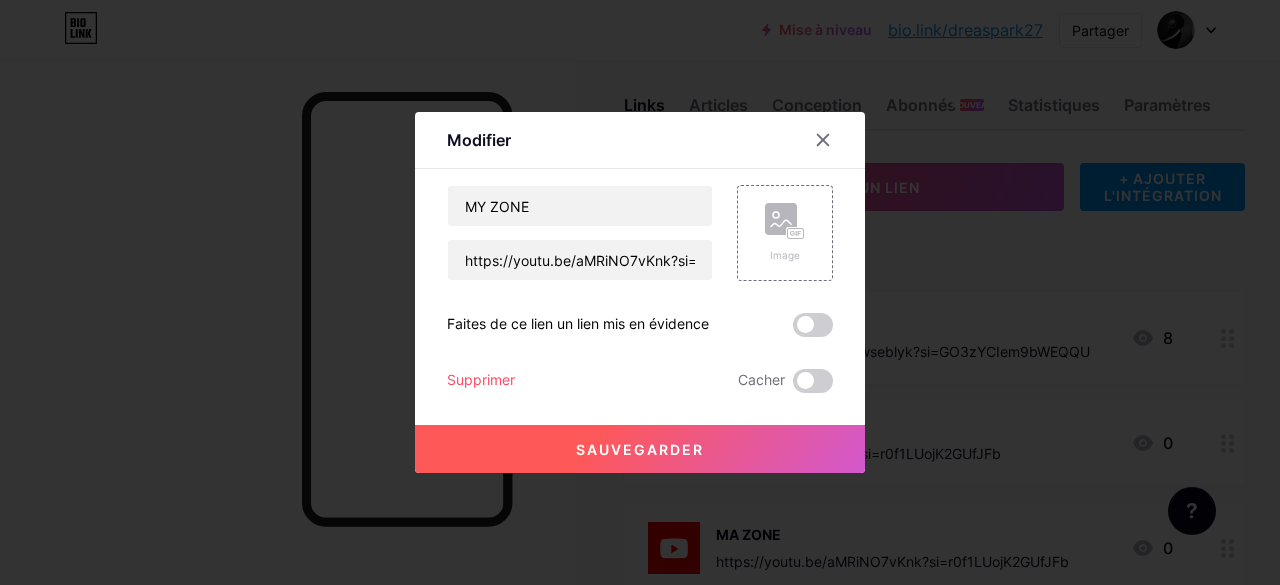 click on "Supprimer" at bounding box center [481, 379] 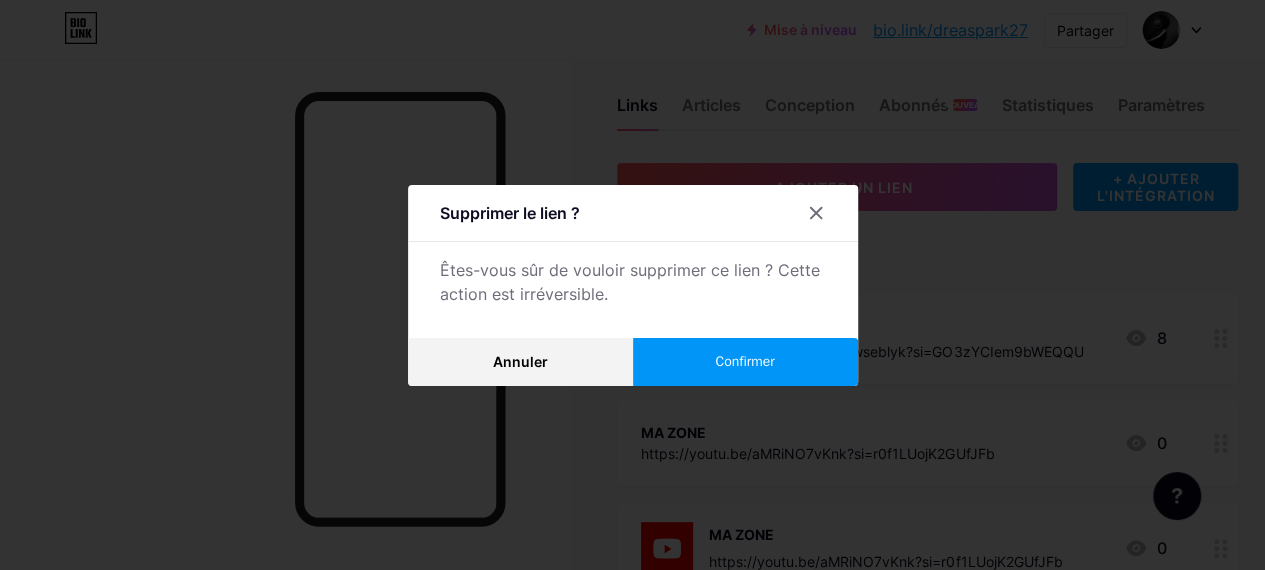 click on "Confirmer" at bounding box center (745, 362) 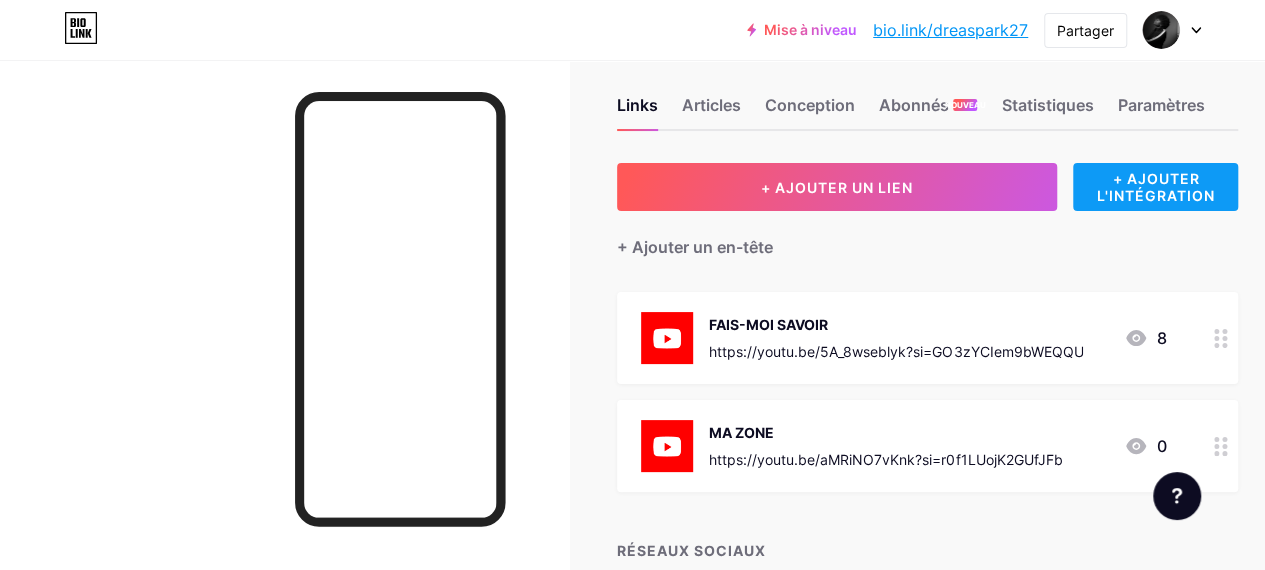 click on "+ AJOUTER L'INTÉGRATION" at bounding box center (1155, 187) 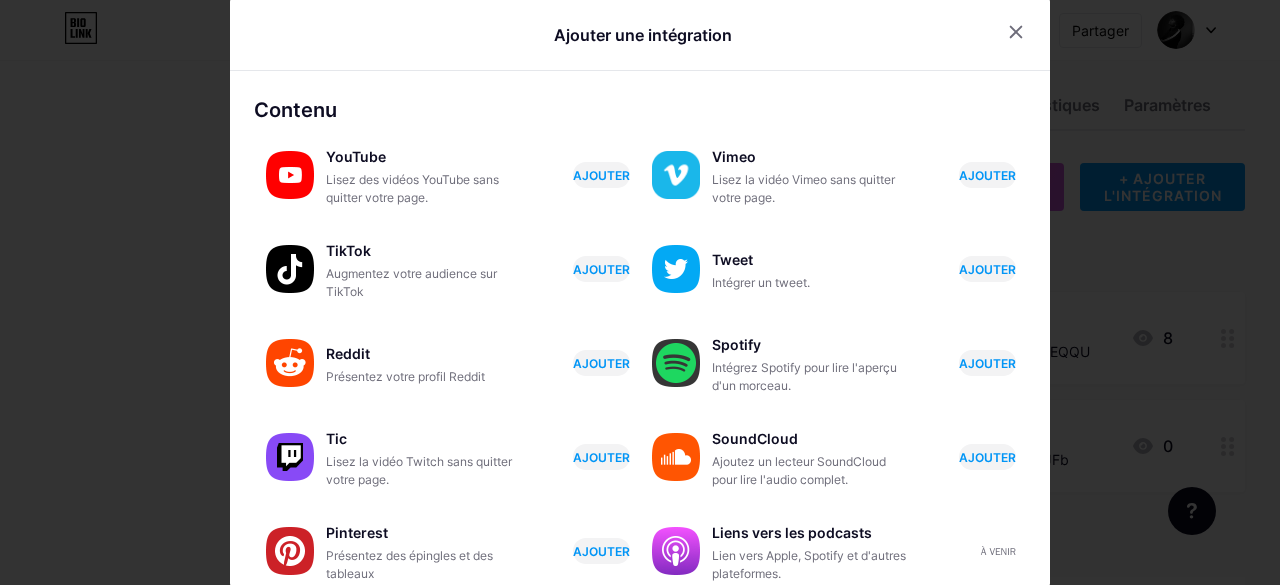 scroll, scrollTop: 2, scrollLeft: 0, axis: vertical 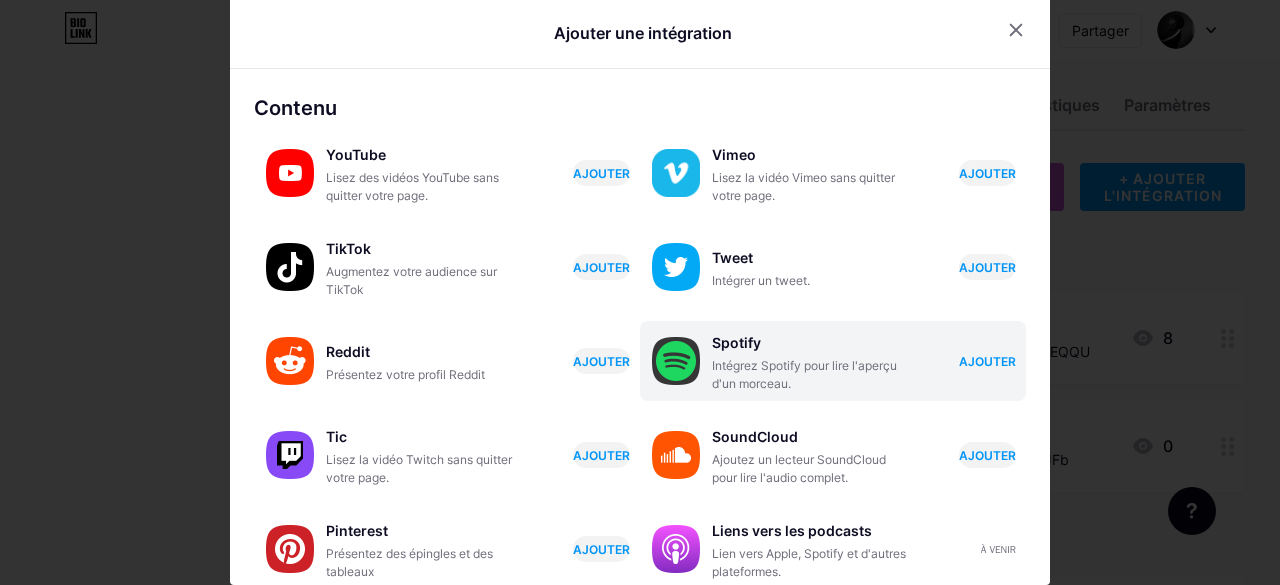 click on "AJOUTER" at bounding box center [987, 361] 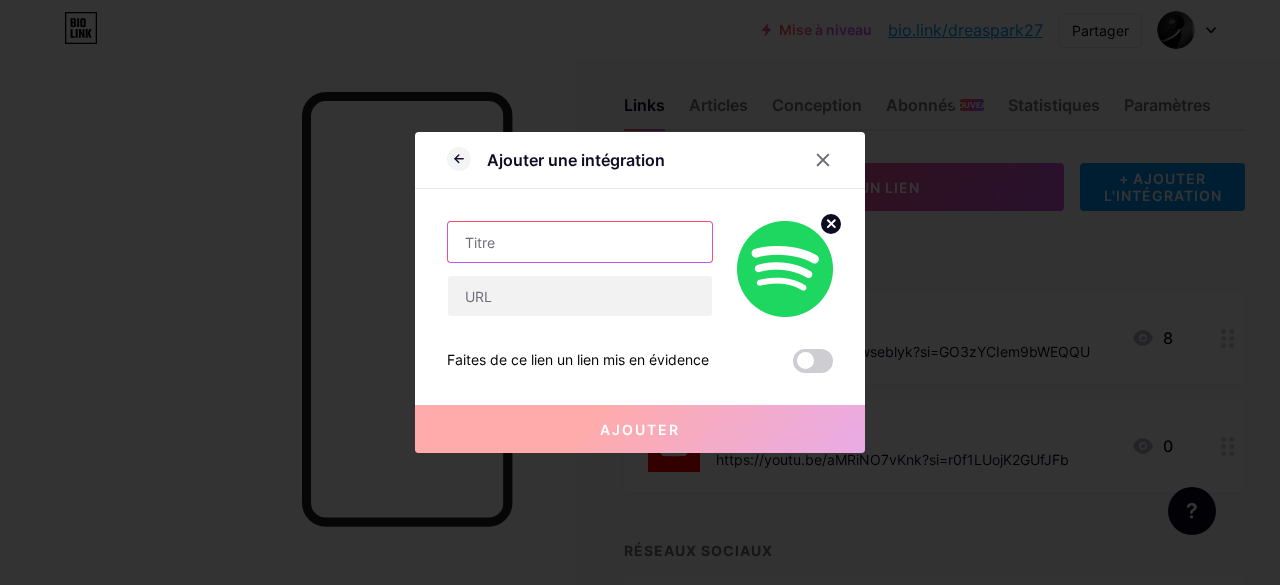 click at bounding box center [580, 242] 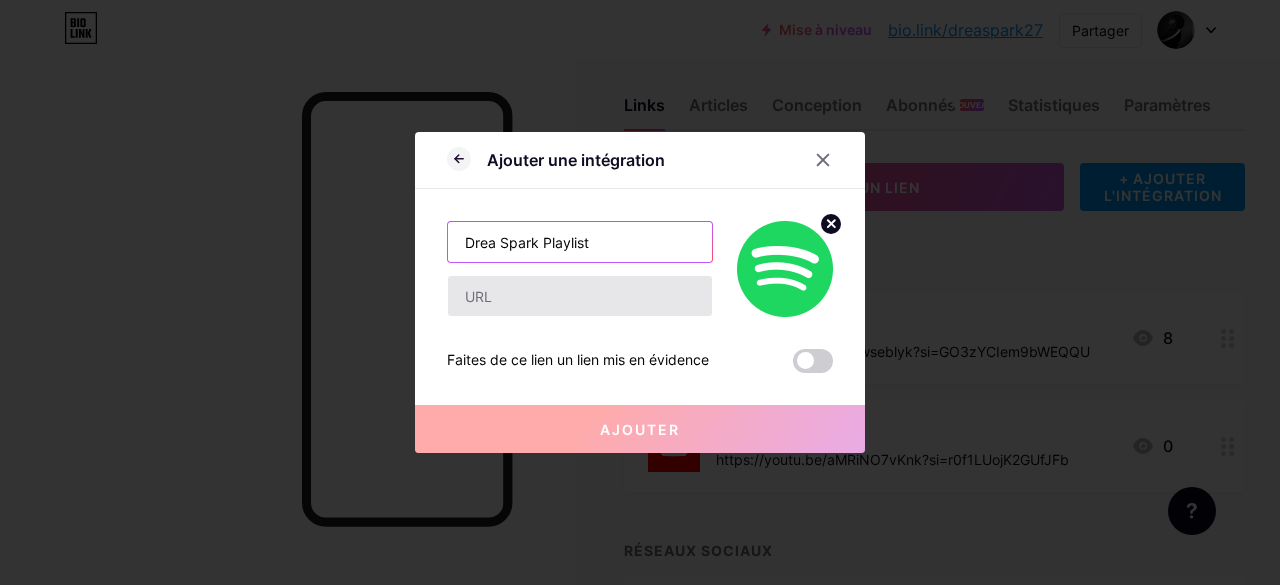 type on "Drea Spark Playlist" 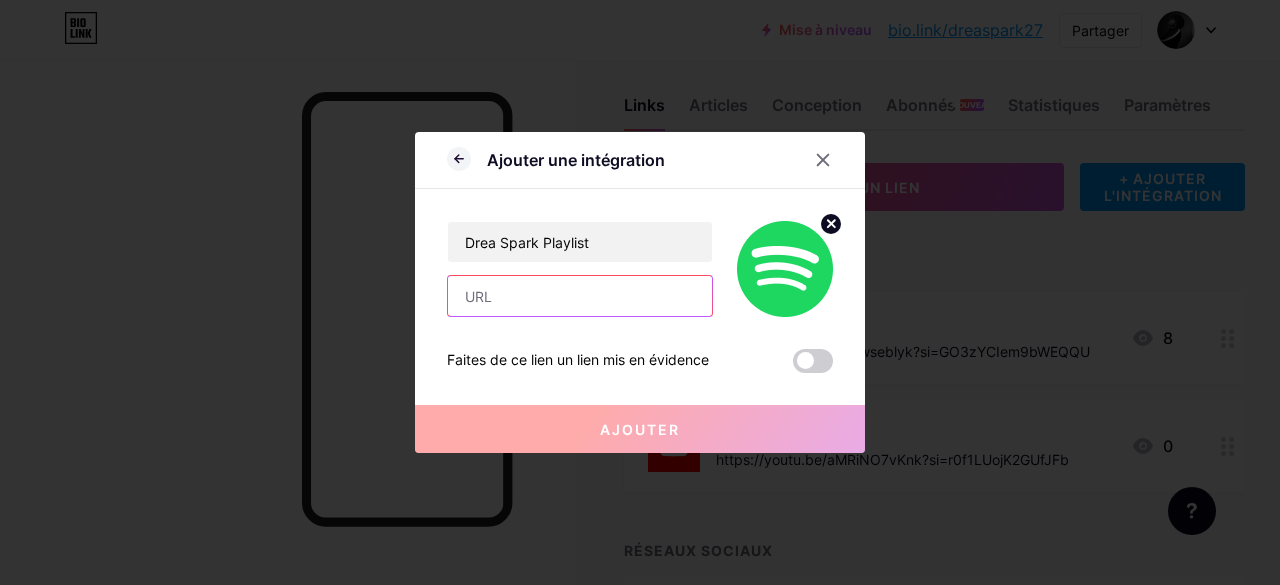 click at bounding box center (580, 296) 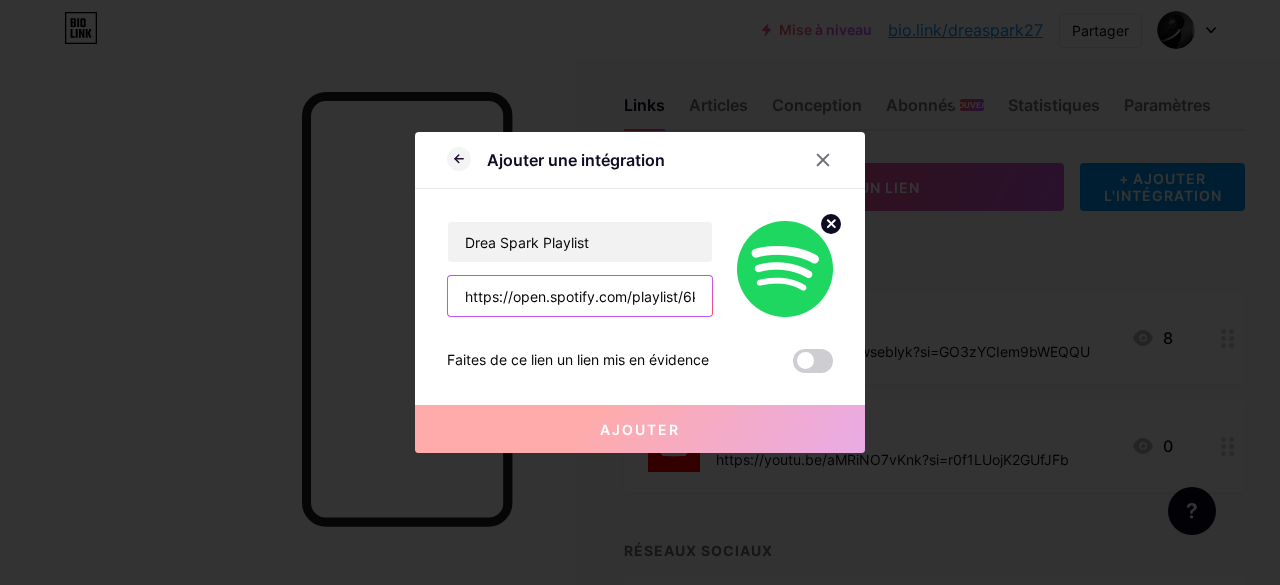 scroll, scrollTop: 0, scrollLeft: 162, axis: horizontal 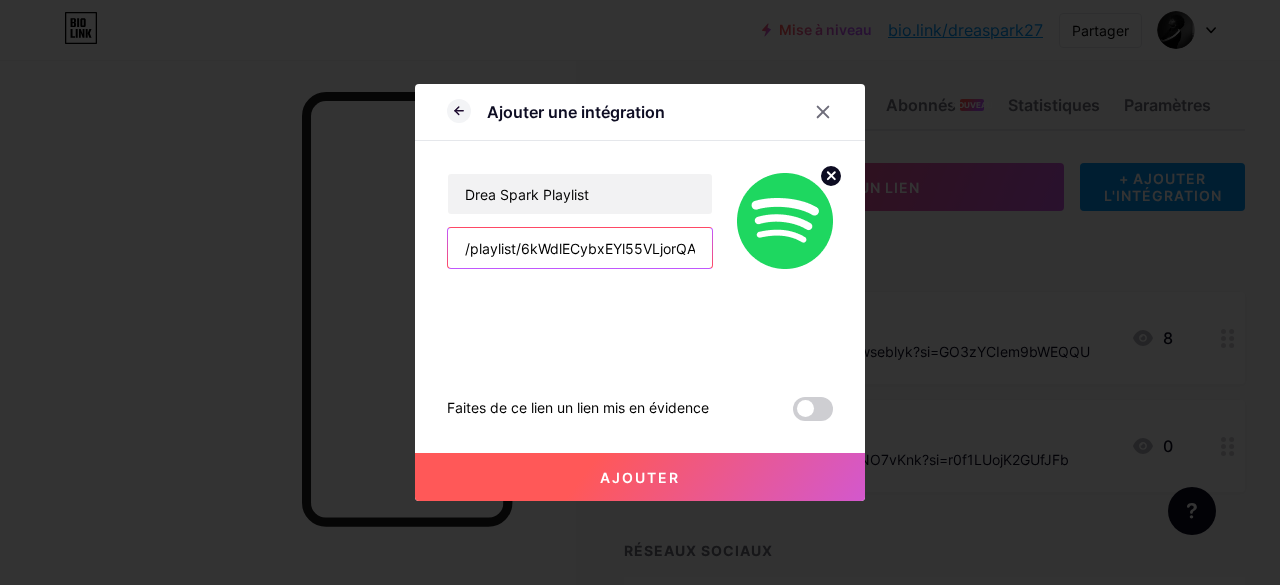 type on "https://open.spotify.com/playlist/6kWdlECybxEYl55VLjorQA" 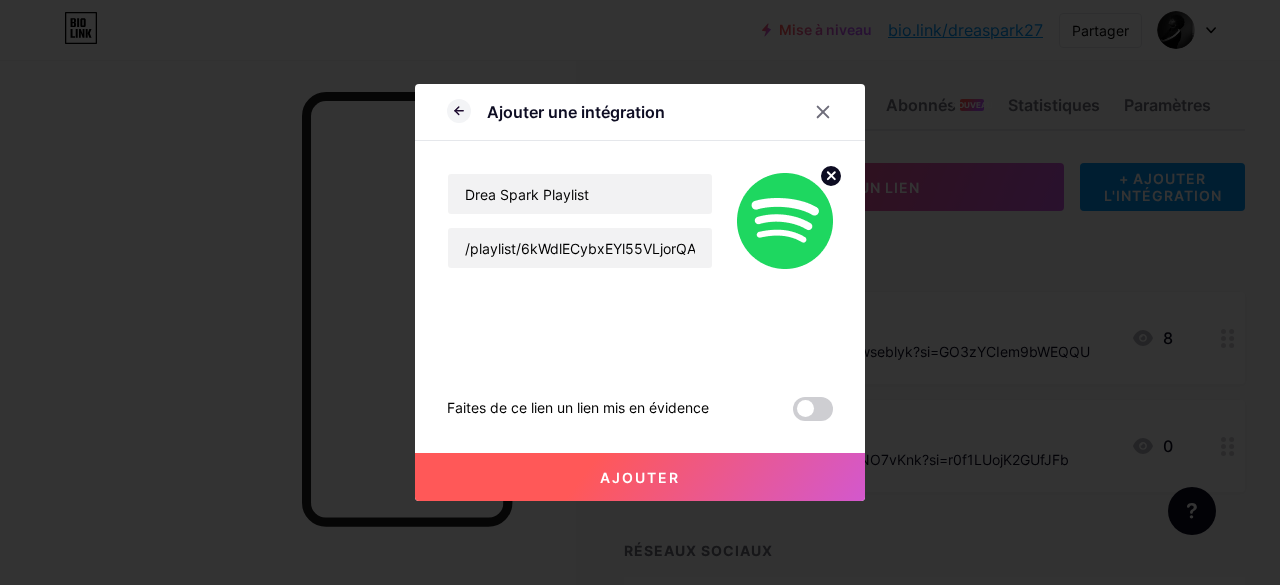 scroll, scrollTop: 0, scrollLeft: 0, axis: both 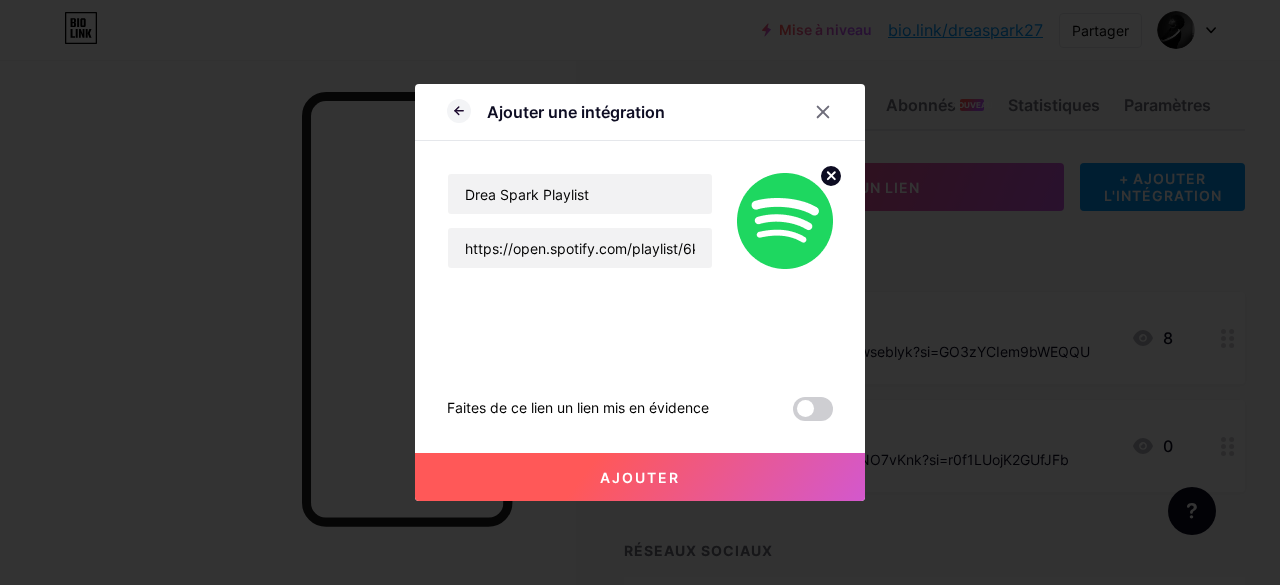 click on "Ajouter" at bounding box center (640, 477) 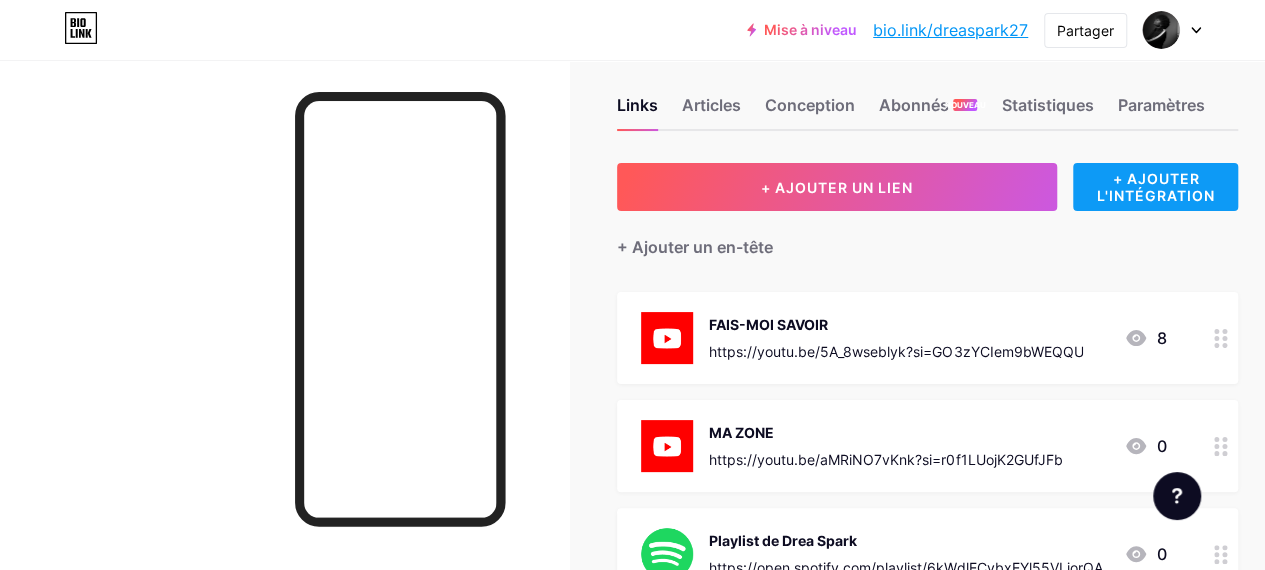click on "+ AJOUTER L'INTÉGRATION" at bounding box center [1156, 187] 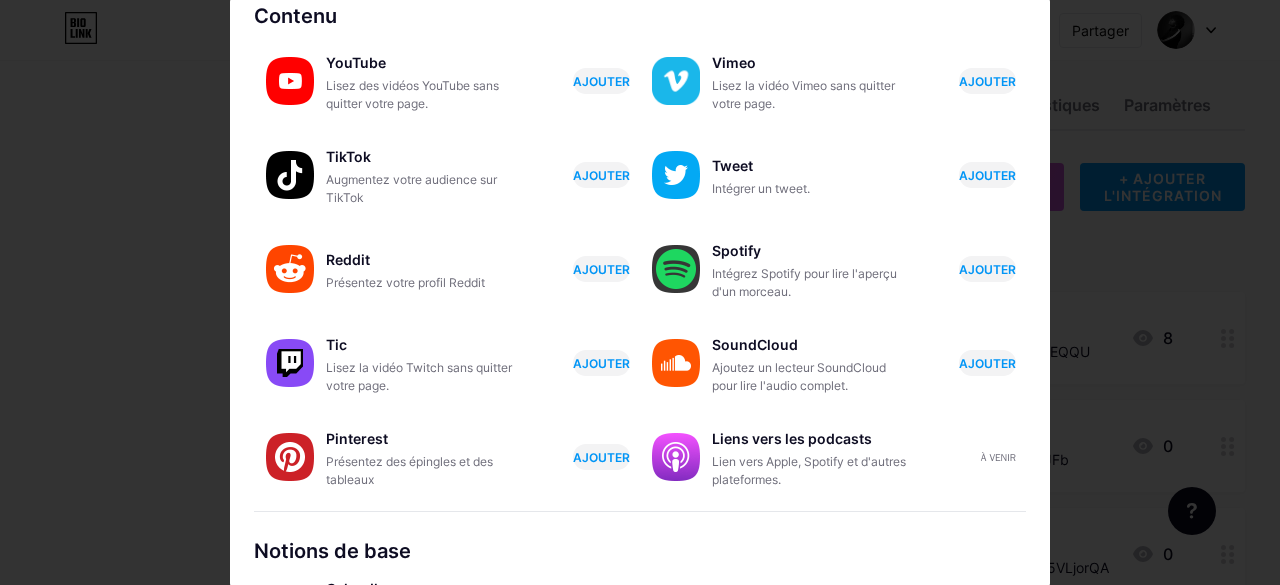scroll, scrollTop: 98, scrollLeft: 0, axis: vertical 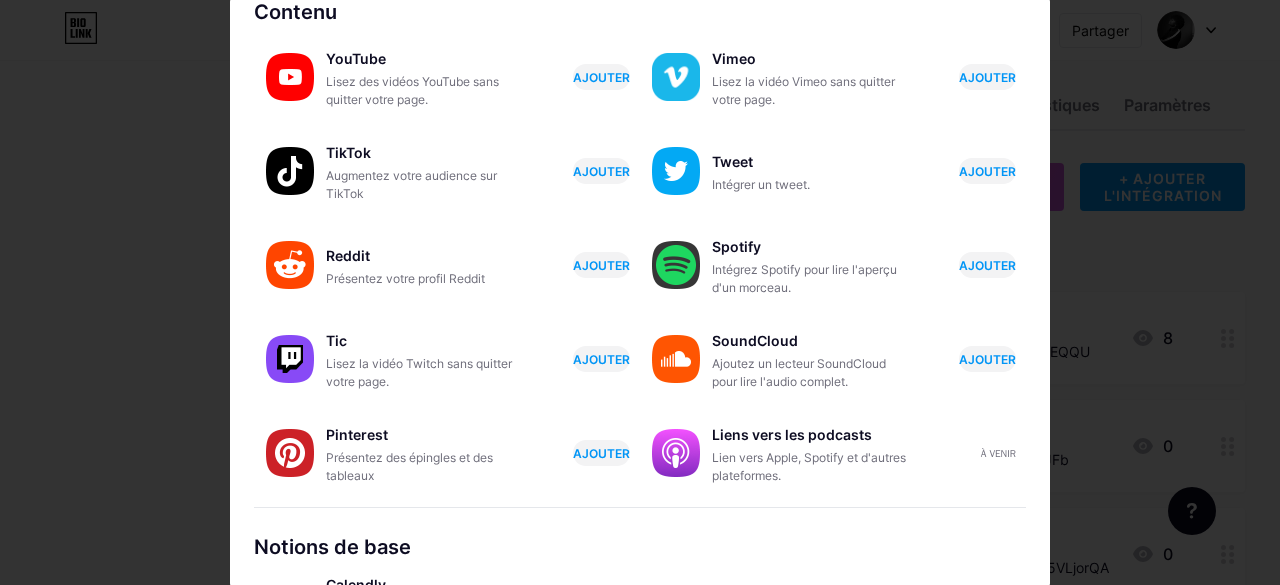 click at bounding box center [640, 292] 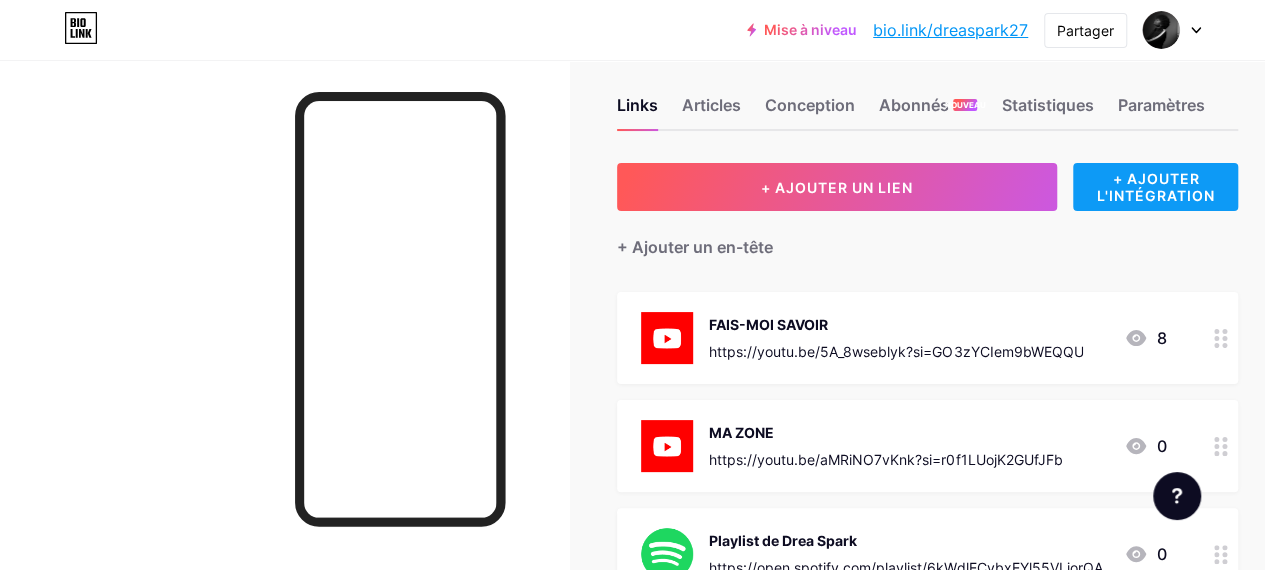 click on "+ AJOUTER L'INTÉGRATION" at bounding box center (1156, 187) 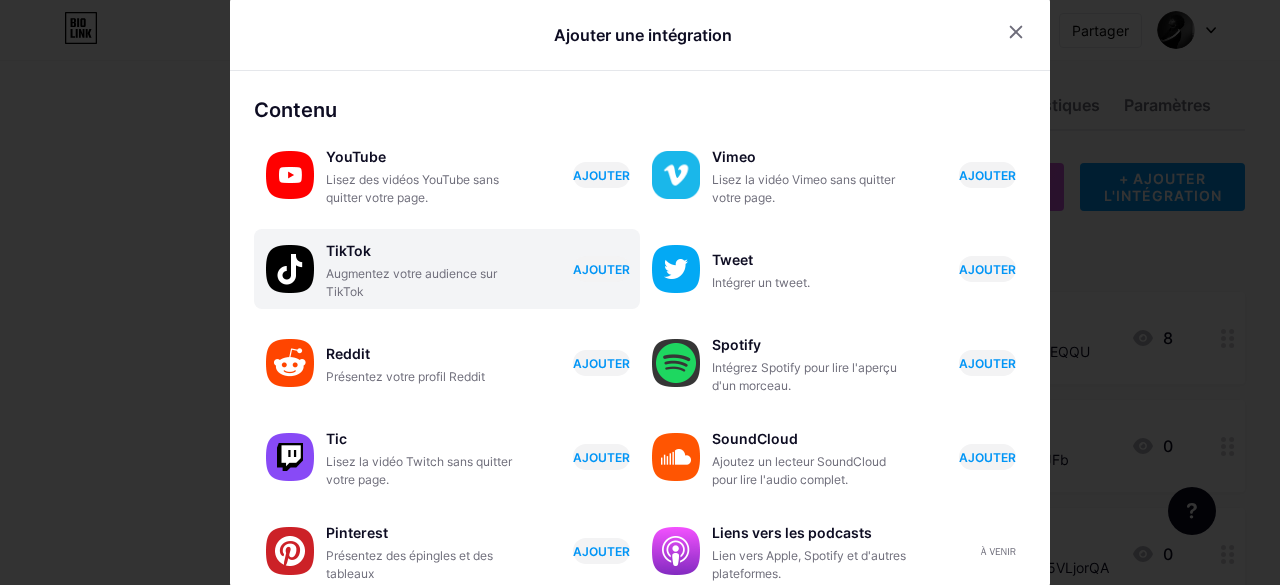 click on "Augmentez votre audience sur TikTok" at bounding box center [426, 283] 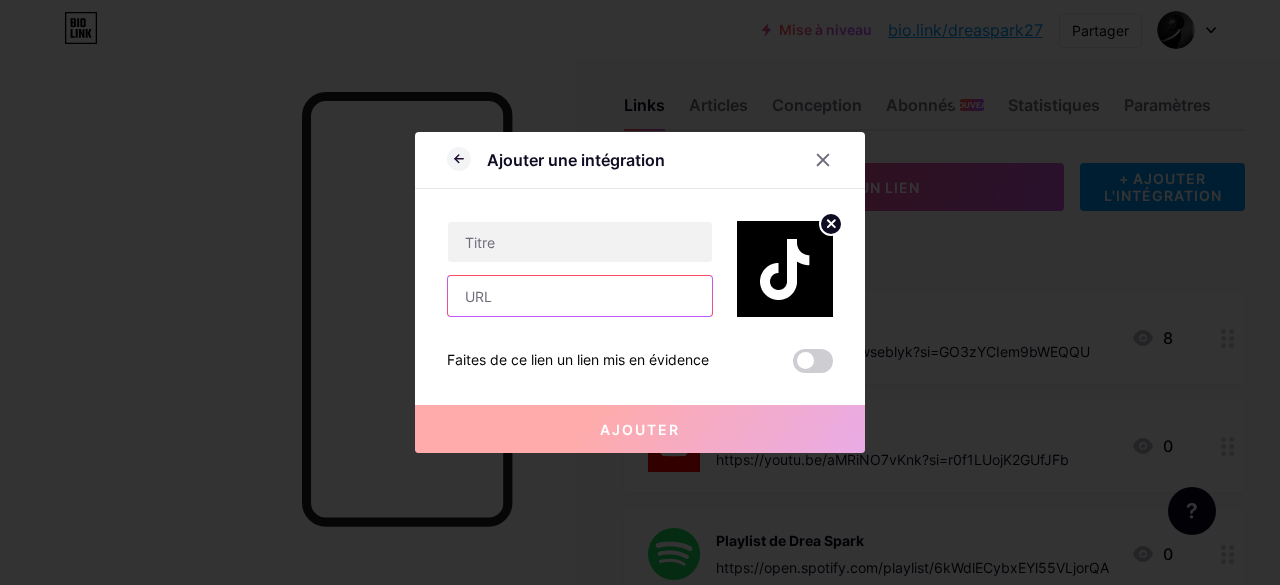 click at bounding box center (580, 296) 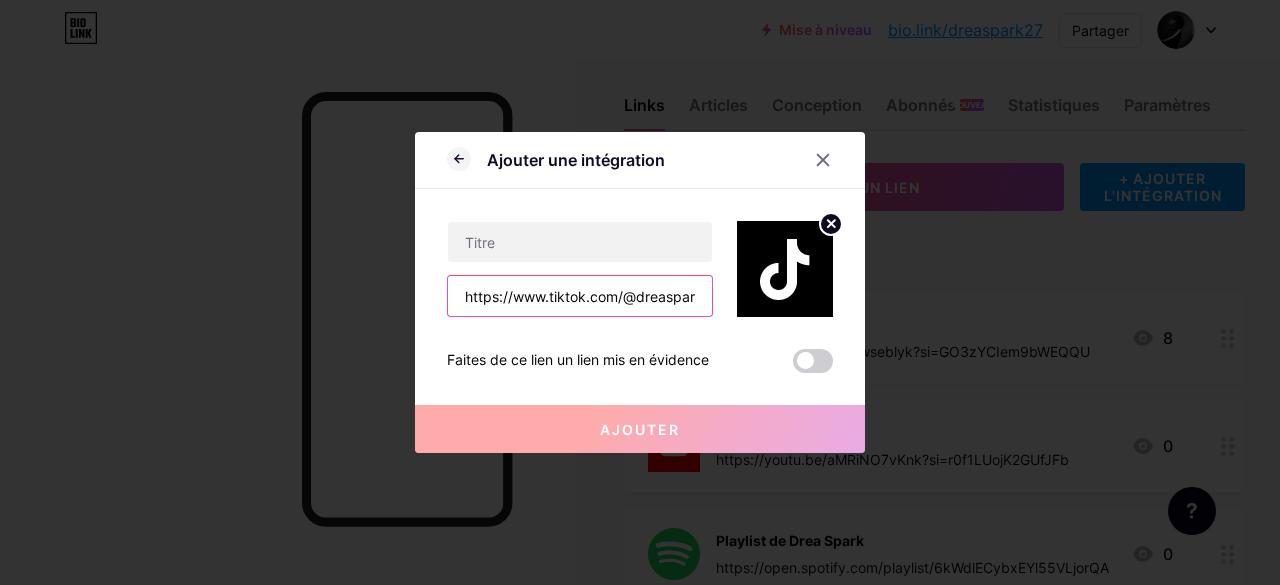 scroll, scrollTop: 0, scrollLeft: 24, axis: horizontal 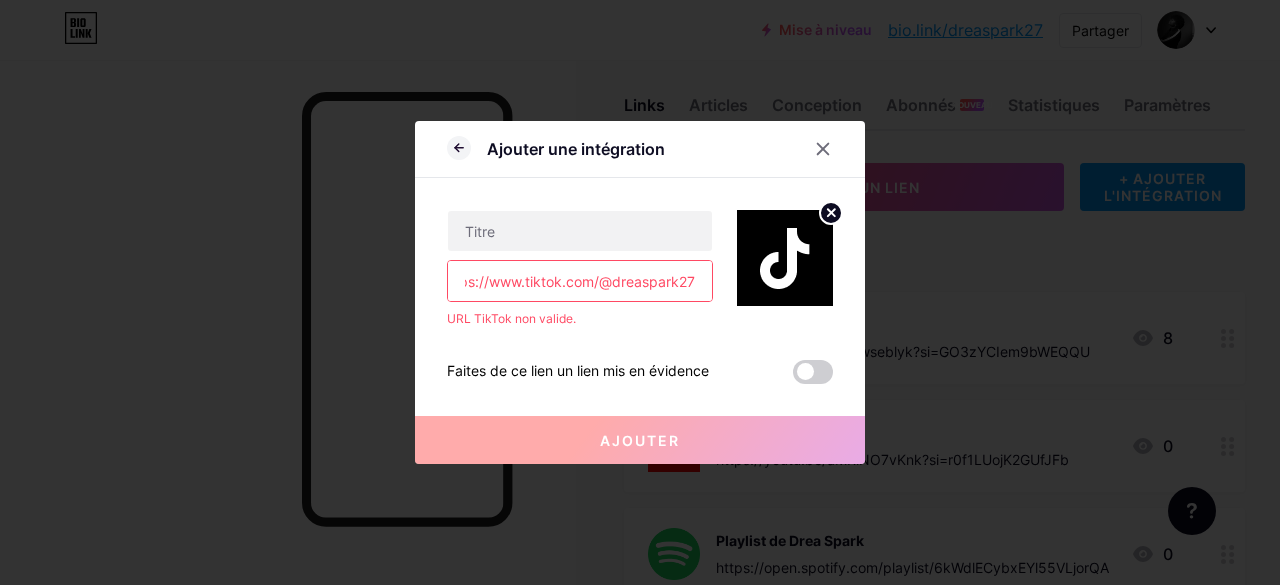 type on "https://www.tiktok.com/@dreaspark27" 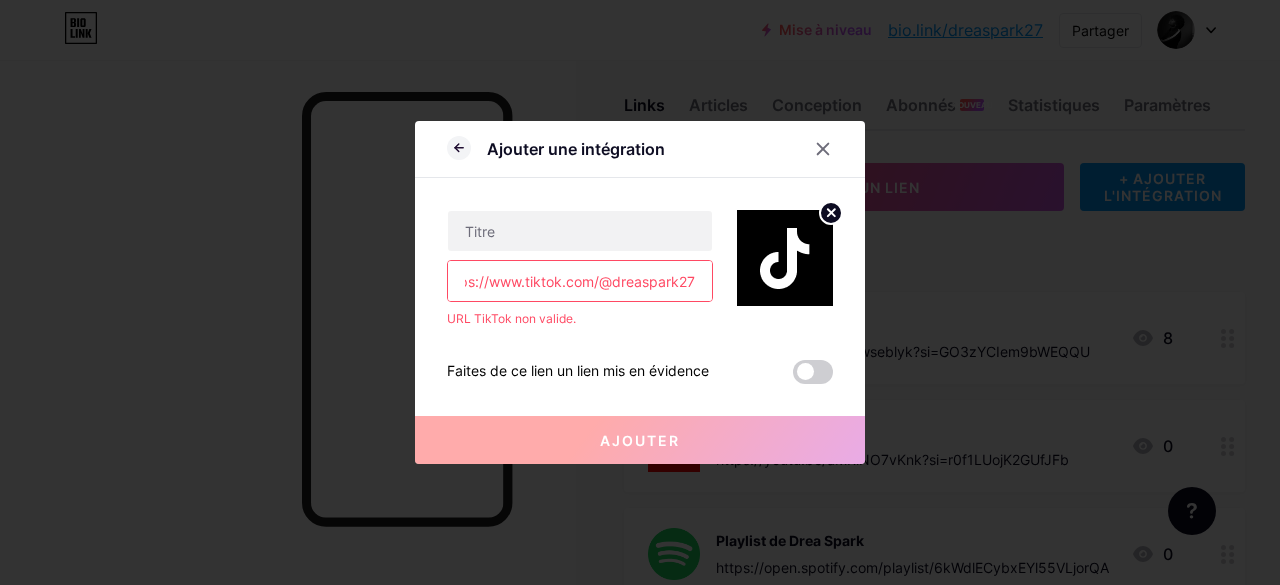 scroll, scrollTop: 0, scrollLeft: 0, axis: both 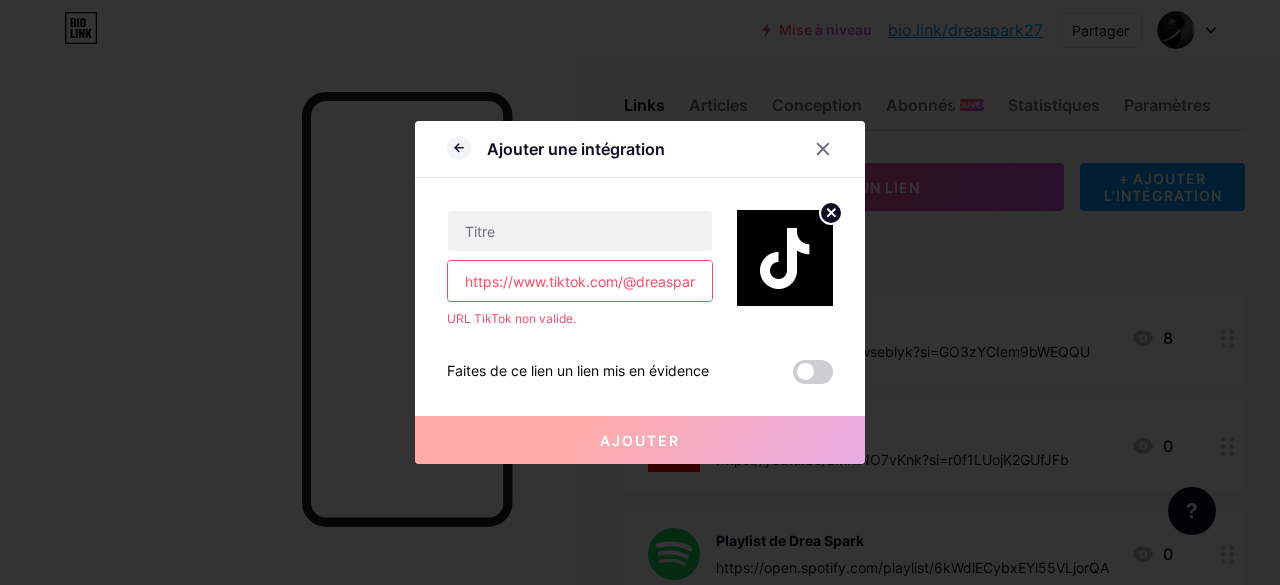 click on "https://www.tiktok.com/@dreaspark27 URL TikTok non valide." at bounding box center [640, 253] 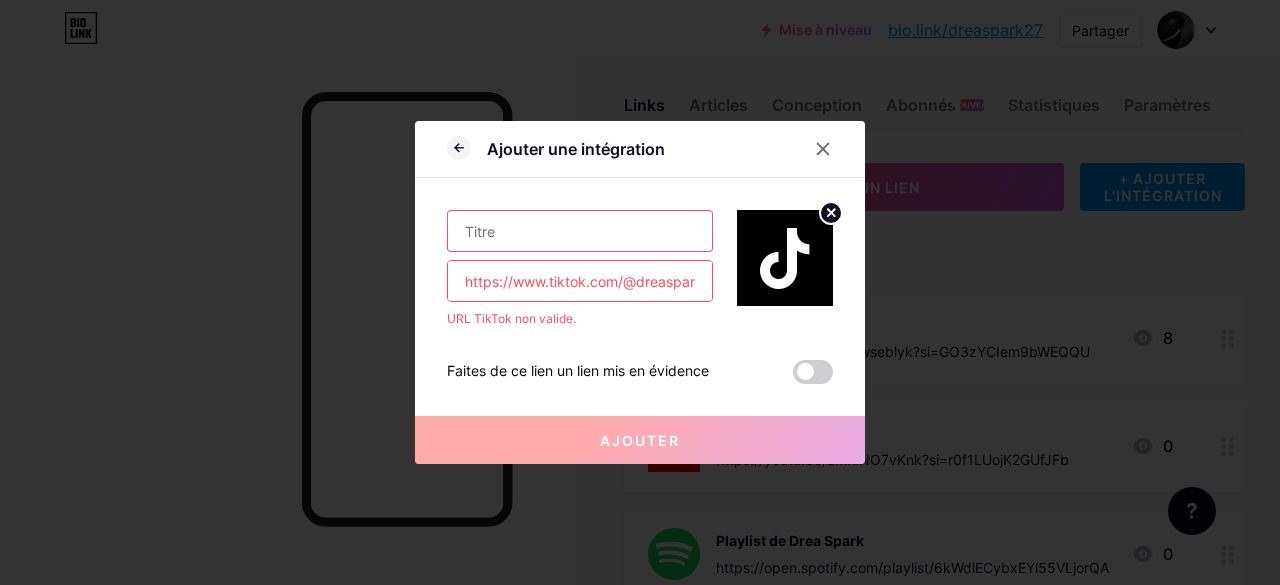 click at bounding box center (580, 231) 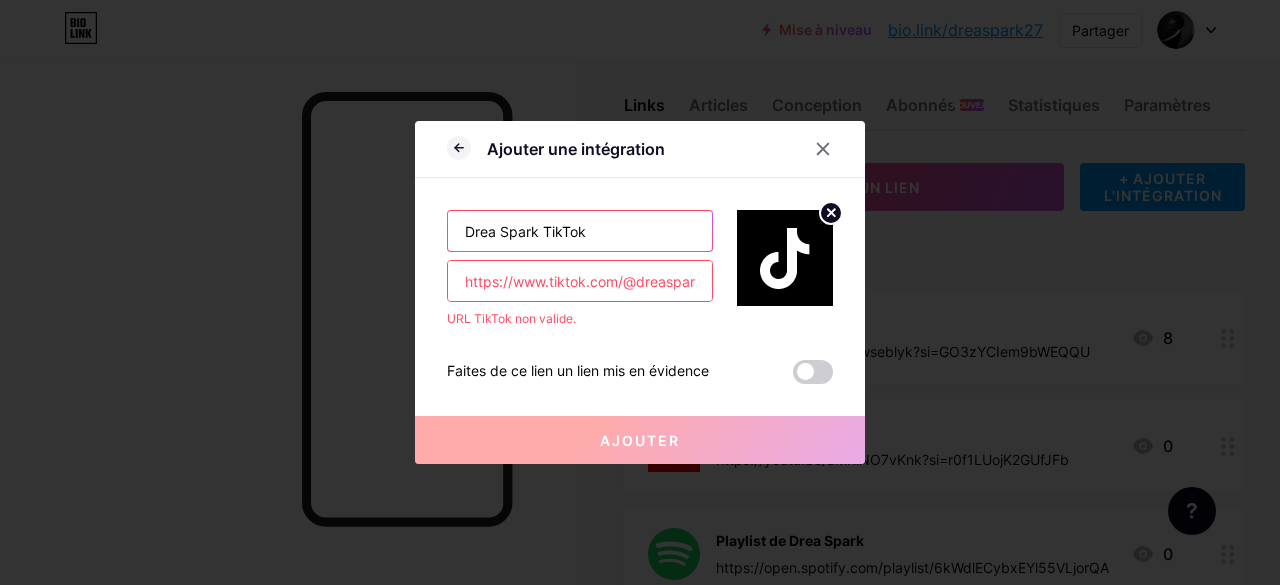 type on "Drea Spark TikTok" 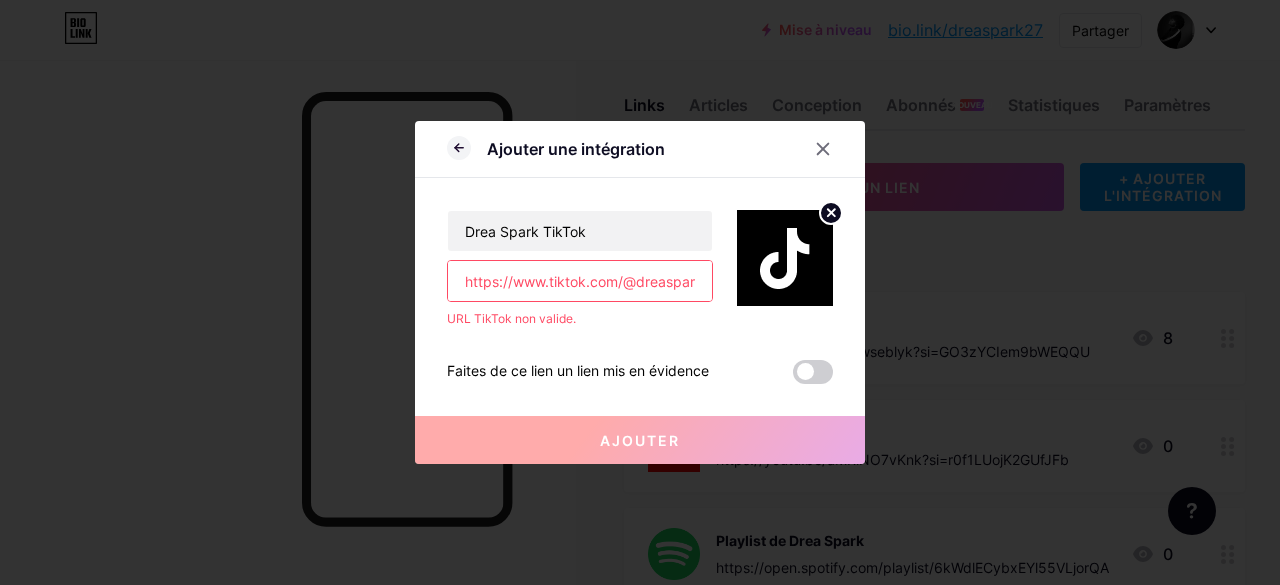 click on "Ajouter" at bounding box center (640, 424) 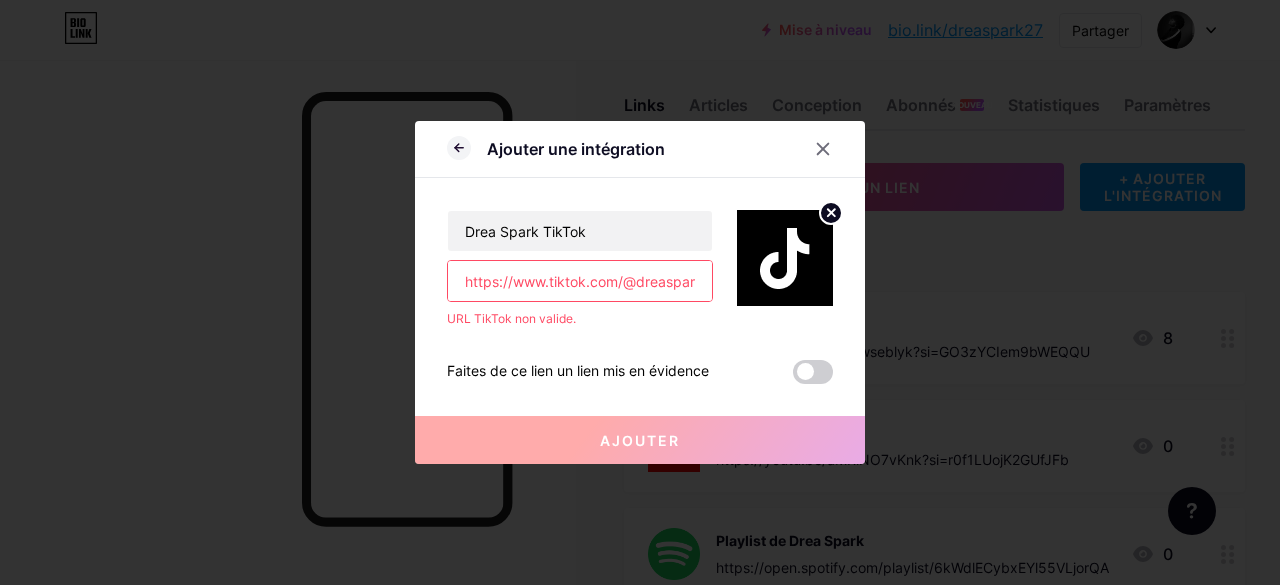 click on "https://www.tiktok.com/@dreaspark27" at bounding box center [580, 281] 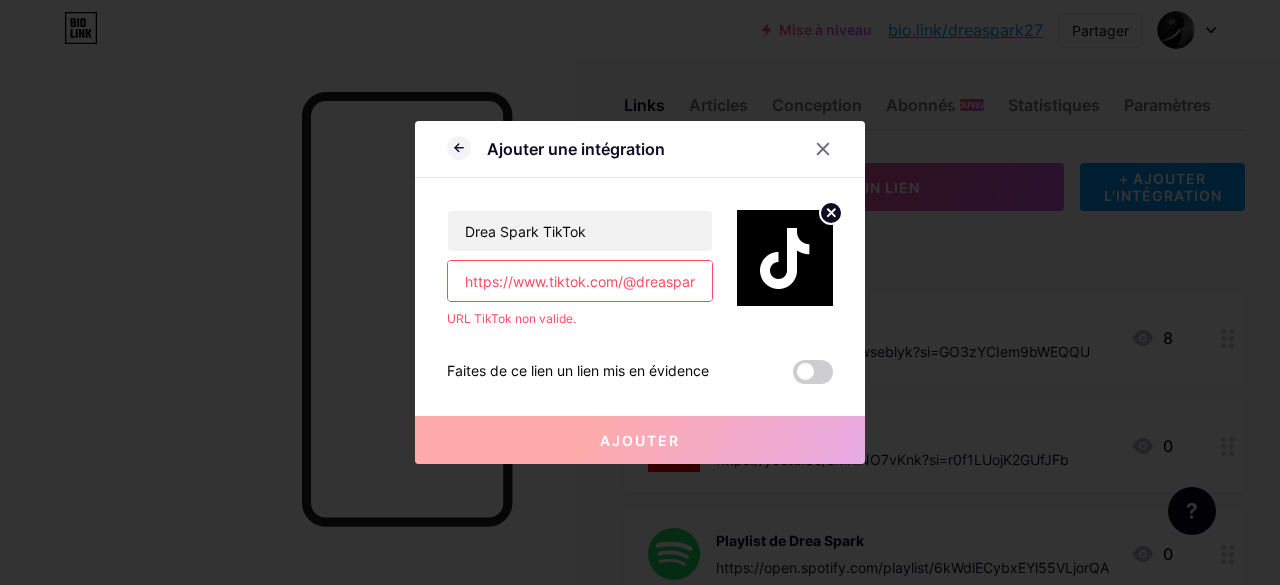 scroll, scrollTop: 0, scrollLeft: 24, axis: horizontal 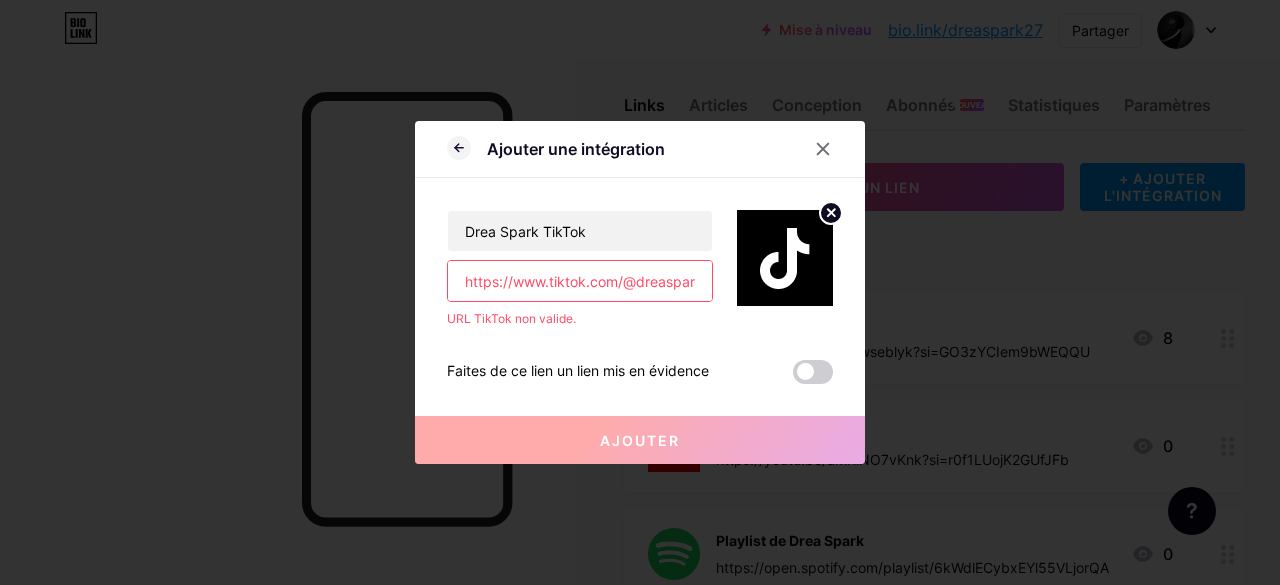 drag, startPoint x: 692, startPoint y: 294, endPoint x: 245, endPoint y: 313, distance: 447.40363 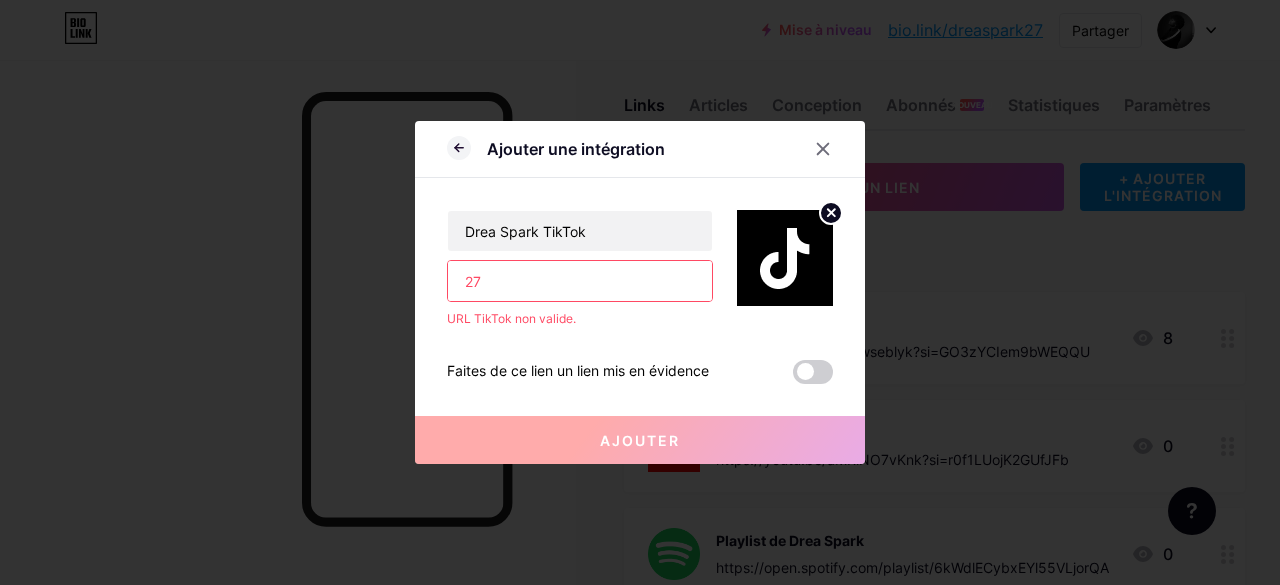 drag, startPoint x: 483, startPoint y: 275, endPoint x: 401, endPoint y: 260, distance: 83.360664 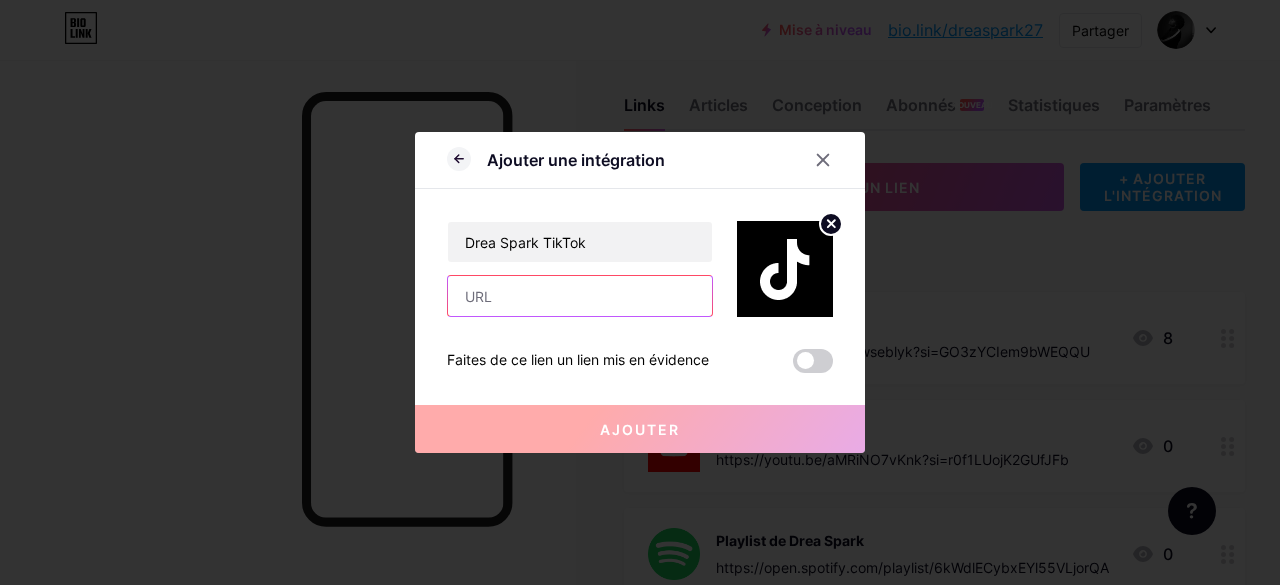 paste on "https://www.tiktok.com/@dreaspark27" 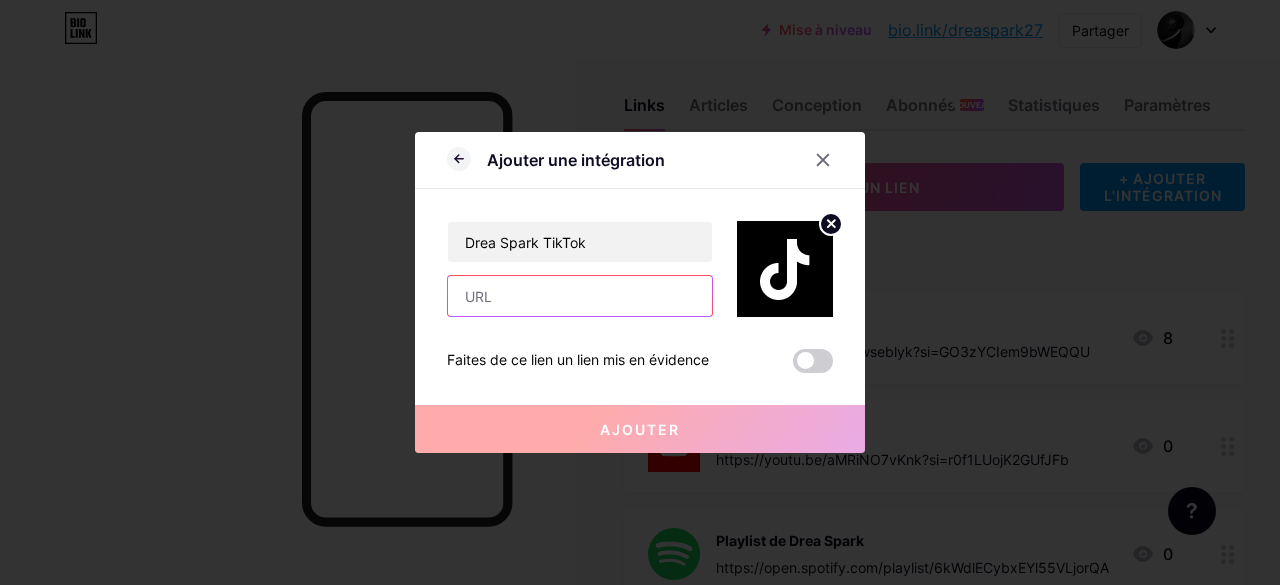 type on "https://www.tiktok.com/@dreaspark27" 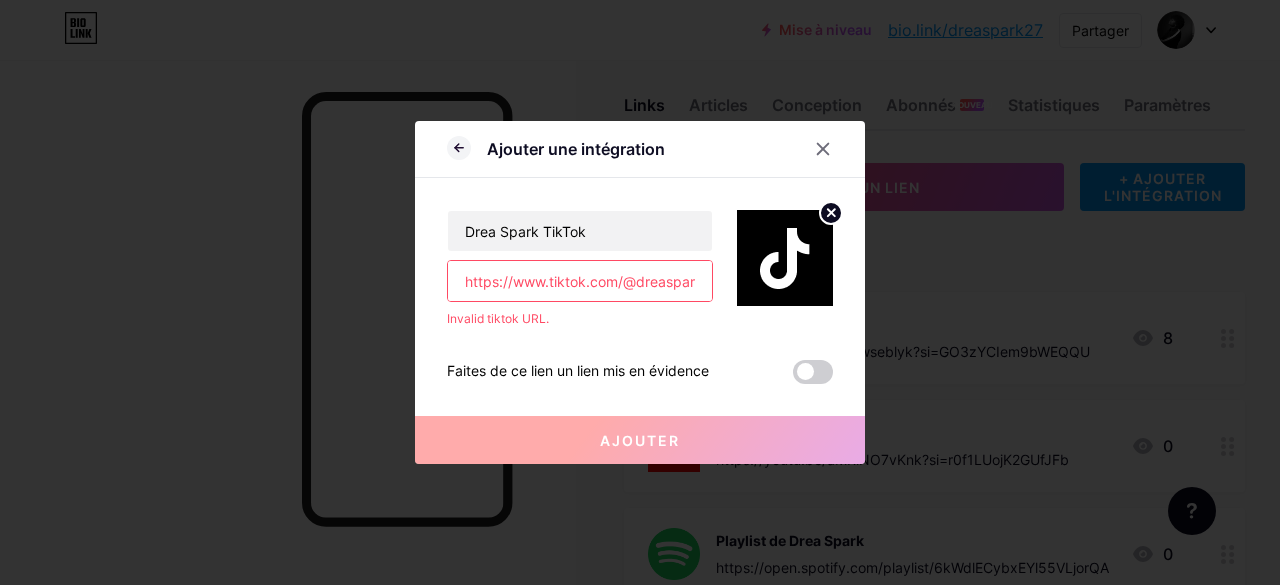 scroll, scrollTop: 0, scrollLeft: 24, axis: horizontal 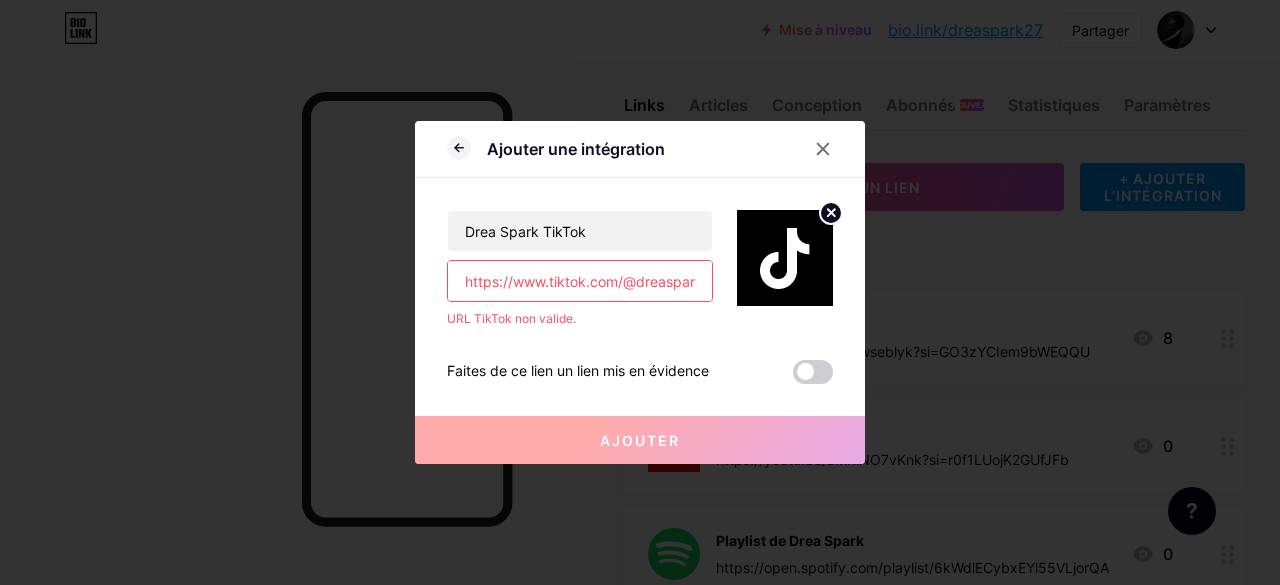click on "URL TikTok non valide." at bounding box center (580, 319) 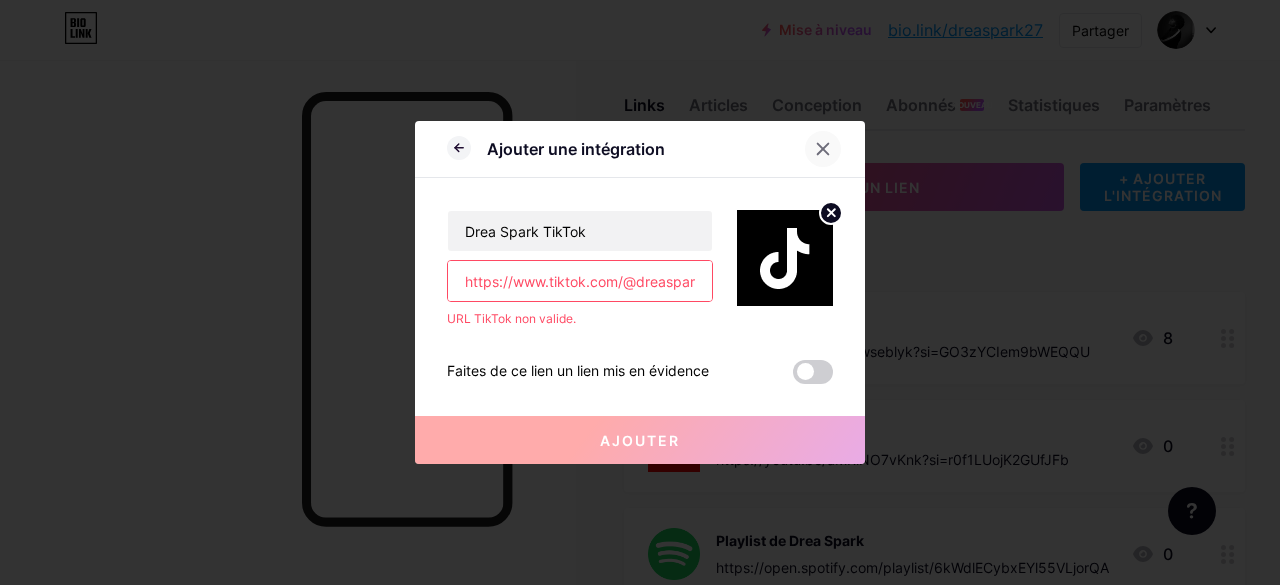 click at bounding box center [823, 149] 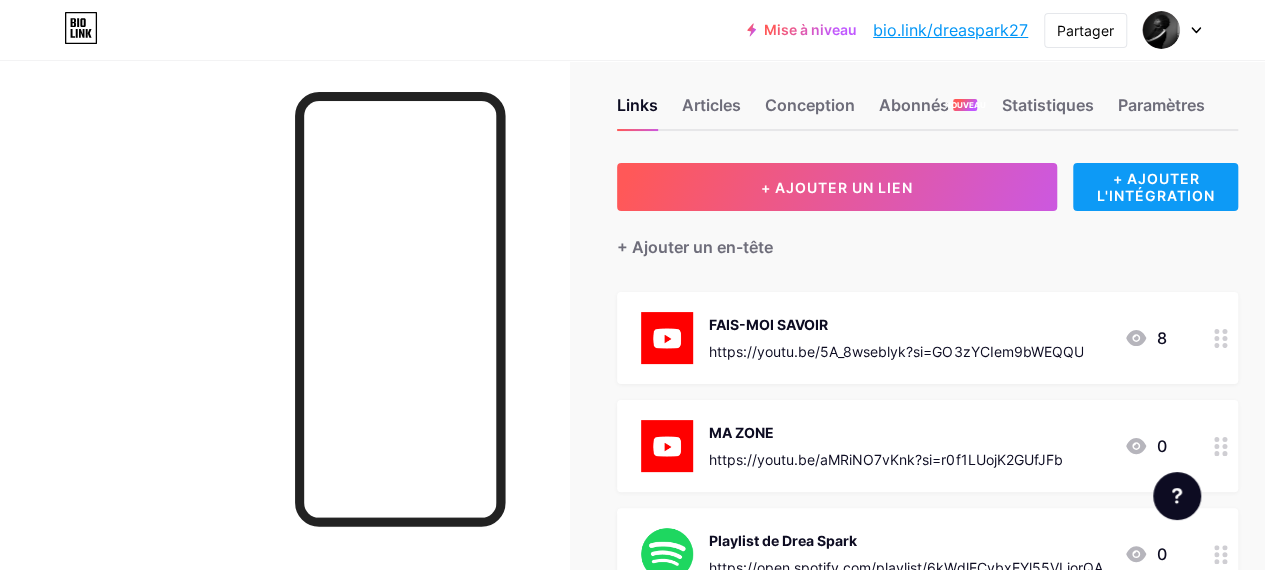 click on "+ AJOUTER L'INTÉGRATION" at bounding box center (1156, 187) 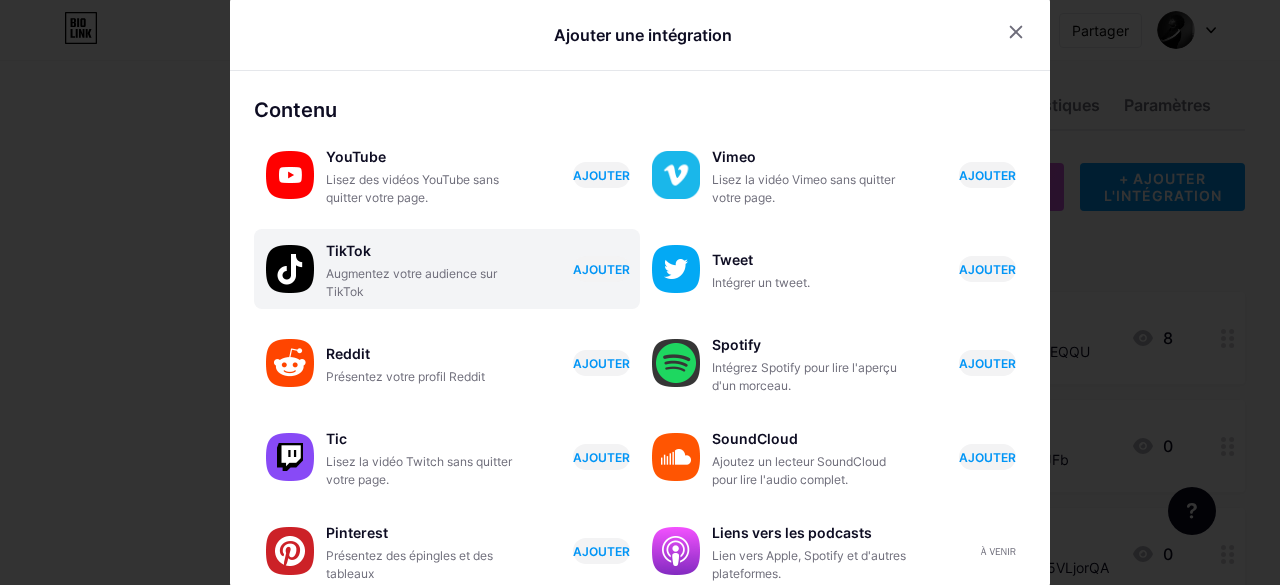 click on "TikTok" at bounding box center [426, 251] 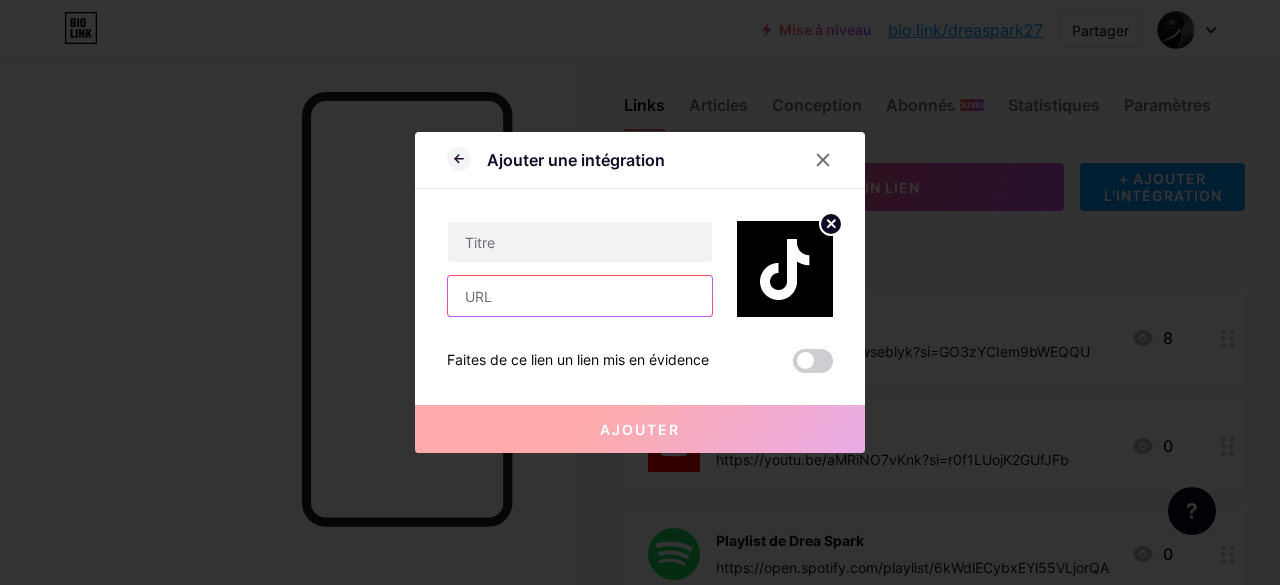 click at bounding box center [580, 296] 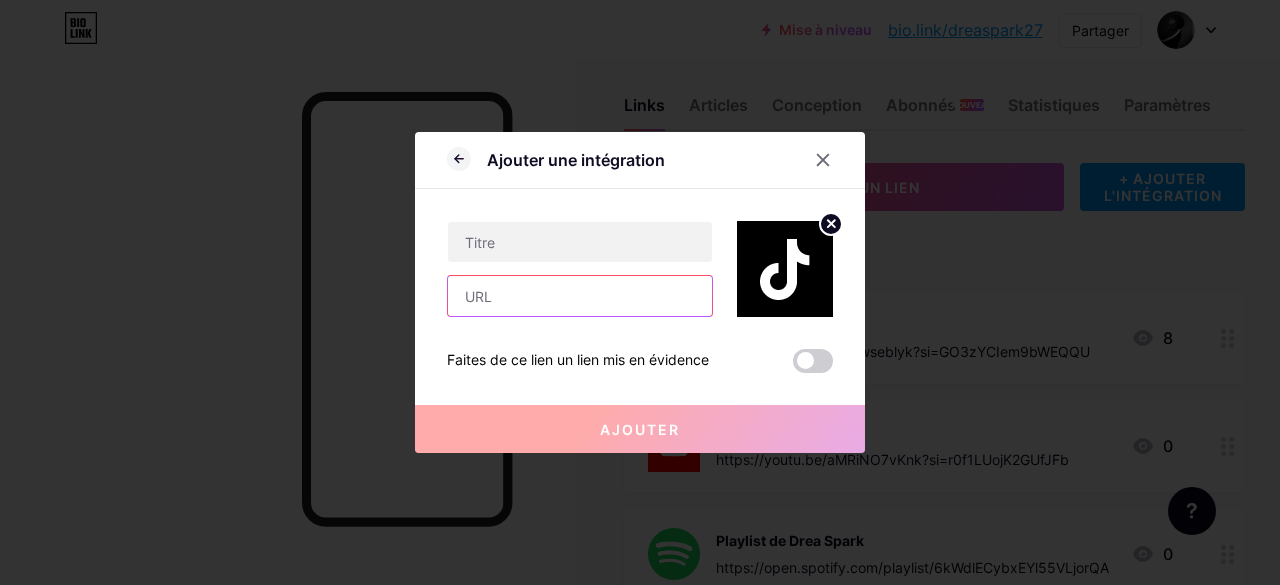 paste on "https://www.tiktok.com/@dreaspark27" 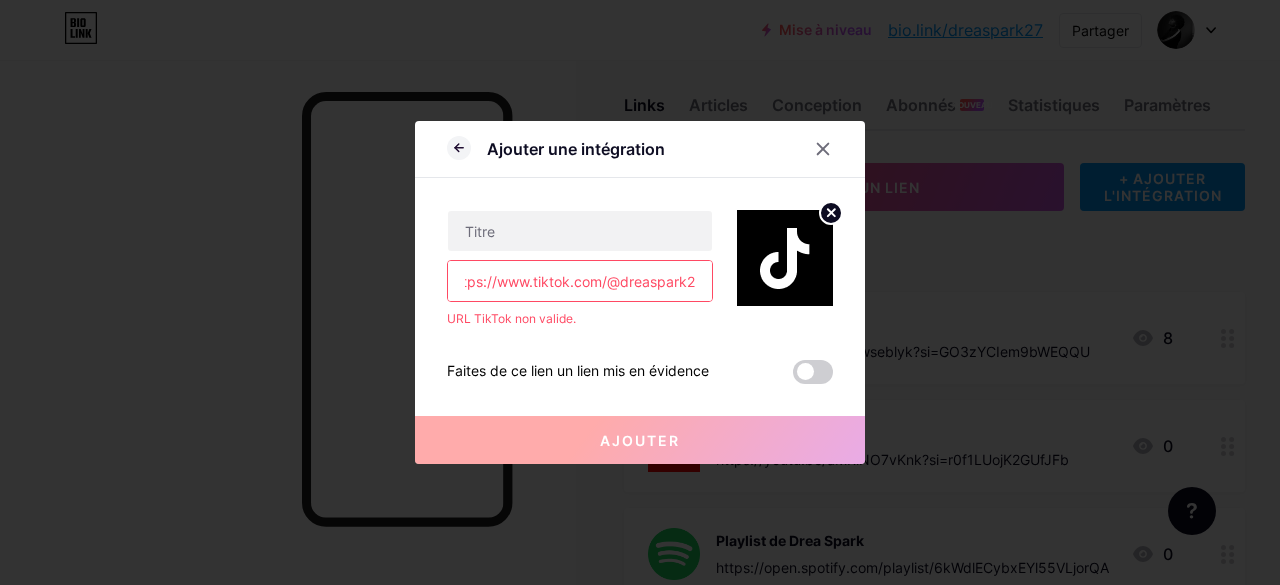 scroll, scrollTop: 0, scrollLeft: 24, axis: horizontal 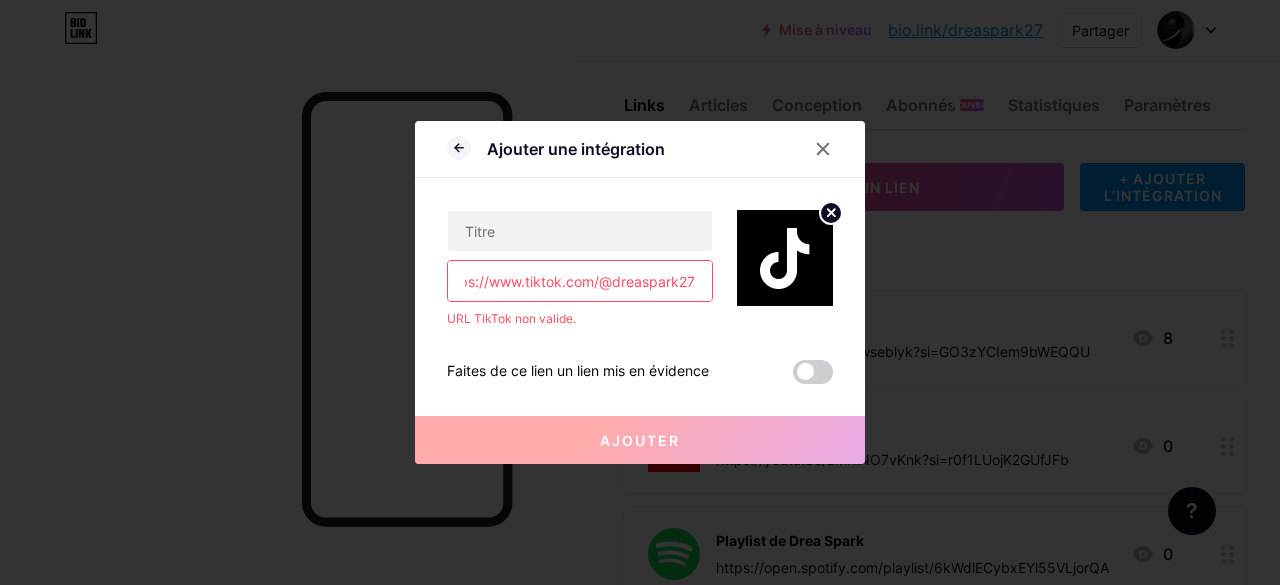 click on "https://www.tiktok.com/@dreaspark27" at bounding box center (580, 281) 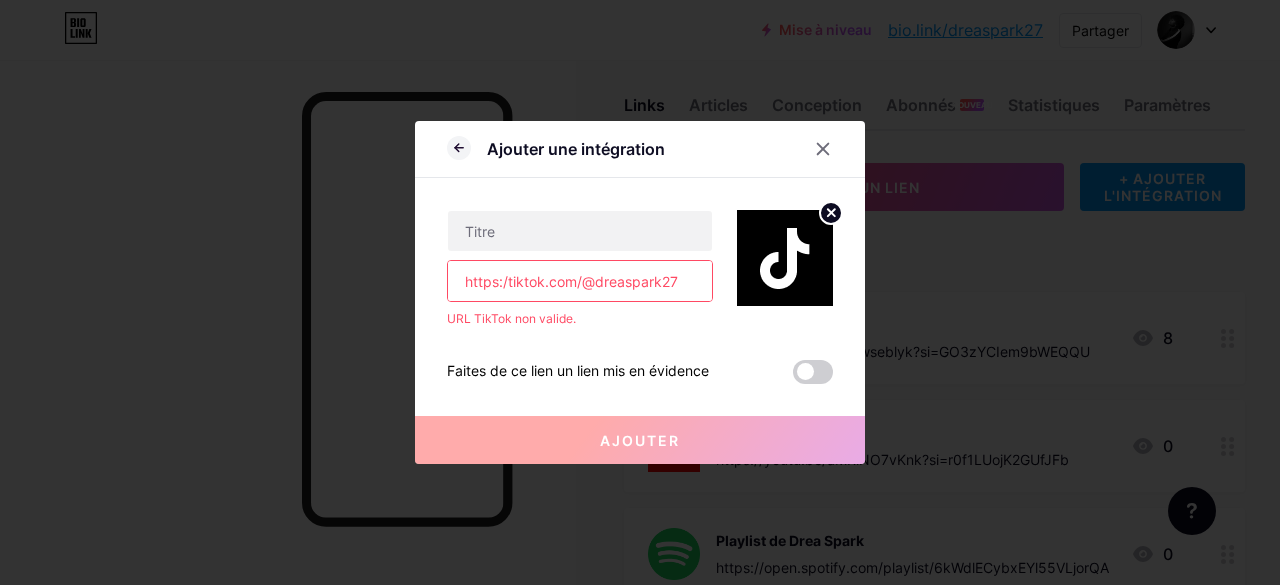 scroll, scrollTop: 0, scrollLeft: 0, axis: both 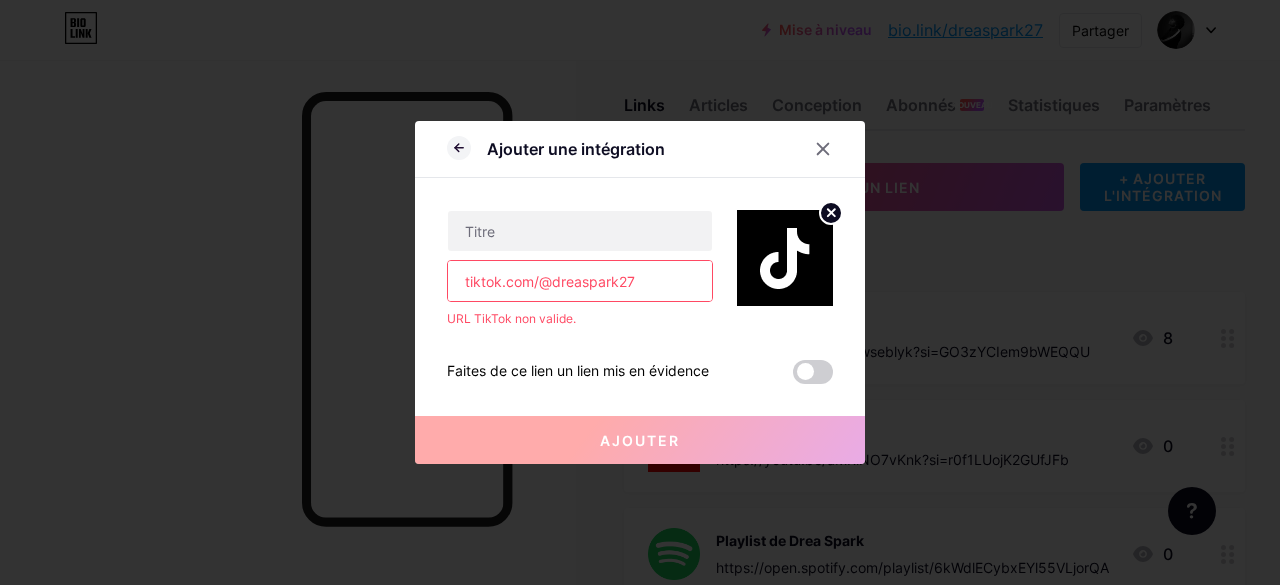 click on "tiktok.com/@dreaspark27" at bounding box center [580, 281] 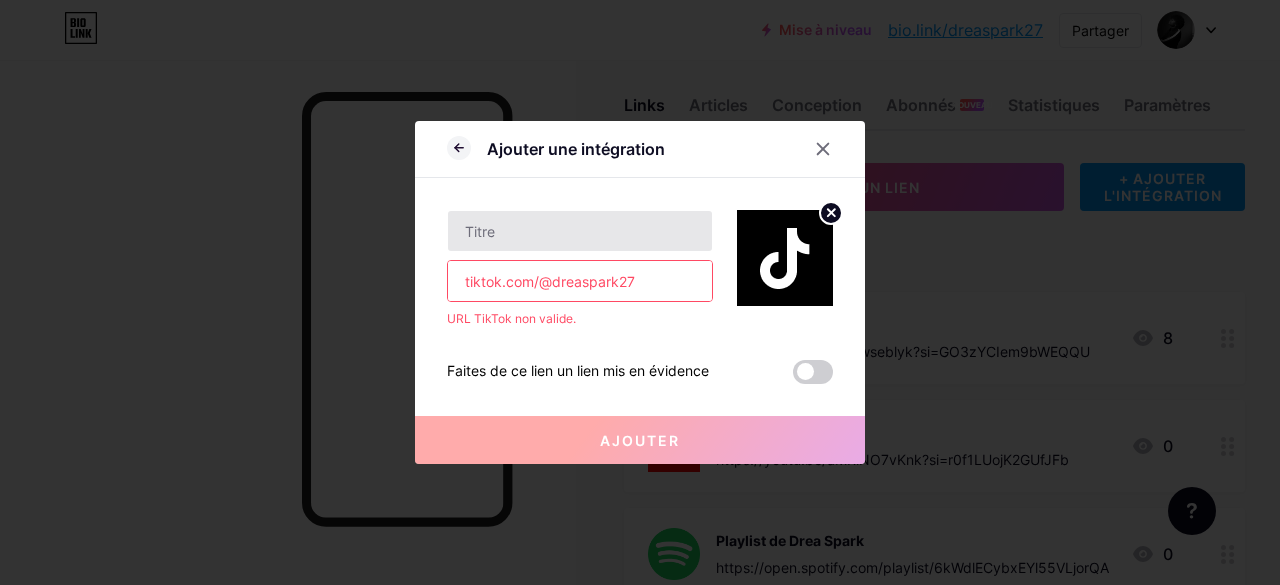 type on "tiktok.com/@dreaspark27" 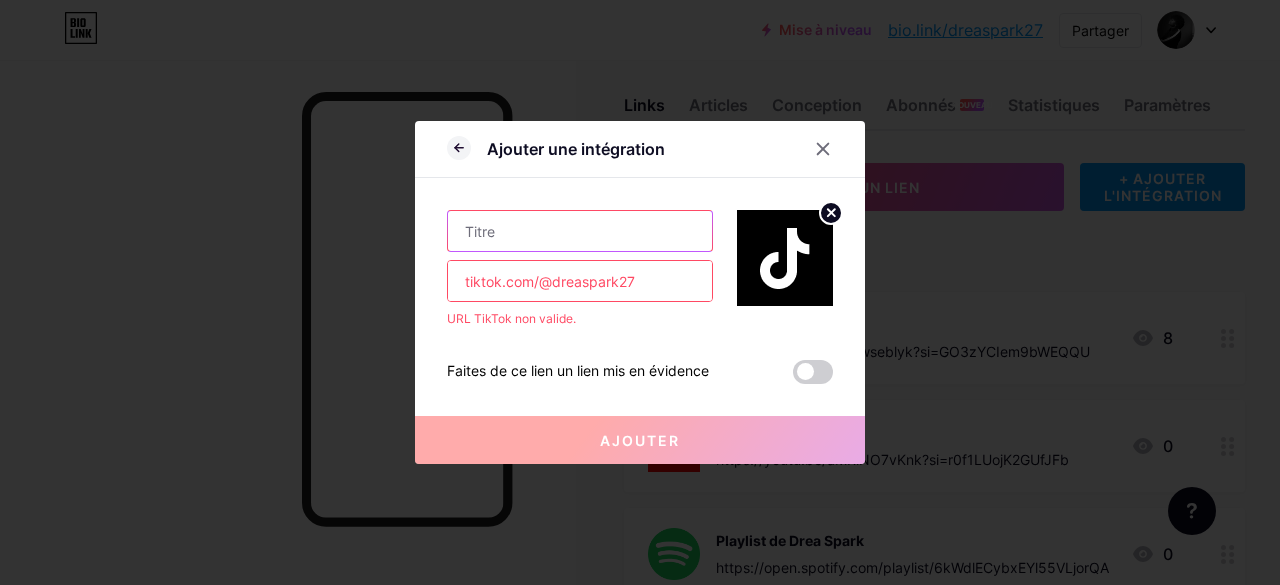 click at bounding box center [580, 231] 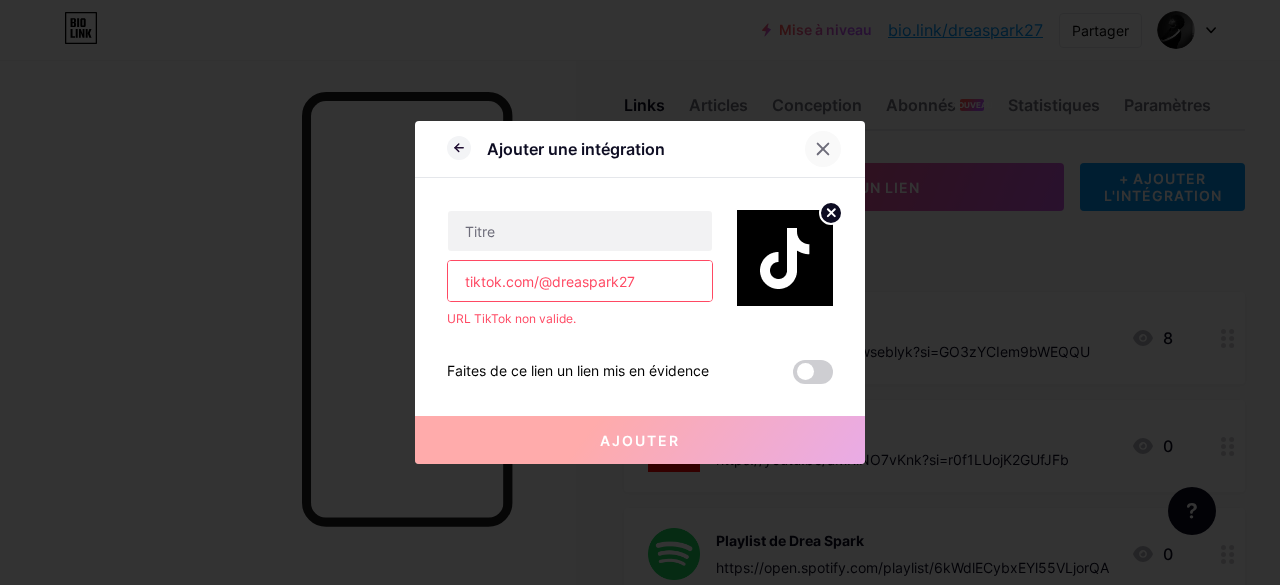 click at bounding box center (823, 149) 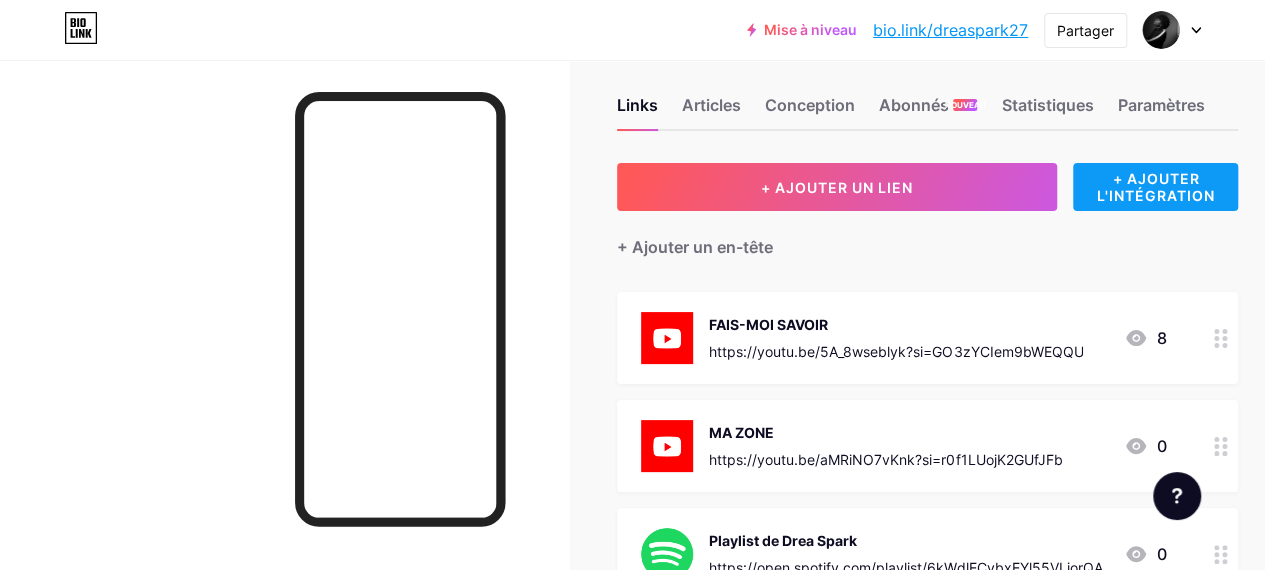 click on "+ AJOUTER L'INTÉGRATION" at bounding box center (1156, 187) 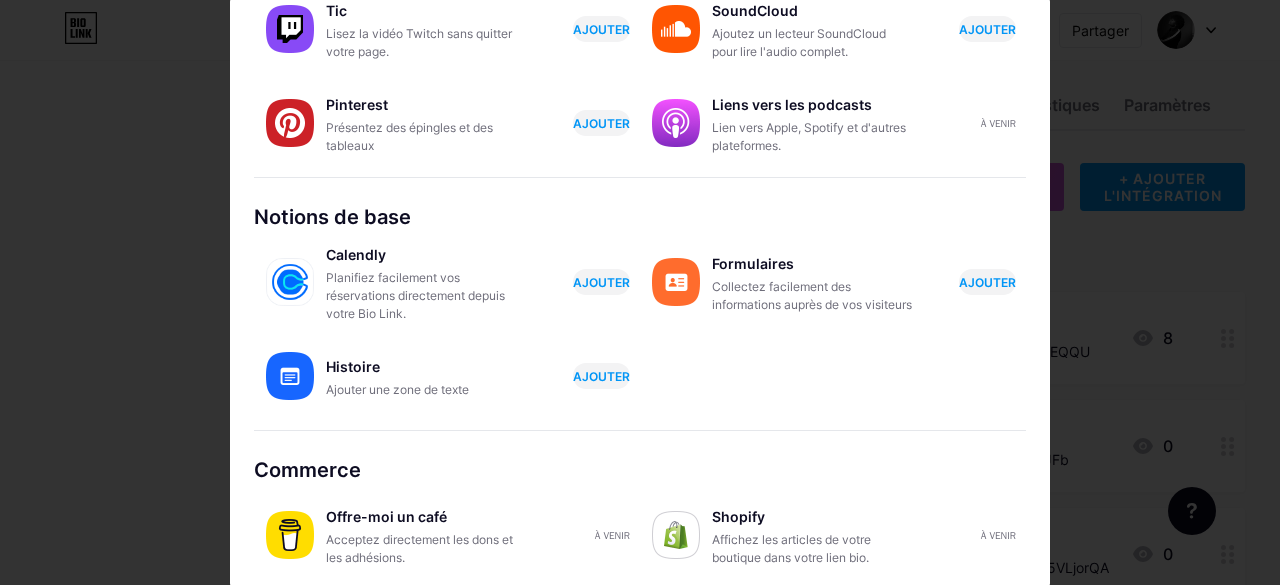 scroll, scrollTop: 0, scrollLeft: 0, axis: both 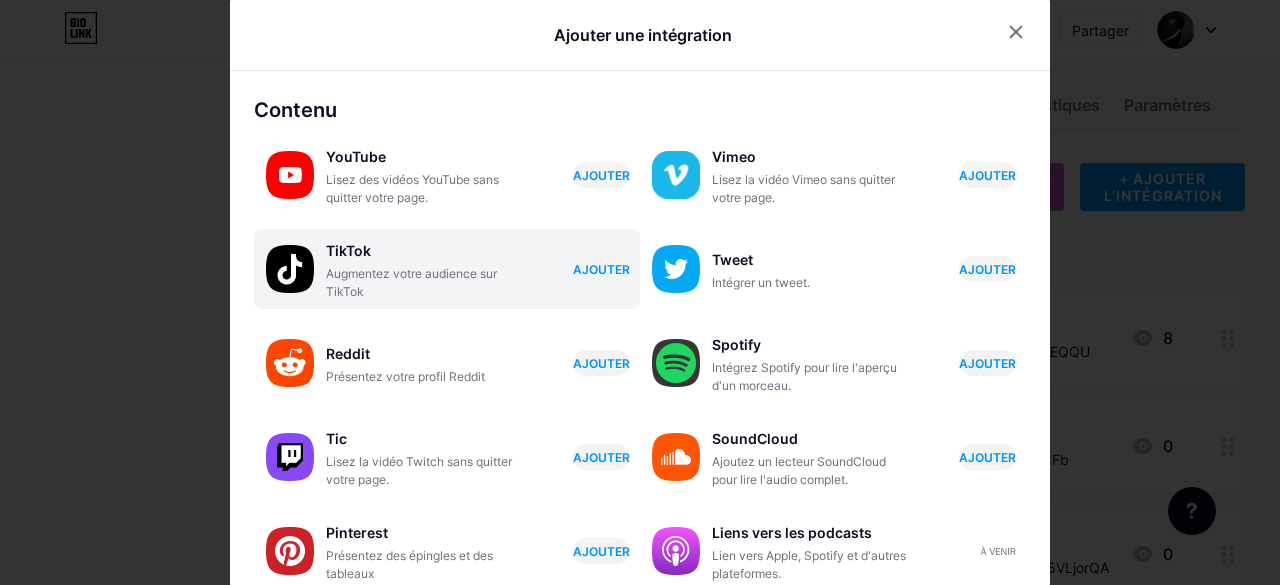 click on "TikTok
Augmentez votre audience sur TikTok
AJOUTER" at bounding box center (483, 269) 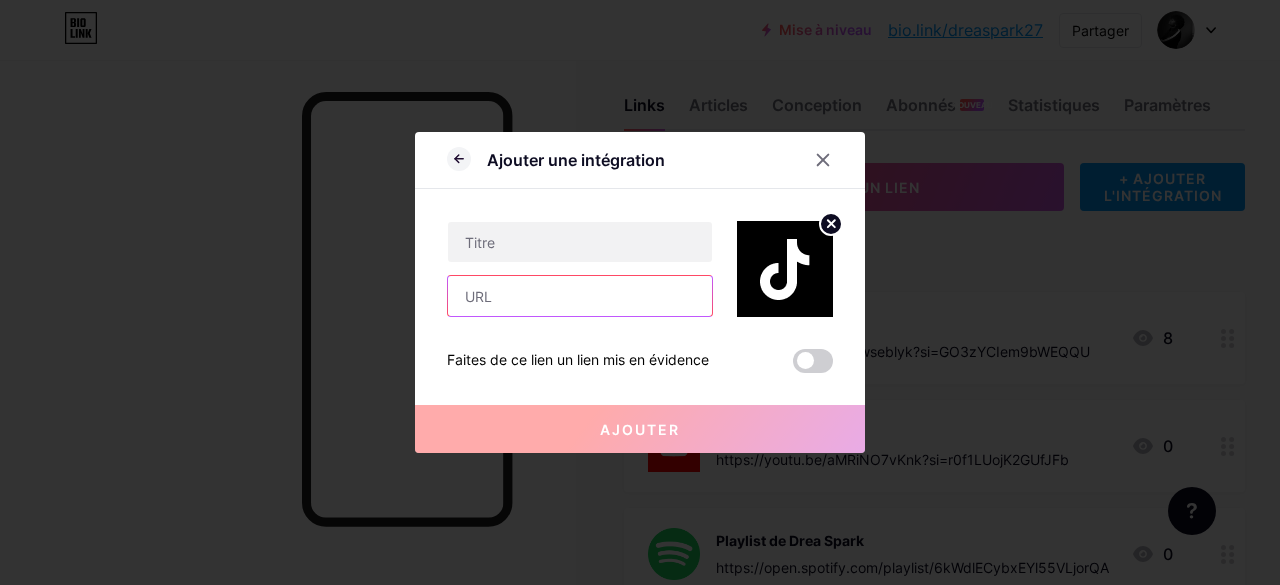 click at bounding box center (580, 296) 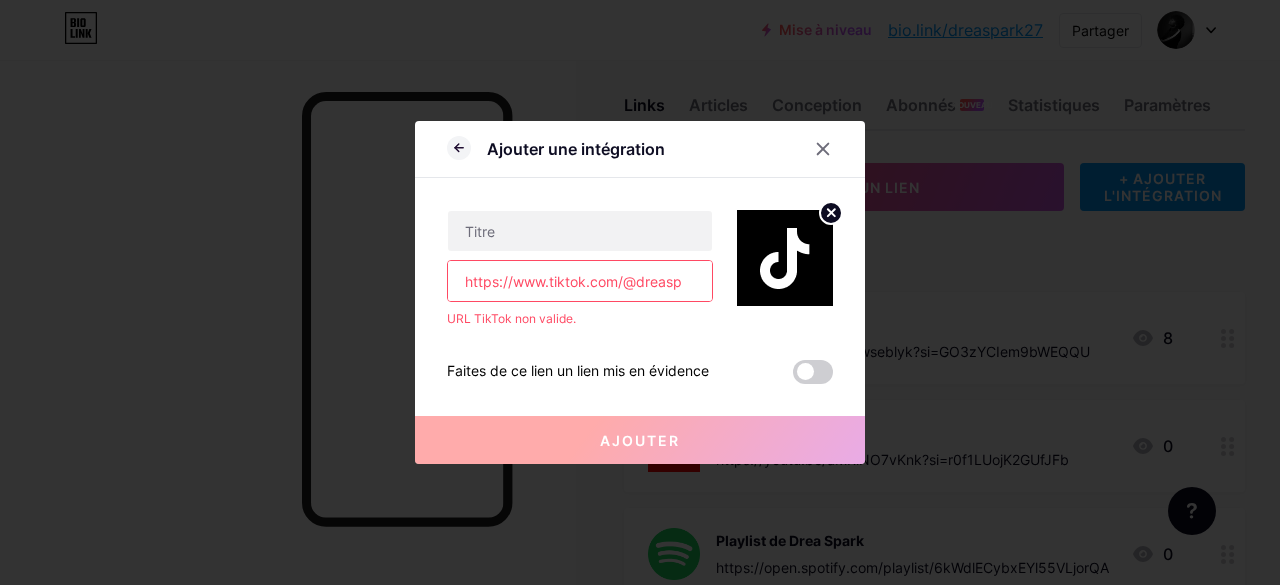 scroll, scrollTop: 0, scrollLeft: 0, axis: both 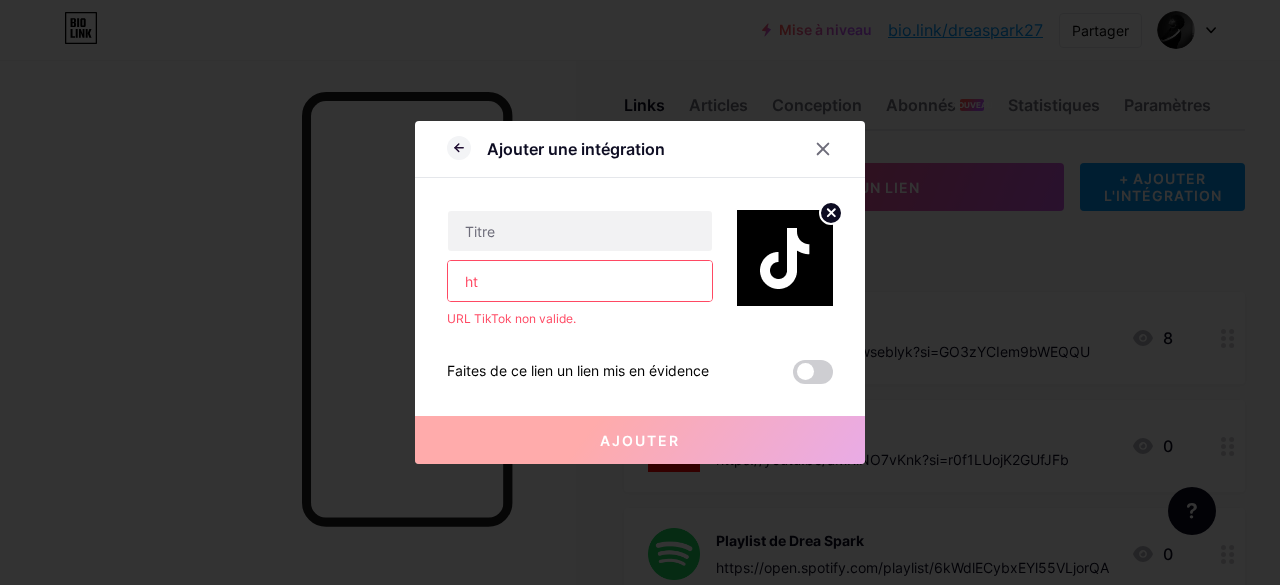 type on "h" 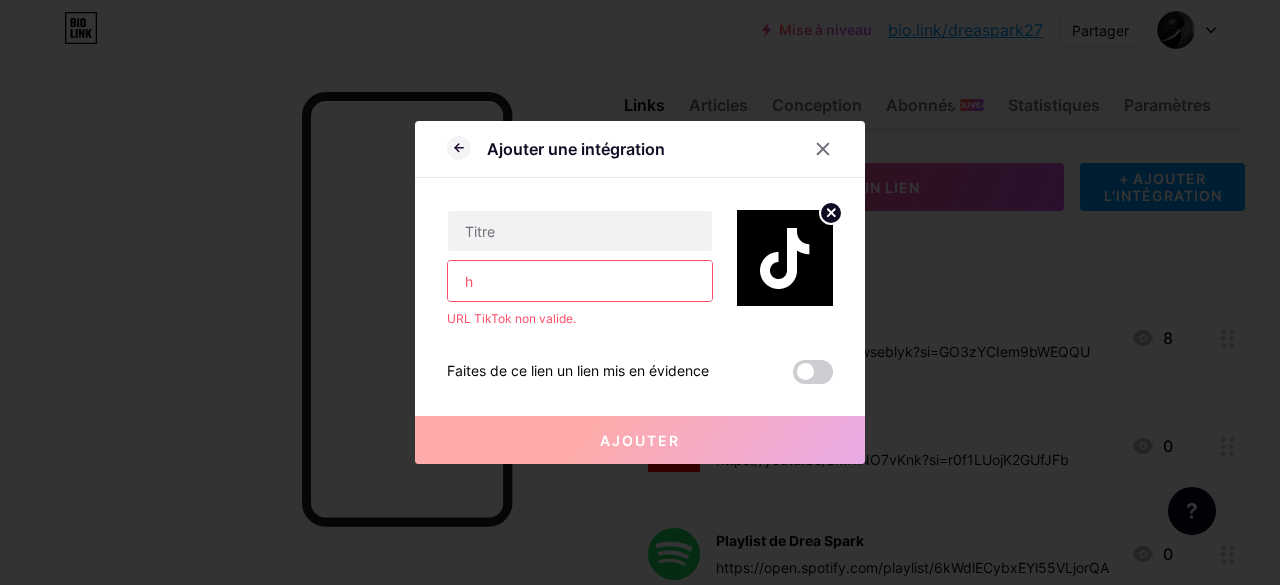 type 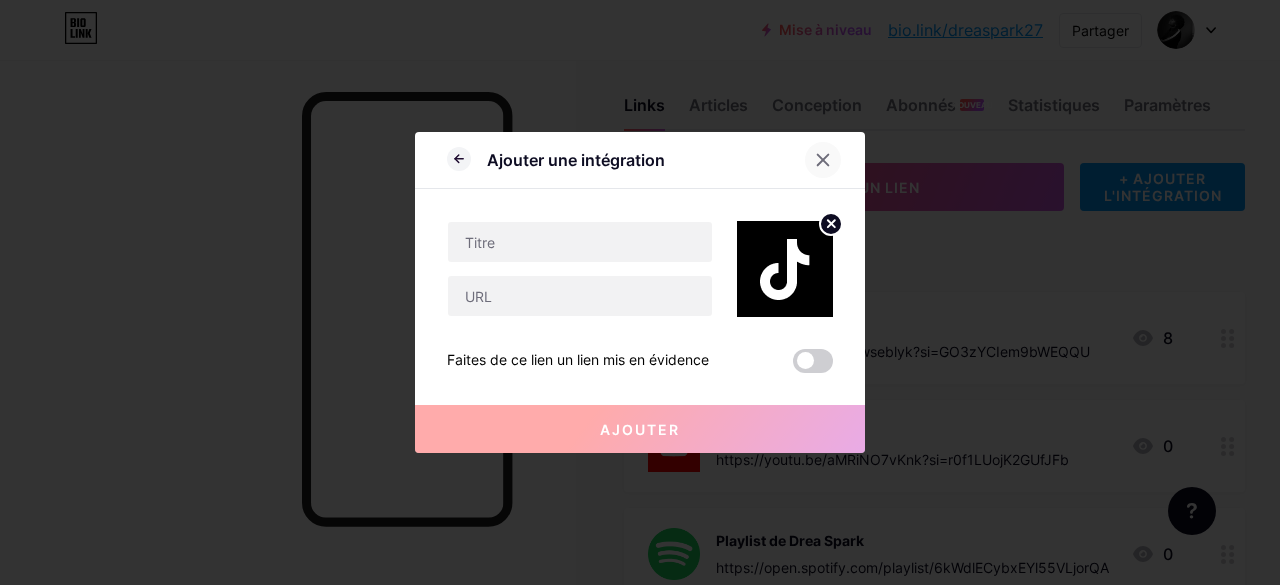 click 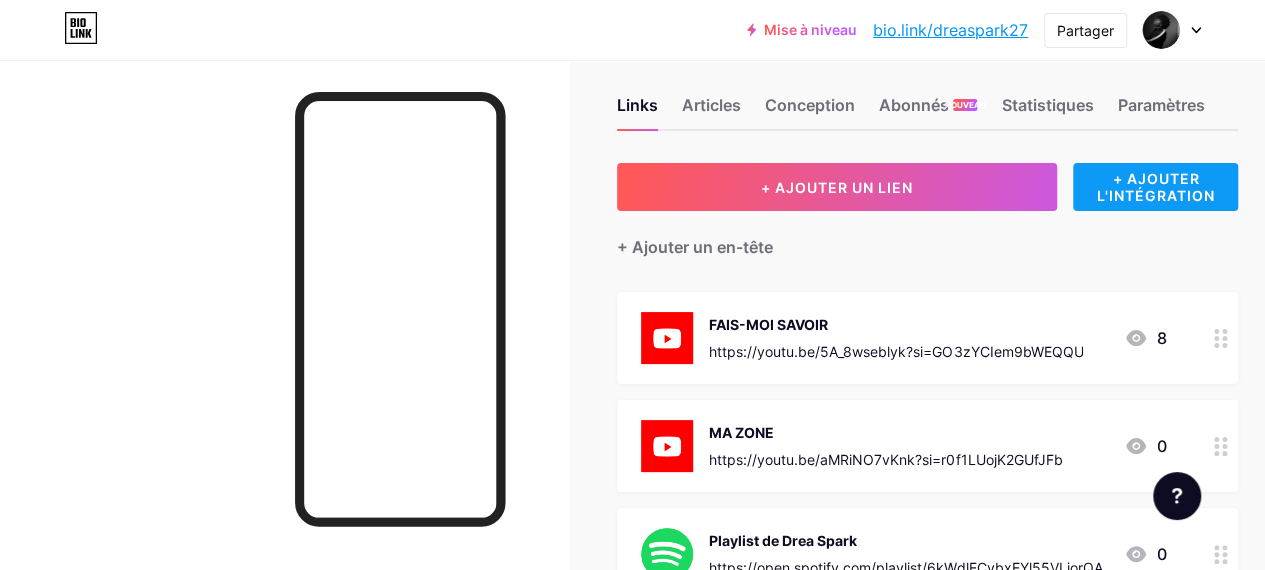 click on "+ AJOUTER L'INTÉGRATION" at bounding box center [1156, 187] 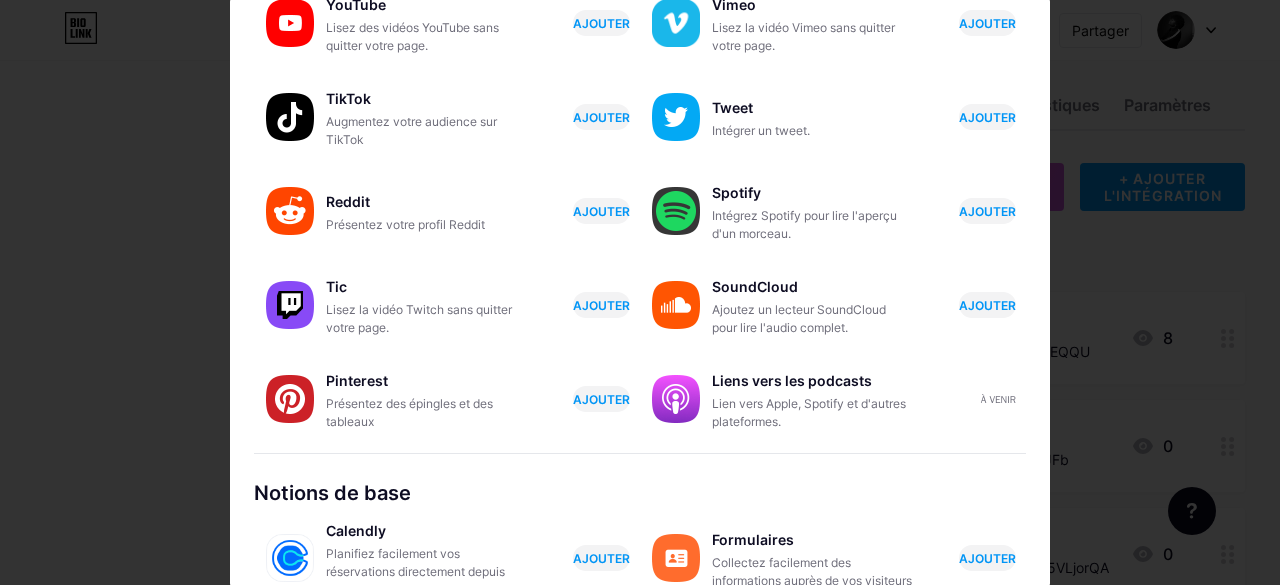 scroll, scrollTop: 43, scrollLeft: 0, axis: vertical 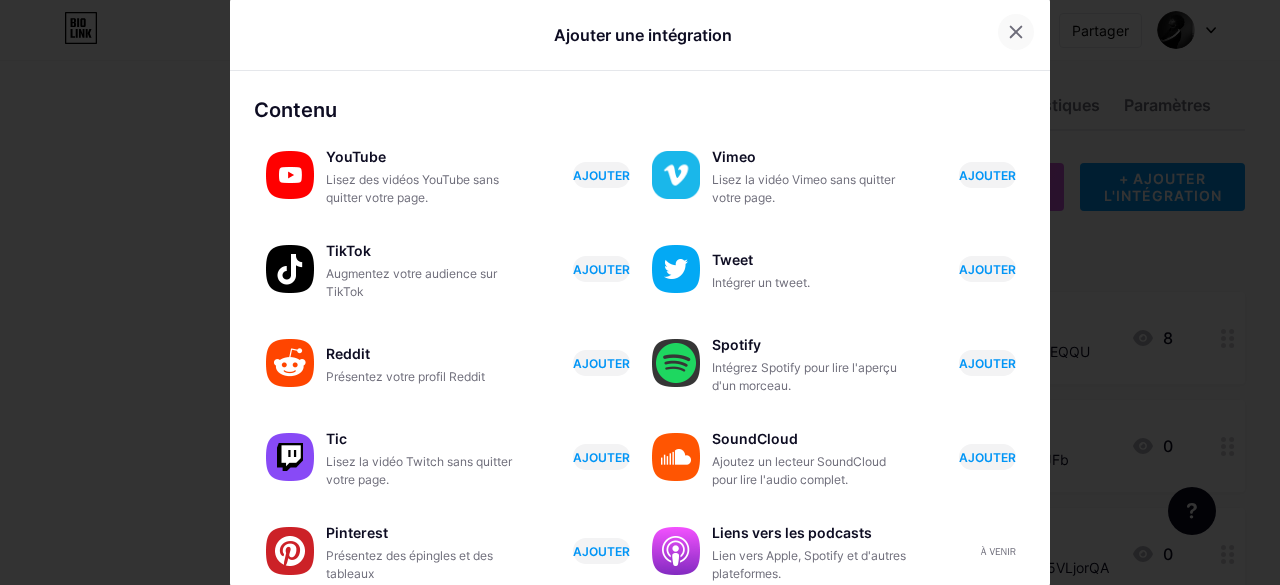click 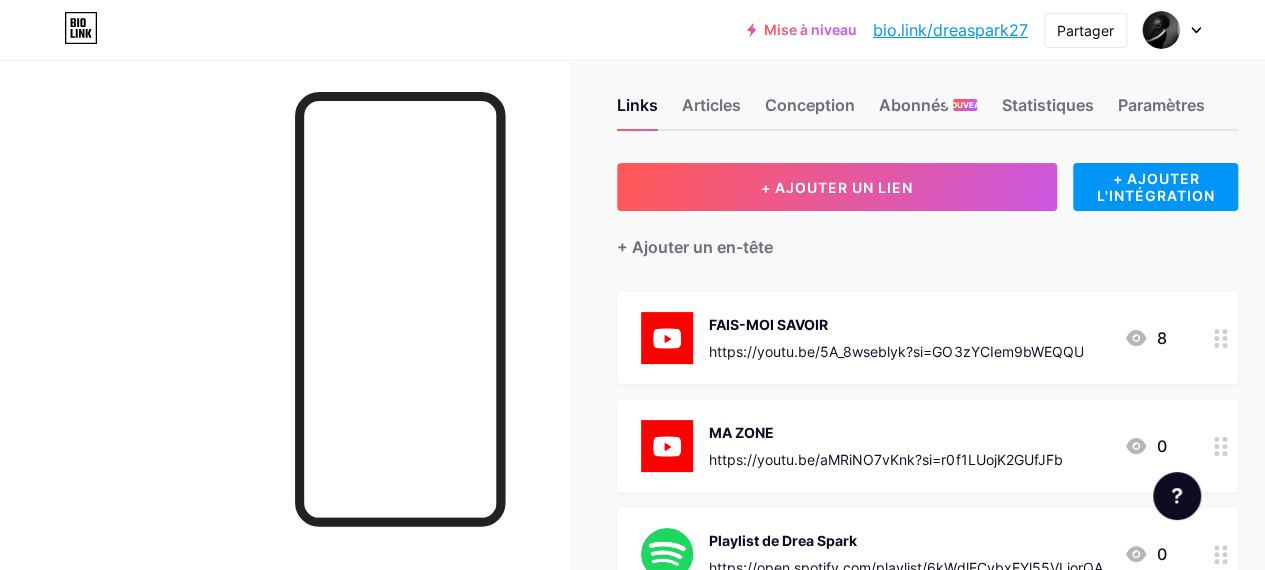 scroll, scrollTop: 525, scrollLeft: 0, axis: vertical 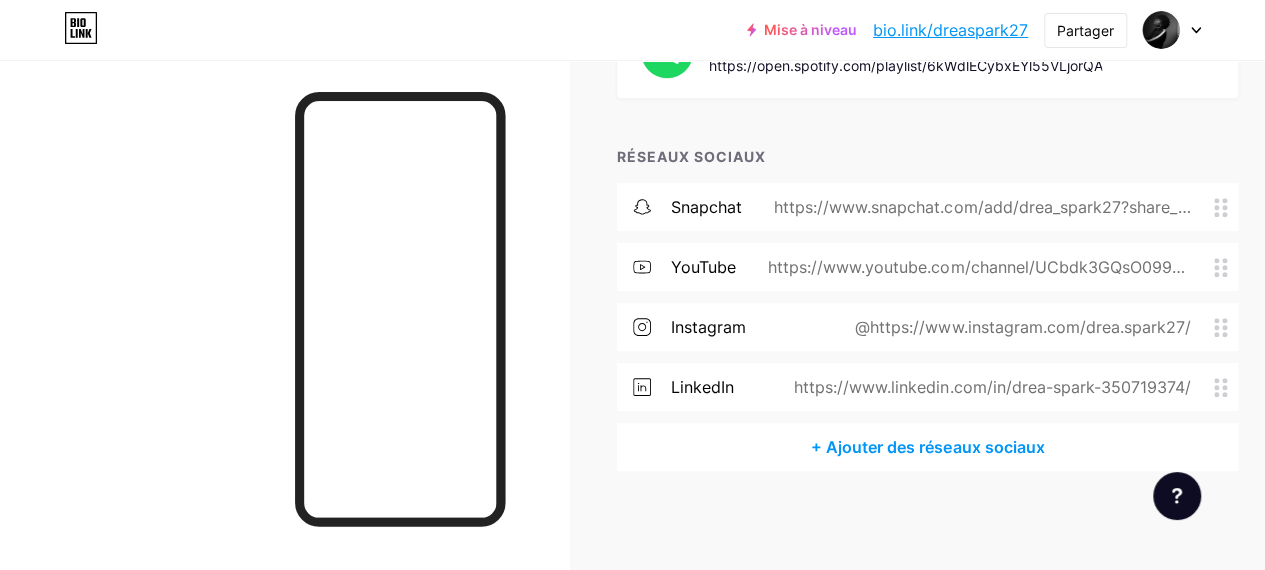click on "+ Ajouter des réseaux sociaux" at bounding box center [927, 447] 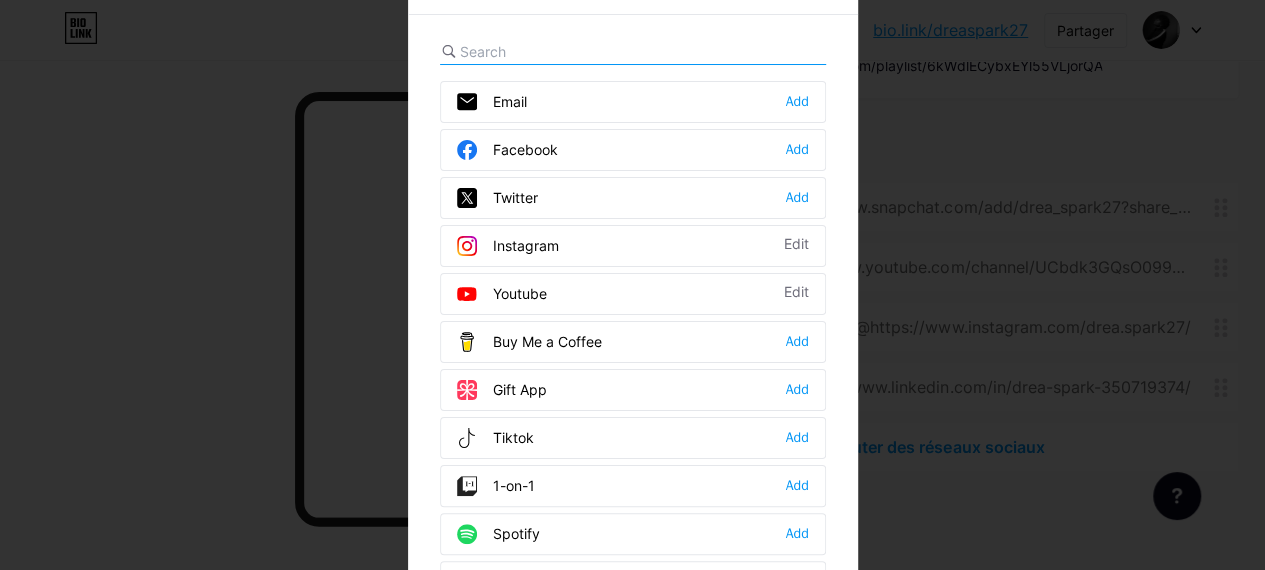 scroll, scrollTop: 510, scrollLeft: 0, axis: vertical 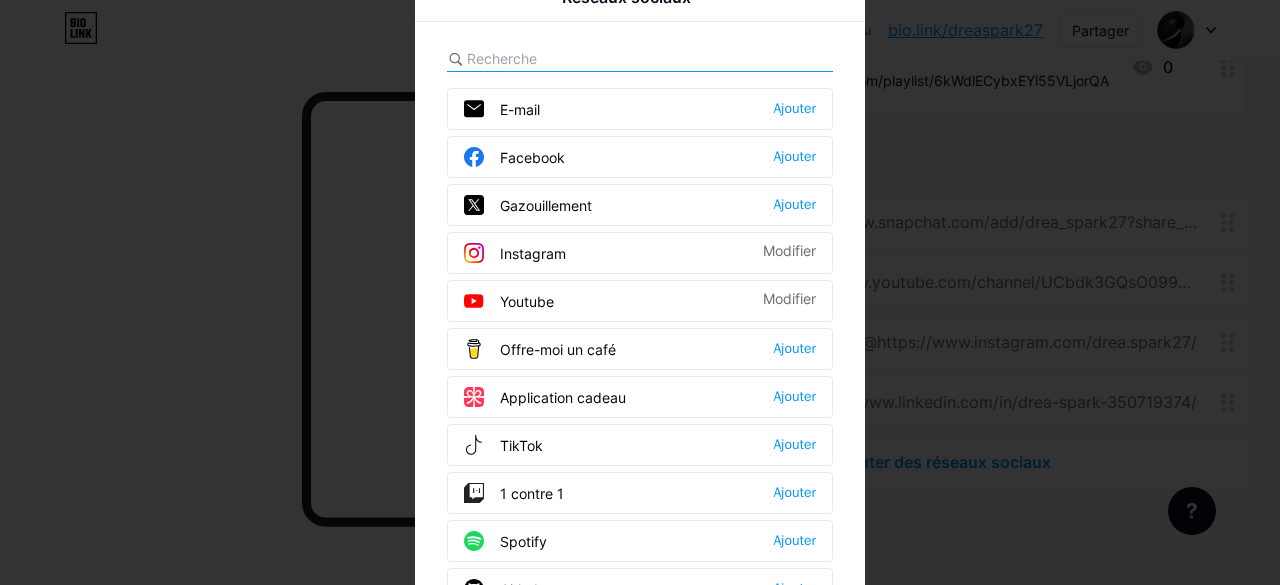 click on "Réseaux sociaux
E-mail
Ajouter
Facebook
Ajouter
Gazouillement
Ajouter
Instagram
Modifier
Youtube
Modifier
Offre-moi un café
Ajouter
Application cadeau
Ajouter
TikTok
Ajouter
1 contre 1
Ajouter
Spotify
Ajouter
Github
Ajouter
Behance
Ajouter
Dribble
Ajouter
Discorde
Ajouter
Moyen
Ajouter
Reddit
Ajouter
Nuage sonore
Ajouter
Bandcamp
Ajouter
Linkedin
Modifier
Clubhouse
Ajouter" at bounding box center [640, 292] 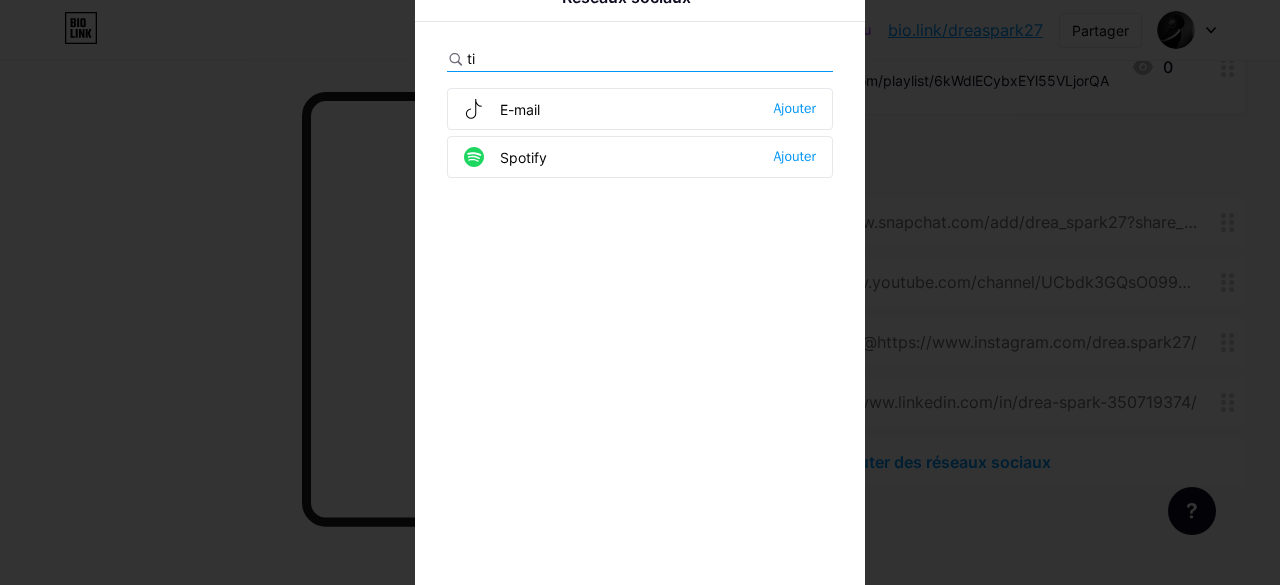 type on "t" 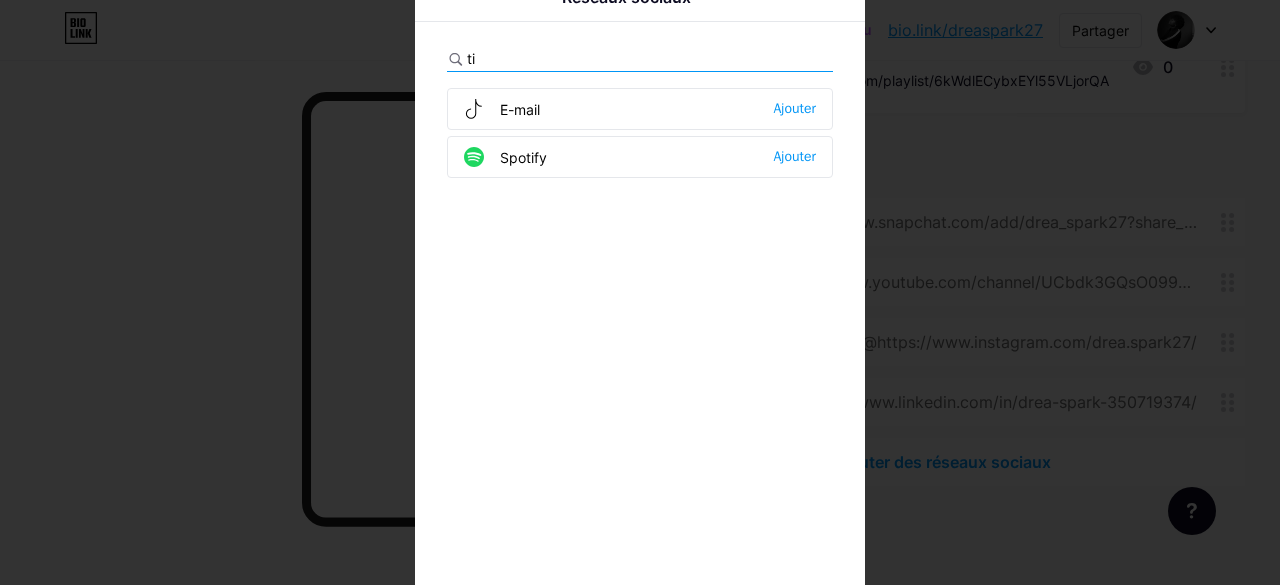 type on "t" 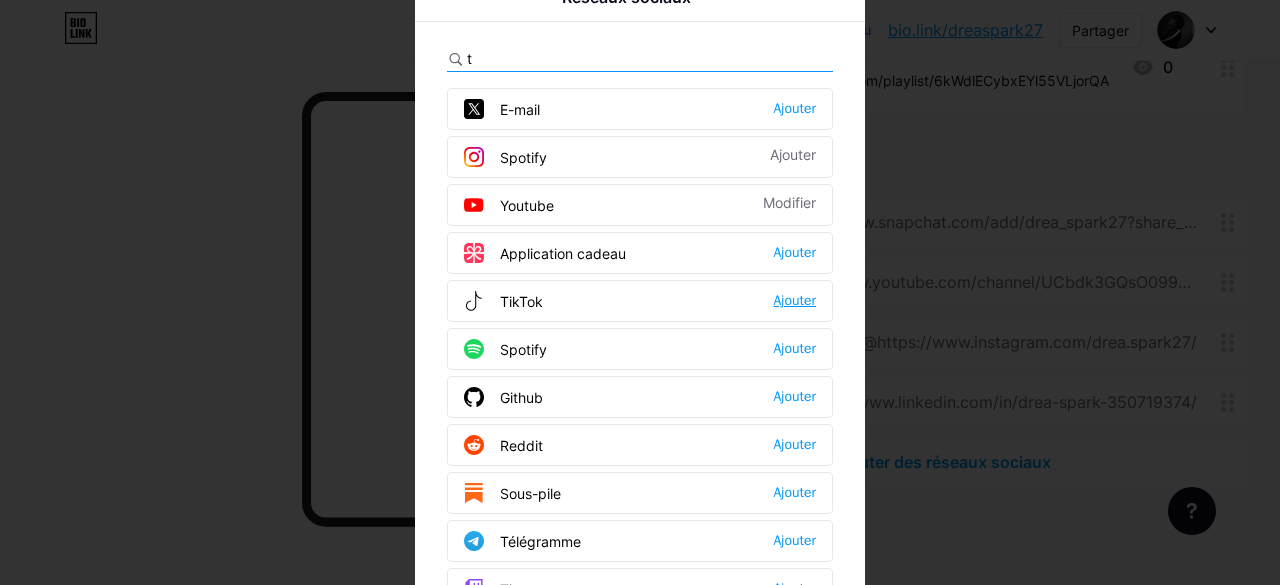type on "t" 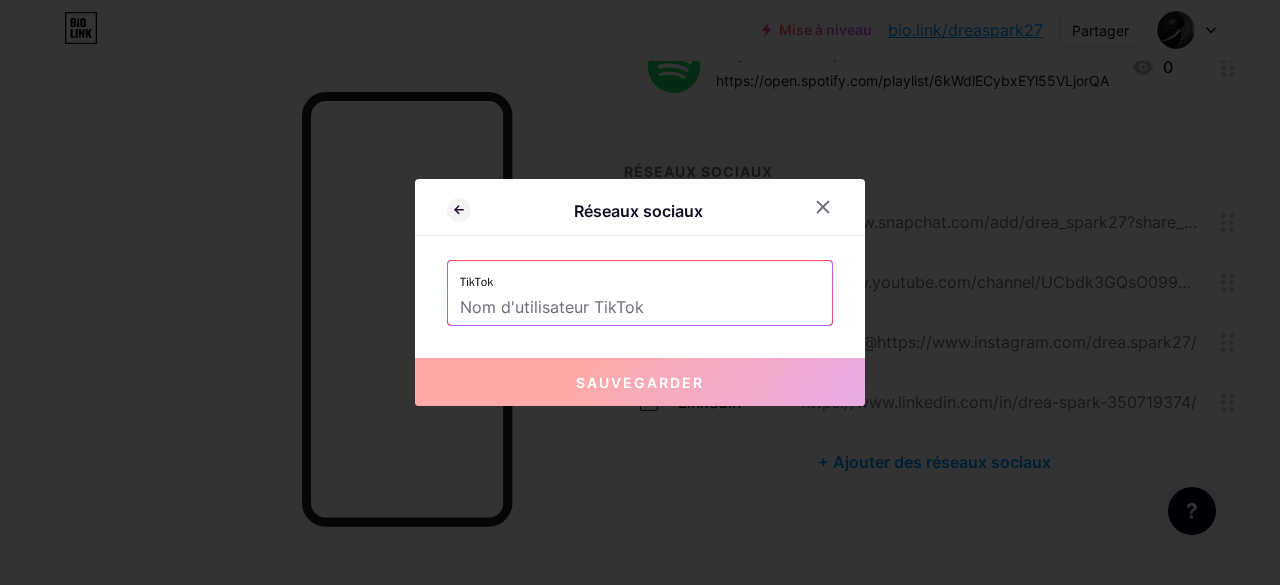click at bounding box center (640, 308) 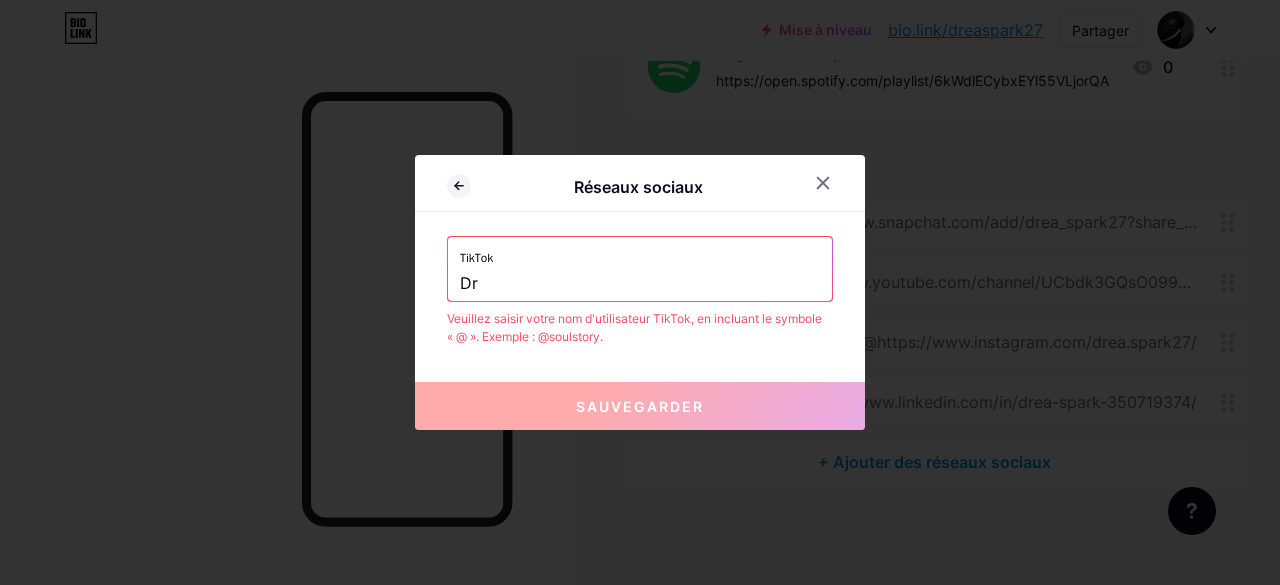 type on "D" 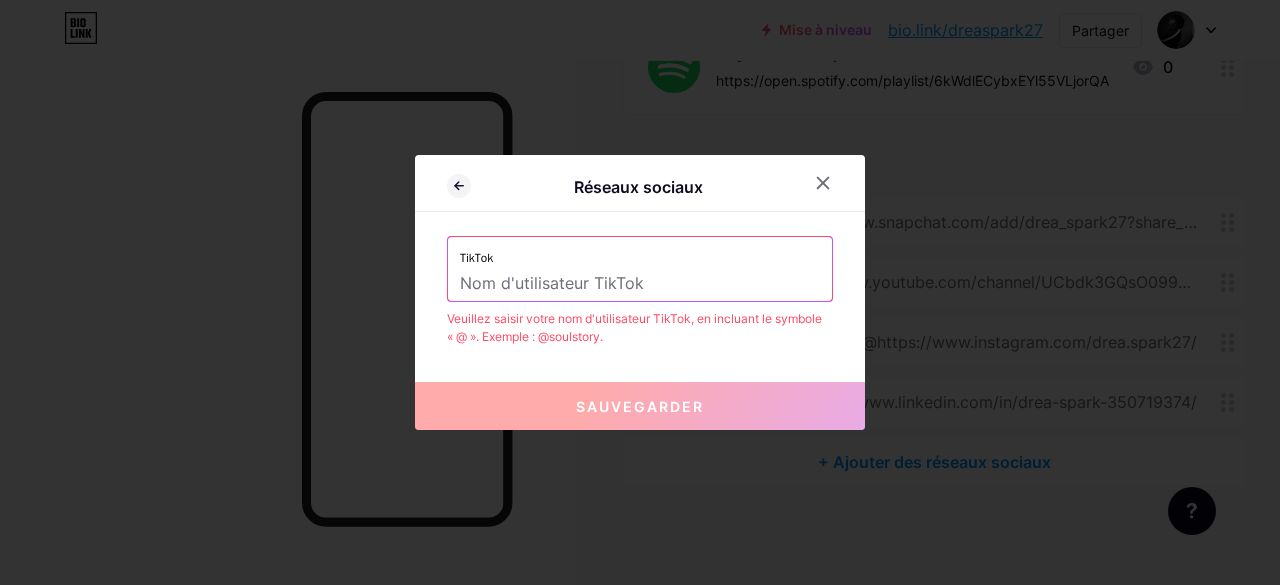 type on "à" 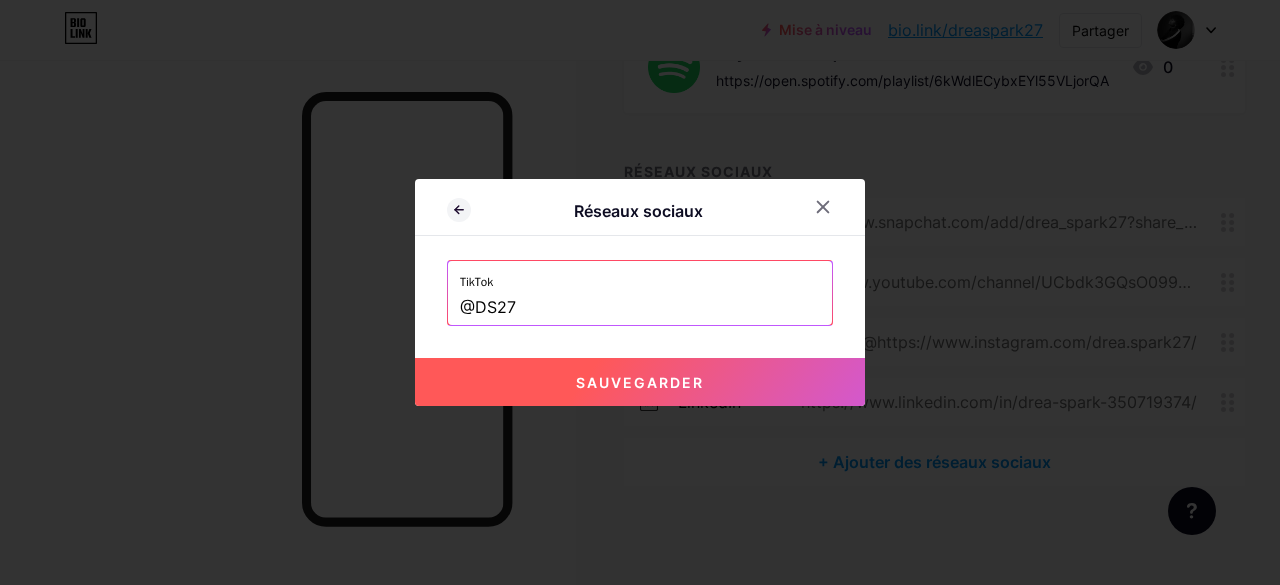 click on "Sauvegarder" at bounding box center (640, 382) 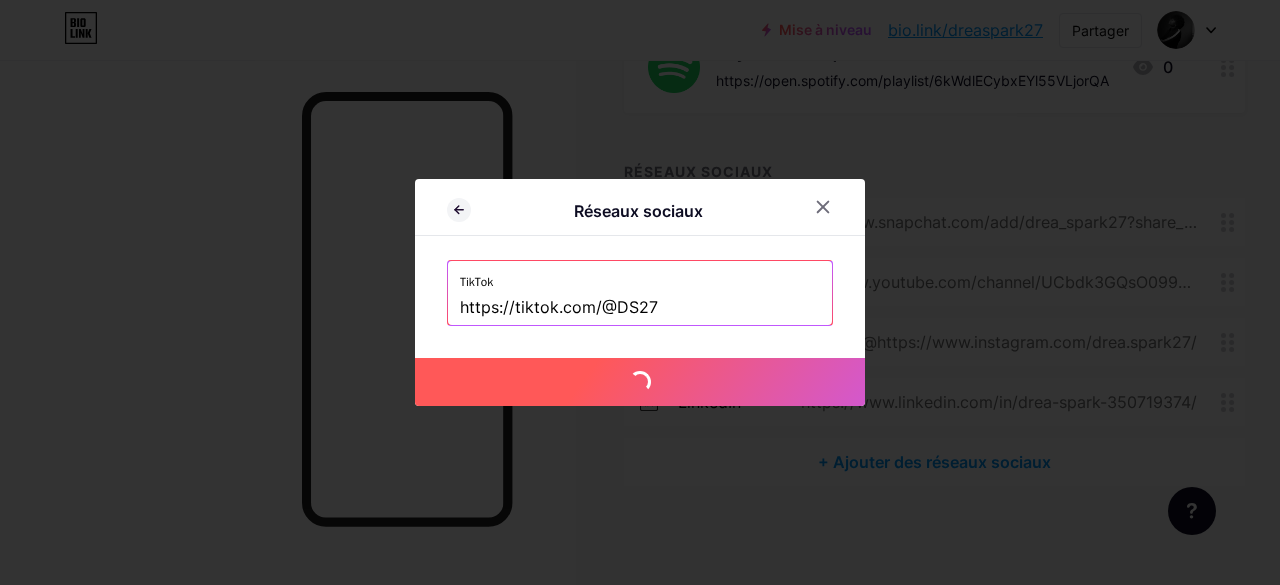 click on "Sauvegarder" at bounding box center (640, 382) 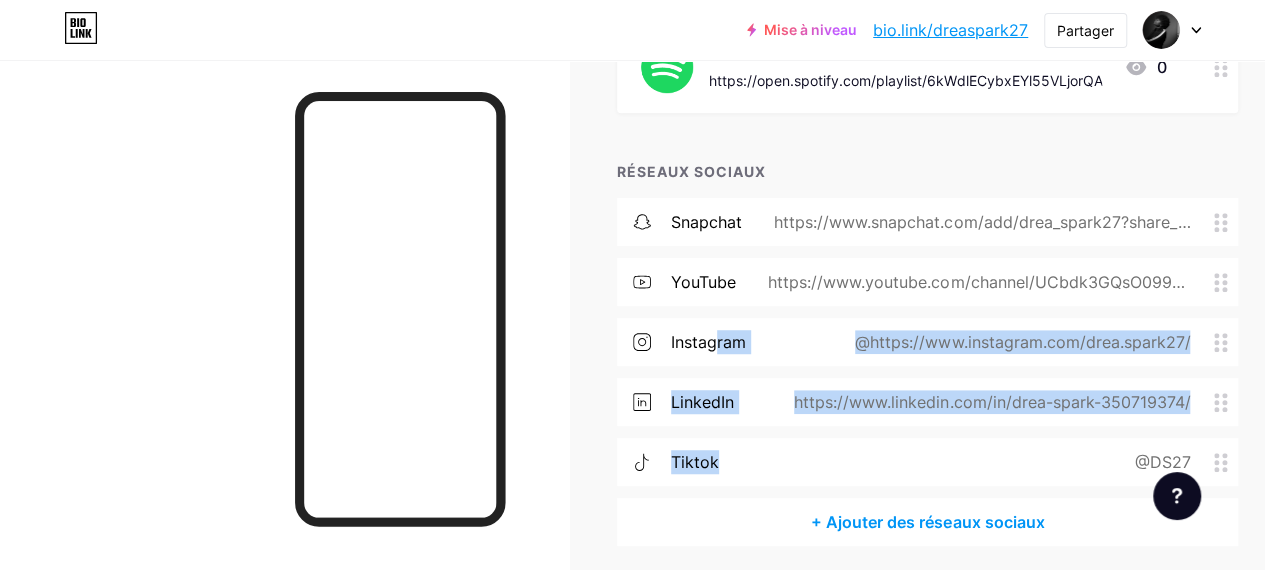 drag, startPoint x: 740, startPoint y: 454, endPoint x: 720, endPoint y: 312, distance: 143.40154 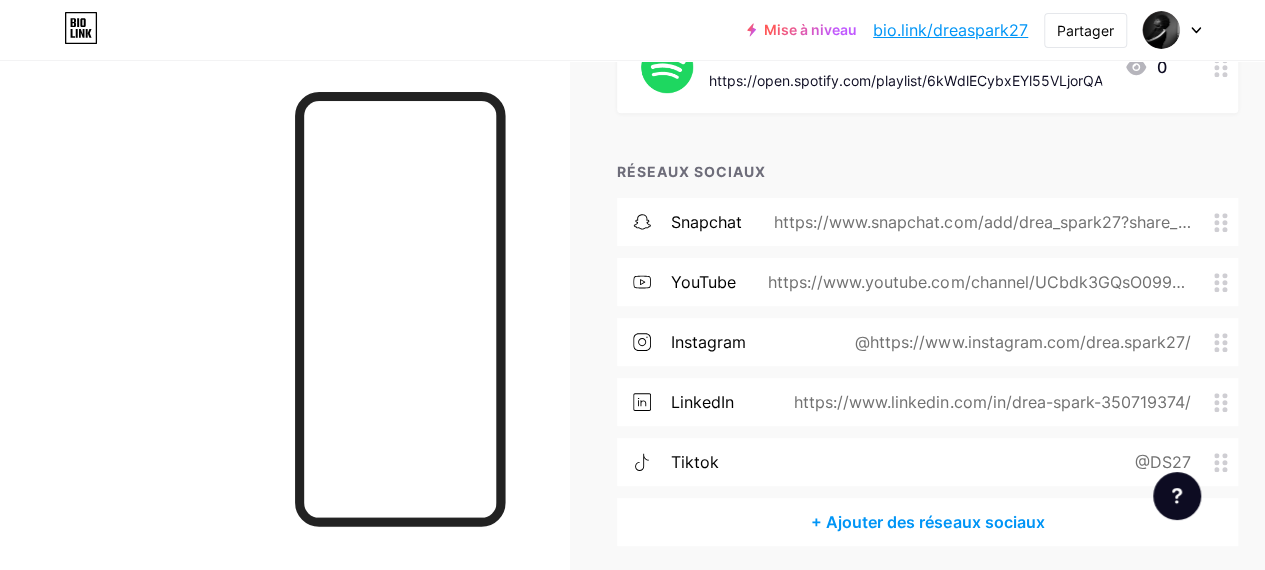 type 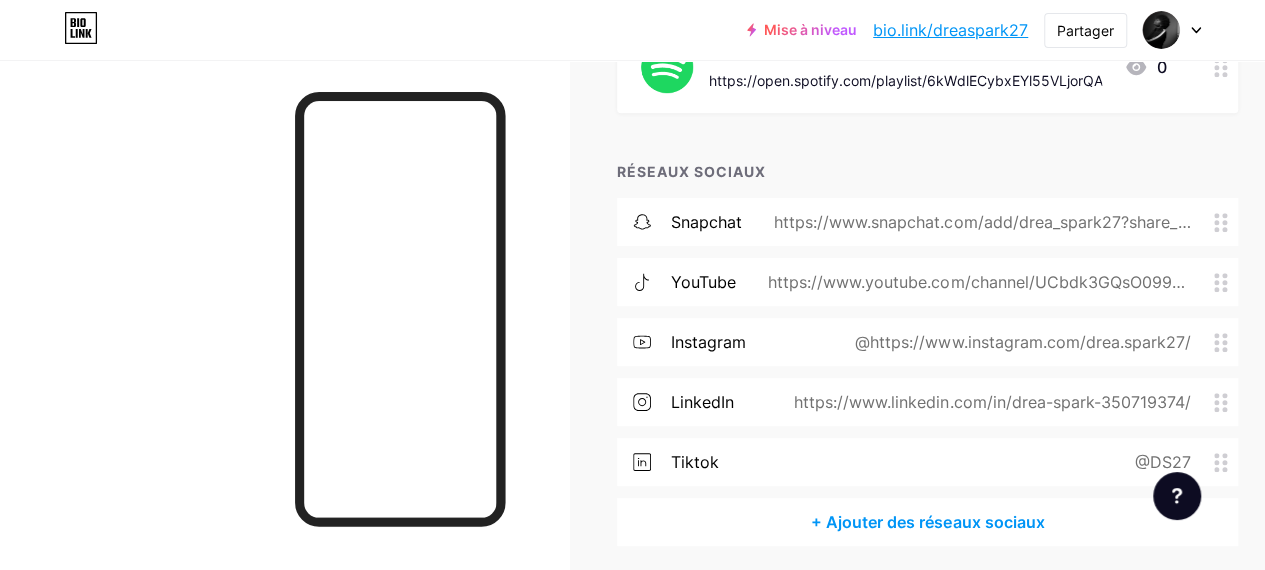 scroll, scrollTop: 494, scrollLeft: 0, axis: vertical 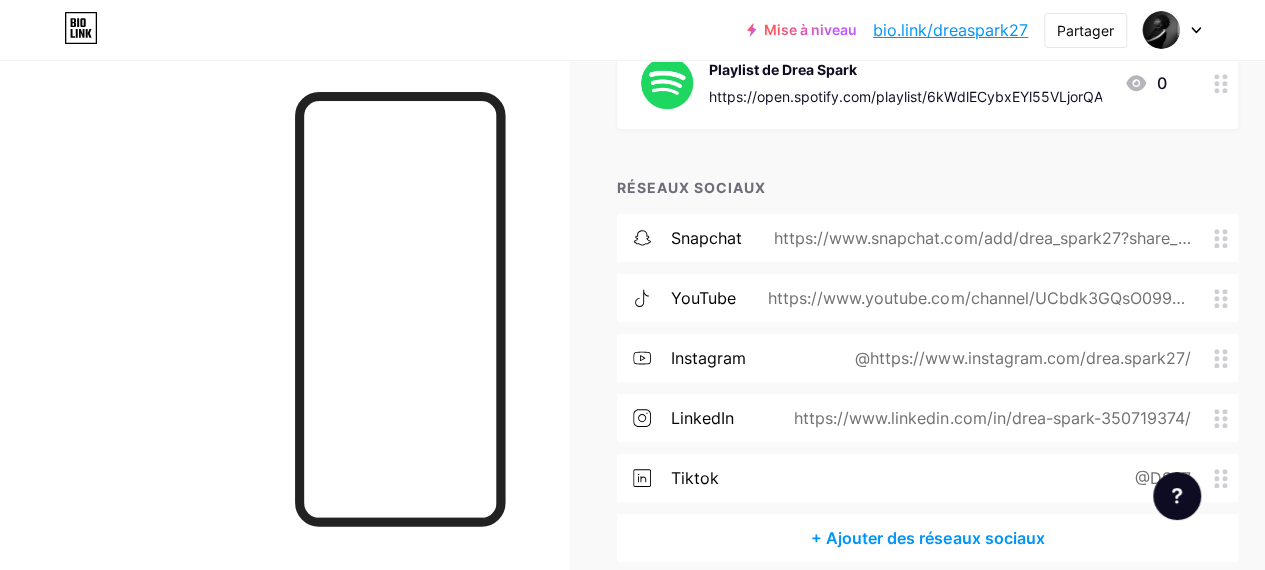 click on "https://www.snapchat.com/add/drea_spark27?share_id=x89Ym6gb1Nw&locale=fr-FR" at bounding box center (982, 250) 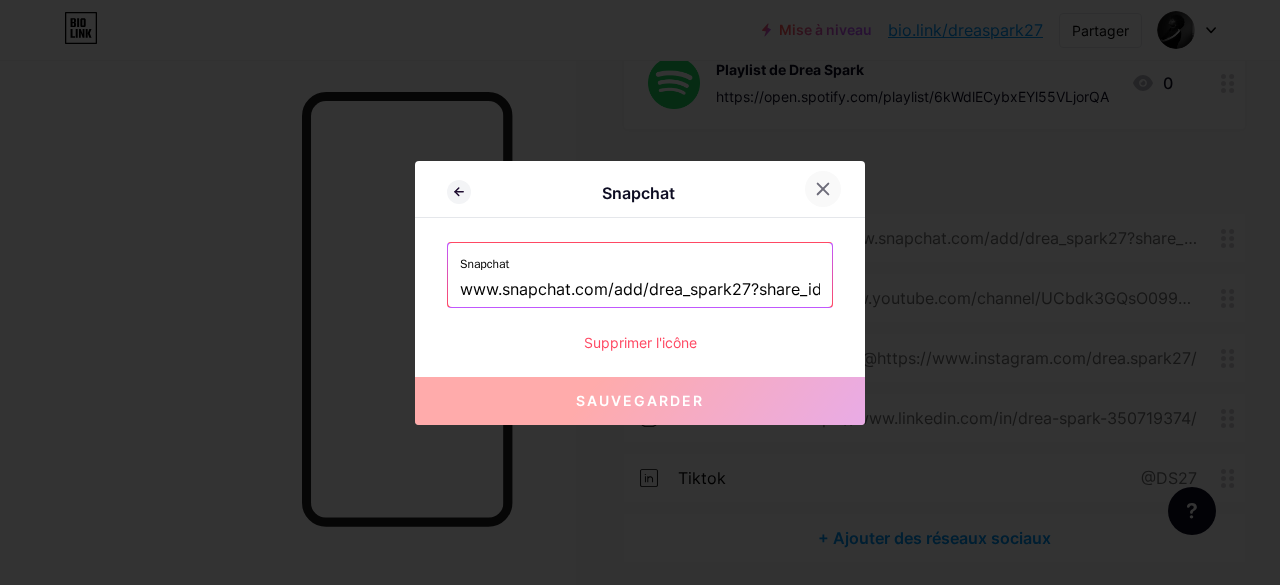 click 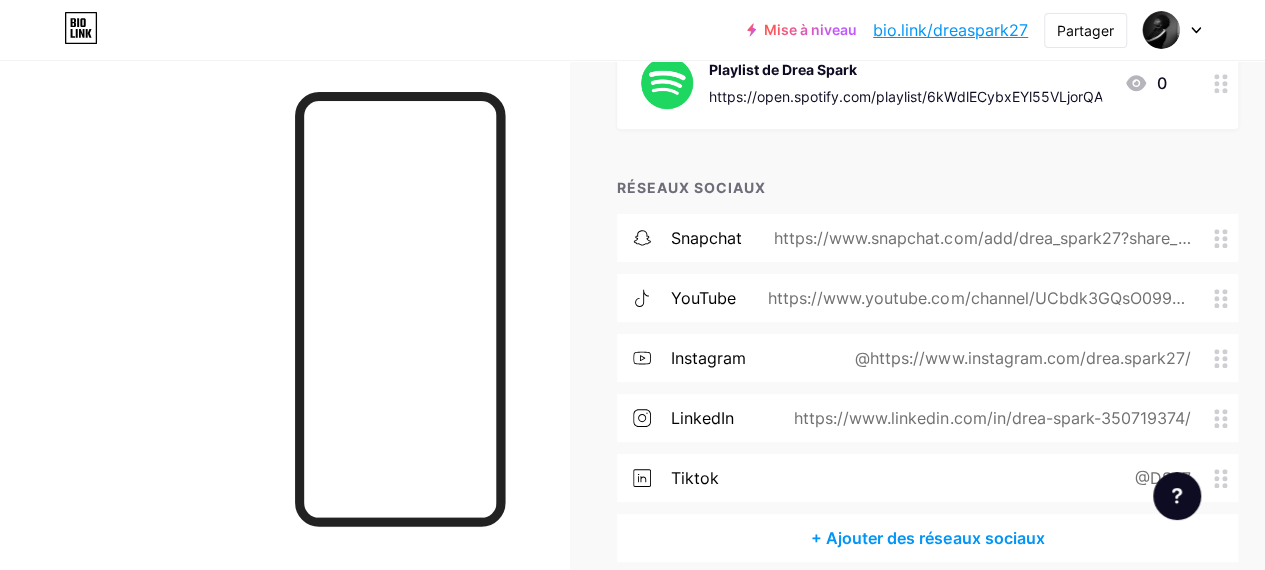 click on "Playlist de Drea Spark
https://open.spotify.com/playlist/6kWdlECybxEYl55VLjorQA
0" at bounding box center [927, 83] 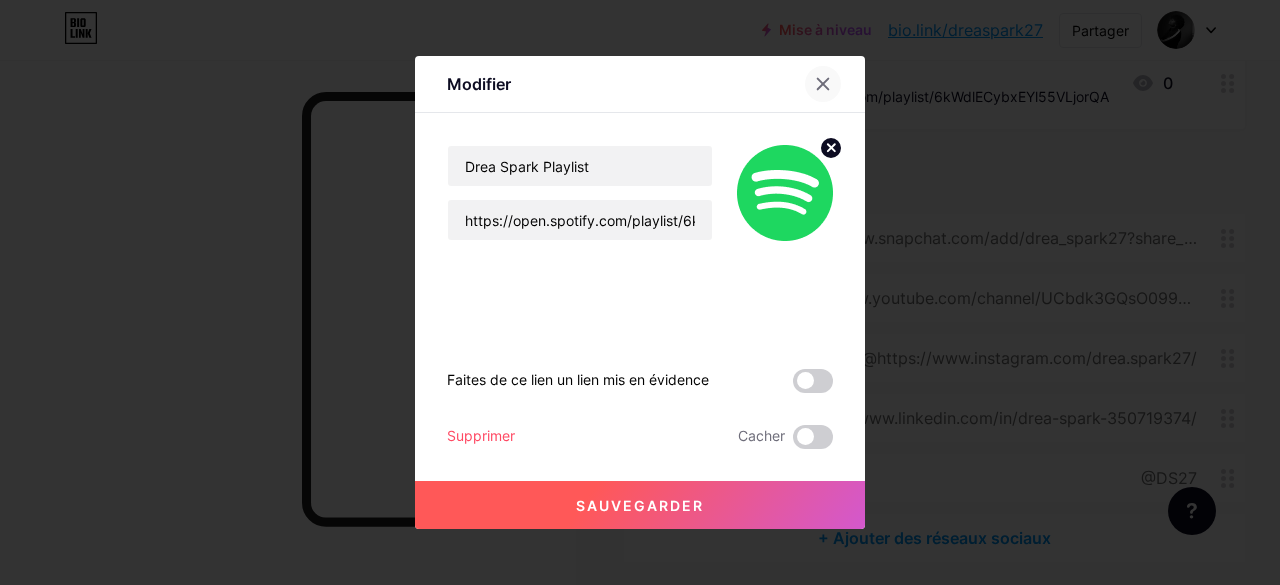 click at bounding box center [823, 84] 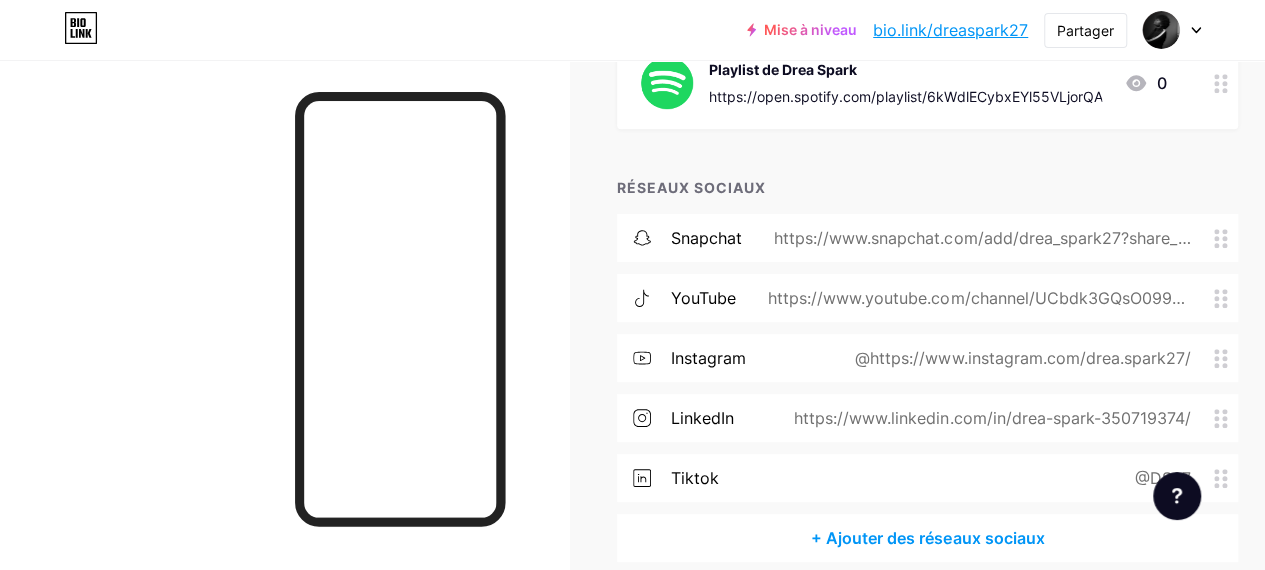 click on "+ AJOUTER UN LIEN     + AJOUTER L'INTÉGRATION
+ Ajouter un en-tête
FAIS-MOI SAVOIR
https://youtu.be/5A_8wseblyk?si=GO3zYCIem9bWEQQU
8
MA ZONE
https://youtu.be/aMRiNO7vKnk?si=r0f1LUojK2GUfJFb
0
Playlist de Drea Spark
https://open.spotify.com/playlist/6kWdlECybxEYl55VLjorQA
0
RÉSEAUX SOCIAUX
Snapchat
https://www.snapchat.com/add/drea_spark27?share_id=x89Ym6gb1Nw&locale=fr-FR
YouTube
https://www.youtube.com/channel/UCbdk3GQsO099srN4q5bwjIg
Instagram
@https://www.instagram.com/drea.spark27/
LinkedIn
https://www.linkedin.com/in/drea-spark-350719374/" at bounding box center (927, 127) 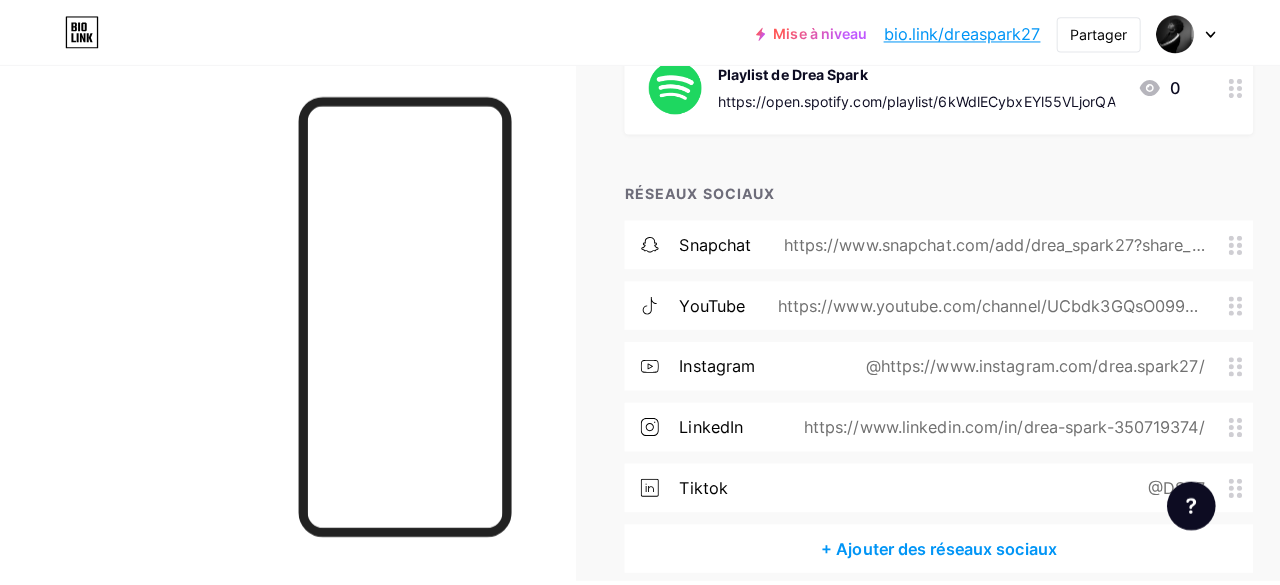 scroll, scrollTop: 0, scrollLeft: 0, axis: both 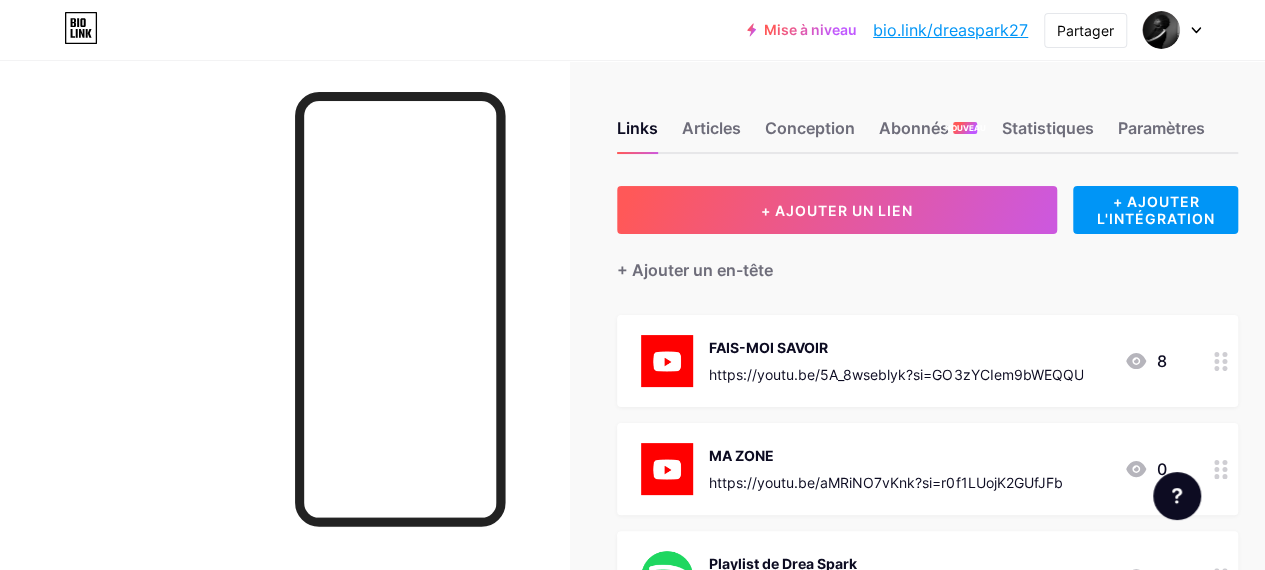 click on "bio.link/dreaspark27" at bounding box center [950, 30] 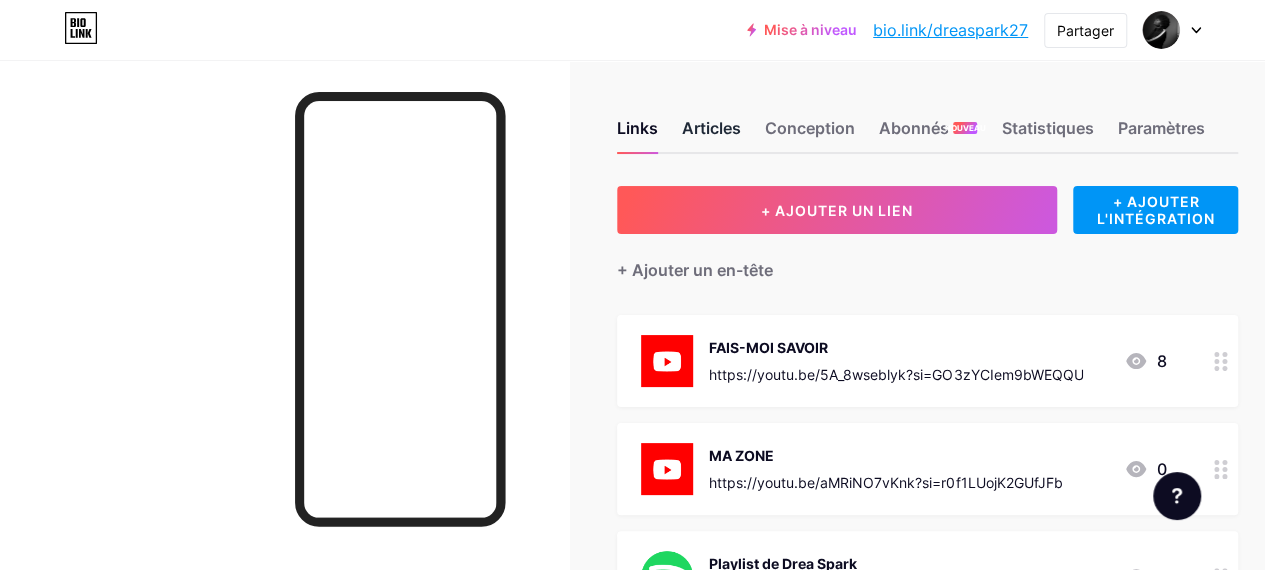 click on "Articles" at bounding box center [711, 128] 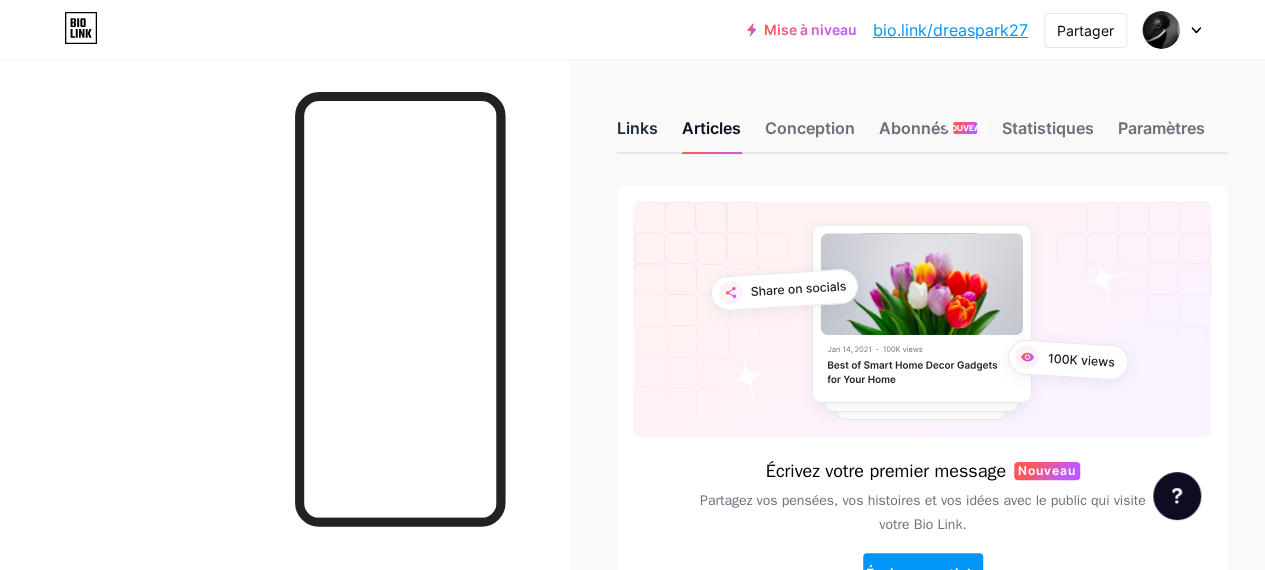 click on "Links" at bounding box center (637, 128) 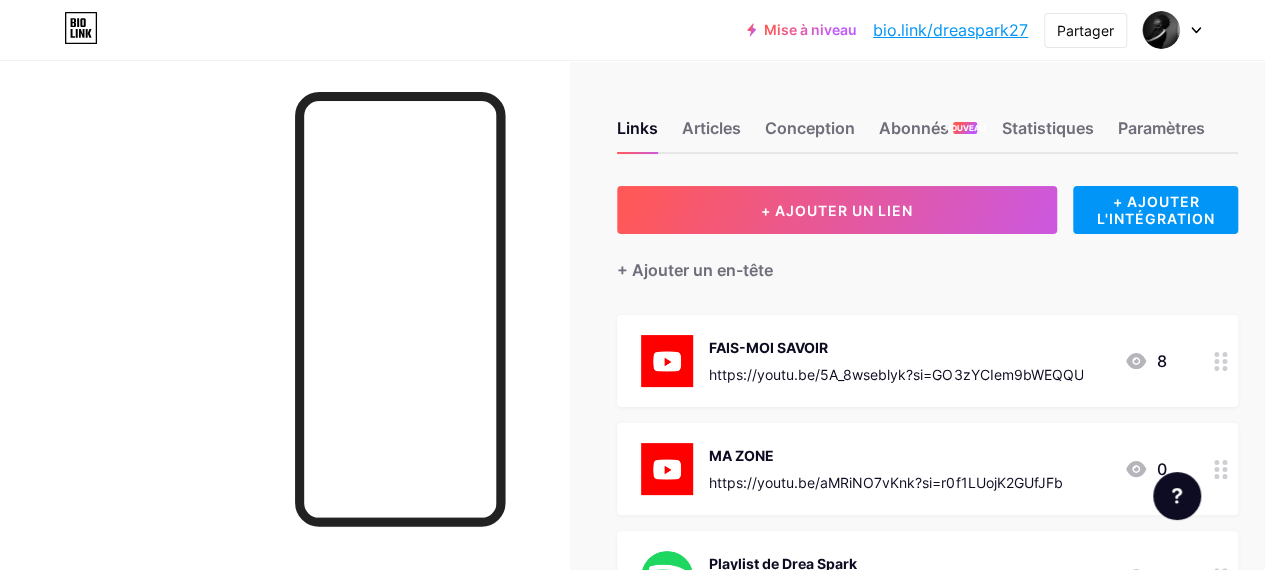 click on "Links
Articles
Conception
Abonnés
NOUVEAU
Statistiques
Paramètres       + AJOUTER UN LIEN     + AJOUTER L'INTÉGRATION
+ Ajouter un en-tête
FAIS-MOI SAVOIR
https://youtu.be/5A_8wseblyk?si=GO3zYCIem9bWEQQU
8
MA ZONE
https://youtu.be/aMRiNO7vKnk?si=r0f1LUojK2GUfJFb
0
Playlist de Drea Spark
https://open.spotify.com/playlist/6kWdlECybxEYl55VLjorQA
0
RÉSEAUX SOCIAUX
Snapchat
https://www.snapchat.com/add/drea_spark27?share_id=x89Ym6gb1Nw&locale=fr-FR
tiktok
@DS27
YouTube
https://www.youtube.com/channel/UCbdk3GQsO099srN4q5bwjIg" at bounding box center (661, 608) 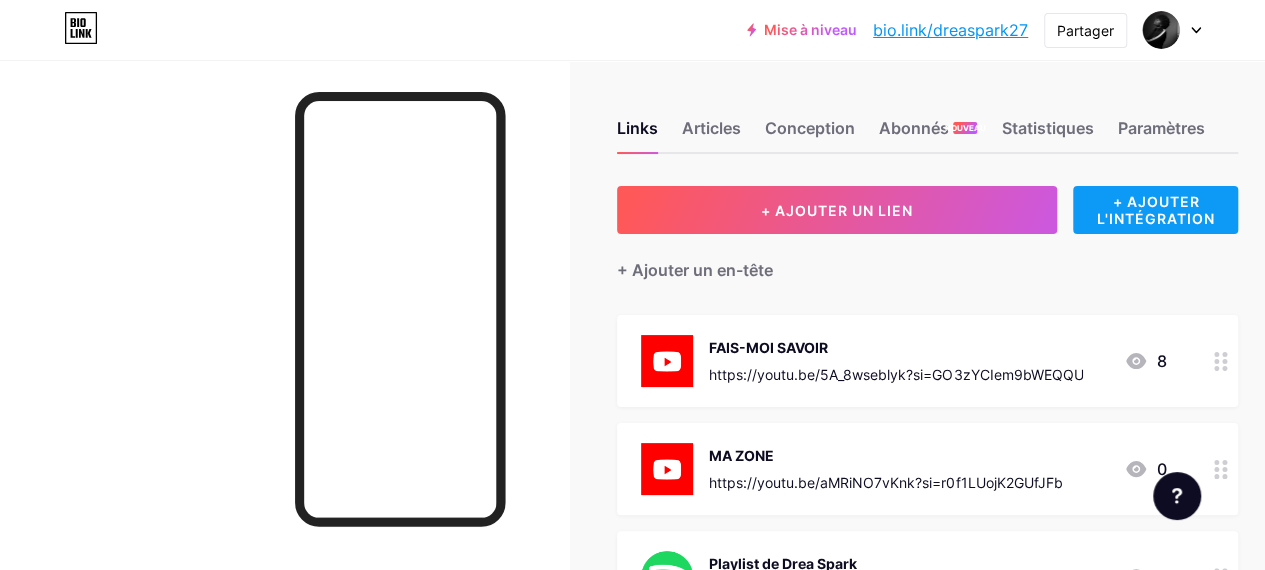 click on "+ AJOUTER L'INTÉGRATION" at bounding box center [1156, 210] 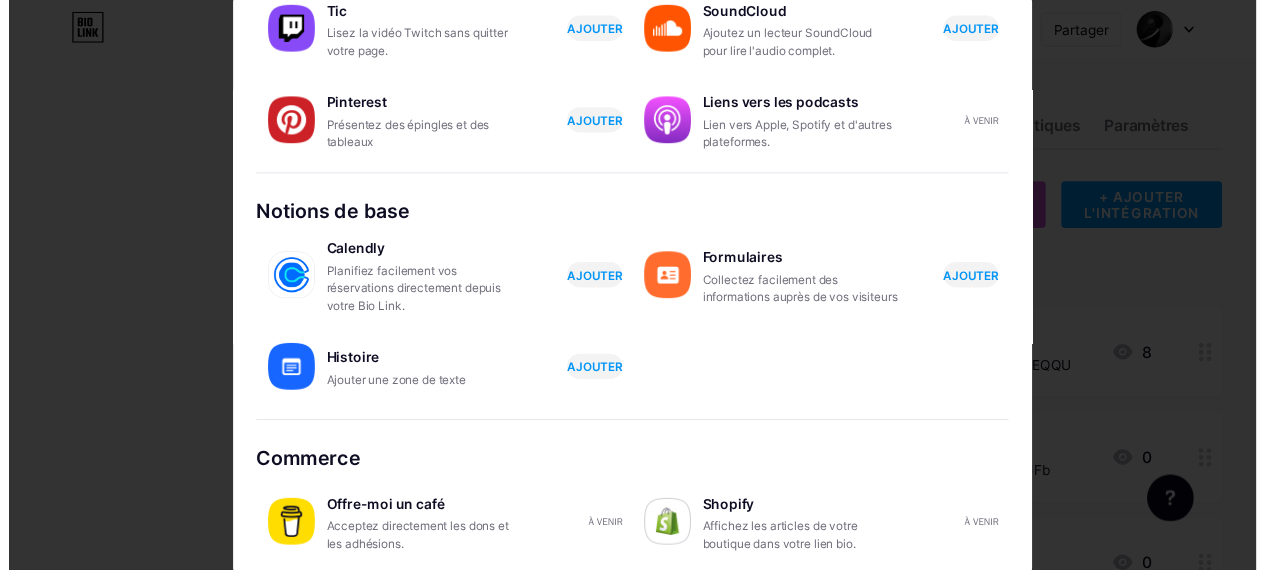 scroll, scrollTop: 0, scrollLeft: 0, axis: both 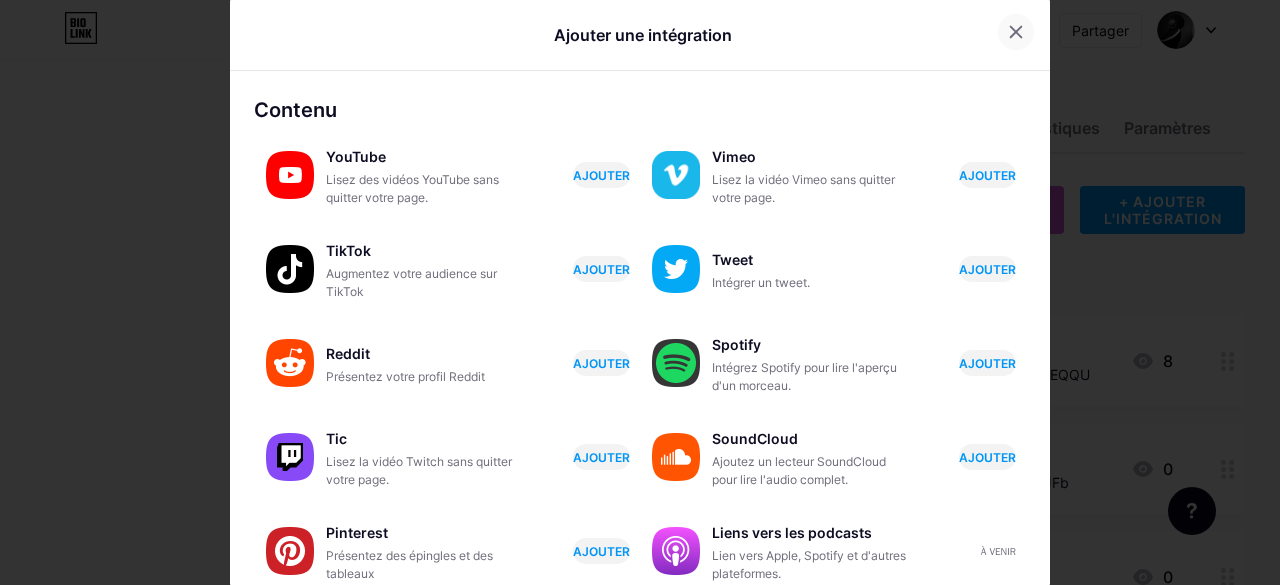 click at bounding box center (1016, 32) 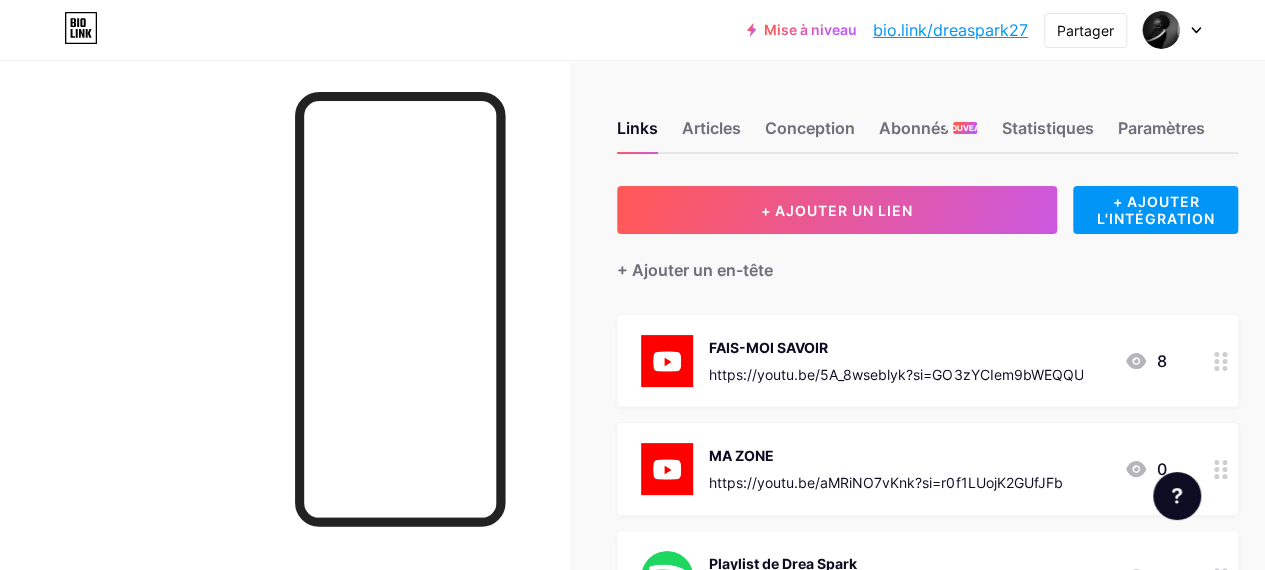 click at bounding box center [284, 345] 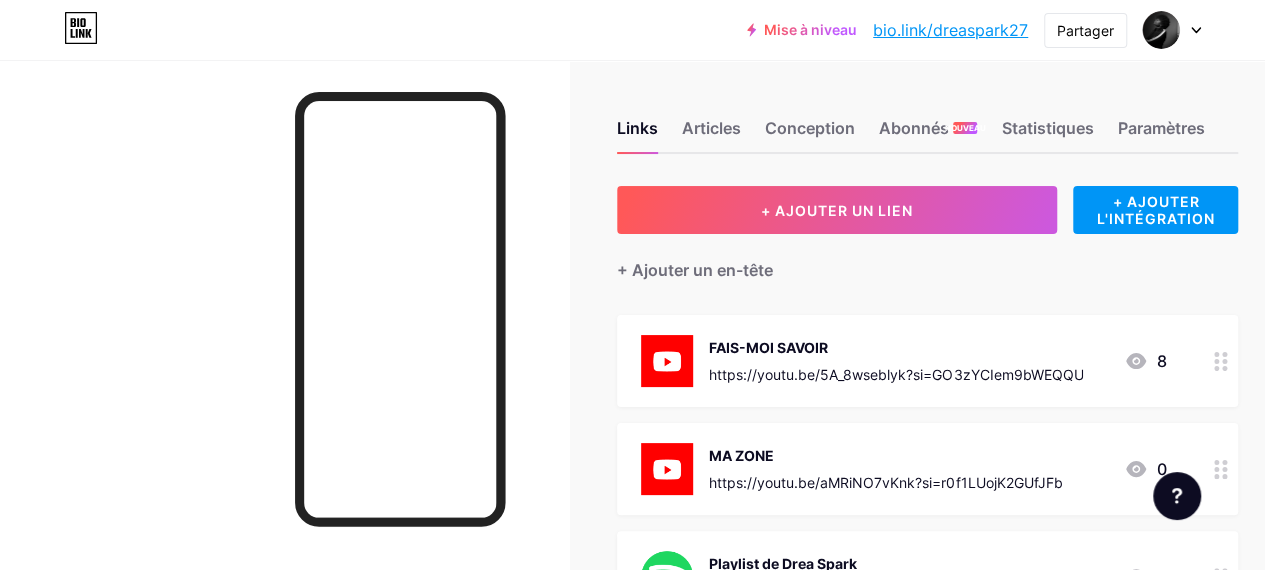 scroll, scrollTop: 184, scrollLeft: 0, axis: vertical 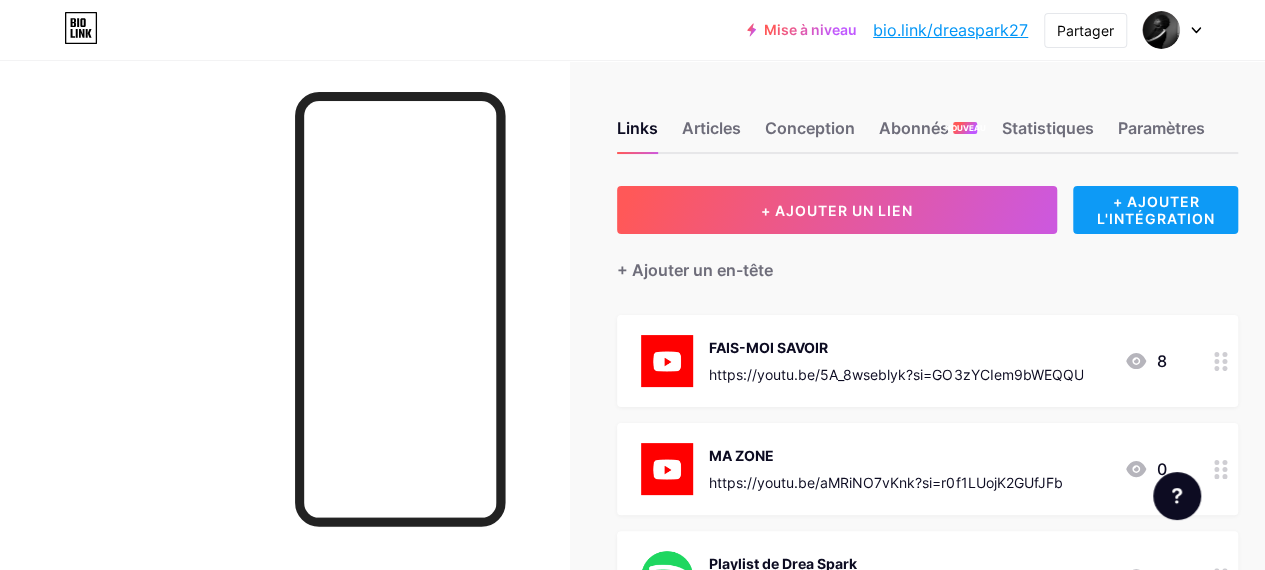 click on "+ AJOUTER L'INTÉGRATION" at bounding box center (1156, 210) 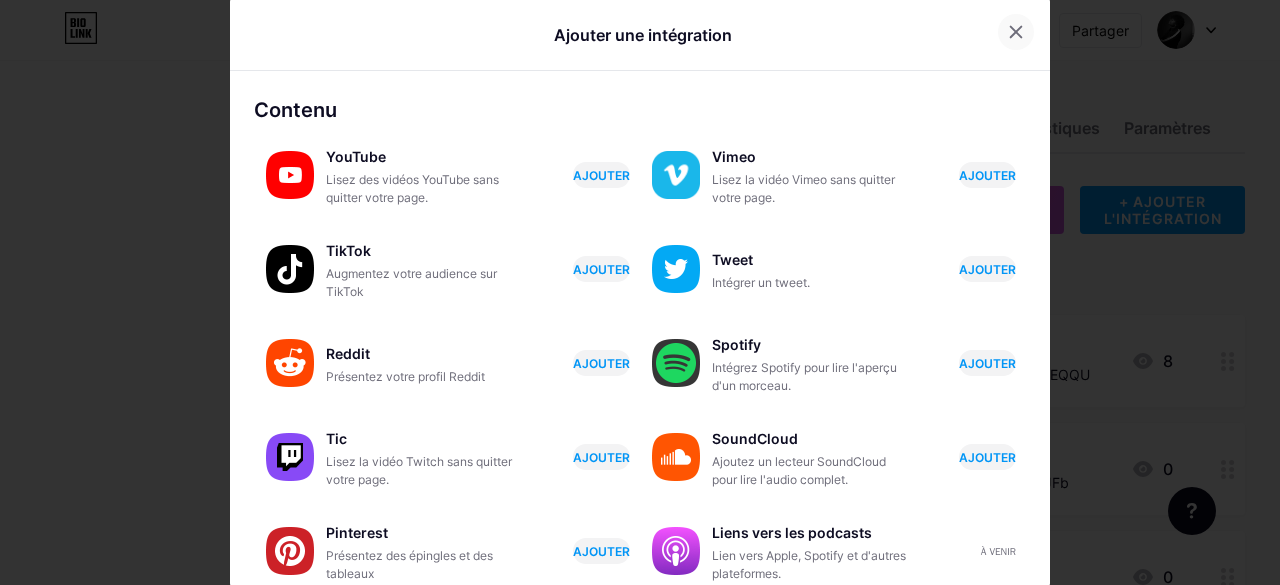 click 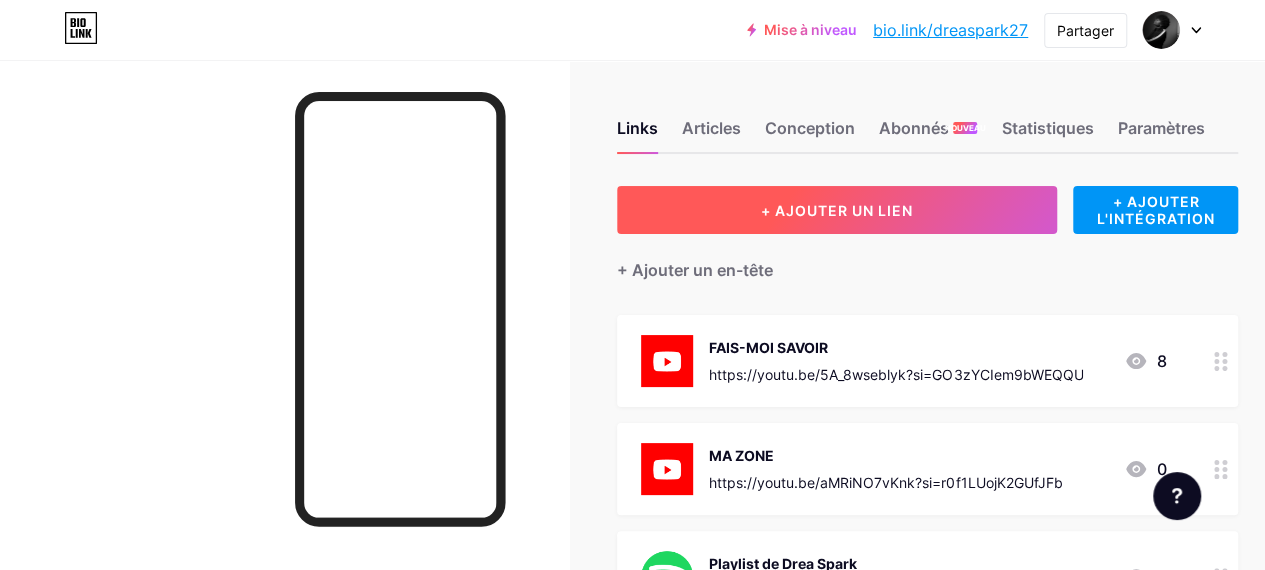 click on "+ AJOUTER UN LIEN" at bounding box center [837, 210] 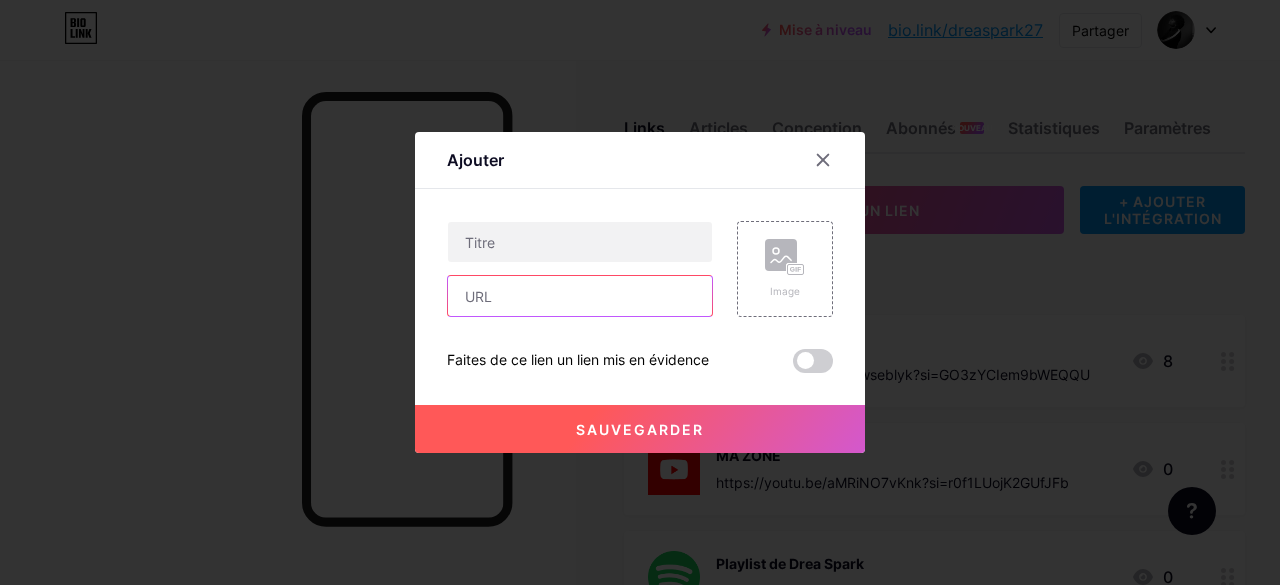 click at bounding box center [580, 296] 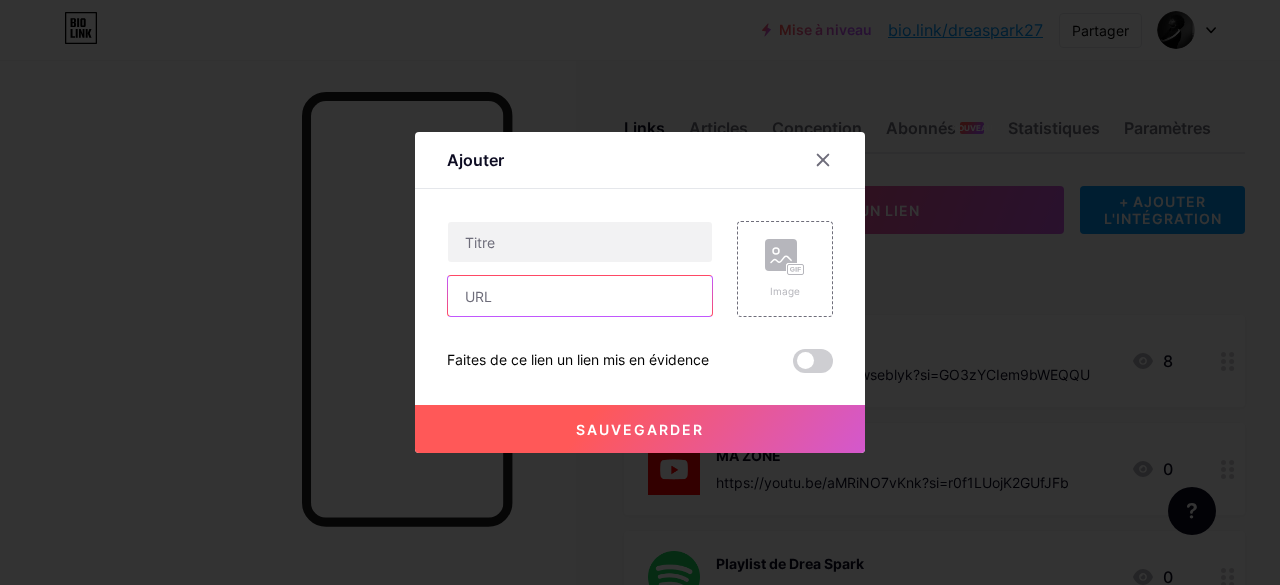 paste on "https://distrokid.com/hyperfollow/dreaspark/my-zone" 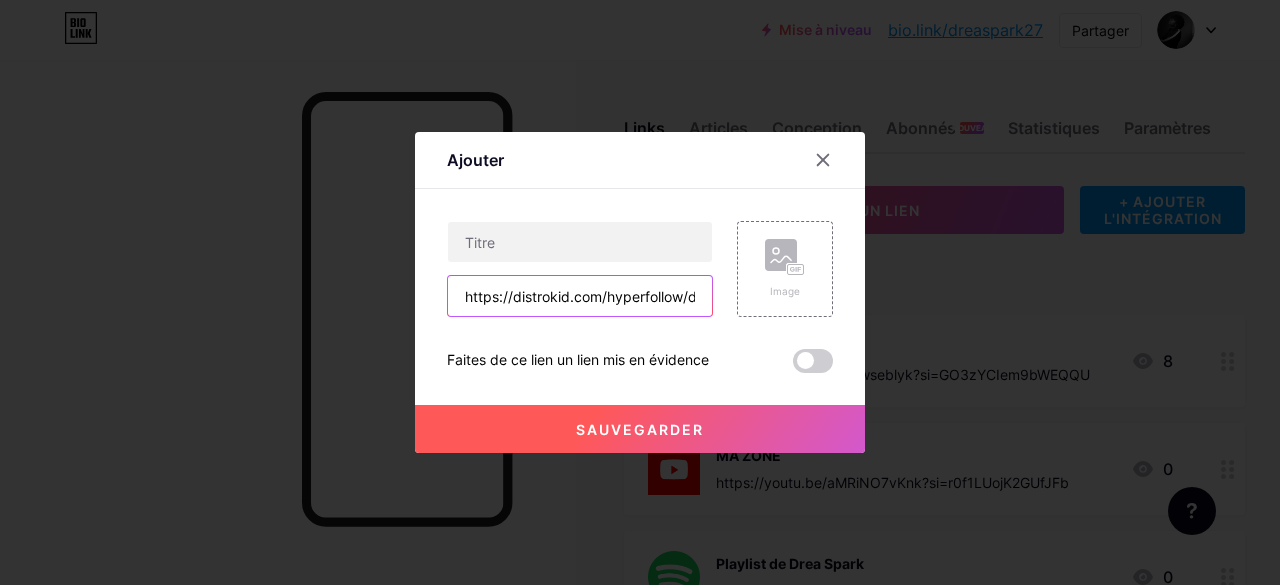 scroll, scrollTop: 0, scrollLeft: 123, axis: horizontal 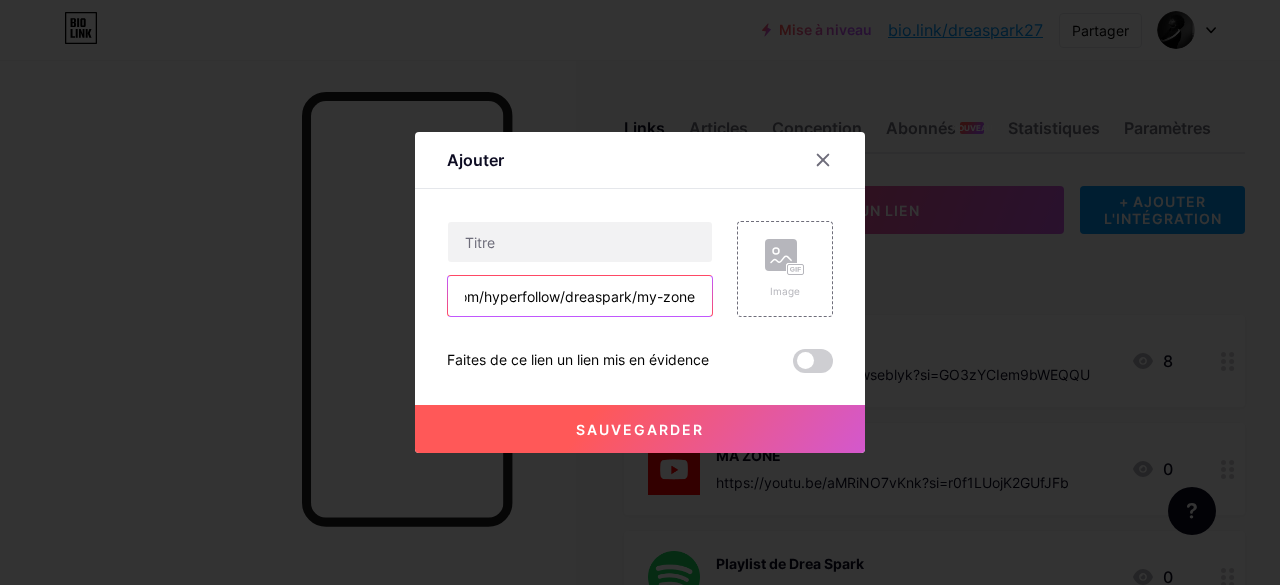 click on "https://distrokid.com/hyperfollow/dreaspark/my-zone" at bounding box center (580, 296) 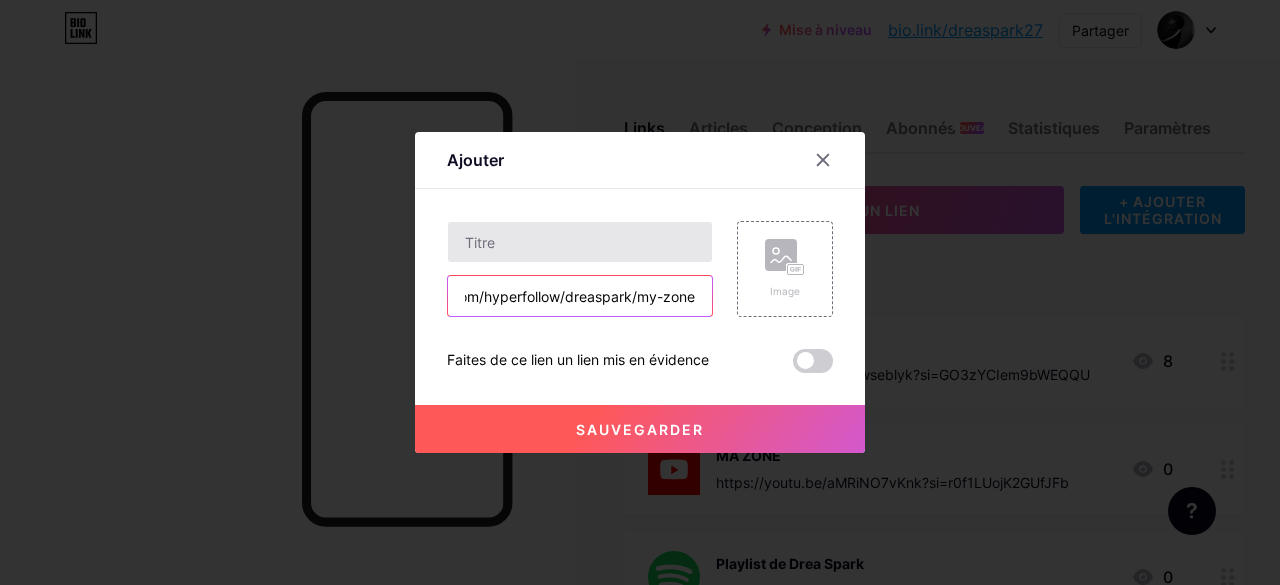 type on "https://distrokid.com/hyperfollow/dreaspark/my-zone" 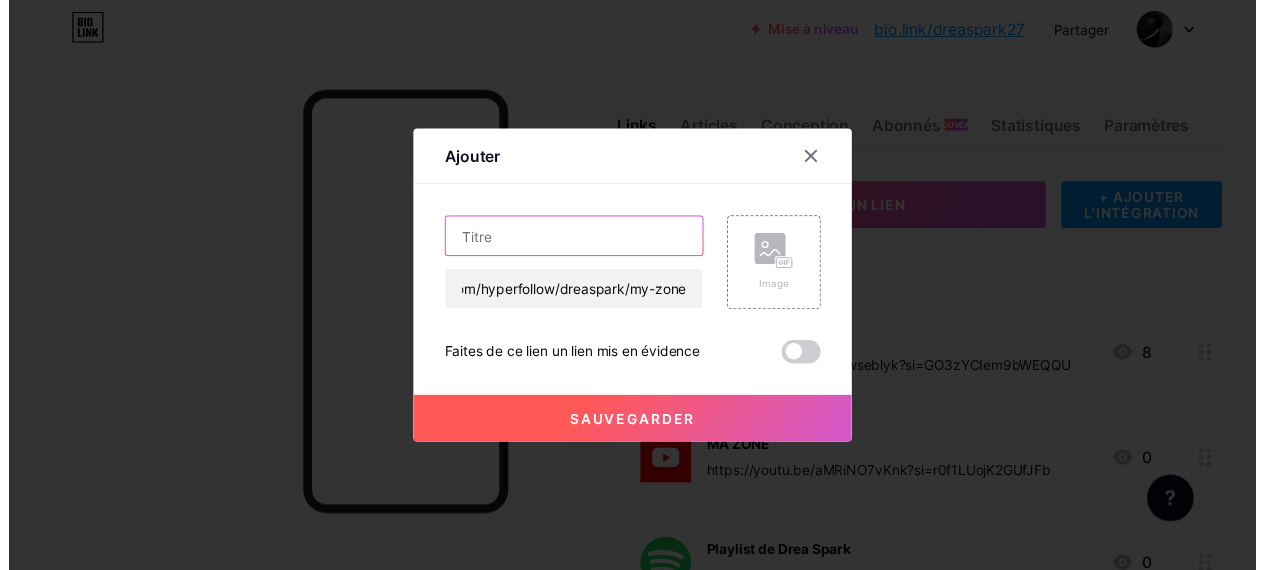 scroll, scrollTop: 0, scrollLeft: 0, axis: both 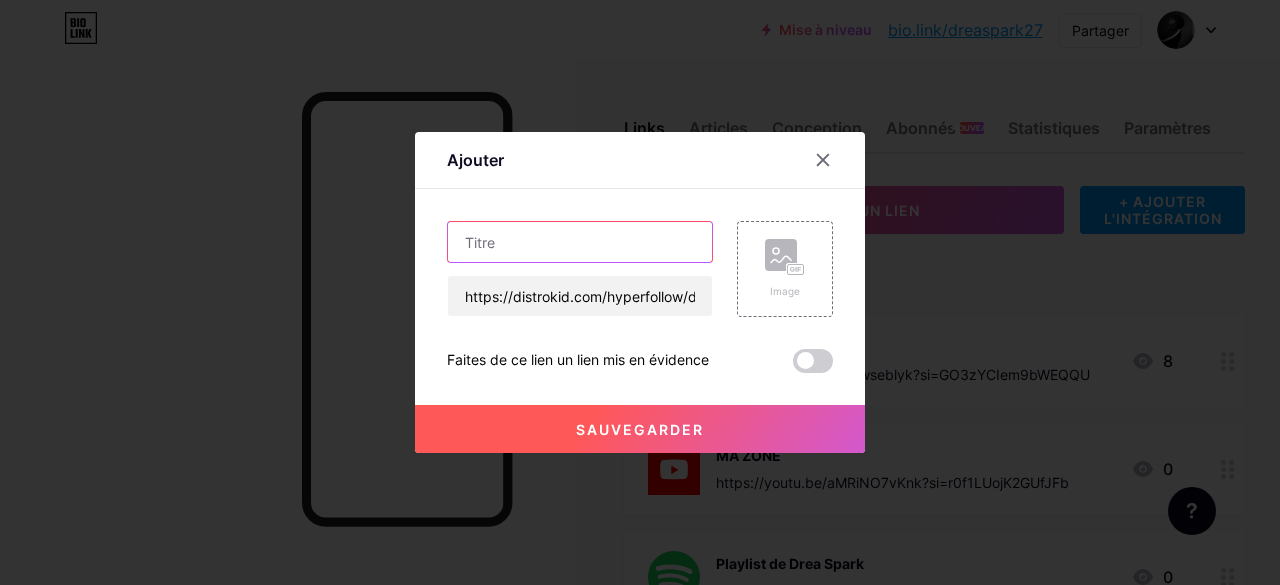 click at bounding box center (580, 242) 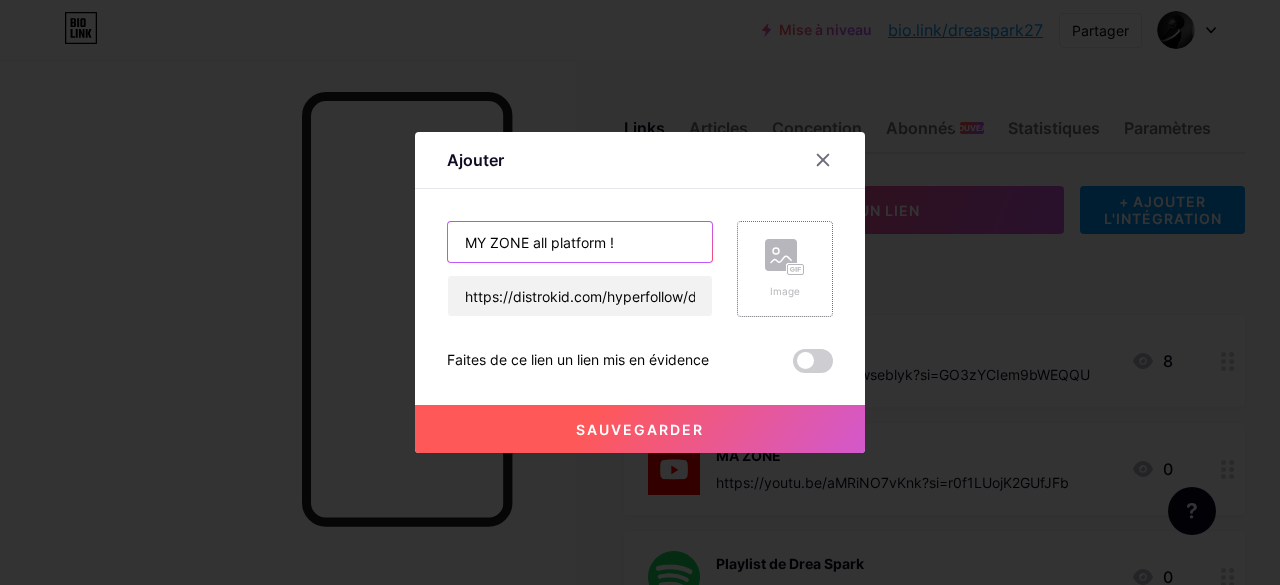 type on "MY ZONE all platform !" 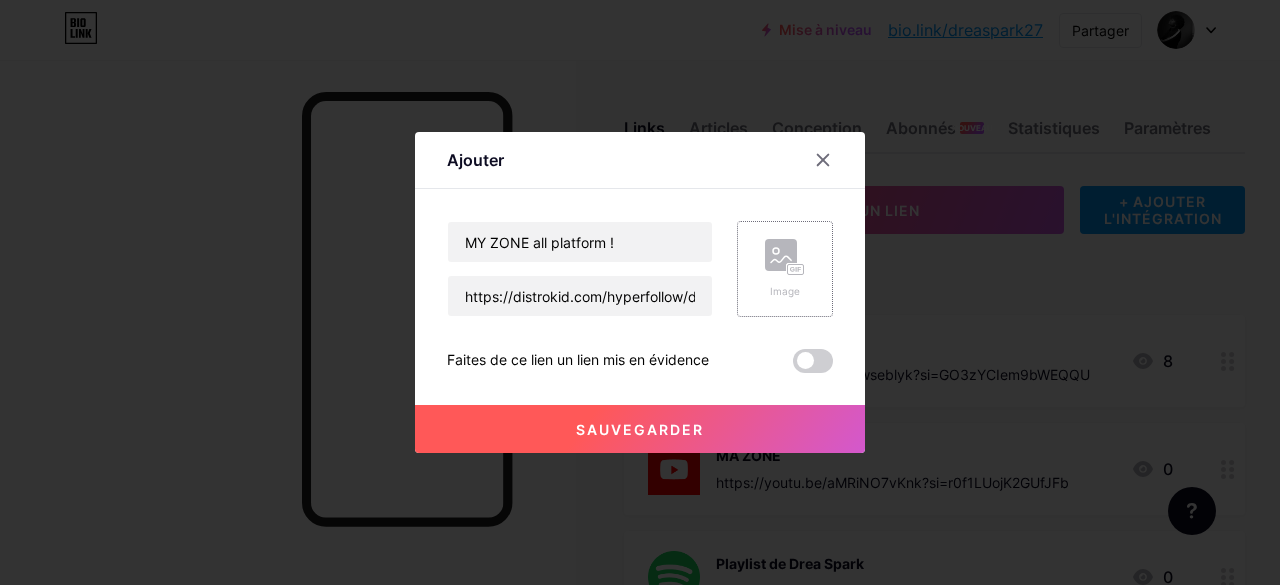 click 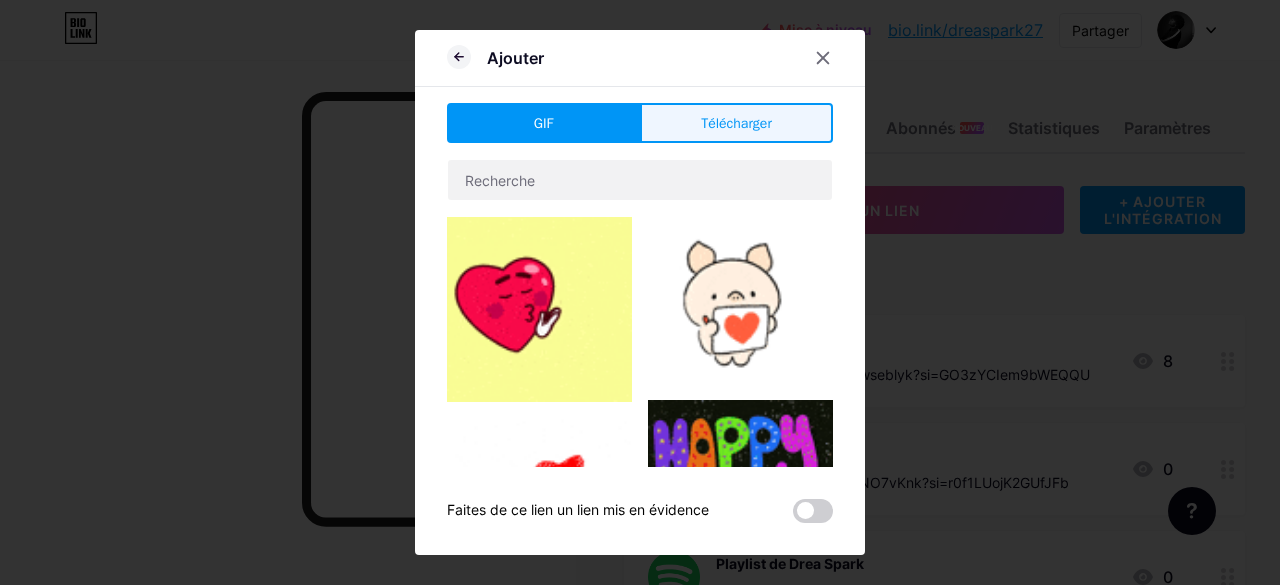 click on "Télécharger" at bounding box center [736, 123] 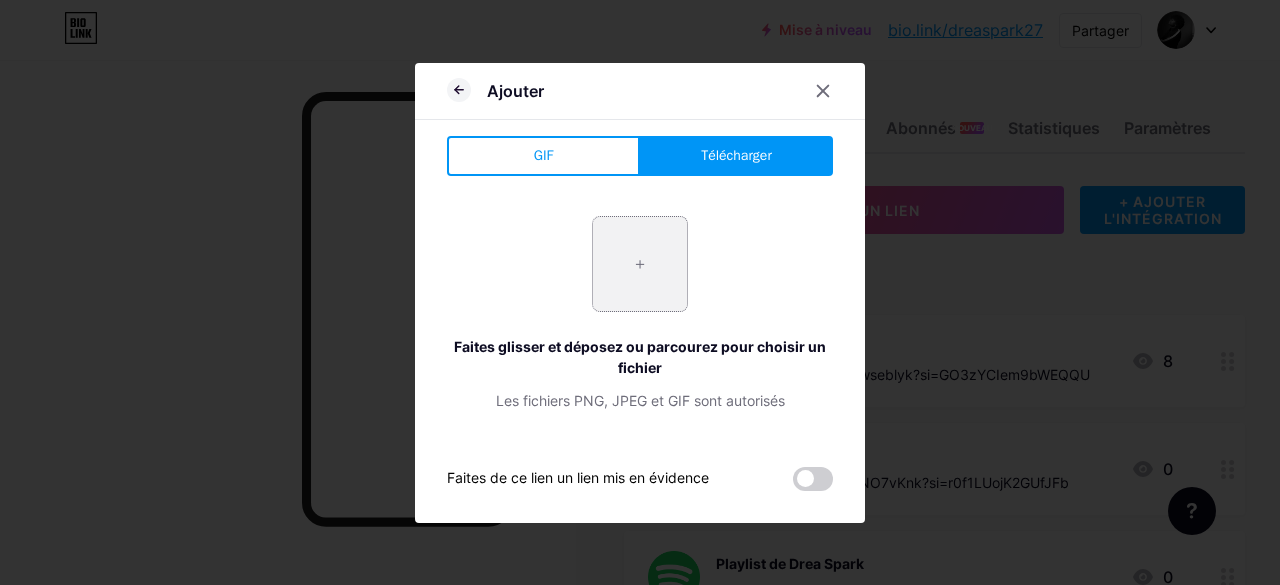 click at bounding box center [640, 264] 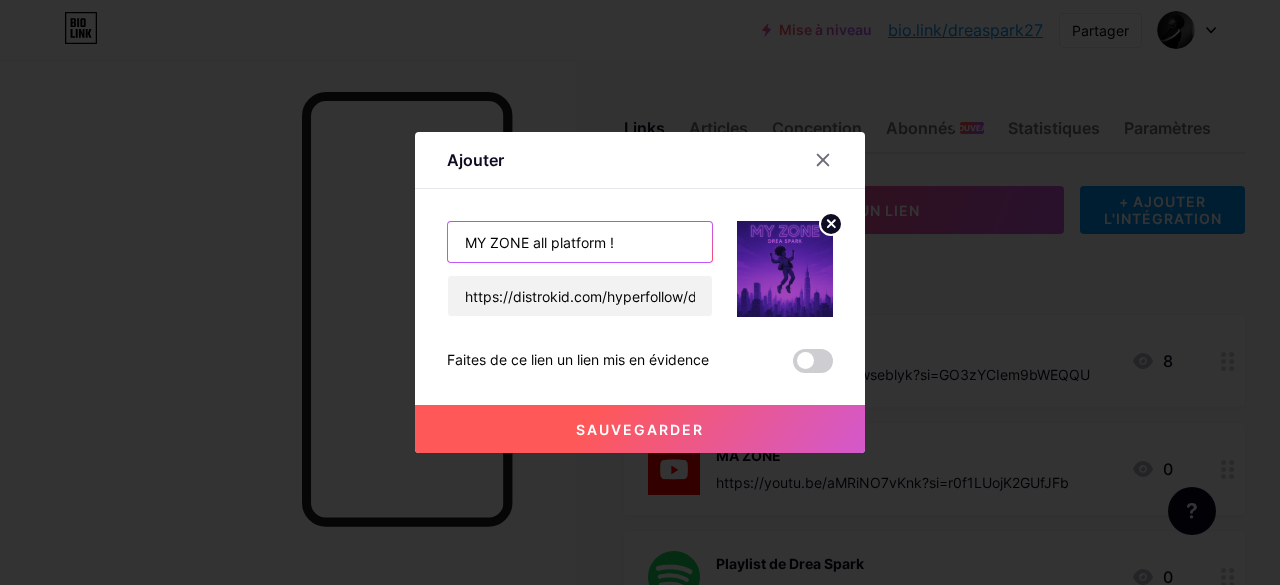 click on "MY ZONE all platform !" at bounding box center [580, 242] 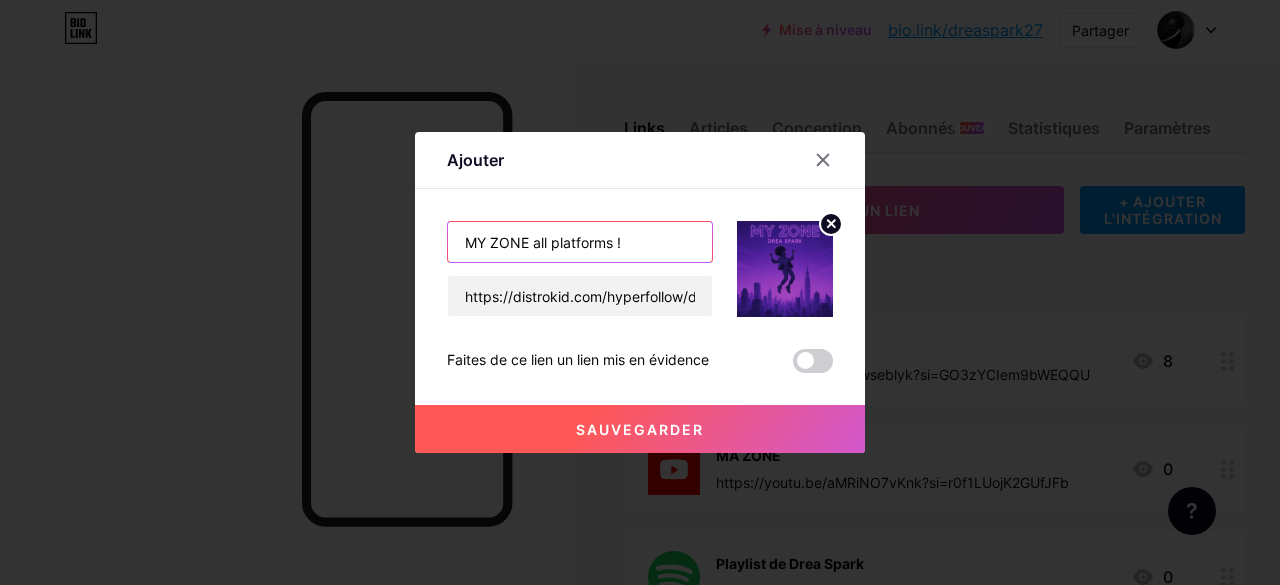 type on "MY ZONE all platforms !" 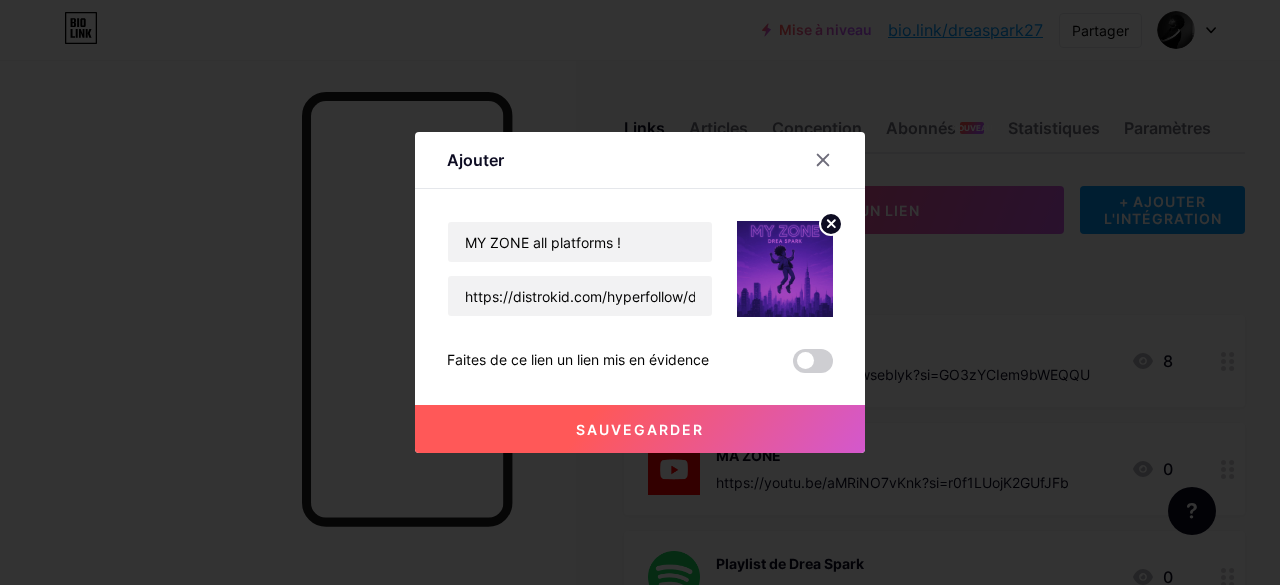 click on "Sauvegarder" at bounding box center [640, 429] 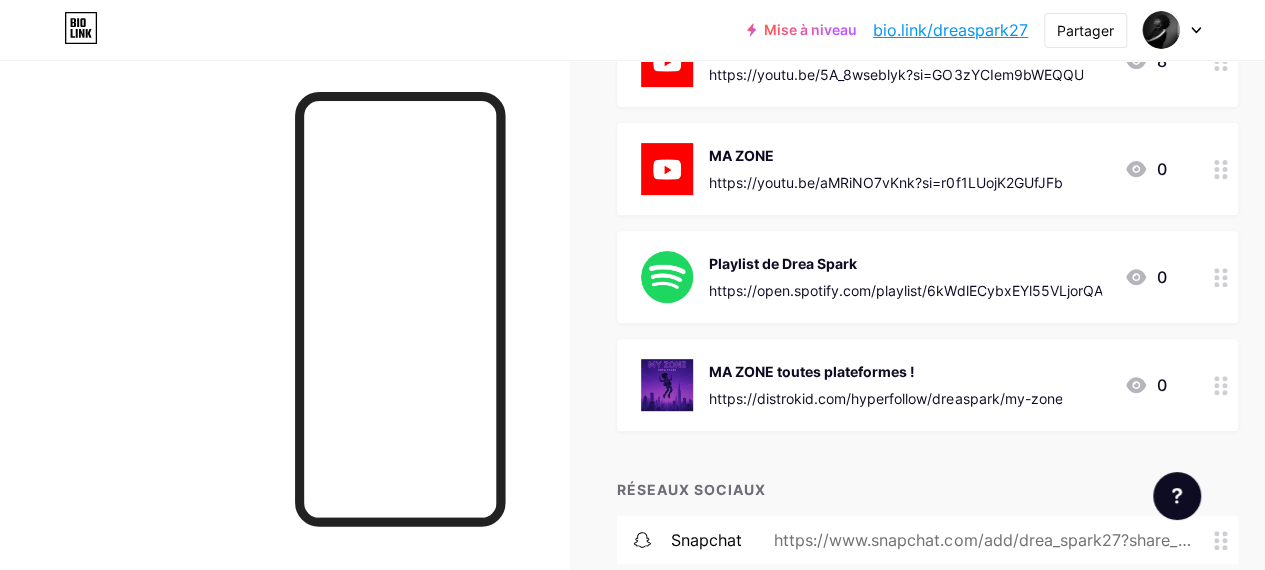 scroll, scrollTop: 309, scrollLeft: 0, axis: vertical 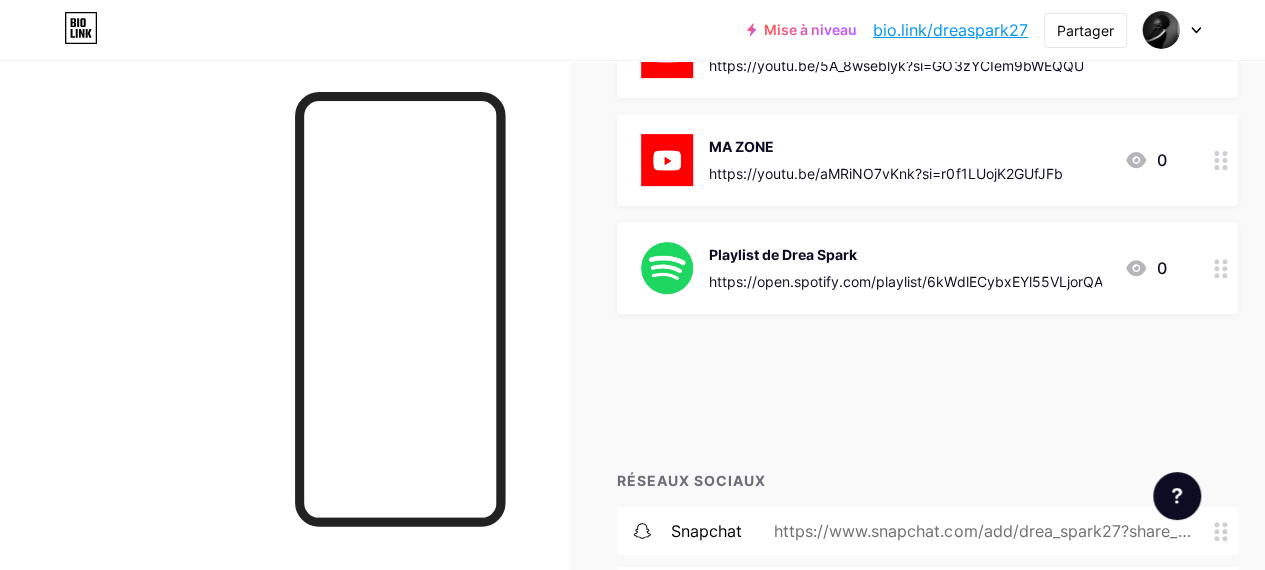 type 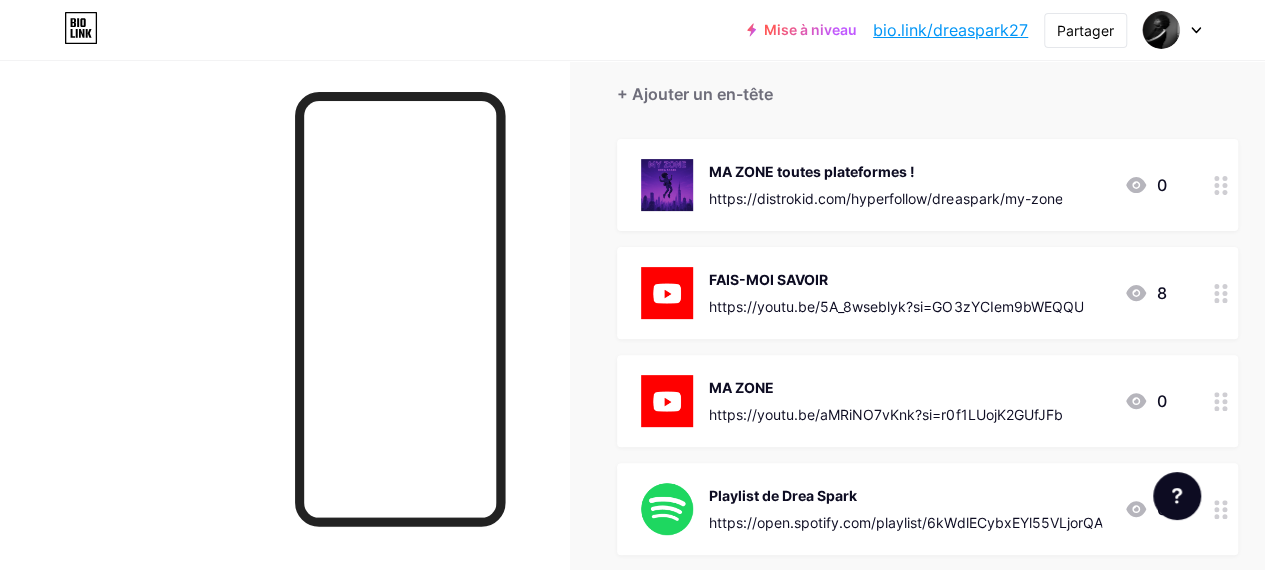 scroll, scrollTop: 167, scrollLeft: 0, axis: vertical 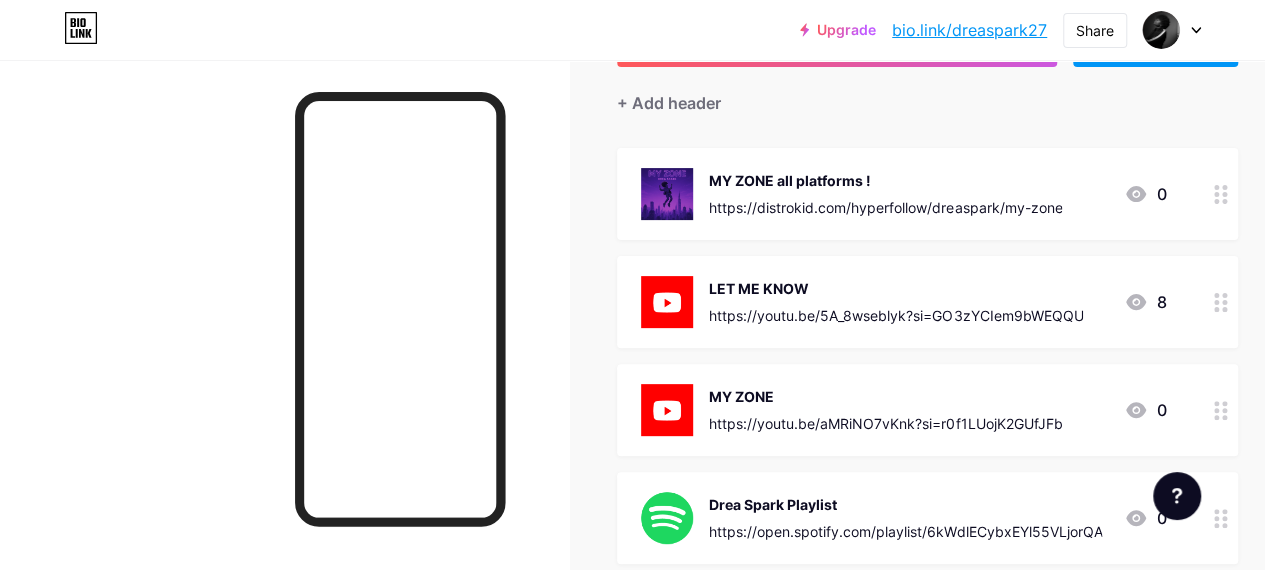 drag, startPoint x: 834, startPoint y: 395, endPoint x: 679, endPoint y: 375, distance: 156.285 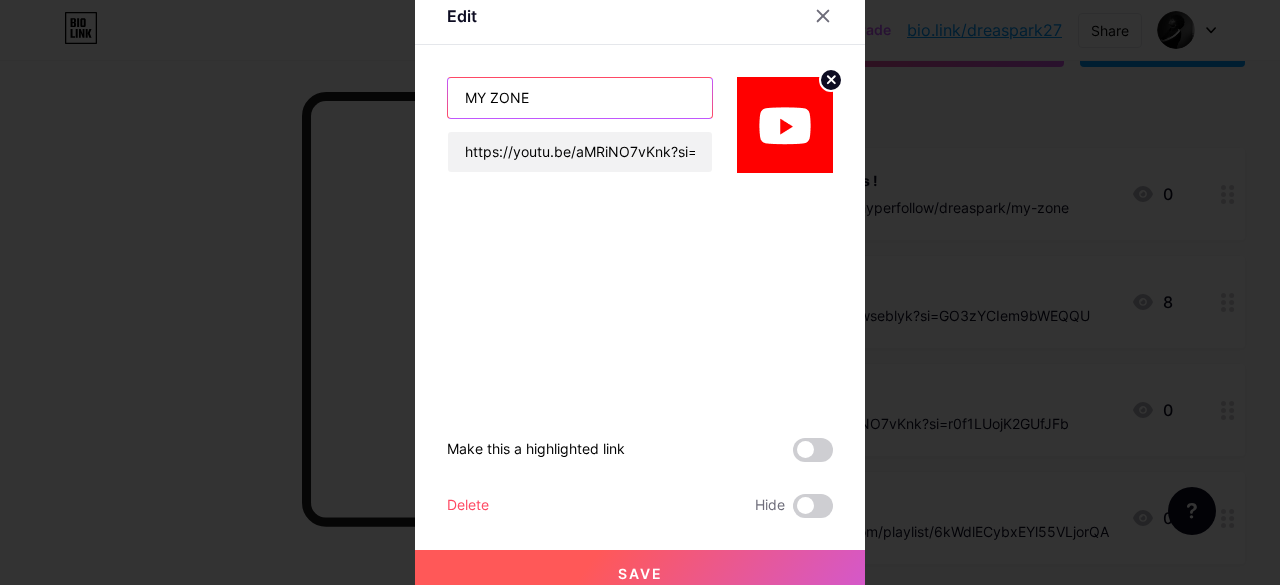 click on "MY ZONE" at bounding box center (580, 98) 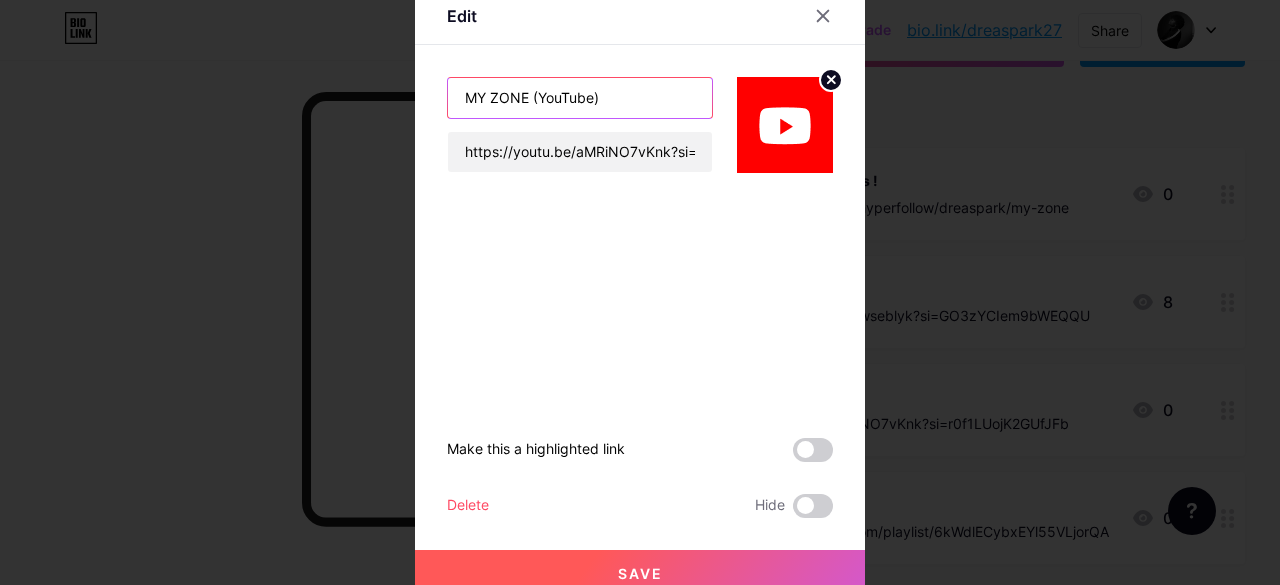 type on "MY ZONE (YouTube)" 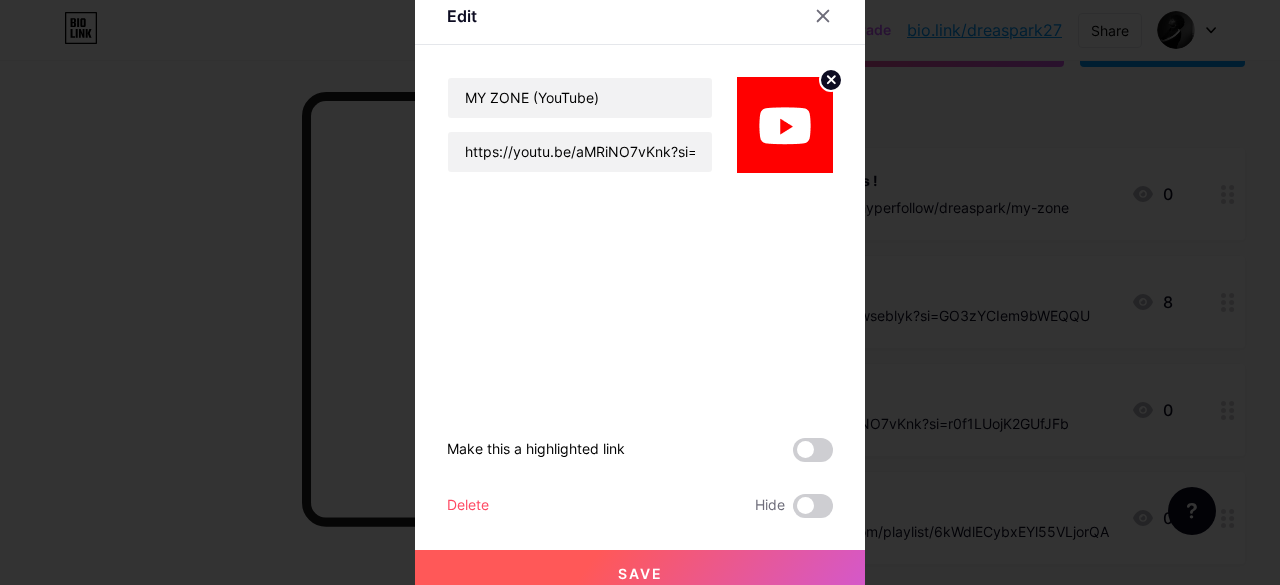 click on "Save" at bounding box center (640, 573) 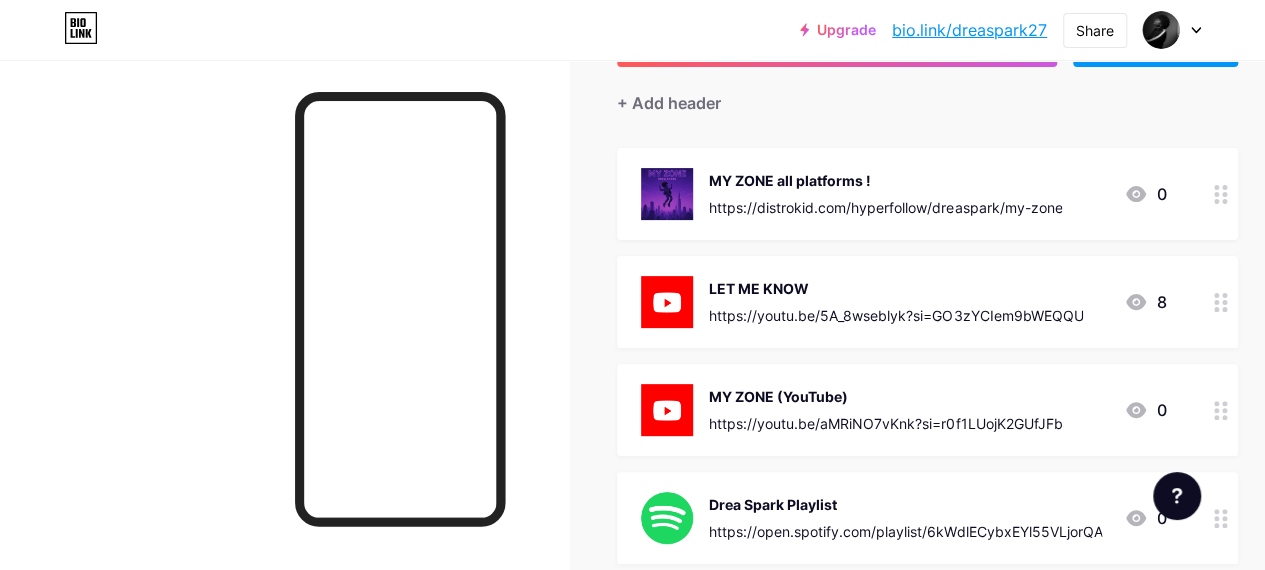 click on "LET ME KNOW" at bounding box center [896, 288] 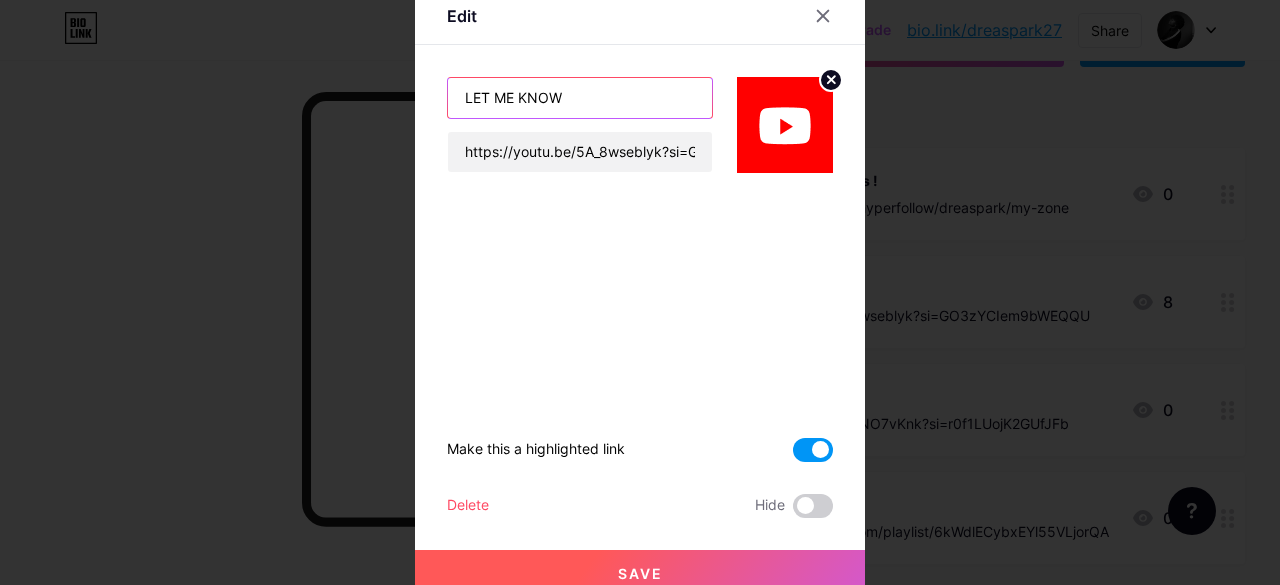 click on "LET ME KNOW" at bounding box center (580, 98) 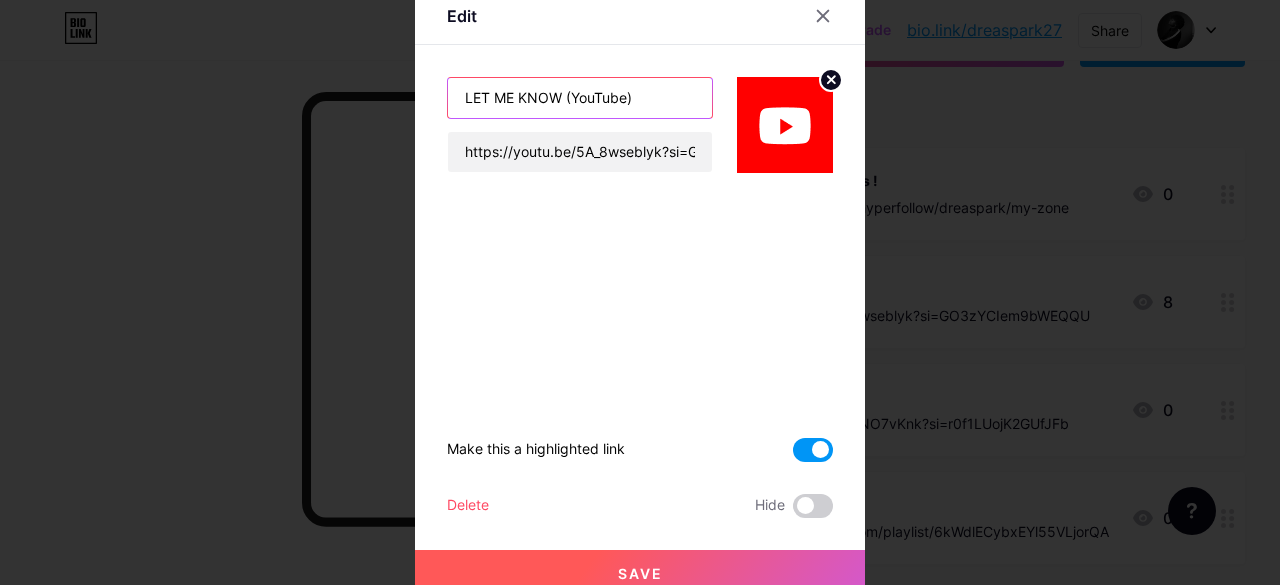 type on "LET ME KNOW (YouTube)" 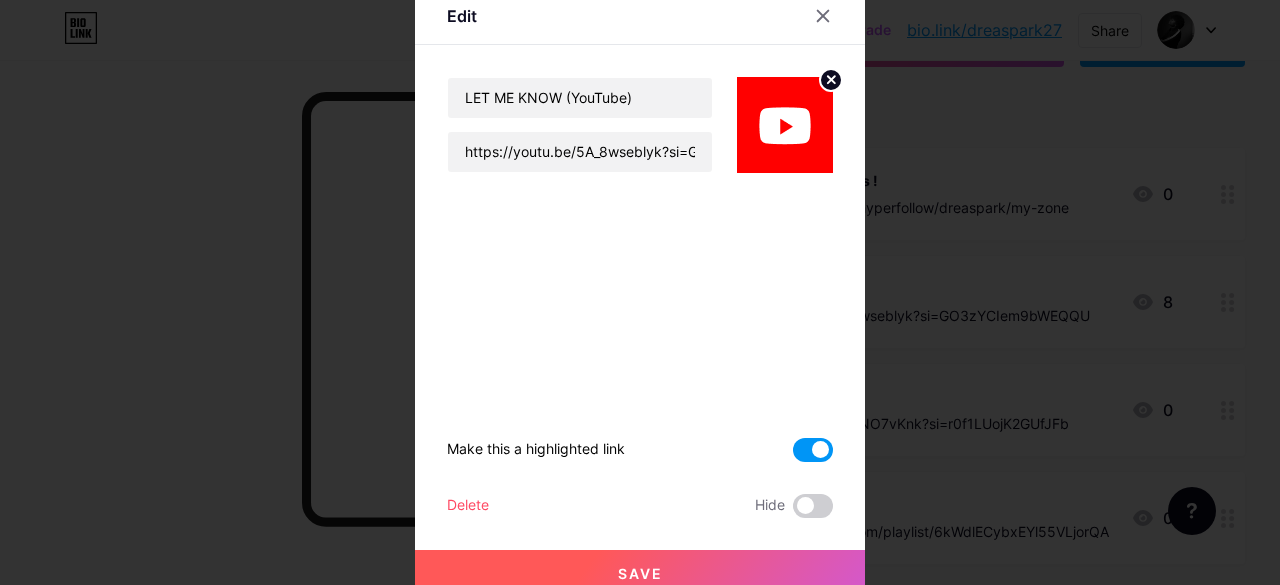 click on "Save" at bounding box center [640, 574] 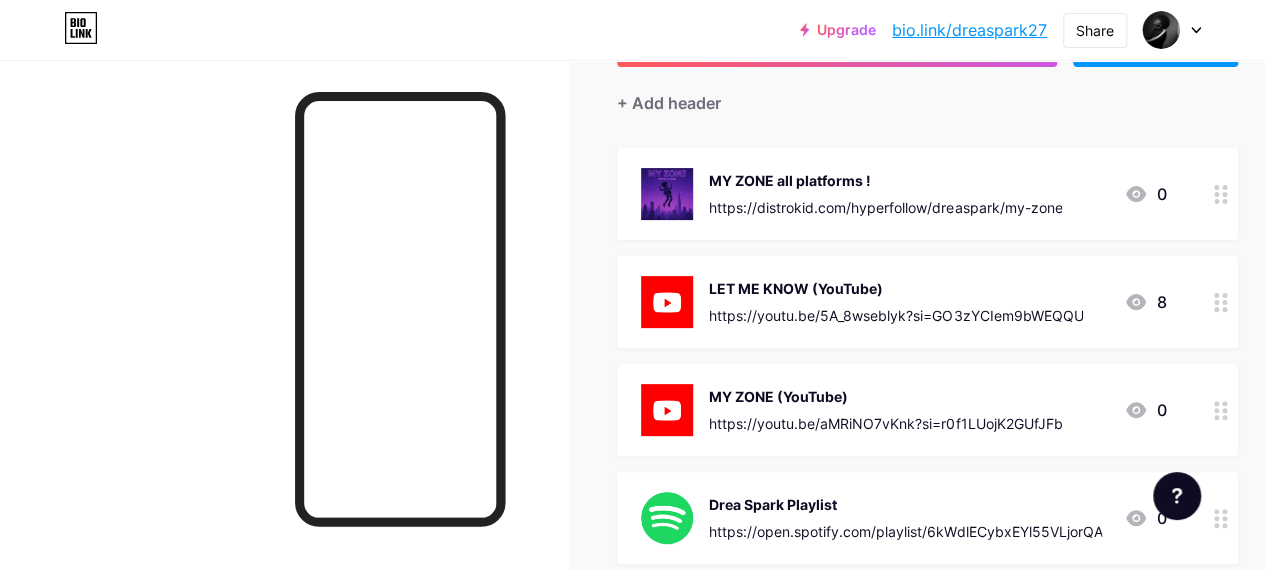 scroll, scrollTop: 207, scrollLeft: 0, axis: vertical 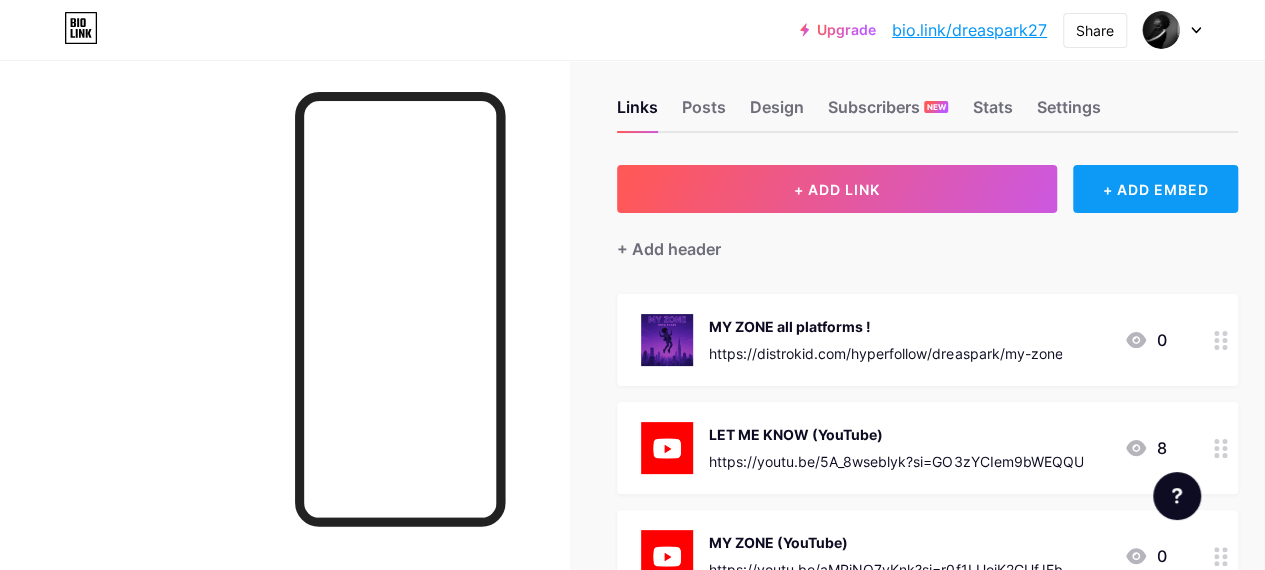 click on "+ ADD EMBED" at bounding box center [1155, 189] 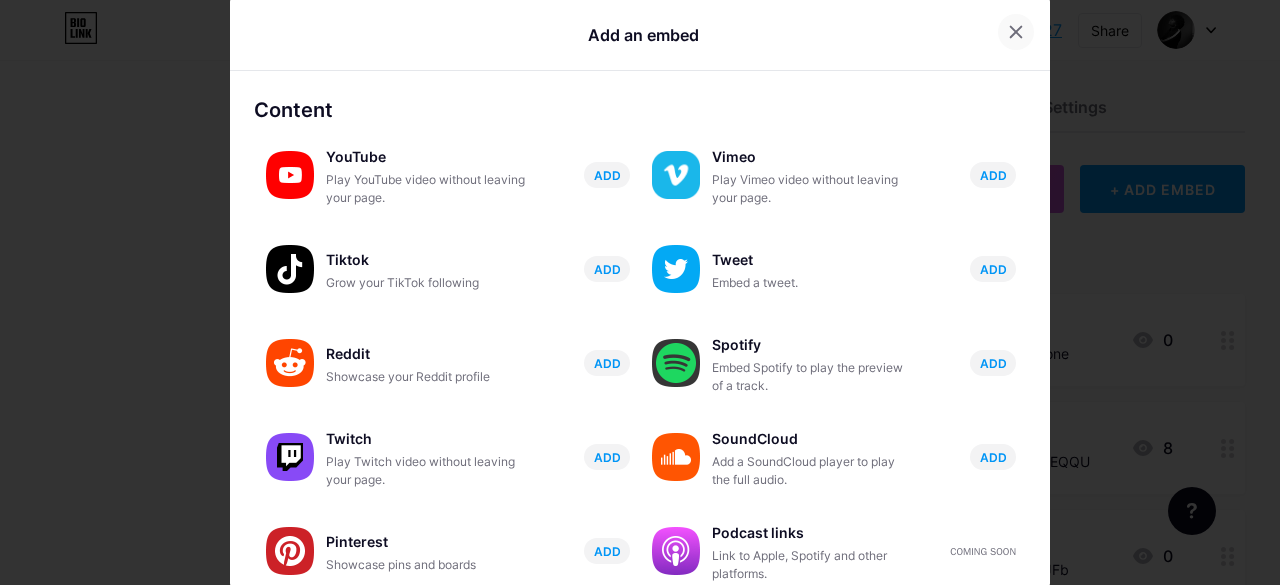 click at bounding box center [1016, 32] 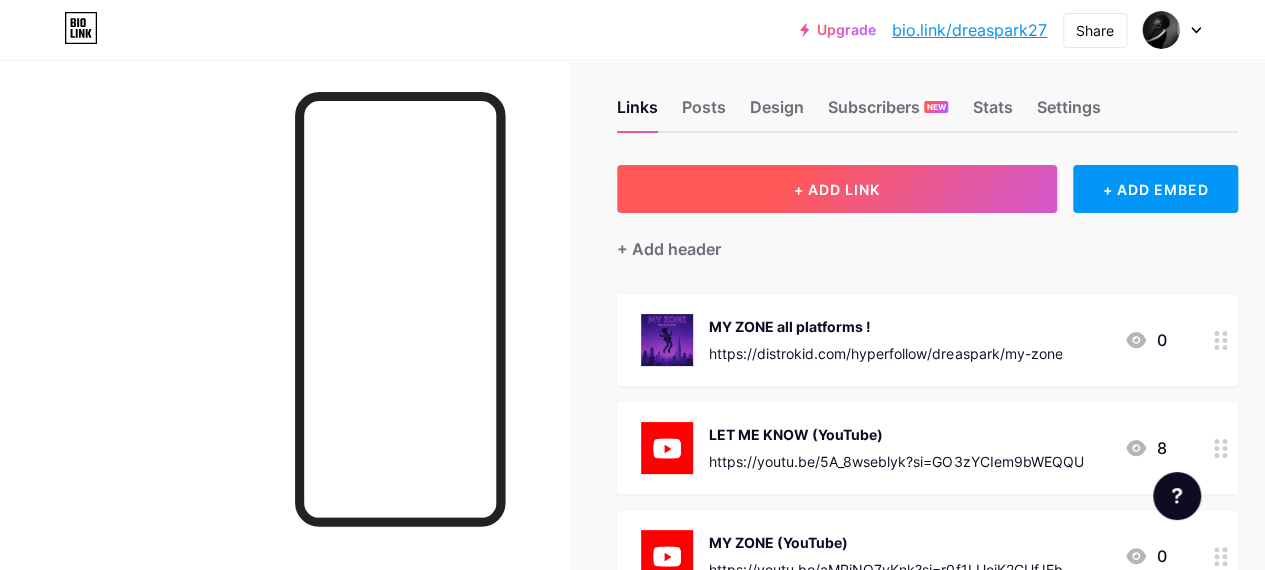 click on "+ ADD LINK" at bounding box center [837, 189] 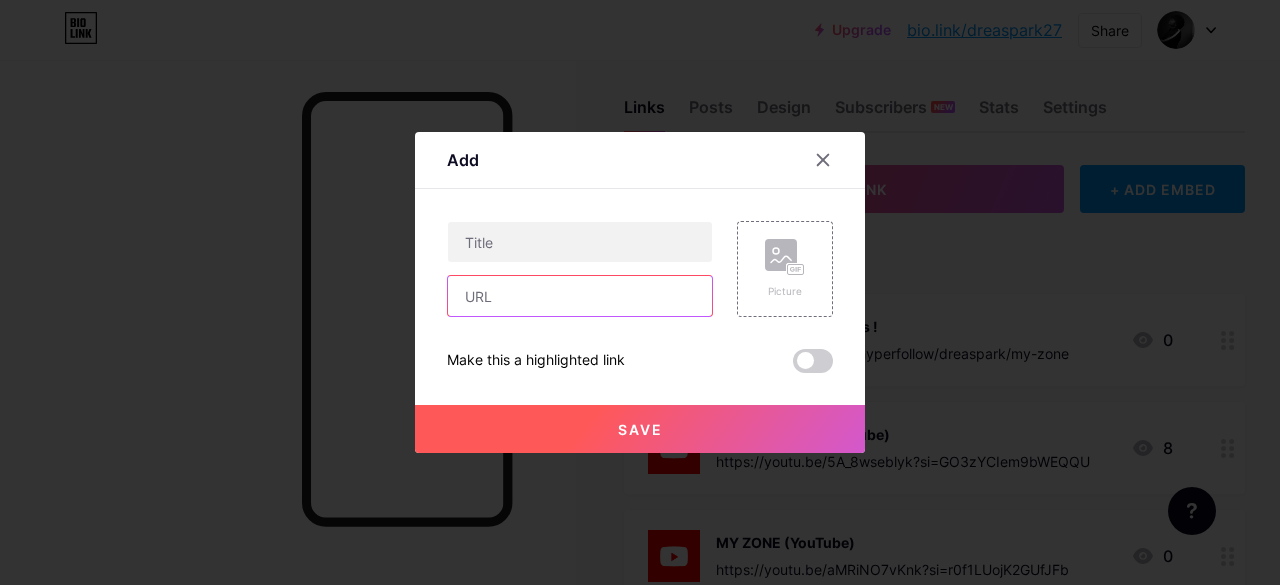 click at bounding box center [580, 296] 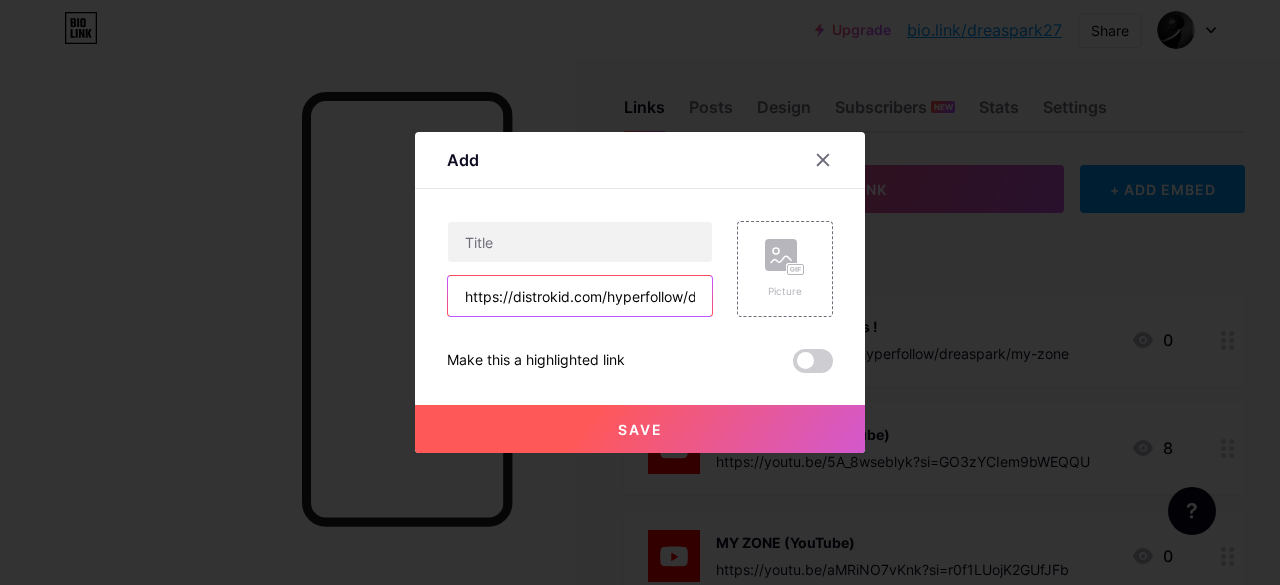 scroll, scrollTop: 0, scrollLeft: 150, axis: horizontal 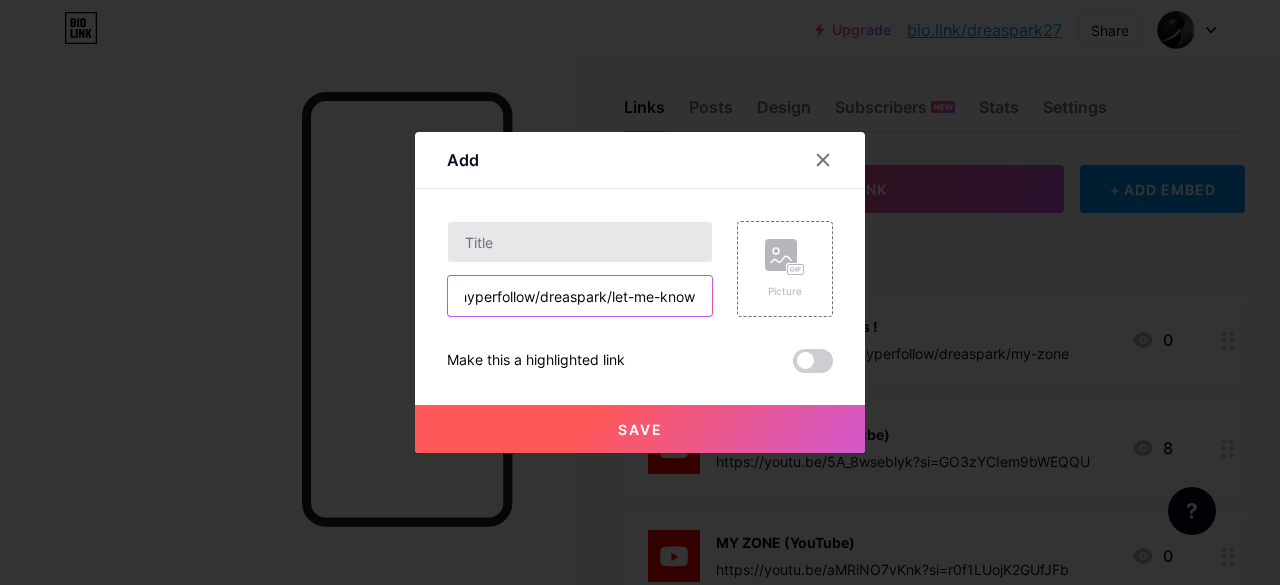 type on "https://distrokid.com/hyperfollow/dreaspark/let-me-know" 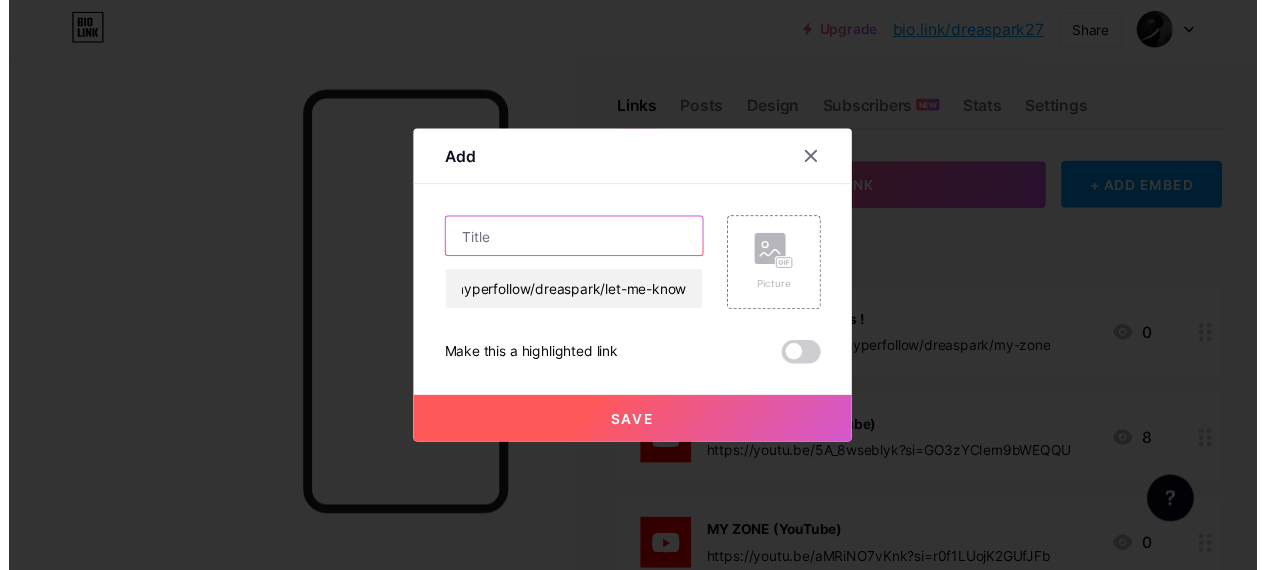 scroll, scrollTop: 0, scrollLeft: 0, axis: both 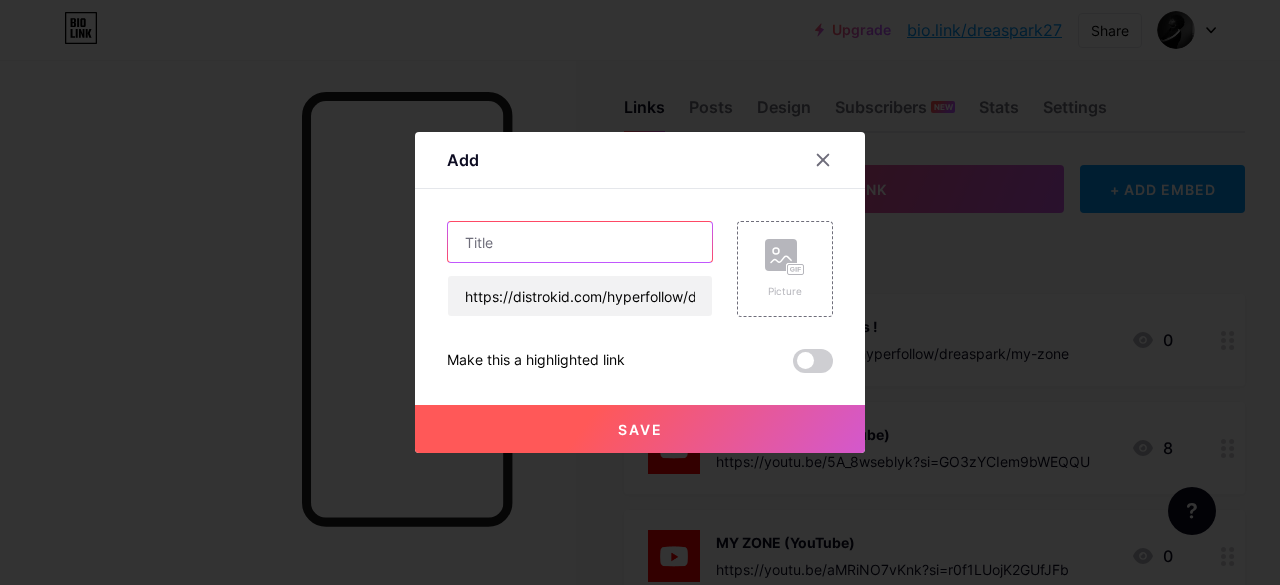 click at bounding box center [580, 242] 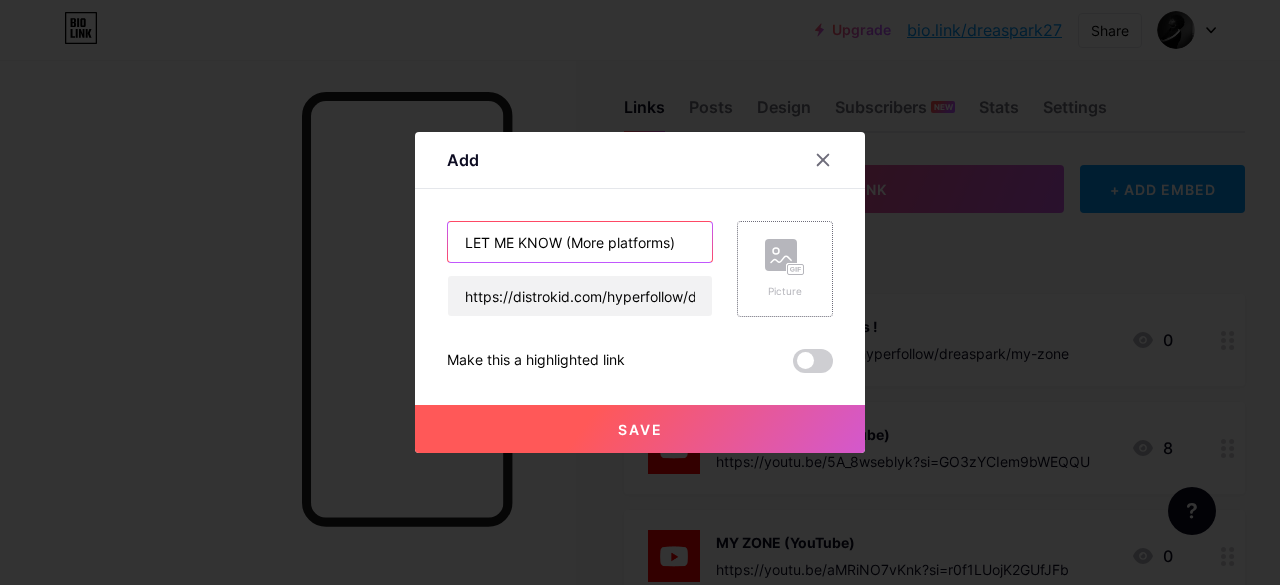 type on "LET ME KNOW (More platforms)" 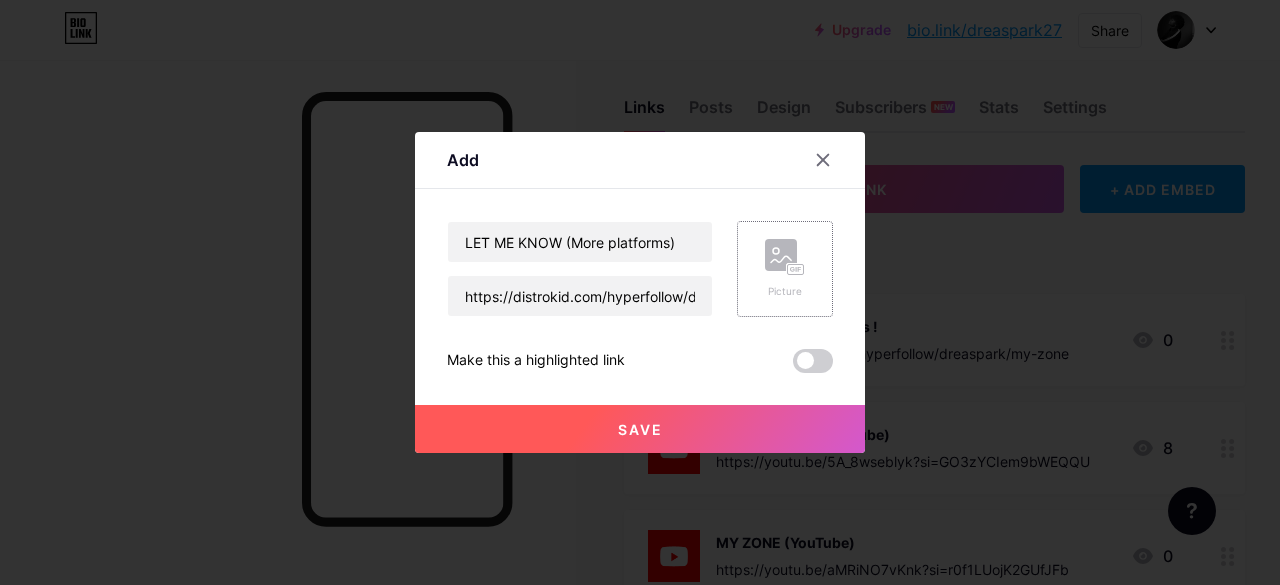 click on "Picture" at bounding box center [785, 269] 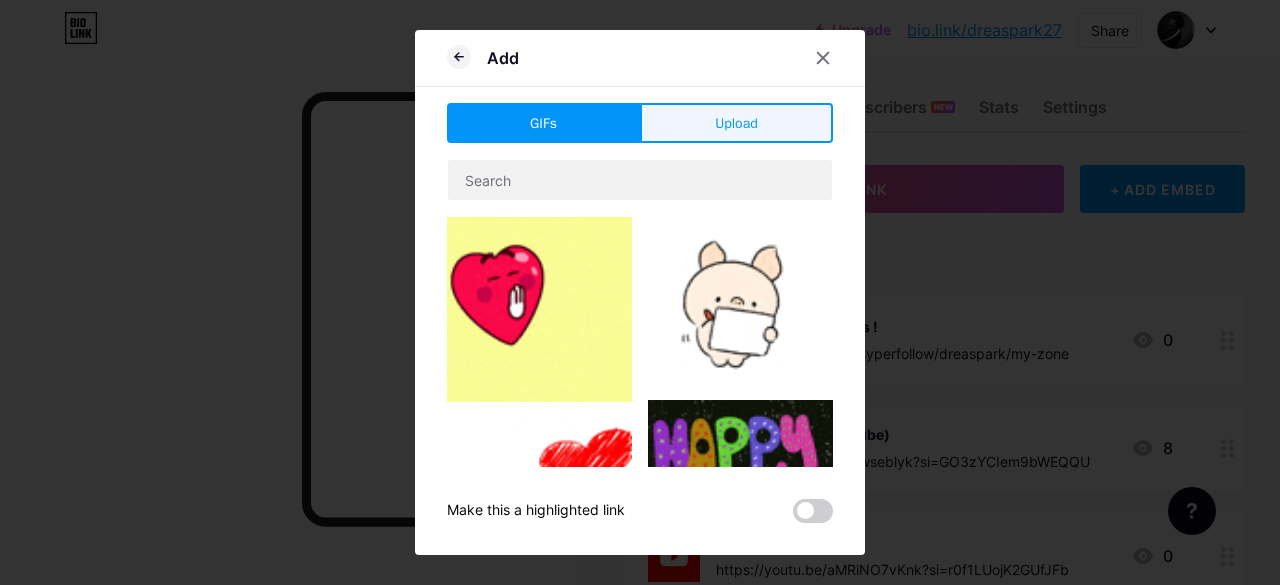 click on "Upload" at bounding box center [736, 123] 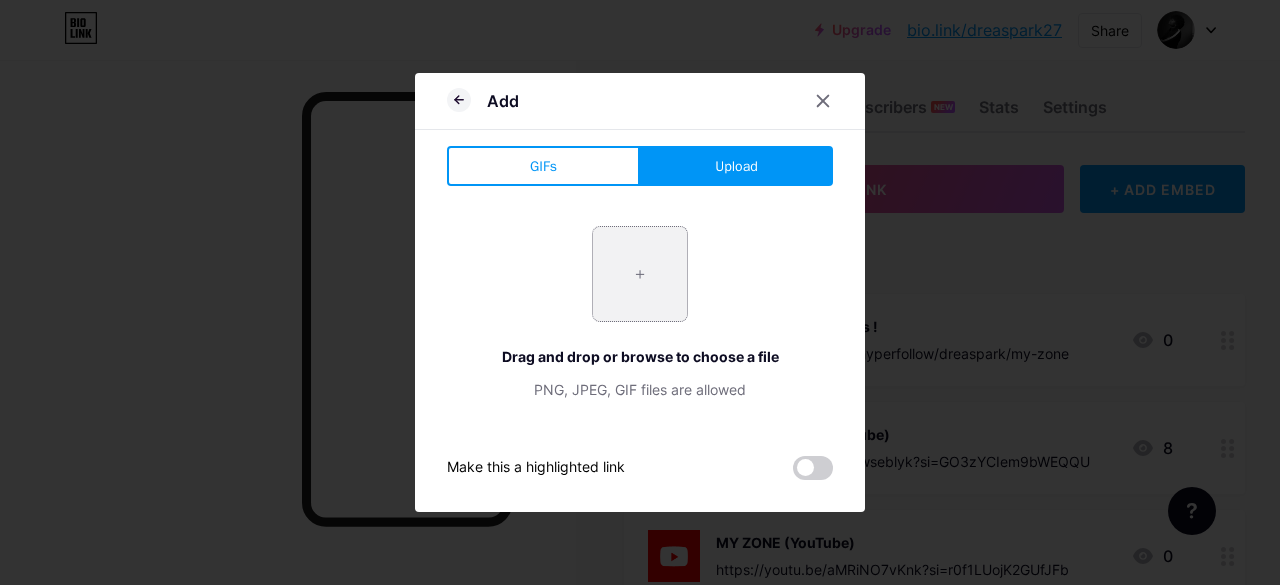 click at bounding box center (640, 274) 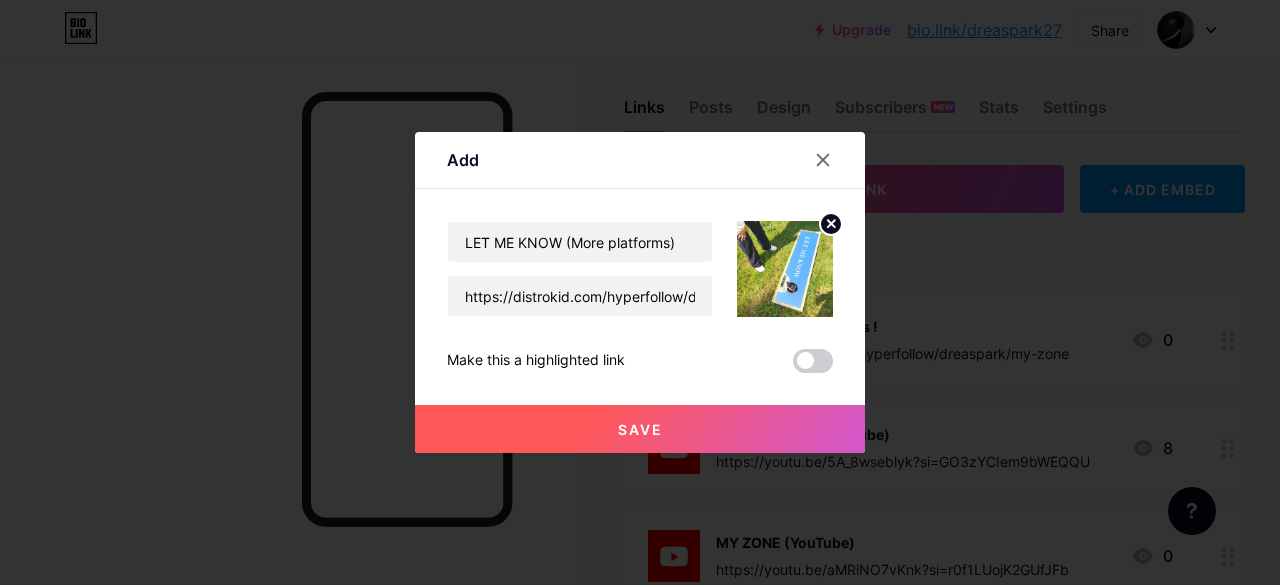 click on "Save" at bounding box center [640, 429] 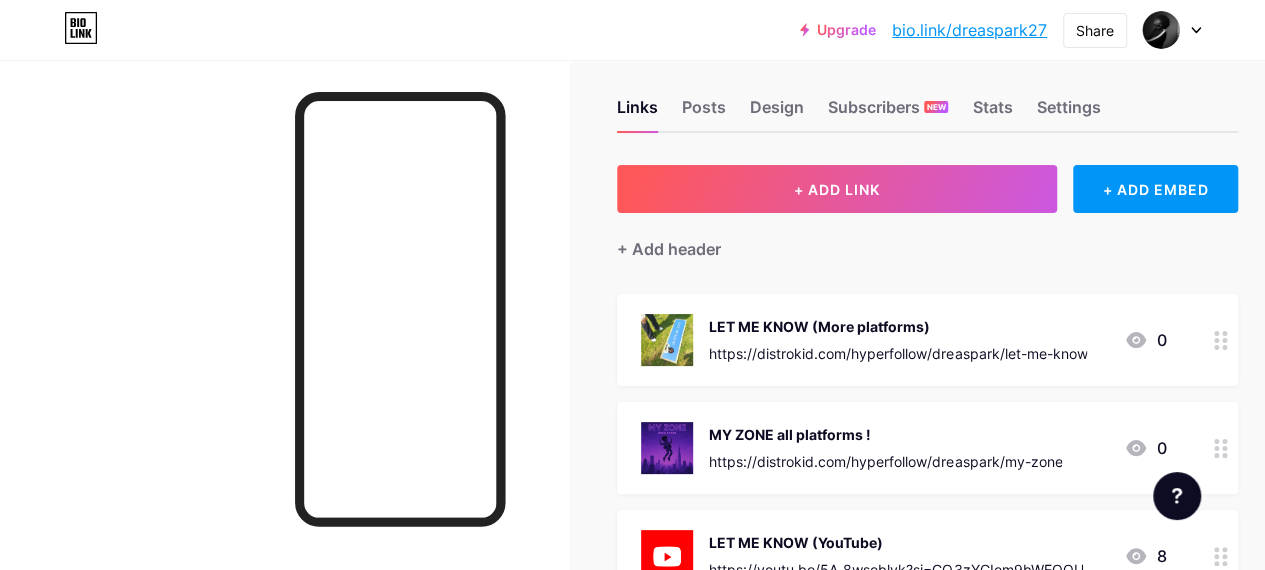 drag, startPoint x: 911, startPoint y: 433, endPoint x: 768, endPoint y: 404, distance: 145.91093 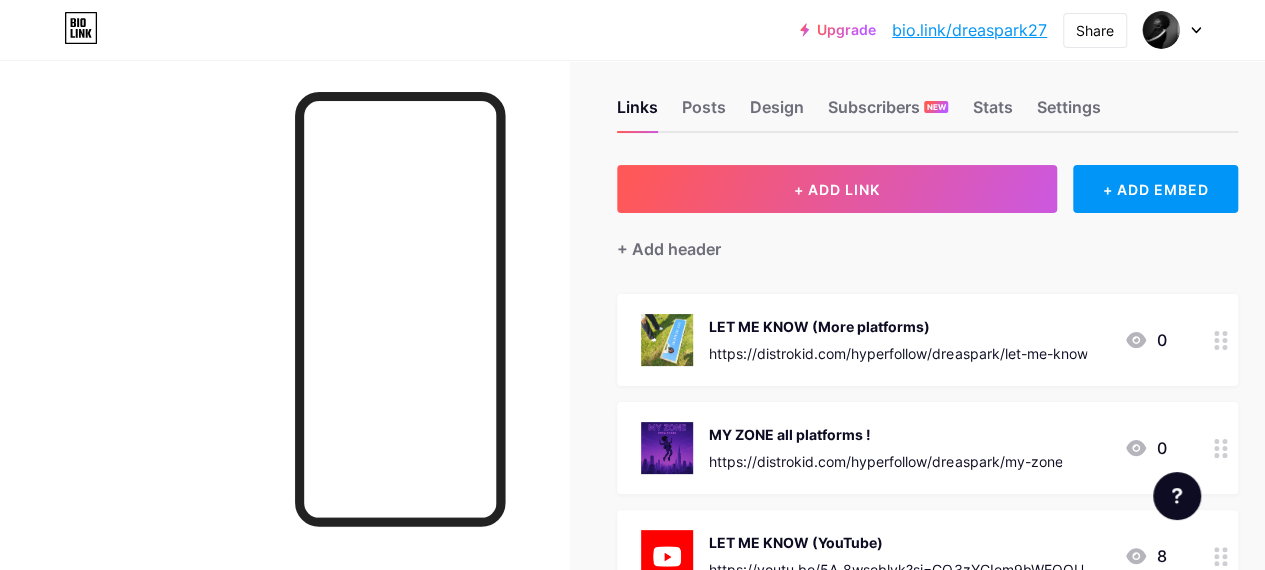 click on "MY ZONE all platforms !
https://distrokid.com/hyperfollow/dreaspark/my-zone
0" at bounding box center (927, 448) 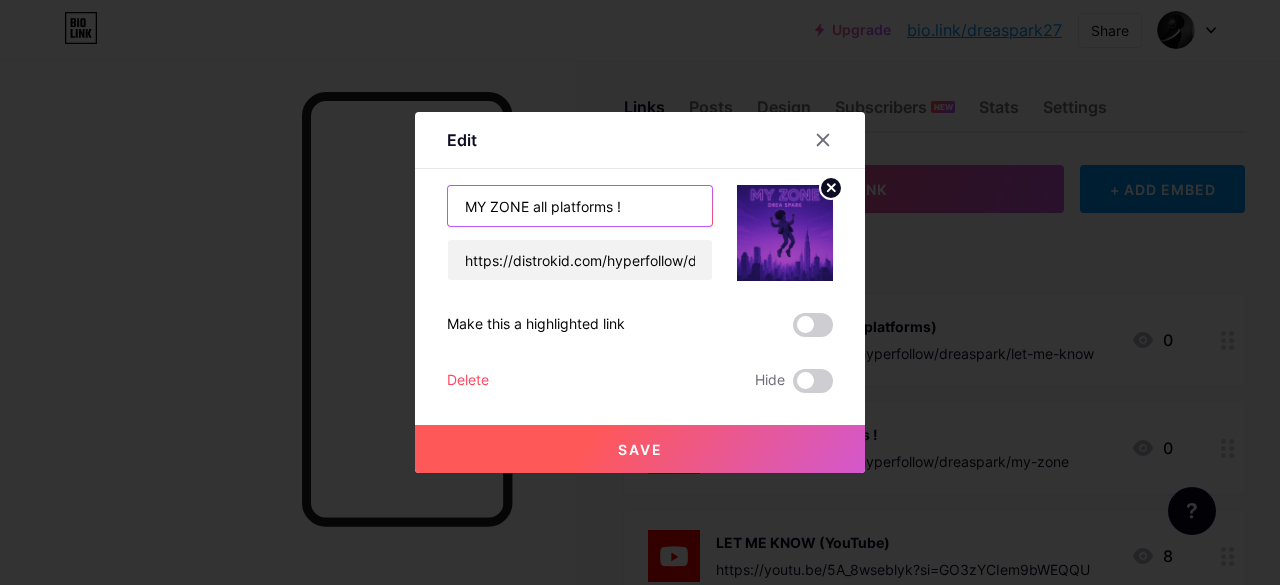 click on "MY ZONE all platforms !" at bounding box center [580, 206] 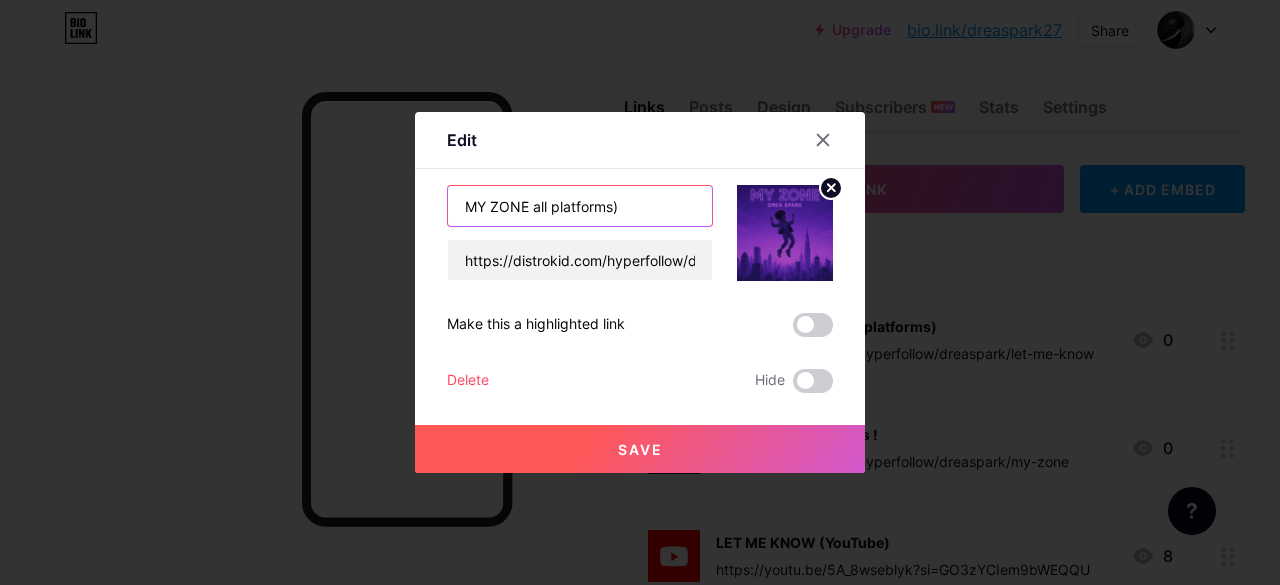 click on "MY ZONE all platforms)" at bounding box center (580, 206) 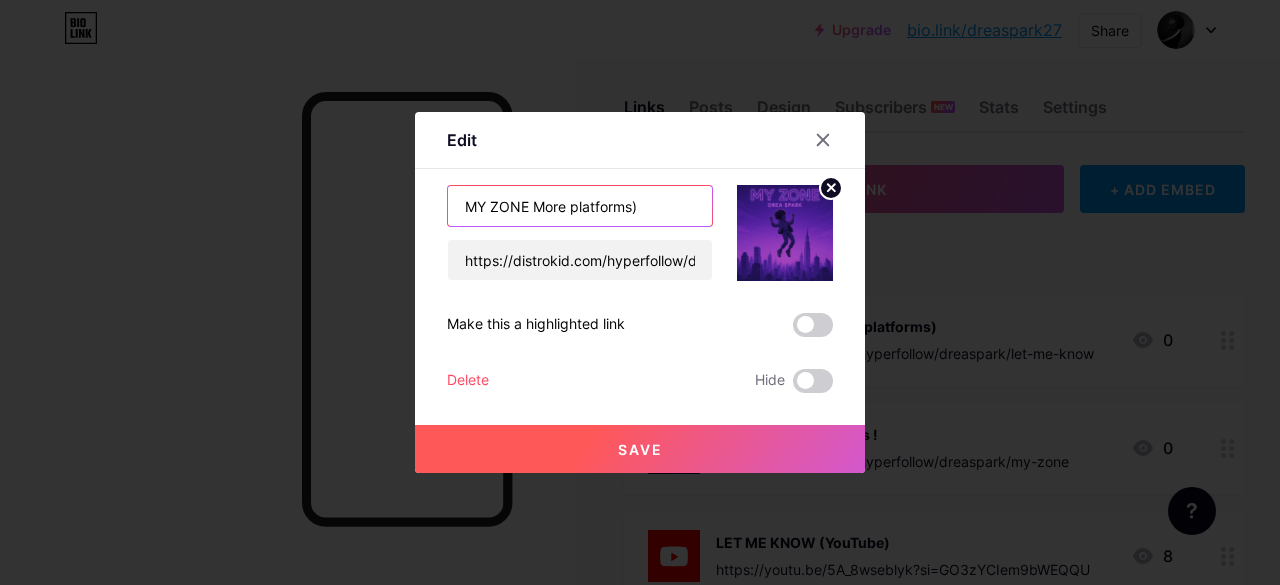 click on "MY ZONE More platforms)" at bounding box center (580, 206) 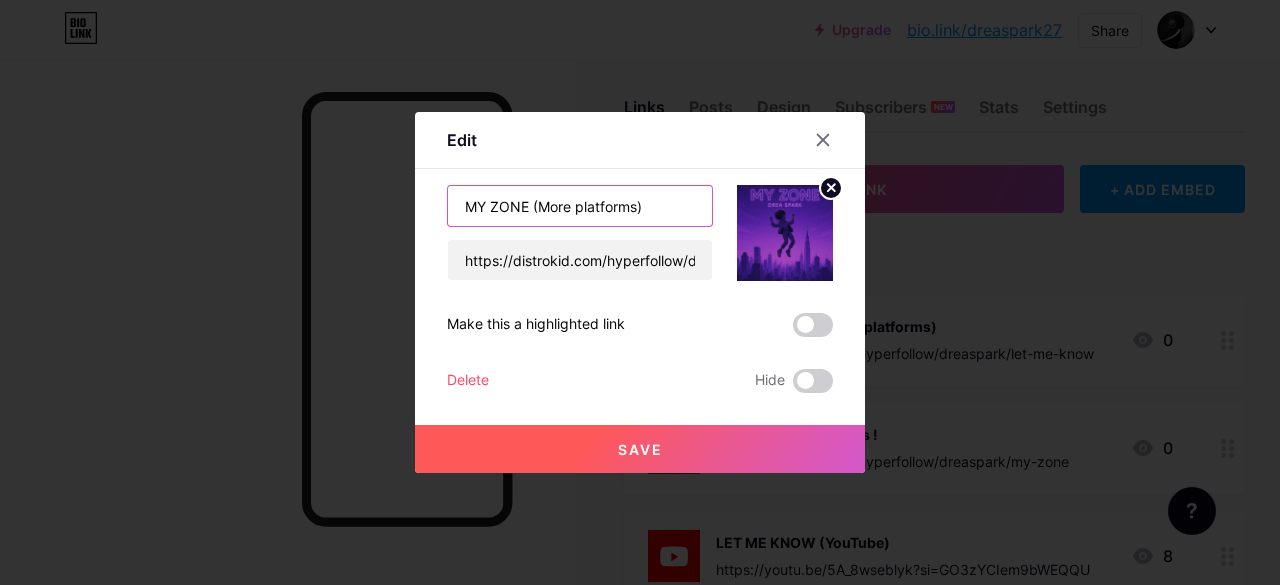 type on "MY ZONE (More platforms)" 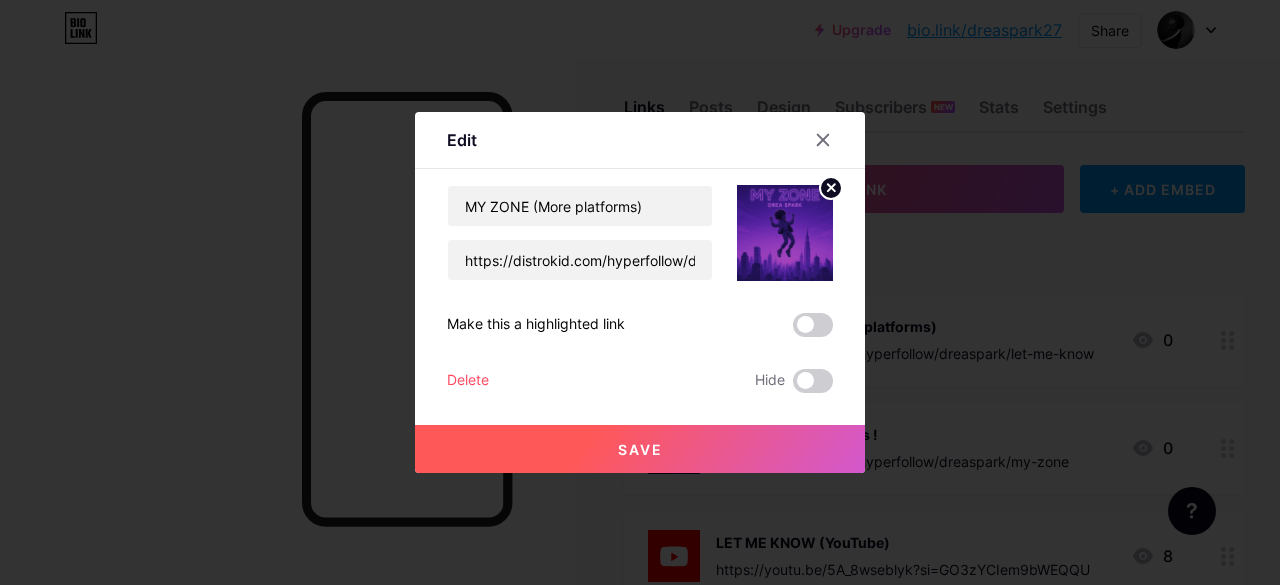 click on "Save" at bounding box center (640, 449) 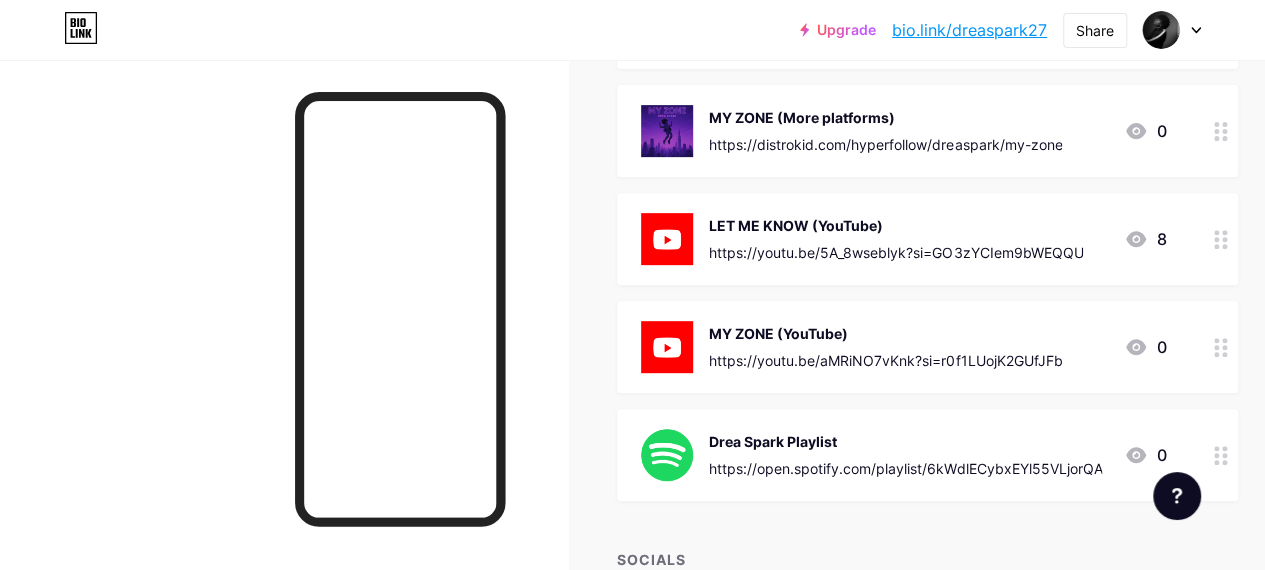 scroll, scrollTop: 290, scrollLeft: 0, axis: vertical 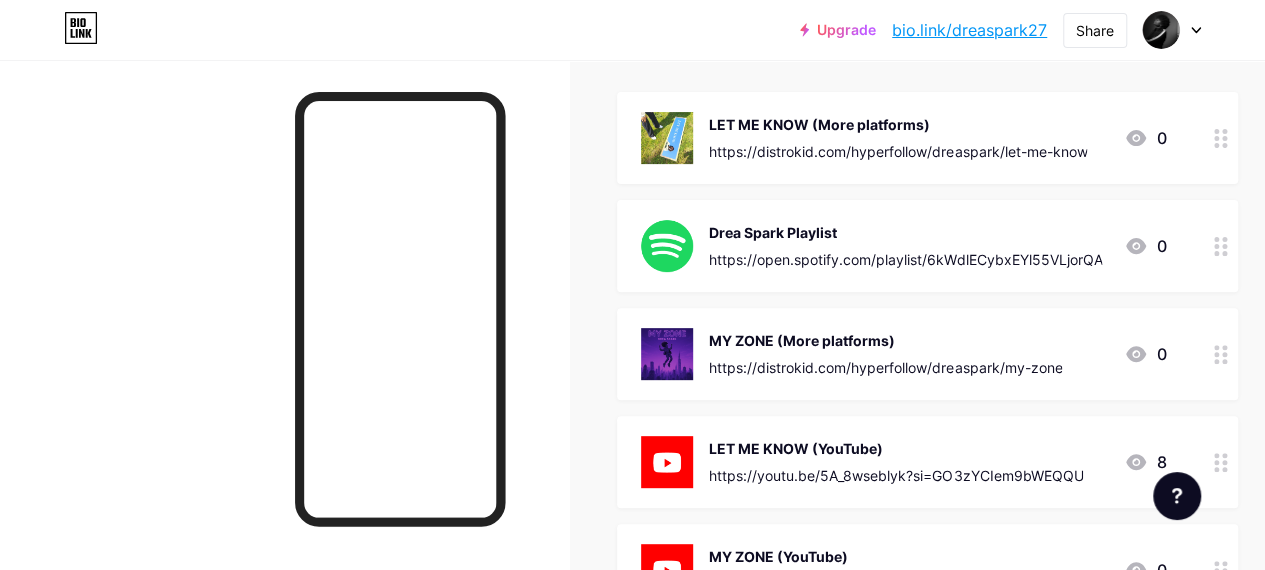 drag, startPoint x: 874, startPoint y: 239, endPoint x: 838, endPoint y: 240, distance: 36.013885 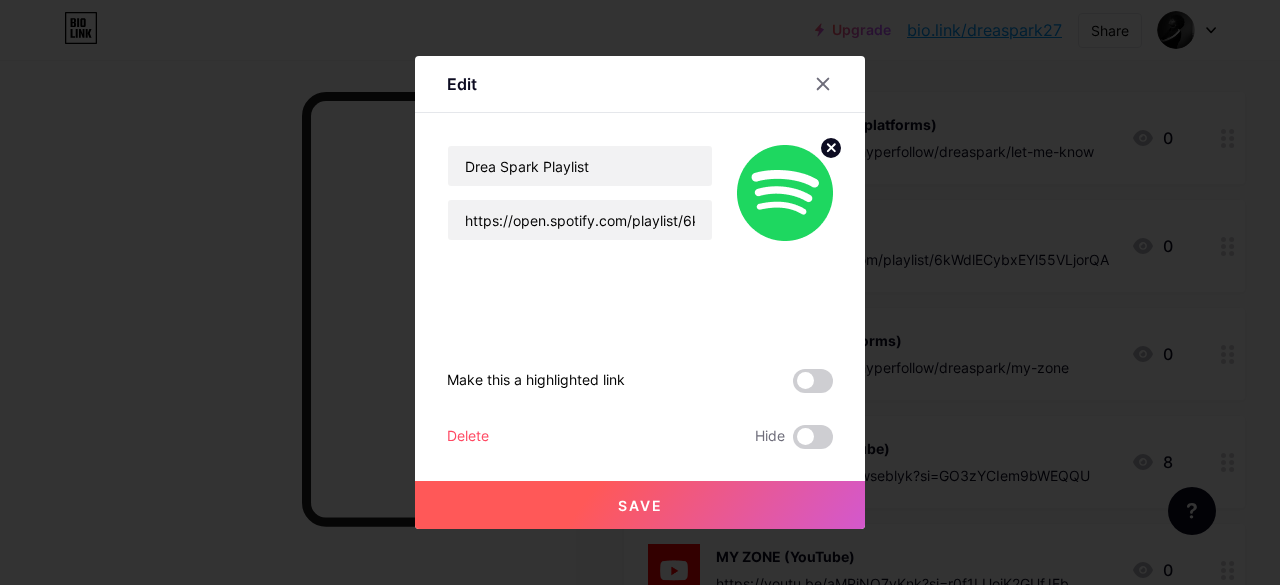click on "Delete" at bounding box center (468, 437) 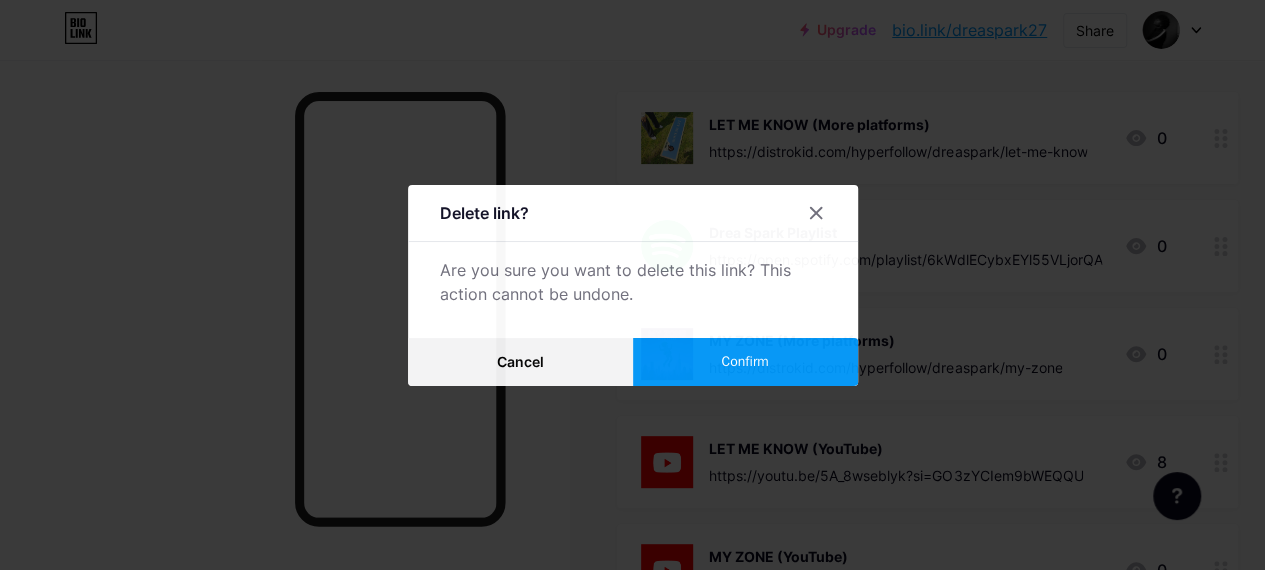 click on "Confirm" at bounding box center (745, 362) 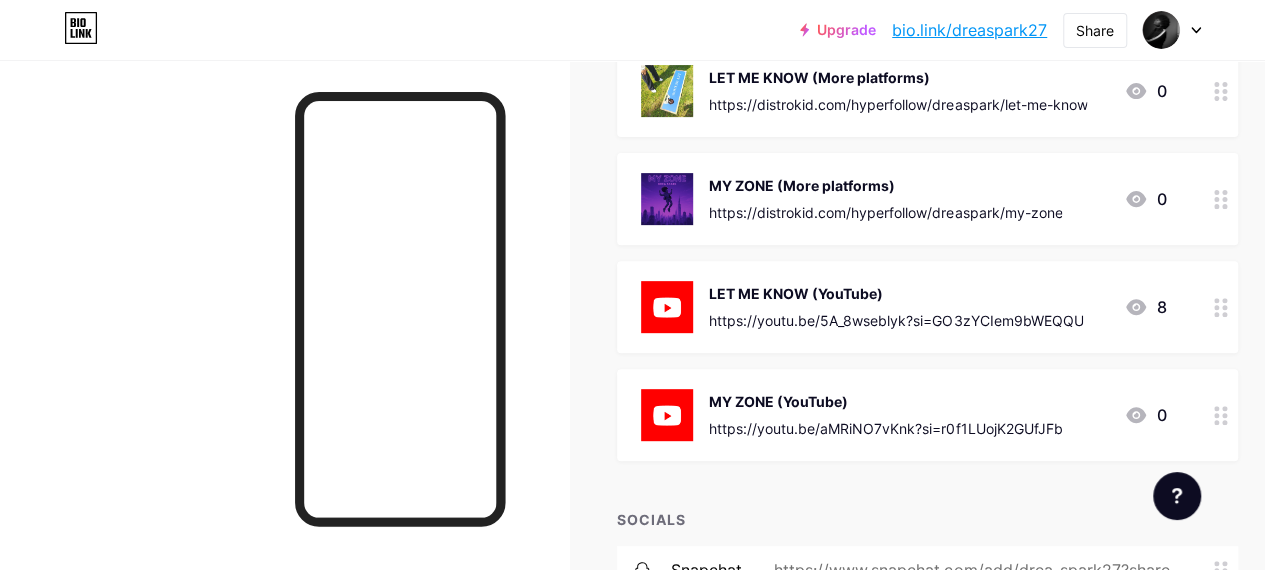 scroll, scrollTop: 172, scrollLeft: 0, axis: vertical 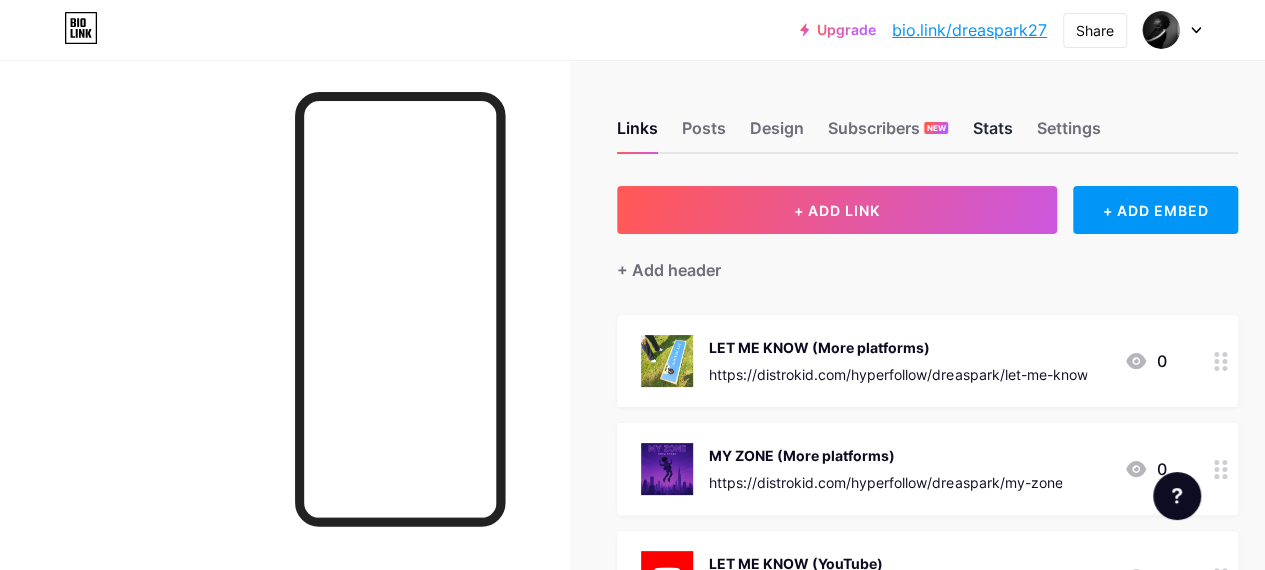 click on "Stats" at bounding box center [992, 134] 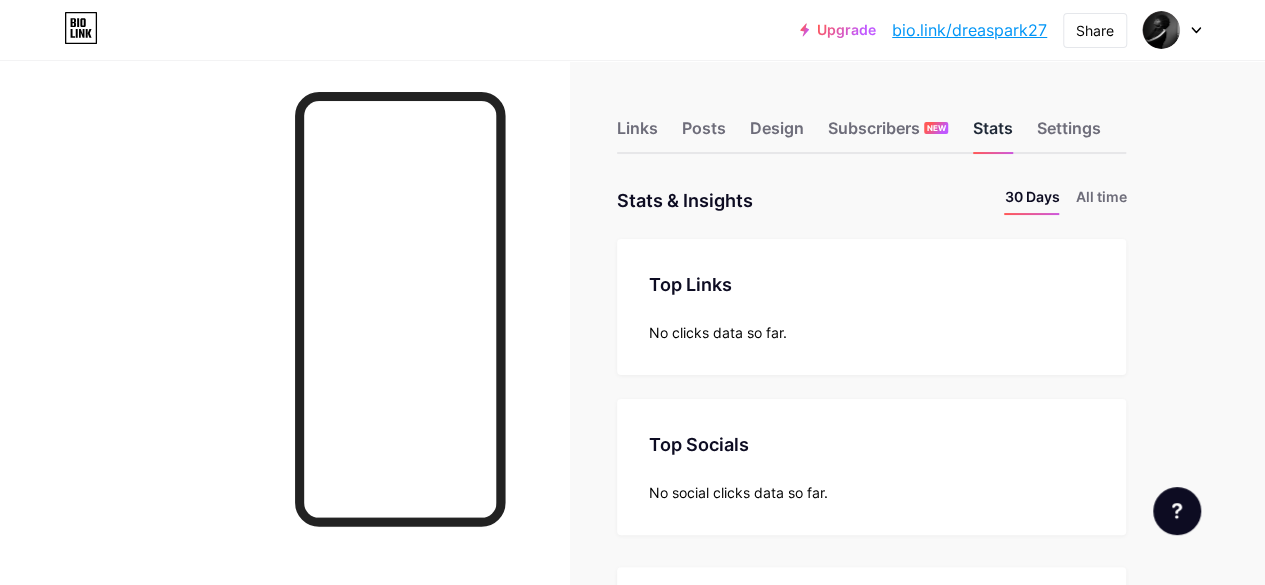 scroll, scrollTop: 999414, scrollLeft: 998735, axis: both 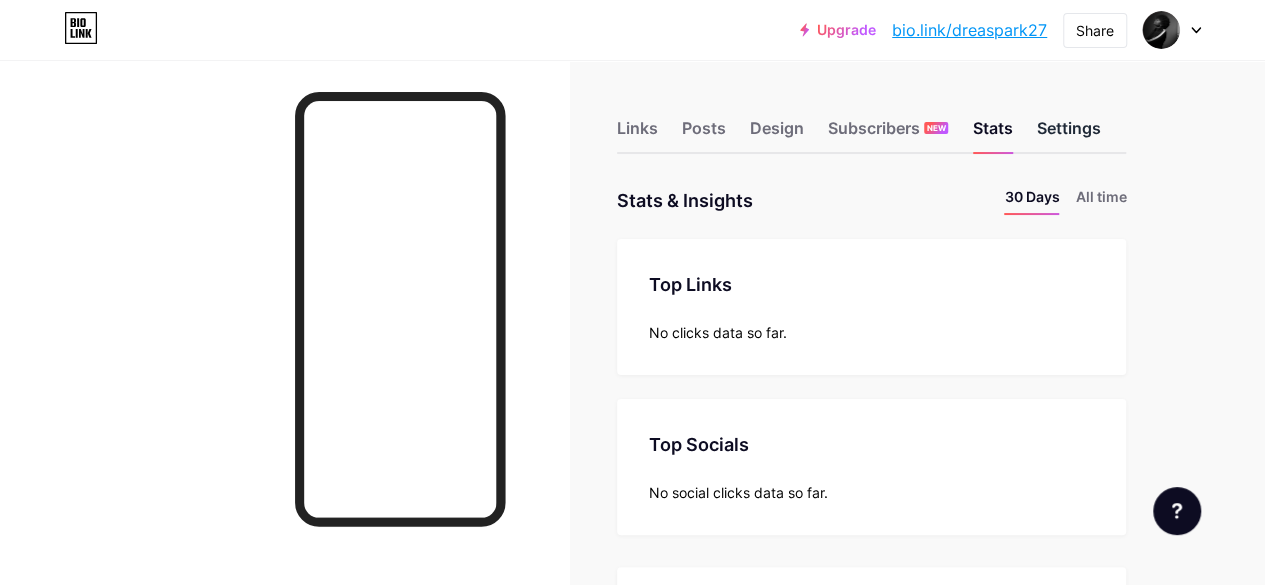 click on "Settings" at bounding box center [1068, 134] 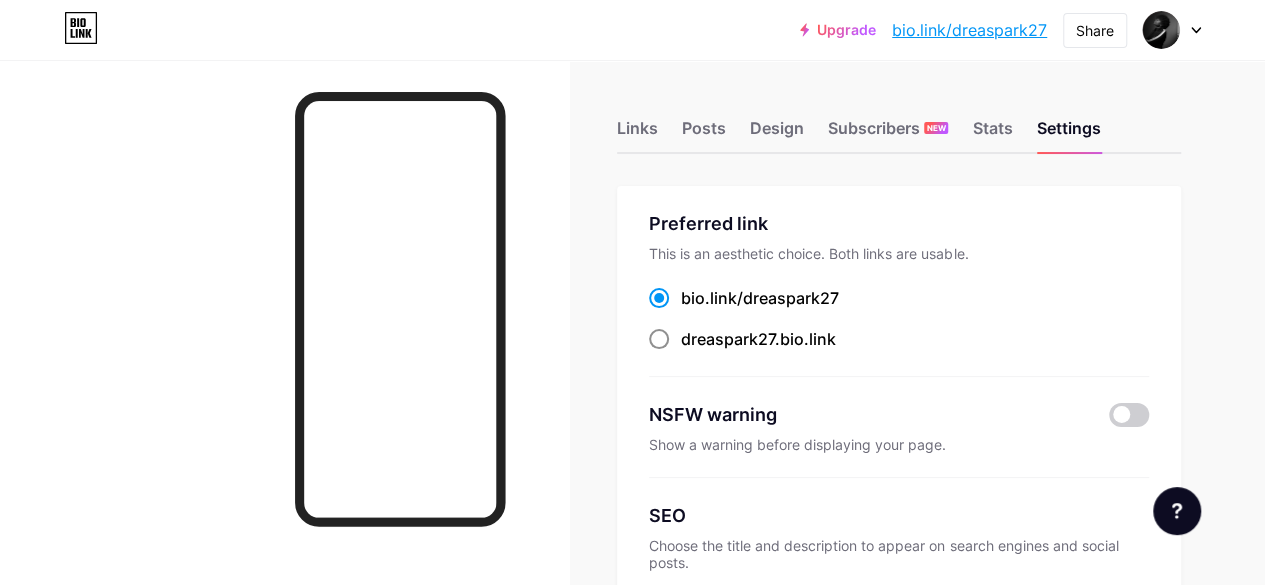 click at bounding box center [659, 339] 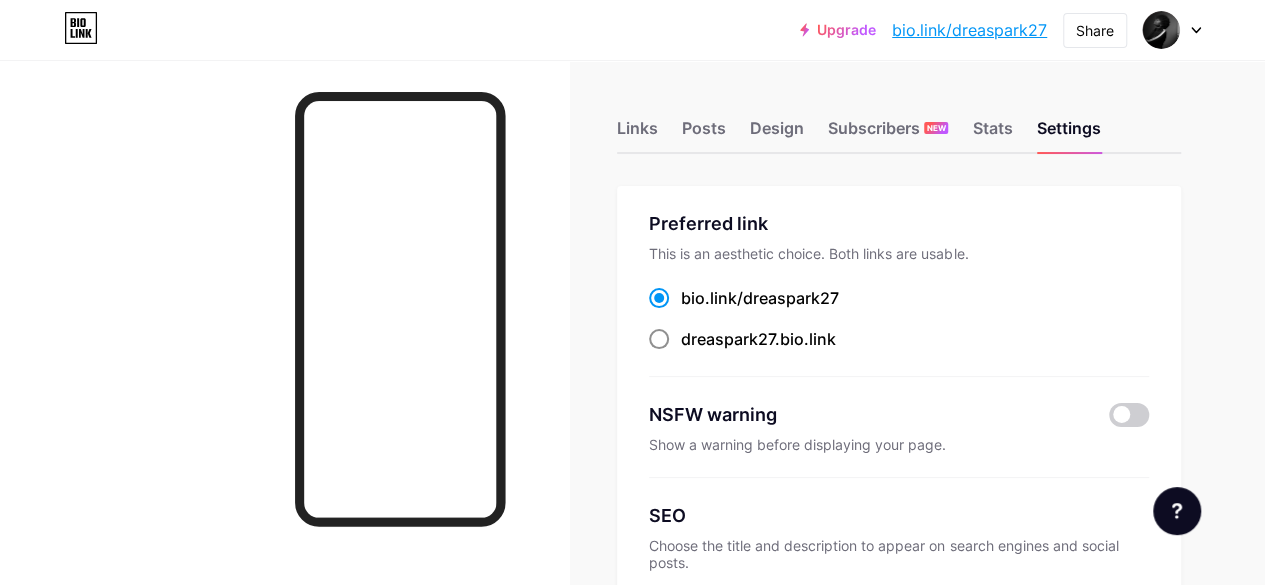 click on "dreaspark27 .bio.link" at bounding box center [687, 357] 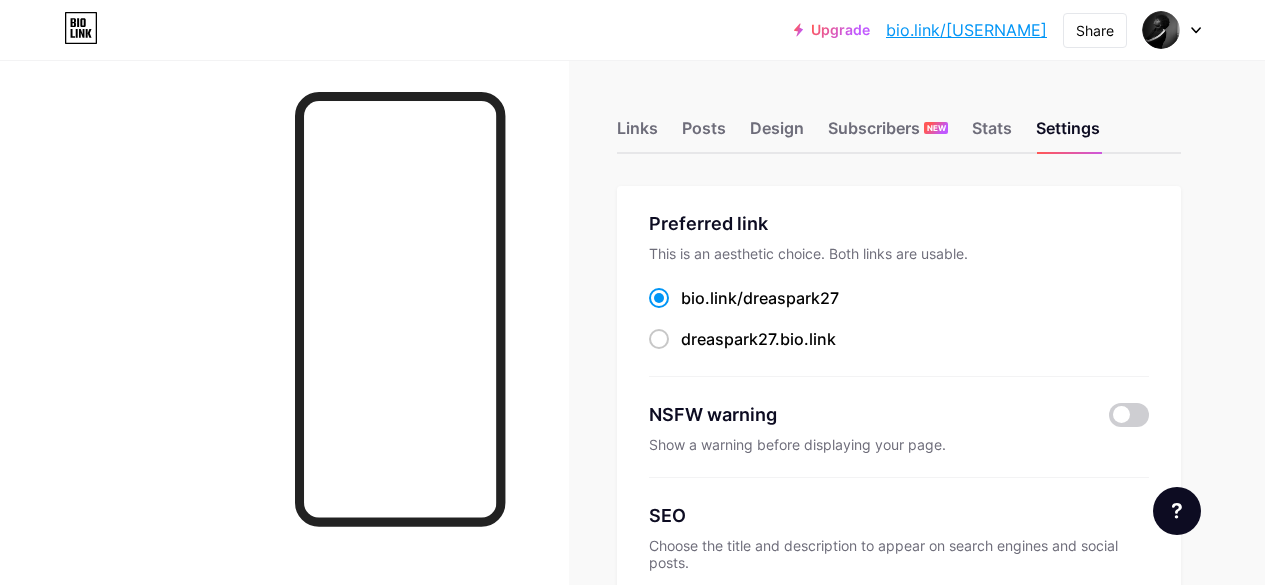 scroll, scrollTop: 0, scrollLeft: 0, axis: both 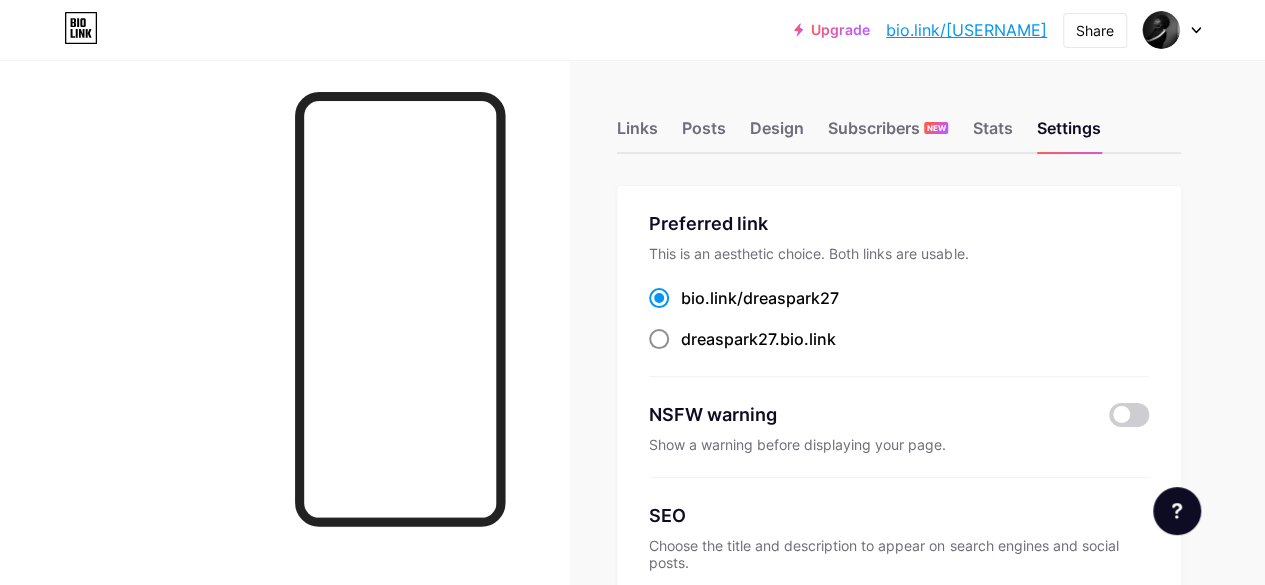 click on "[USERNAME].bio.link" at bounding box center [742, 339] 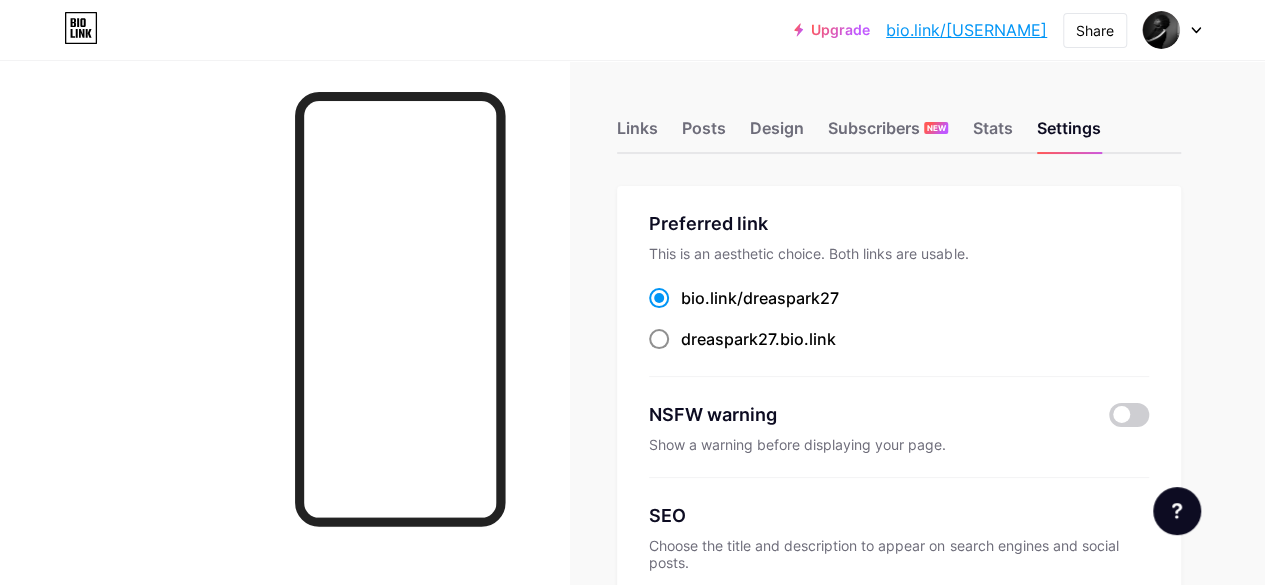 radio on "true" 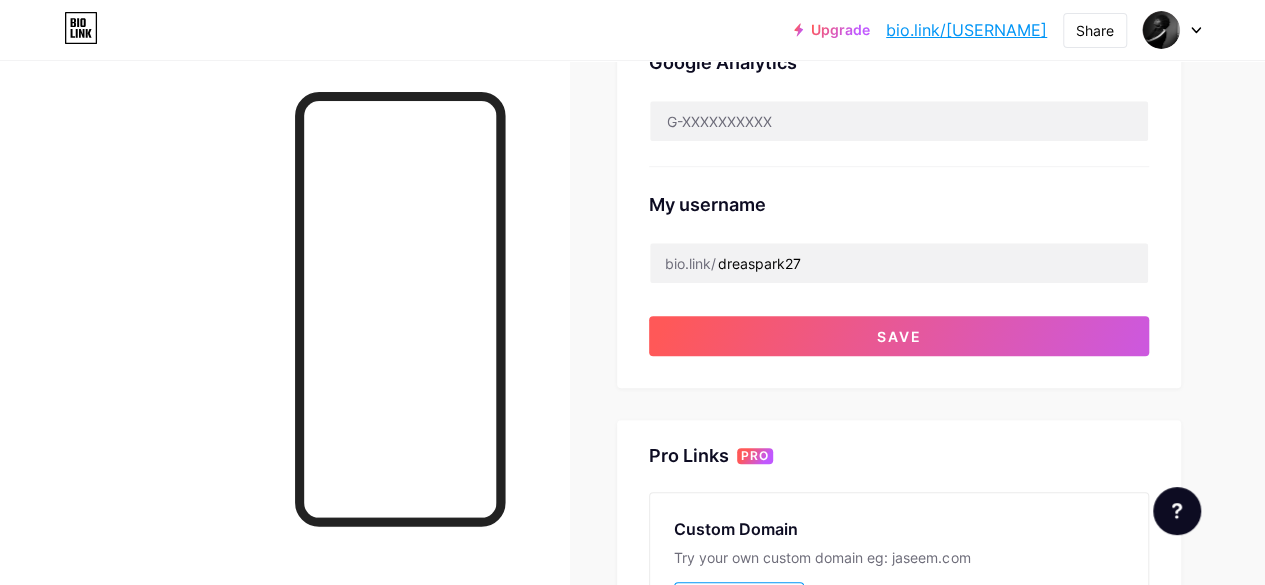 scroll, scrollTop: 729, scrollLeft: 0, axis: vertical 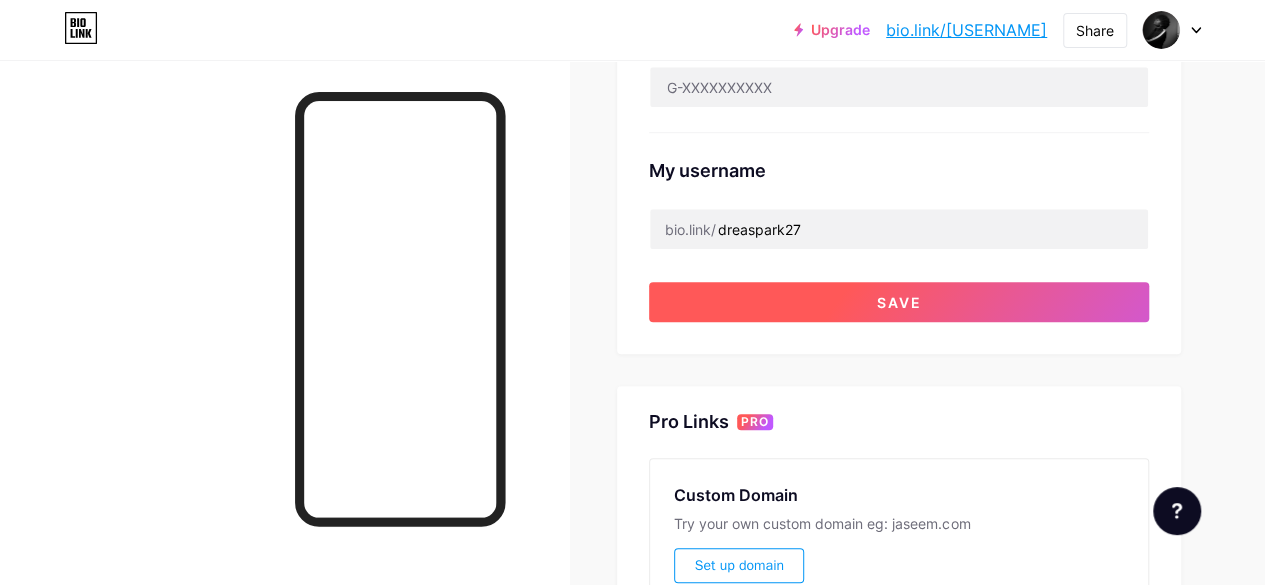 drag, startPoint x: 1006, startPoint y: 268, endPoint x: 1008, endPoint y: 297, distance: 29.068884 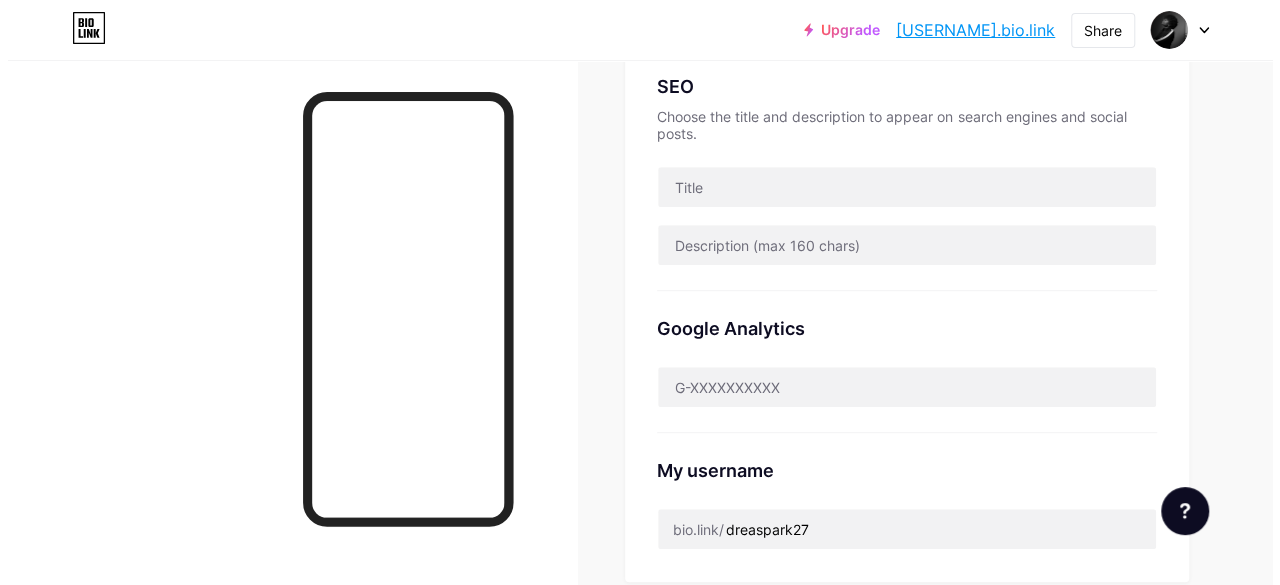 scroll, scrollTop: 0, scrollLeft: 0, axis: both 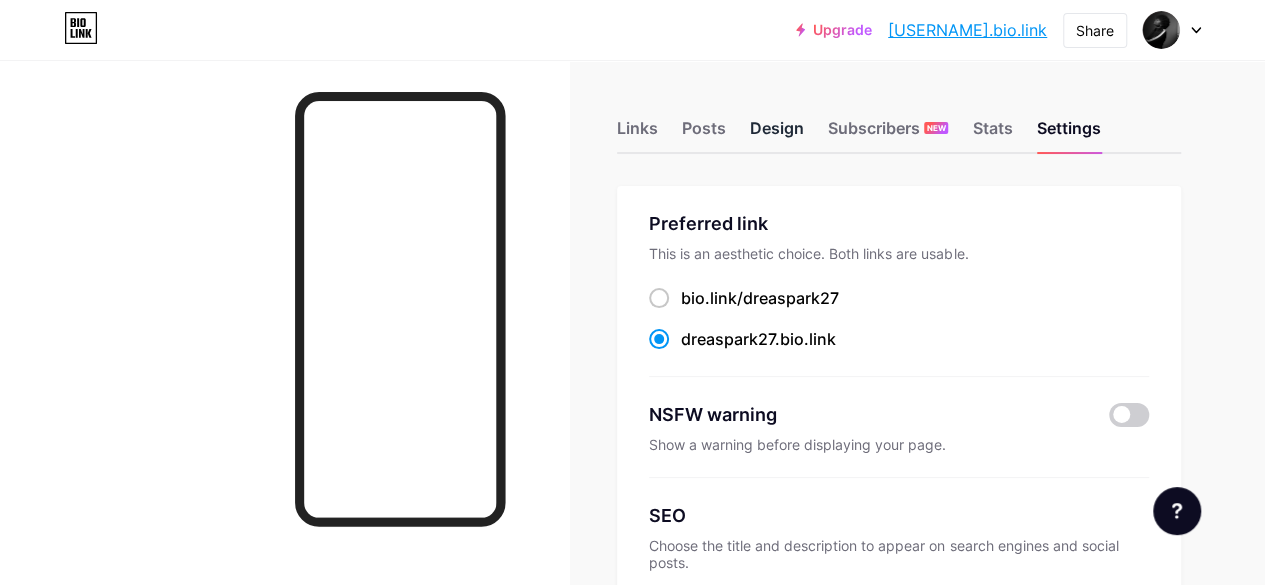 click on "Design" at bounding box center [777, 134] 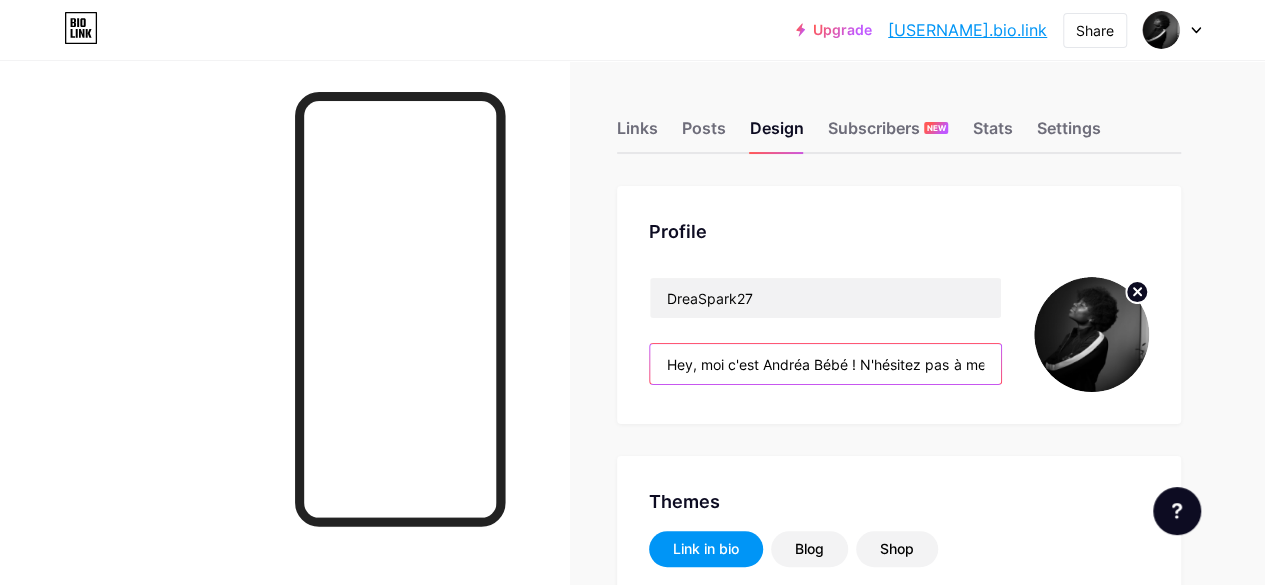 click on "Hey, moi c'est Andréa Bébé ! N'hésitez pas à me suivre" at bounding box center [825, 364] 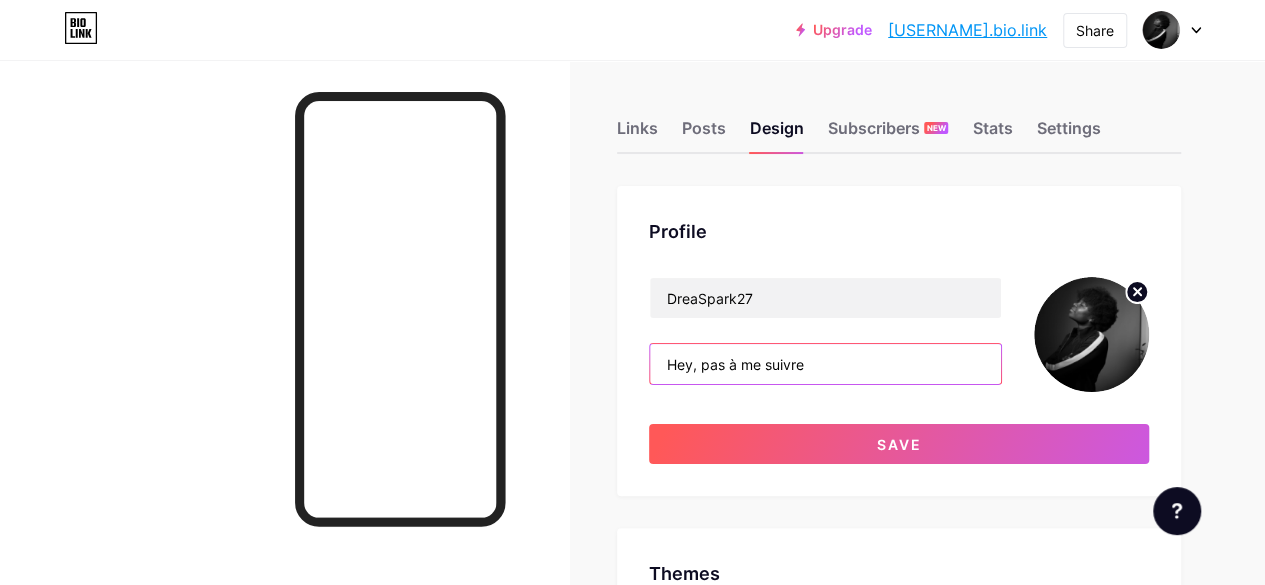 click on "Hey, pas à me suivre" at bounding box center [825, 364] 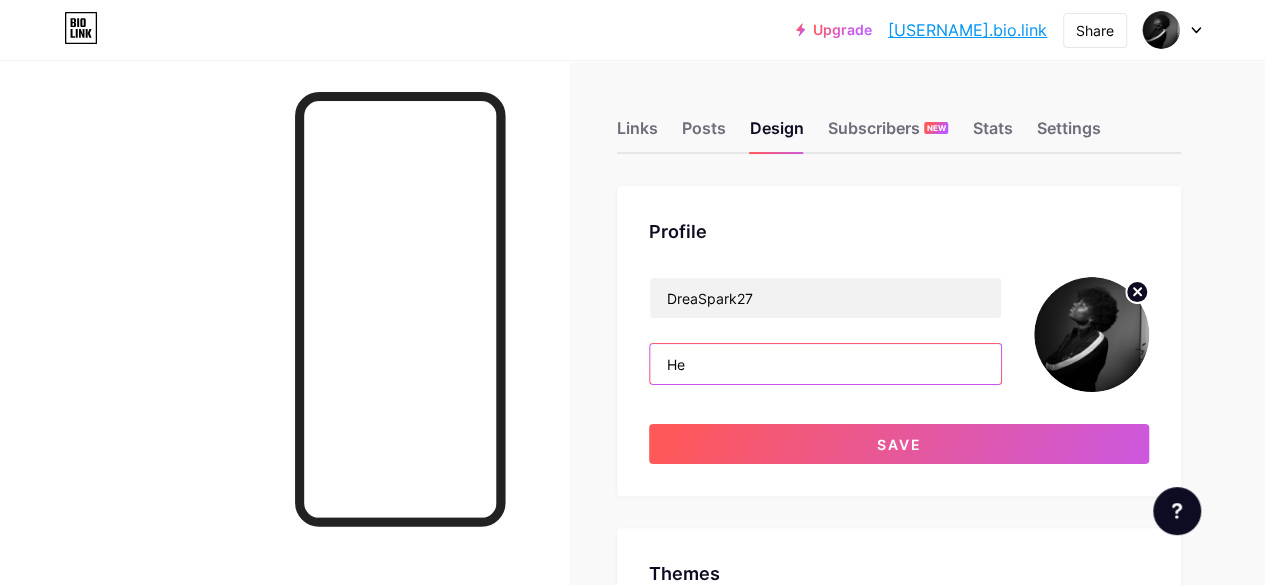 type on "H" 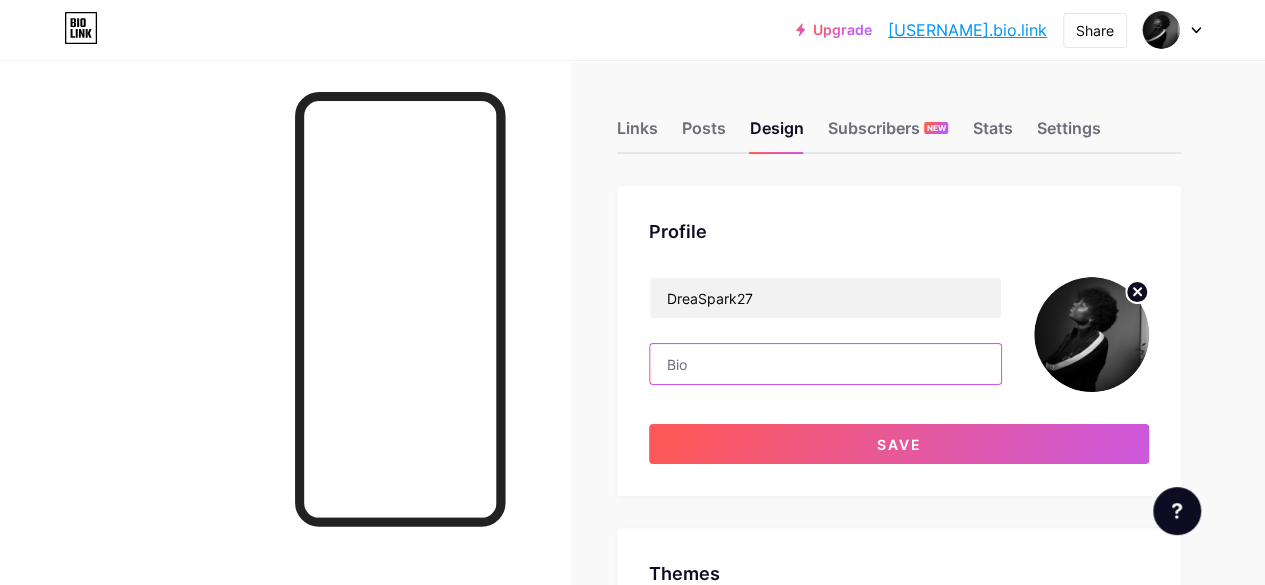 type 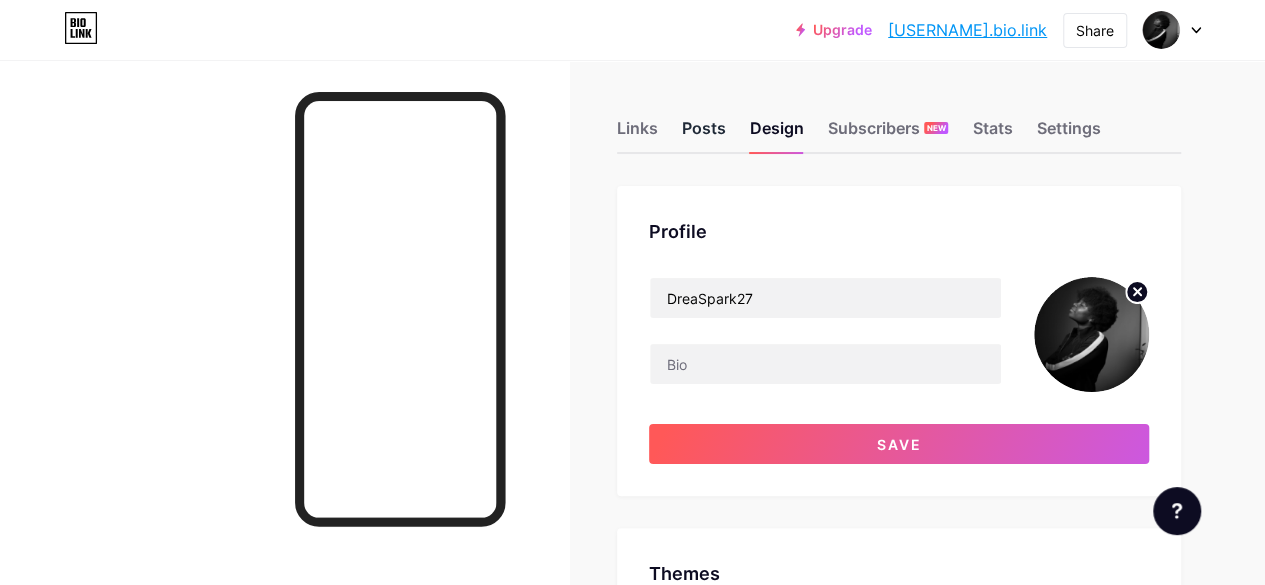 click on "Posts" at bounding box center [704, 134] 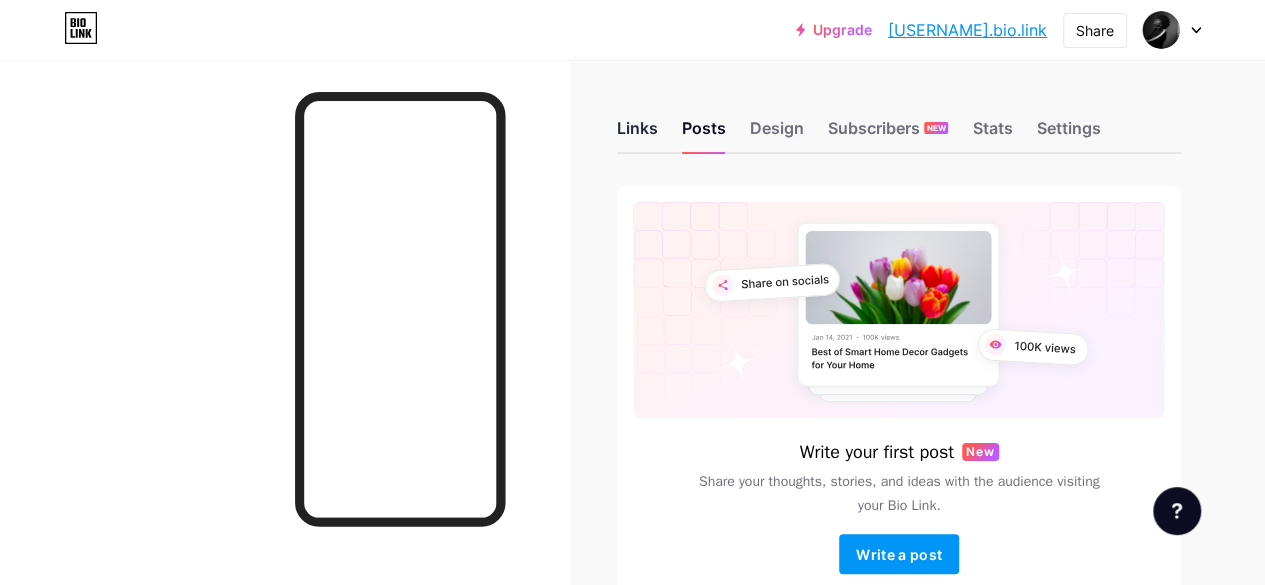 click on "Links" at bounding box center [637, 134] 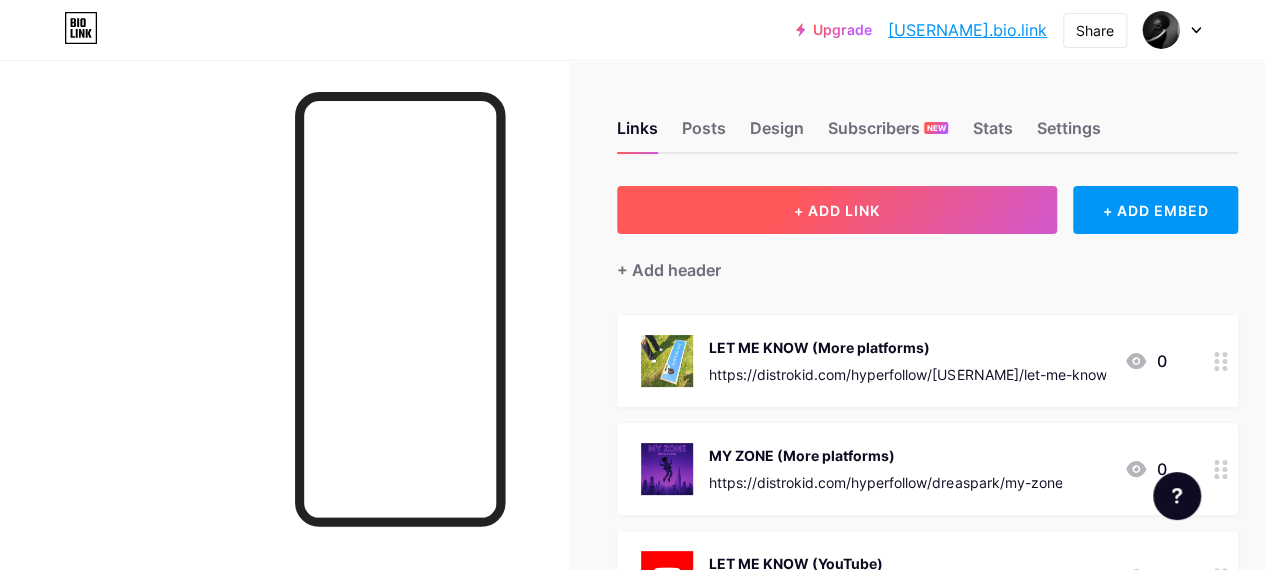 click on "+ ADD LINK" at bounding box center [837, 210] 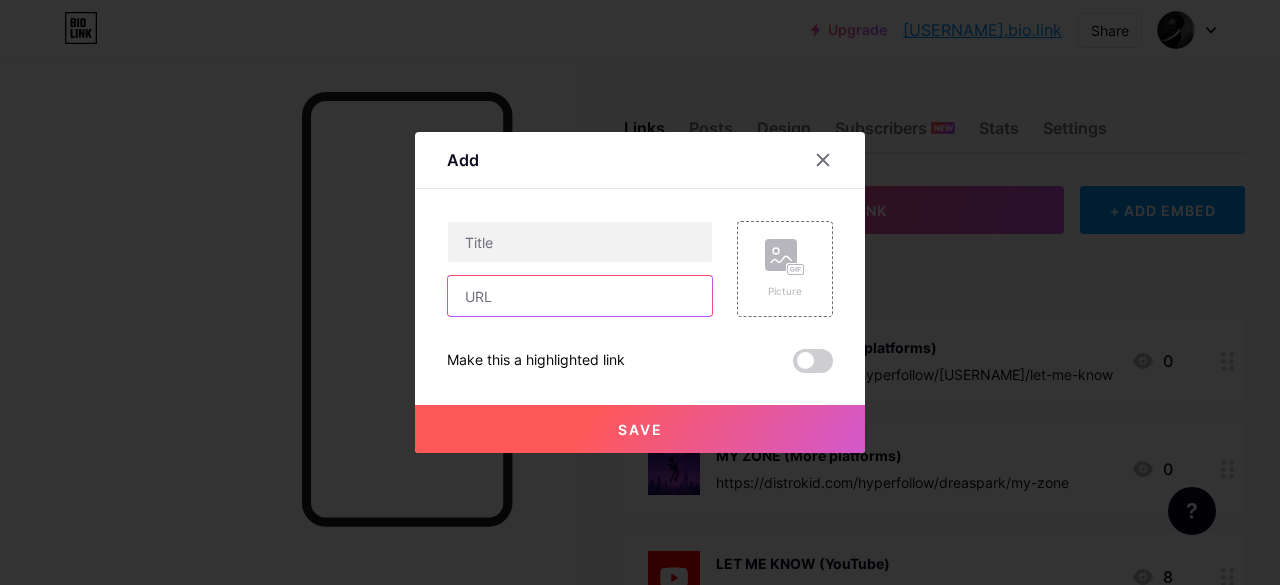 click at bounding box center [580, 296] 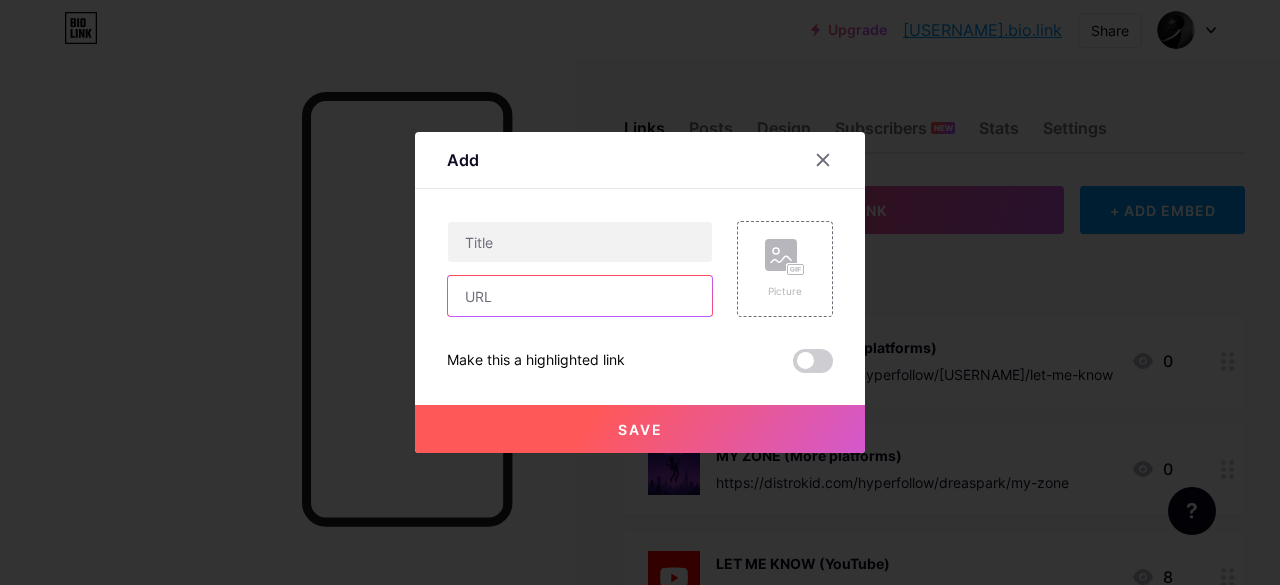 paste on "<a href="https://soundbetter.com/profiles/677466-drea-spark" rel="noopener noreferrer" target="_blank" title="Drea Spark profile on SoundBetter" ><img alt="Drea Spark, Top line writer (vocal melody) on SoundBetter" src="https://d2p6ecj15pyavq.cloudfront.net/assets/SoundBetterBadge-c84cb3e75c4267f5bee41f7f617a81d9.svg" style="max-width: 130px;" /></a>" 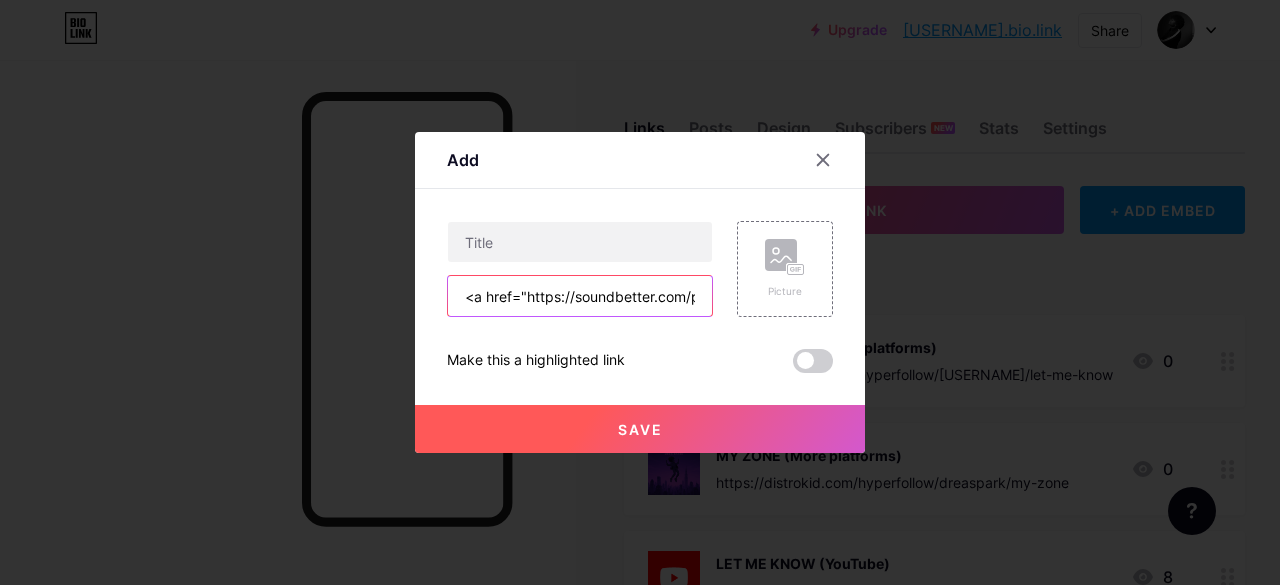 scroll, scrollTop: 0, scrollLeft: 2203, axis: horizontal 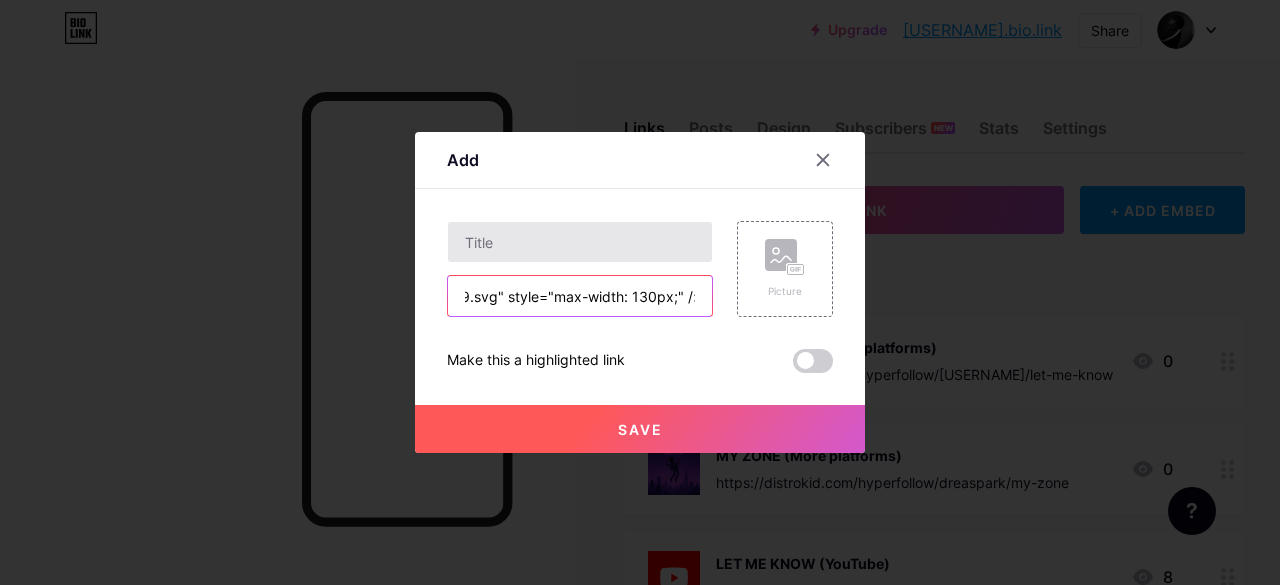 type on "<a href="https://soundbetter.com/profiles/677466-drea-spark" rel="noopener noreferrer" target="_blank" title="Drea Spark profile on SoundBetter" ><img alt="Drea Spark, Top line writer (vocal melody) on SoundBetter" src="https://d2p6ecj15pyavq.cloudfront.net/assets/SoundBetterBadge-c84cb3e75c4267f5bee41f7f617a81d9.svg" style="max-width: 130px;" /></a>" 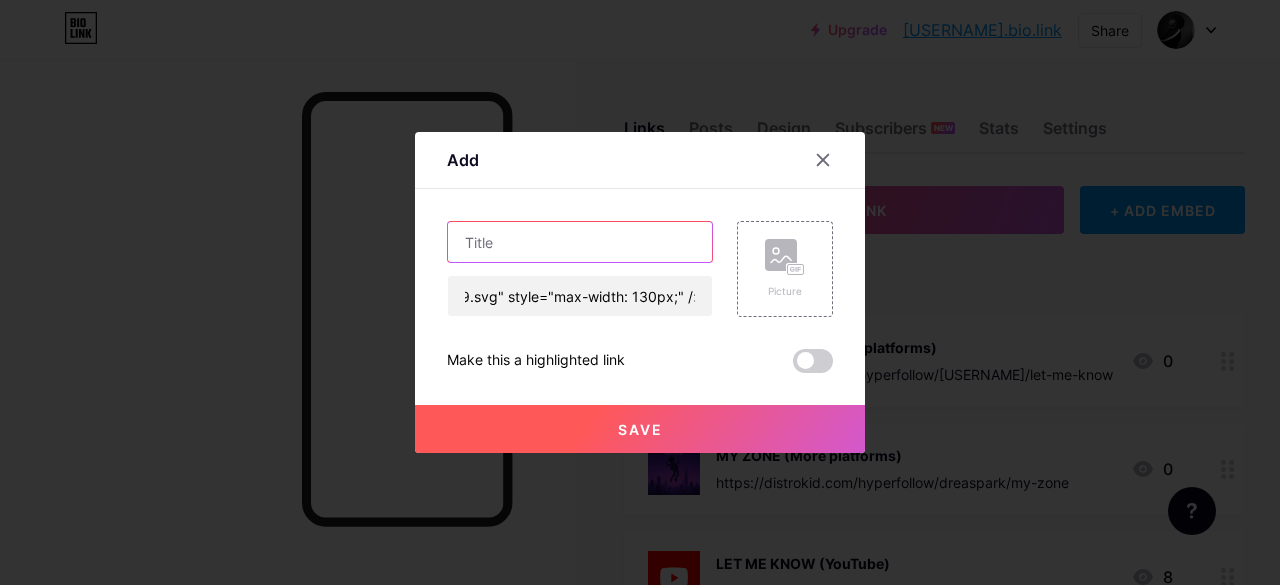 scroll, scrollTop: 0, scrollLeft: 0, axis: both 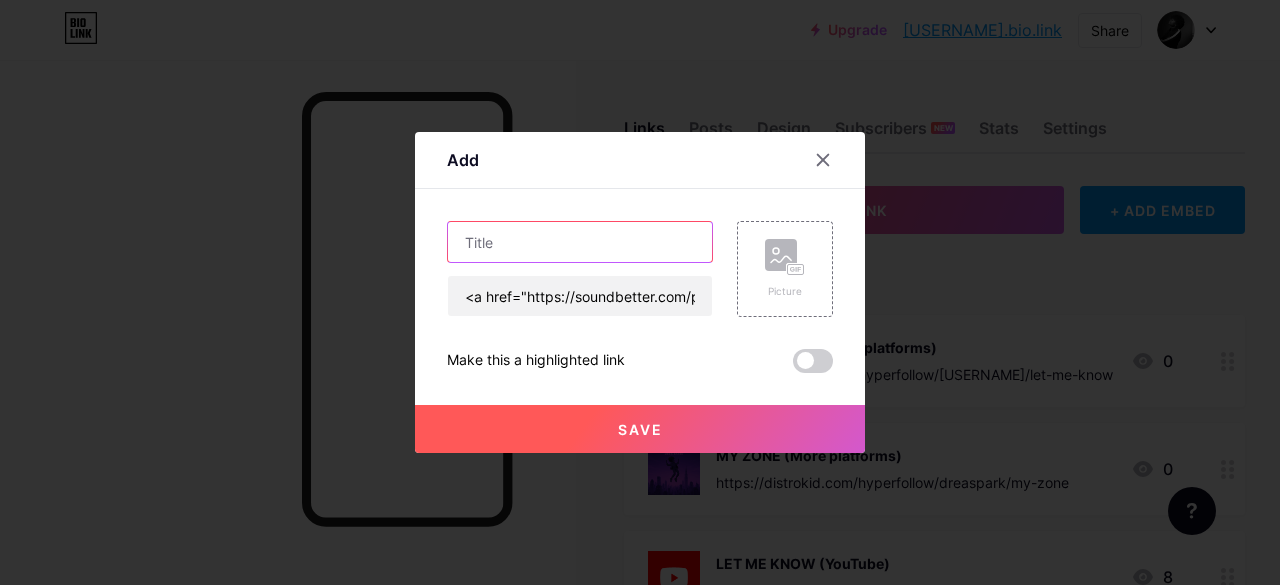 click at bounding box center (580, 242) 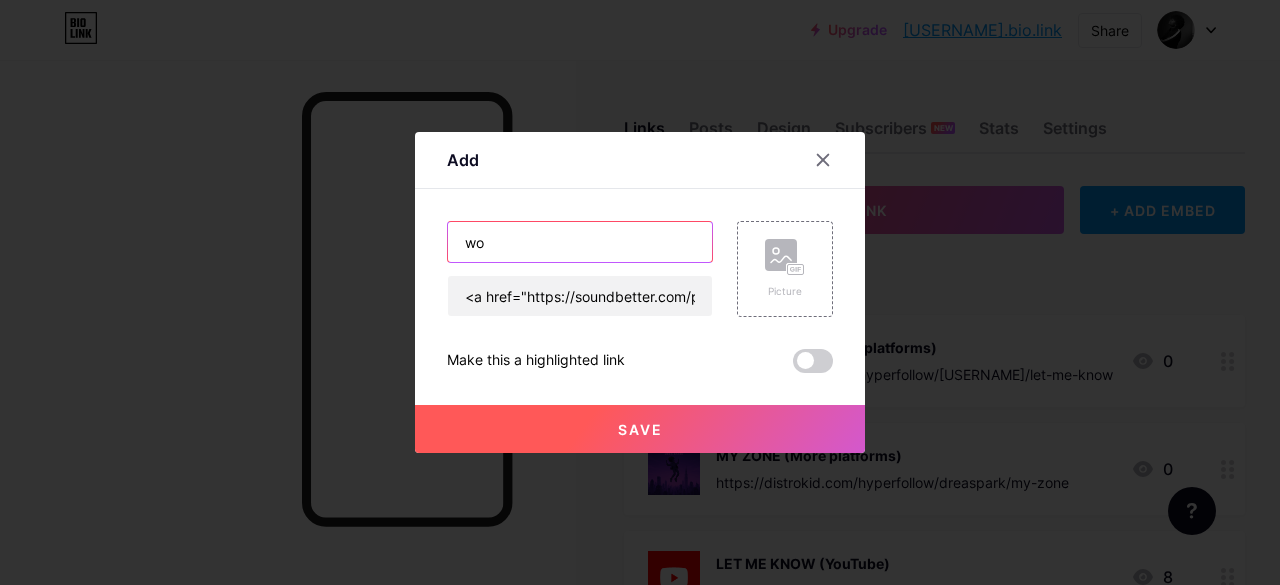 type on "w" 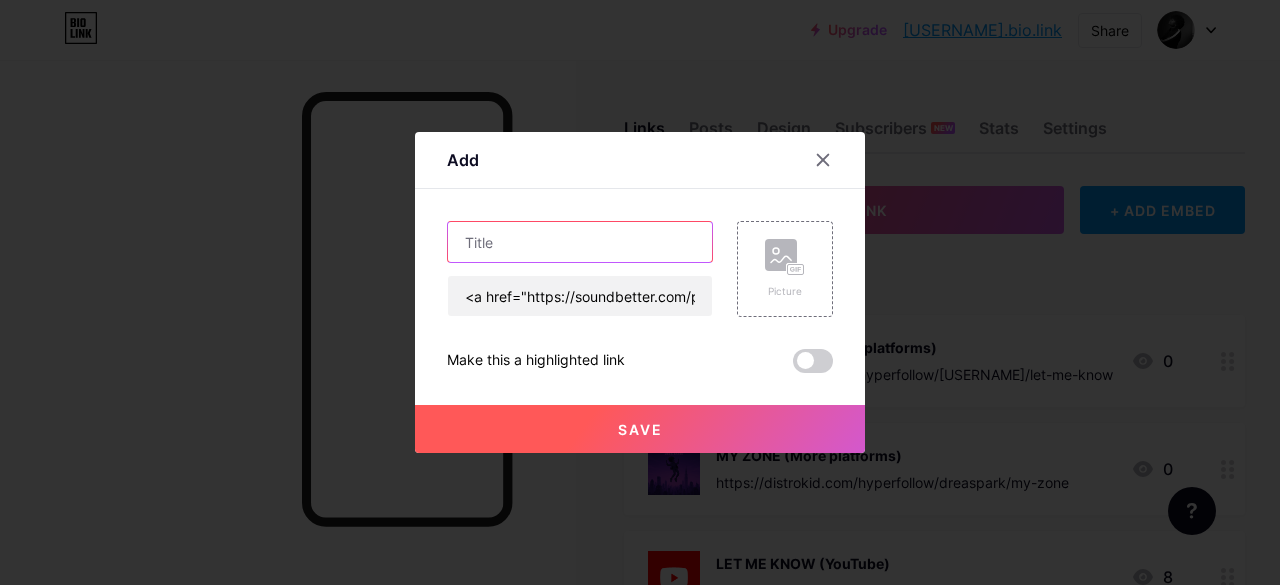 type on "S" 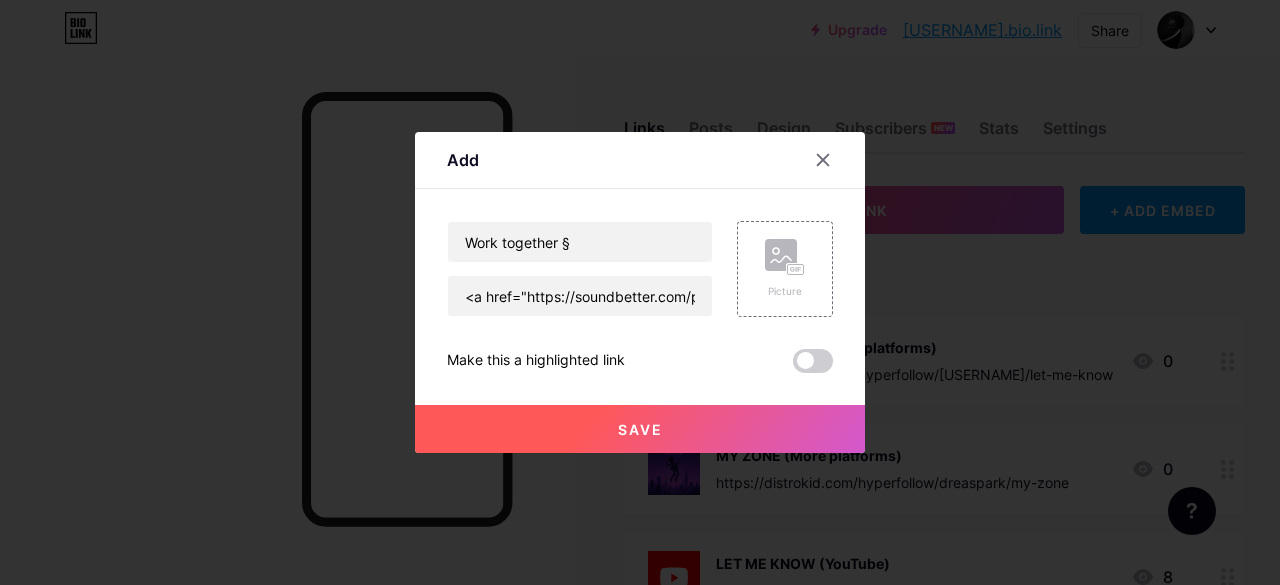 click on "Save" at bounding box center [640, 429] 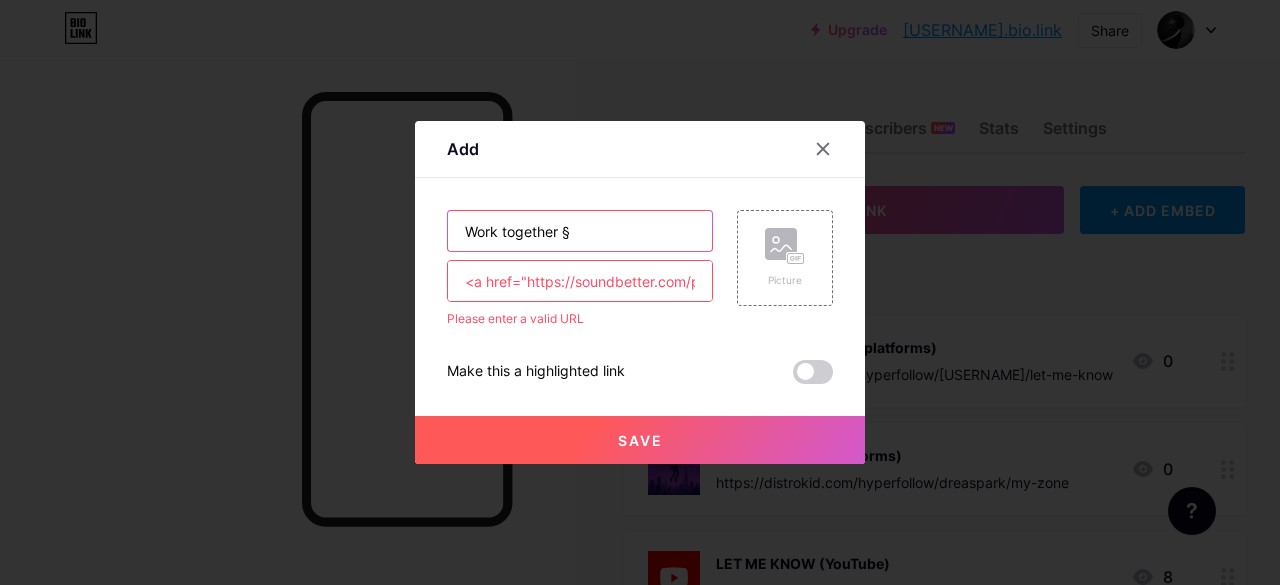 click on "Work together §" at bounding box center [580, 231] 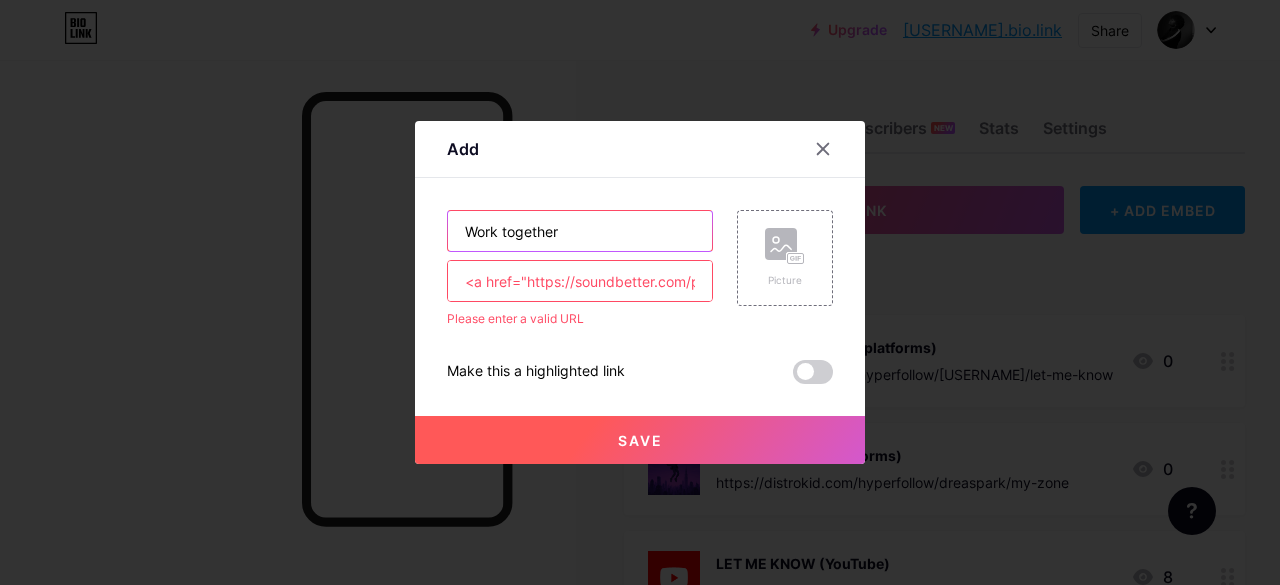 type on "Work together" 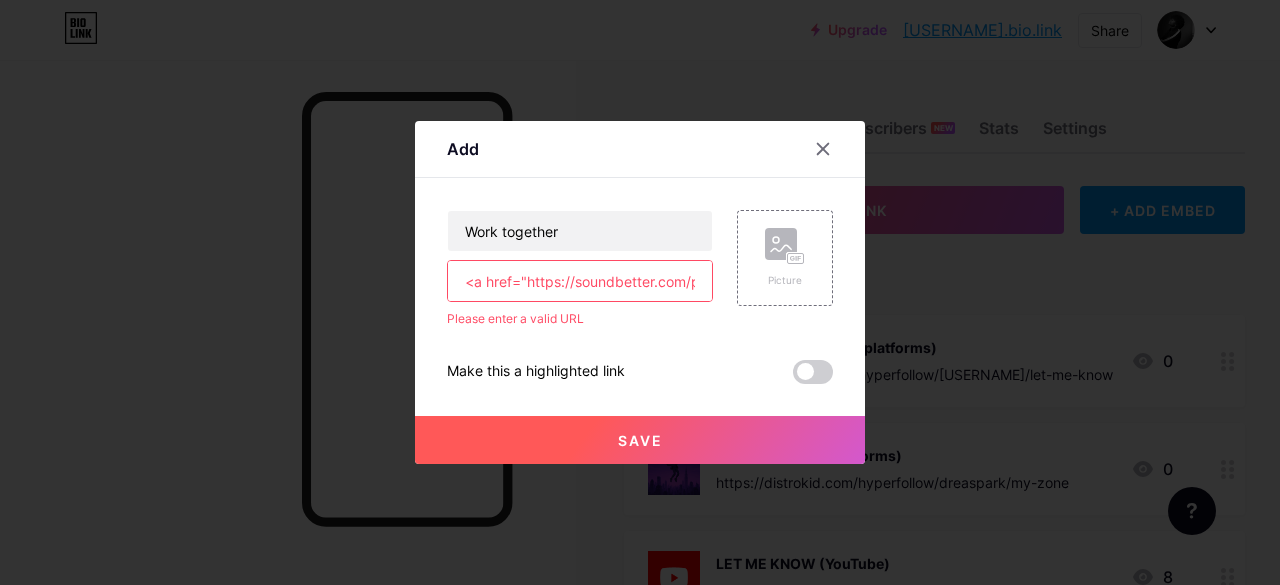 click on "<a href="https://soundbetter.com/profiles/677466-drea-spark" rel="noopener noreferrer" target="_blank" title="Drea Spark profile on SoundBetter" ><img alt="Drea Spark, Top line writer (vocal melody) on SoundBetter" src="https://d2p6ecj15pyavq.cloudfront.net/assets/SoundBetterBadge-c84cb3e75c4267f5bee41f7f617a81d9.svg" style="max-width: 130px;" /></a>" at bounding box center (580, 281) 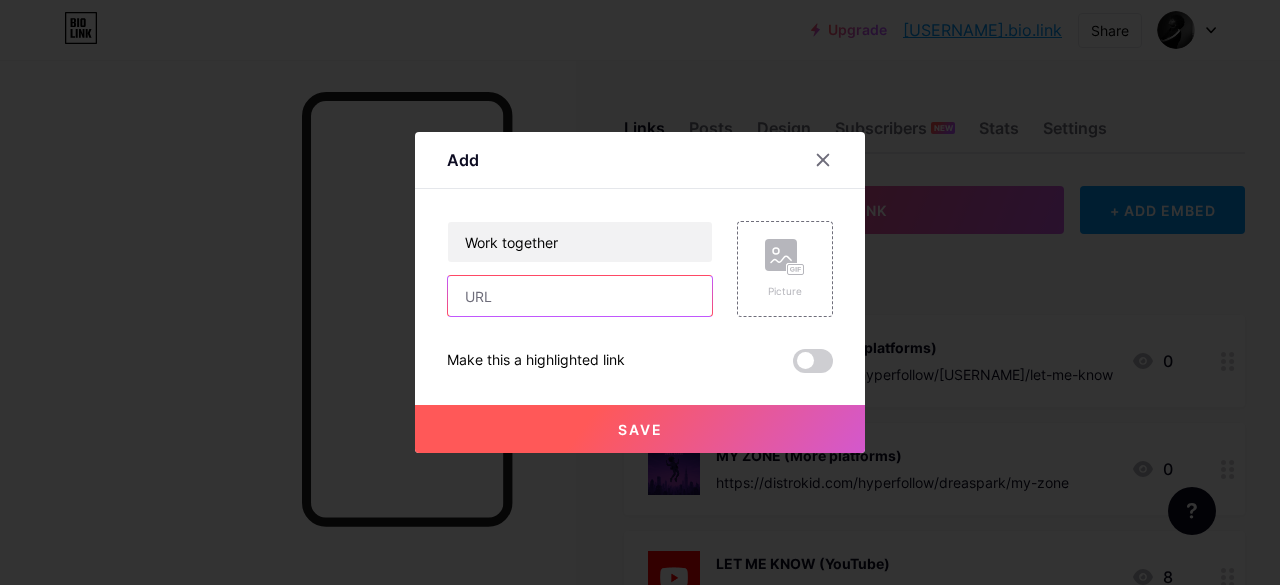 paste on "https://soundbetter.com/profiles/677466-drea-spark" 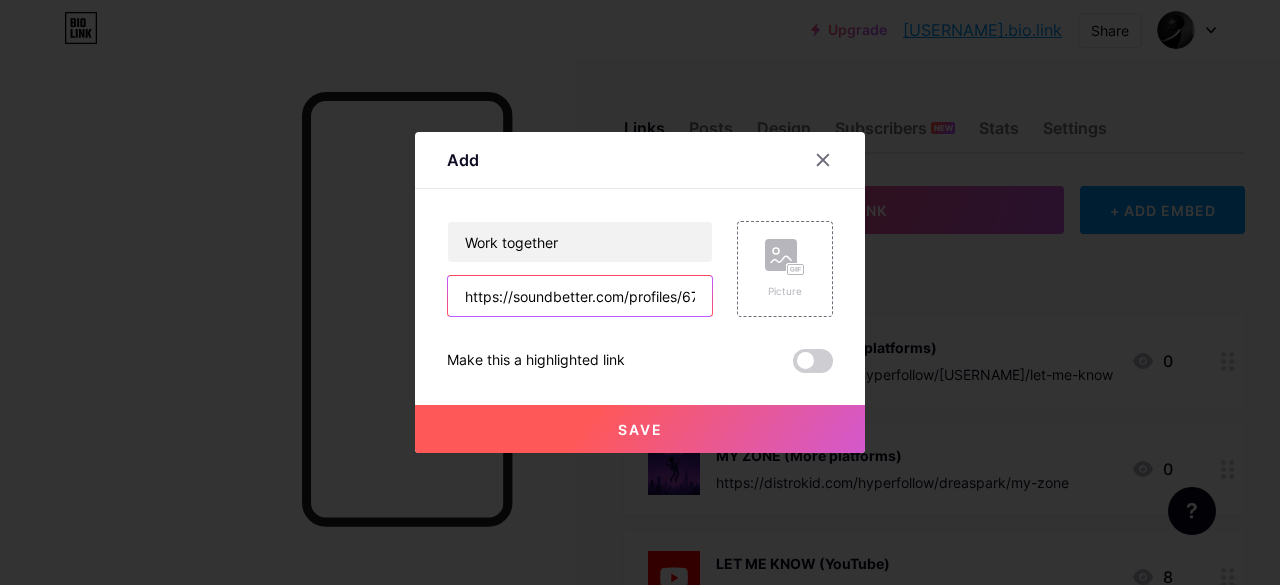 scroll, scrollTop: 0, scrollLeft: 118, axis: horizontal 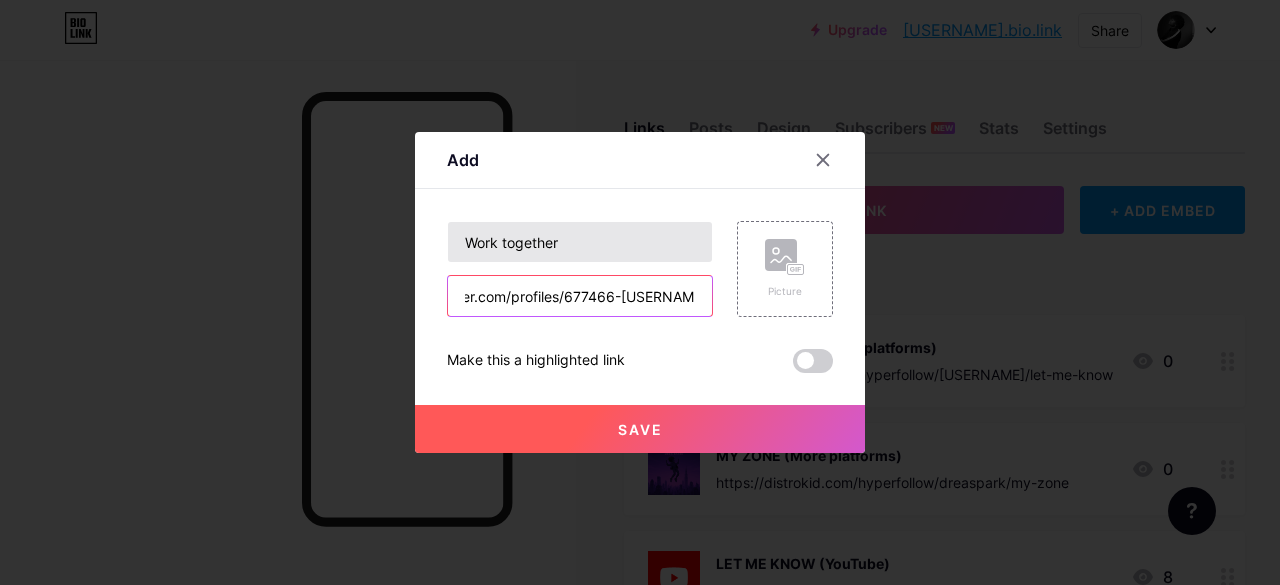 type on "https://soundbetter.com/profiles/677466-drea-spark" 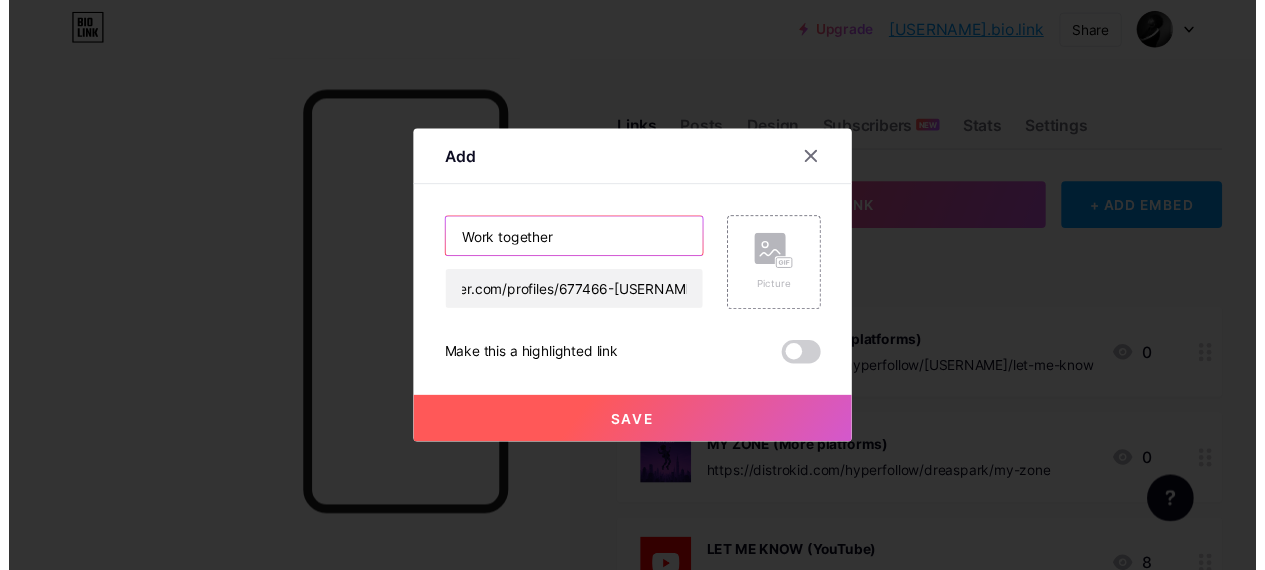 scroll, scrollTop: 0, scrollLeft: 0, axis: both 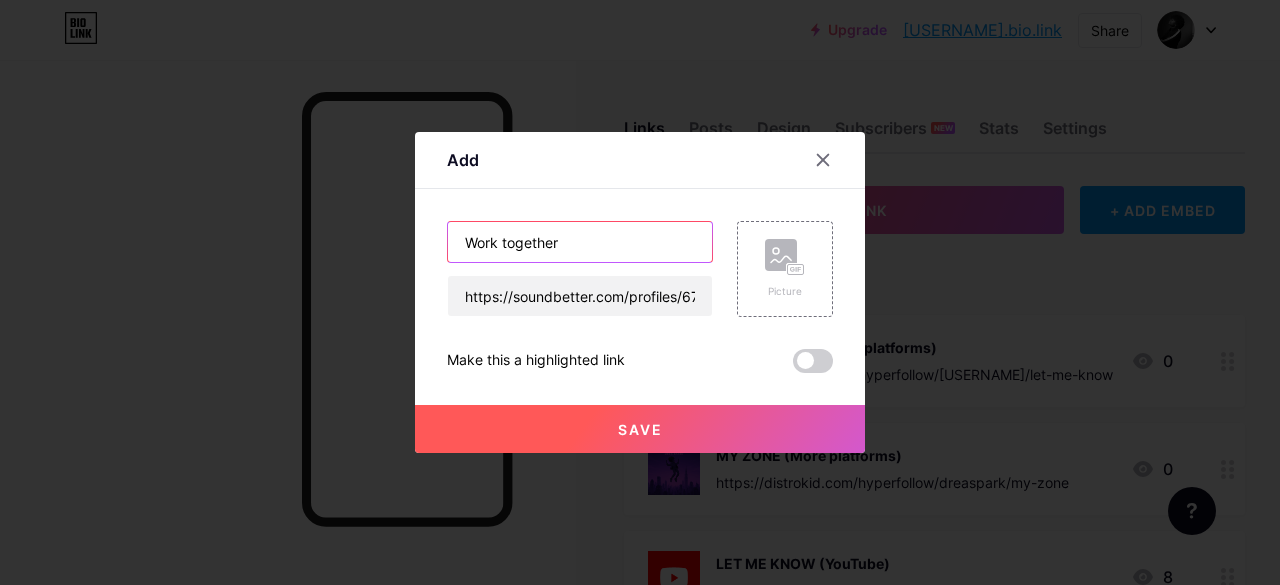 click on "Work together" at bounding box center [580, 242] 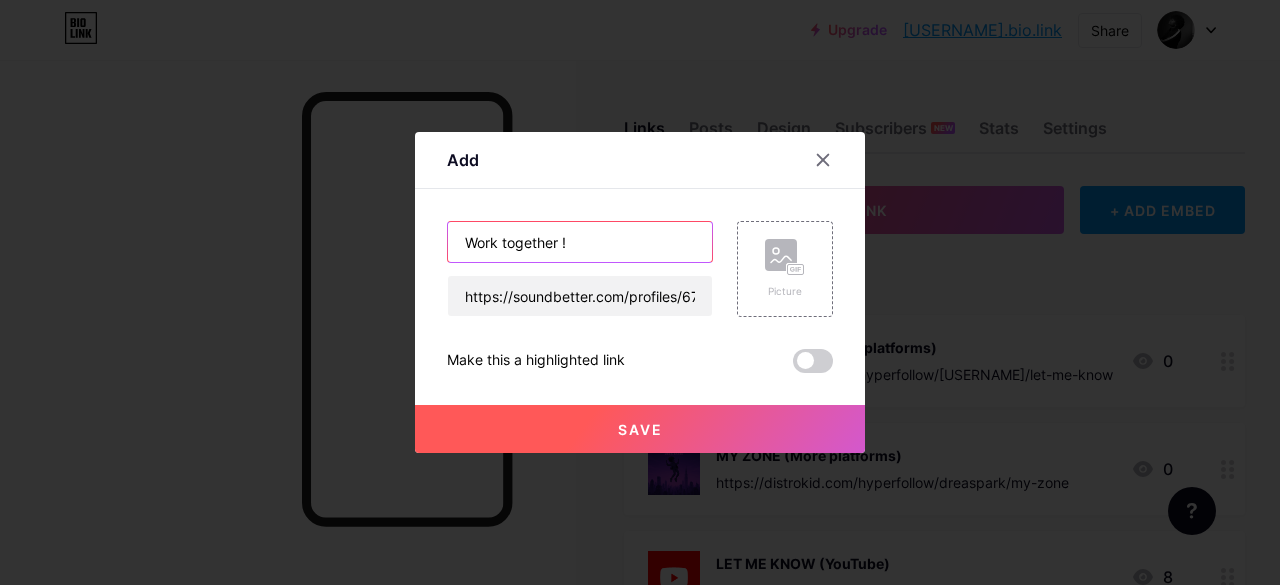 type on "Work together !" 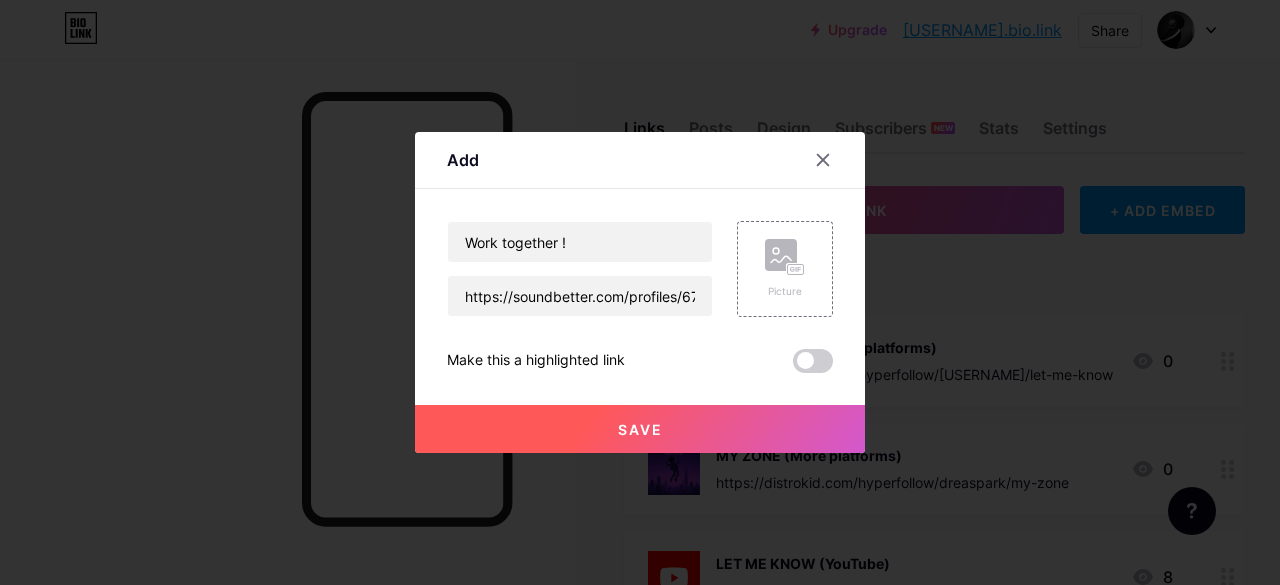 click on "Save" at bounding box center (640, 429) 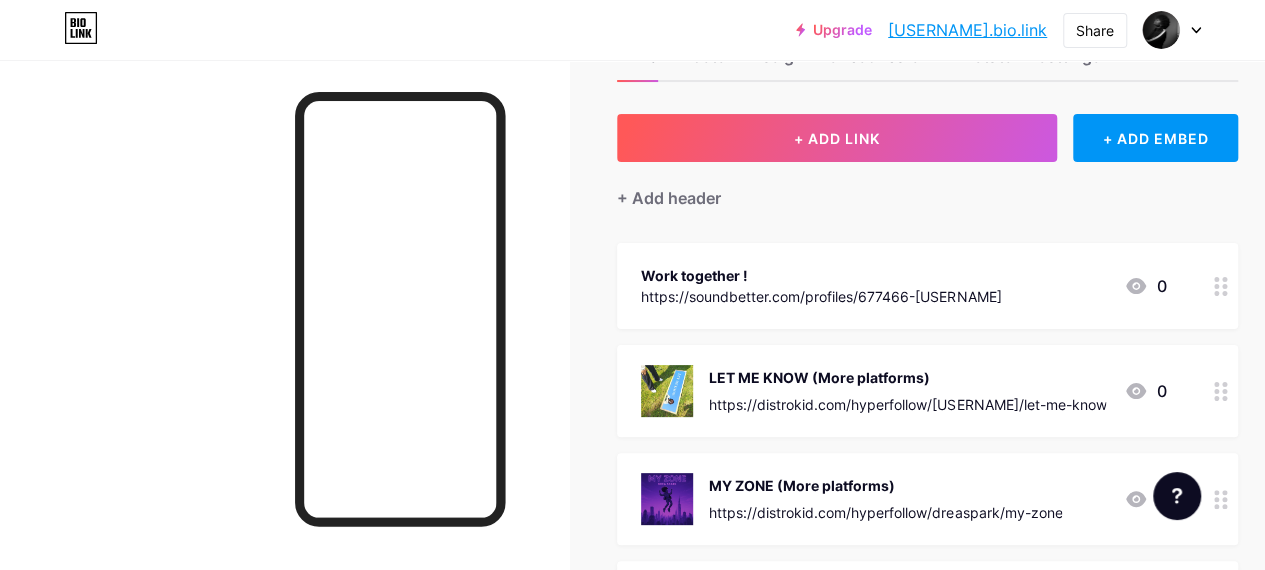 scroll, scrollTop: 77, scrollLeft: 0, axis: vertical 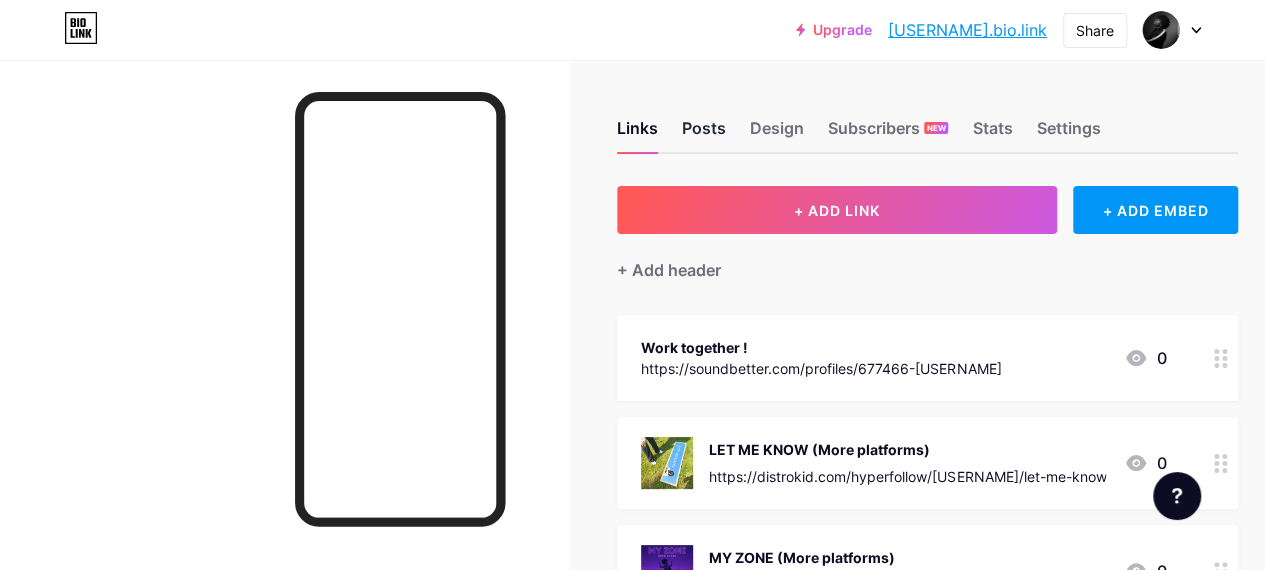 click on "Posts" at bounding box center [704, 134] 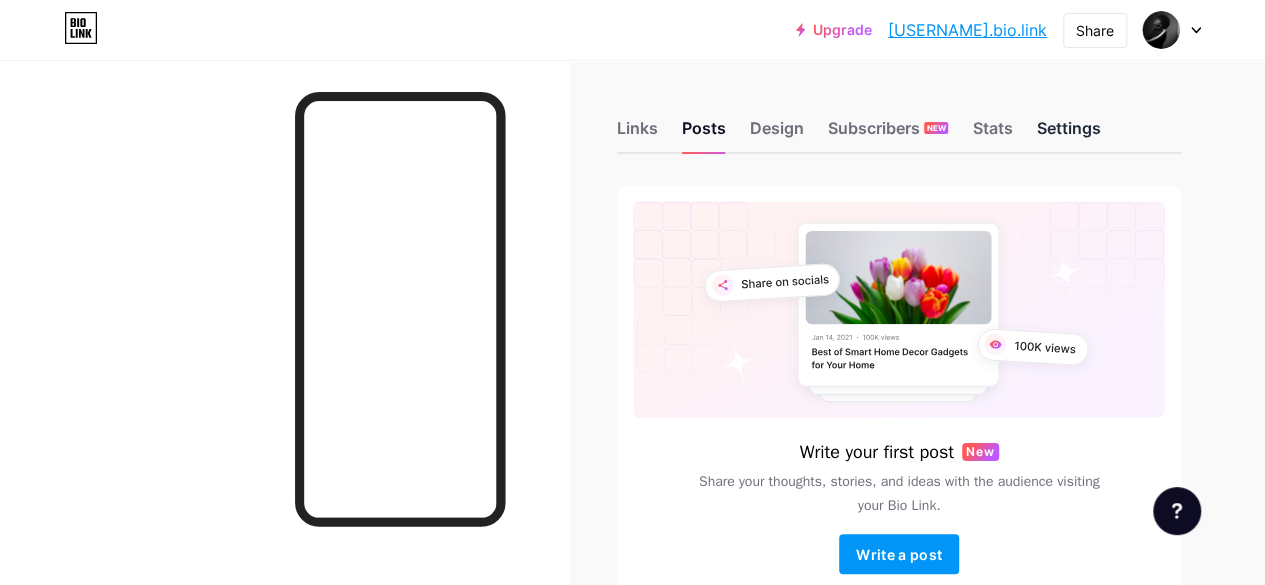 click on "Settings" at bounding box center (1068, 134) 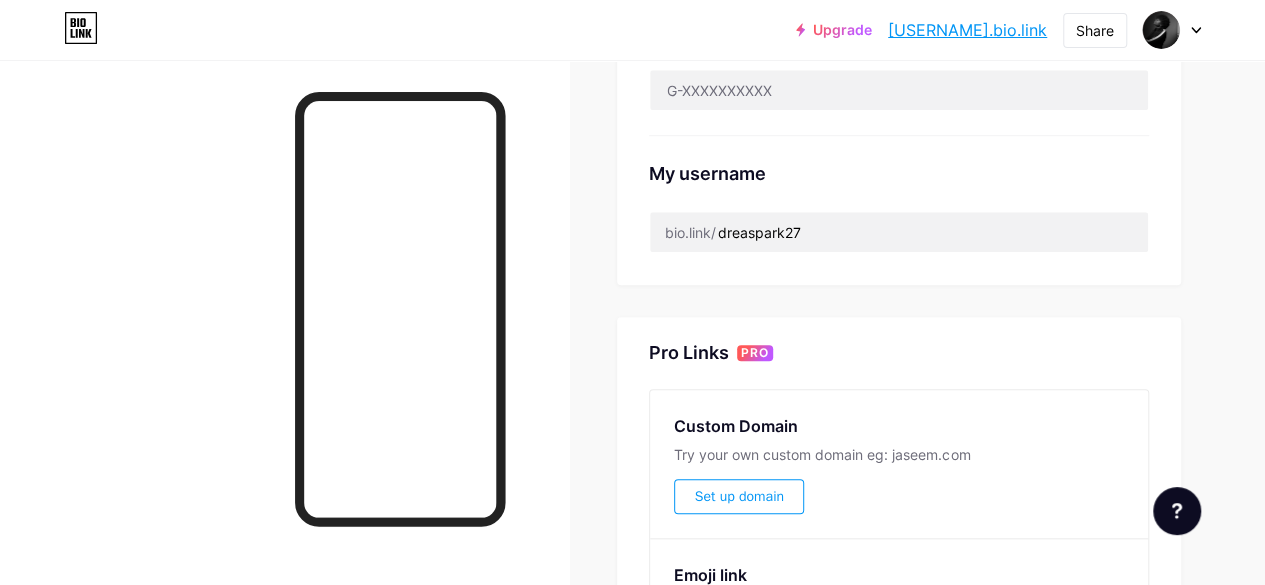 scroll, scrollTop: 0, scrollLeft: 0, axis: both 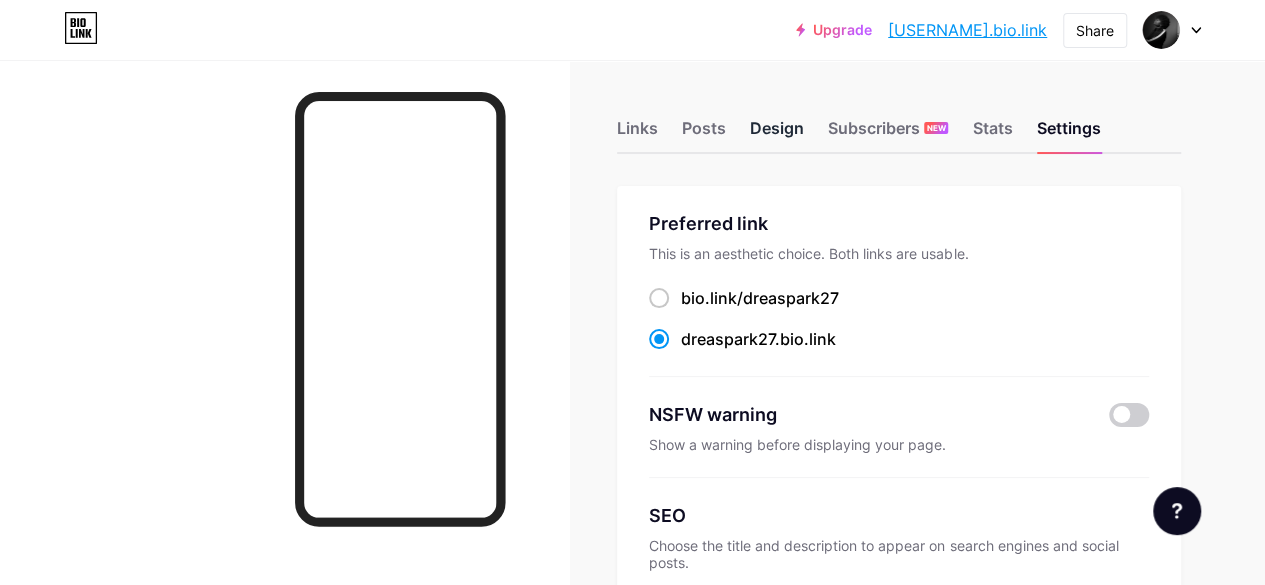 click on "Design" at bounding box center (777, 134) 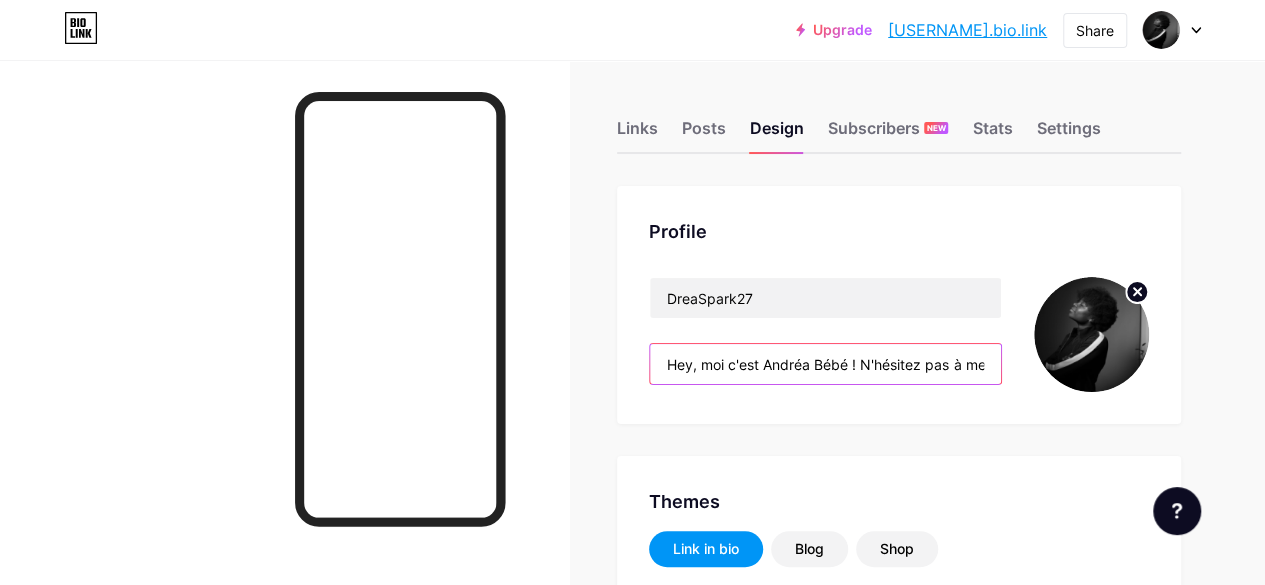 click on "Hey, moi c'est Andréa Bébé ! N'hésitez pas à me suivre" at bounding box center [825, 364] 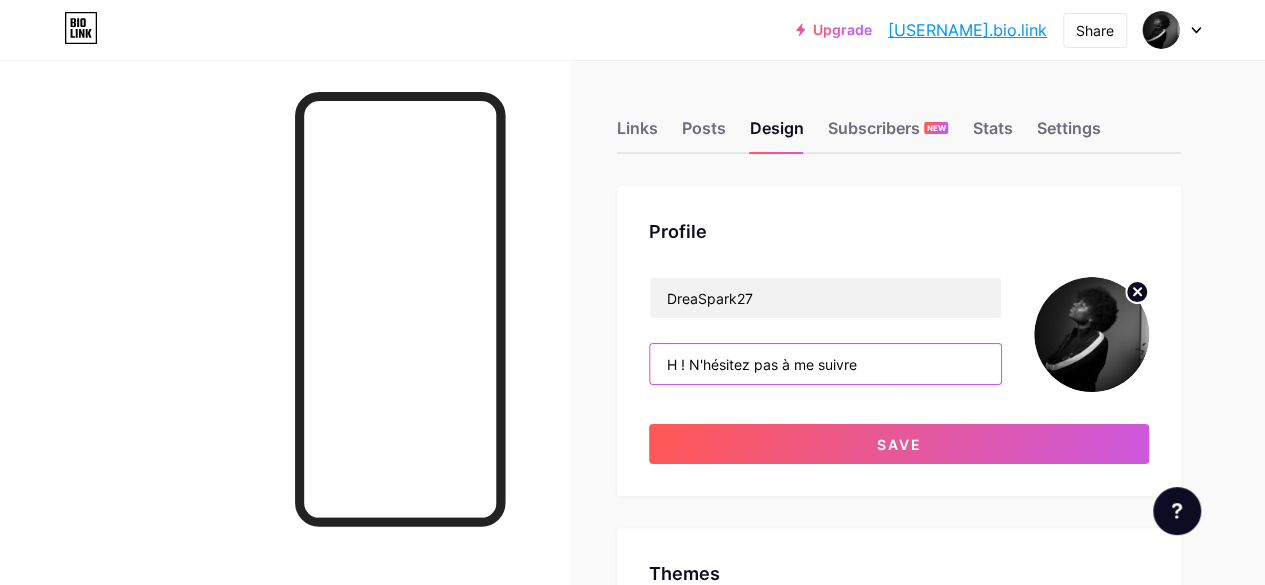 click on "H ! N'hésitez pas à me suivre" at bounding box center [825, 364] 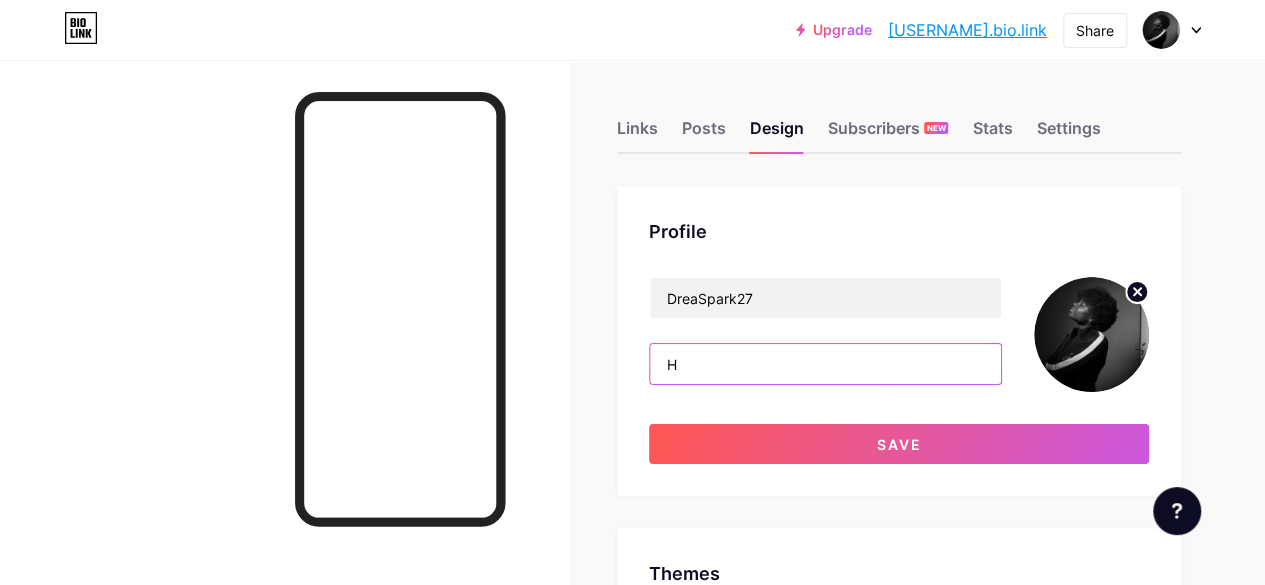 type on "H" 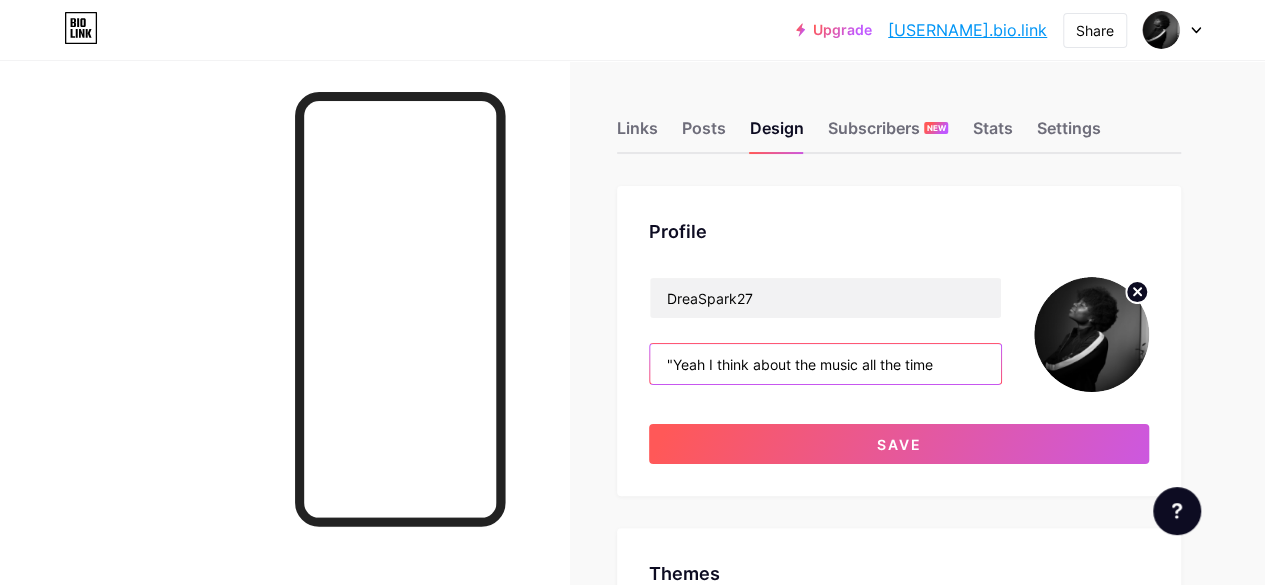 click on ""Yeah I think about the music all the time" at bounding box center (825, 364) 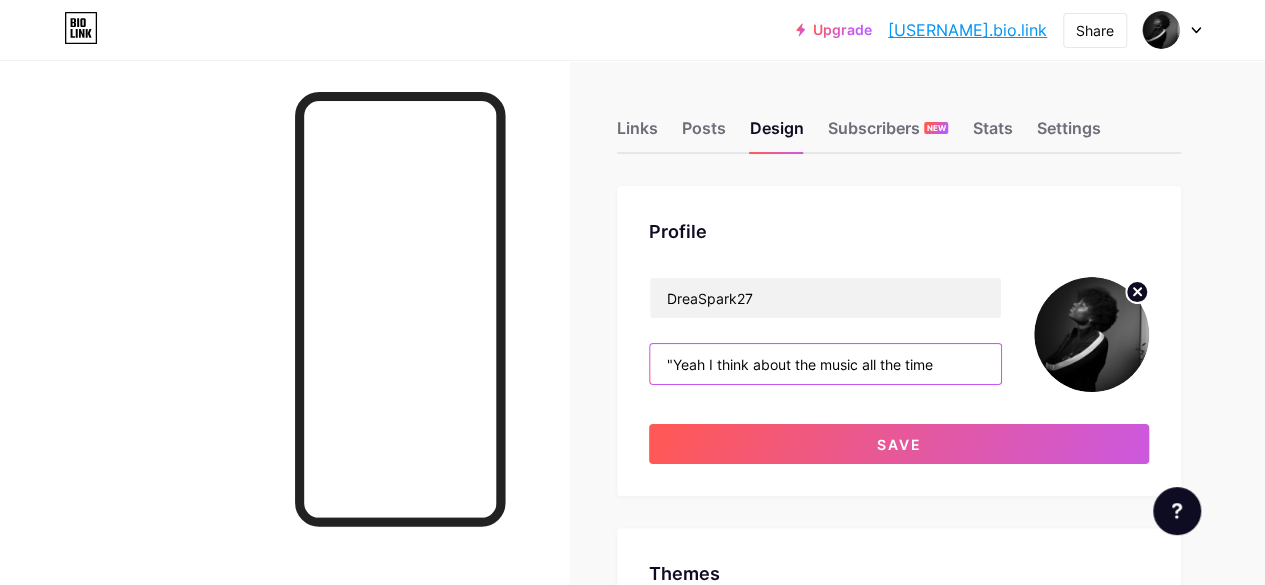 paste on "music all the time I dream about it" 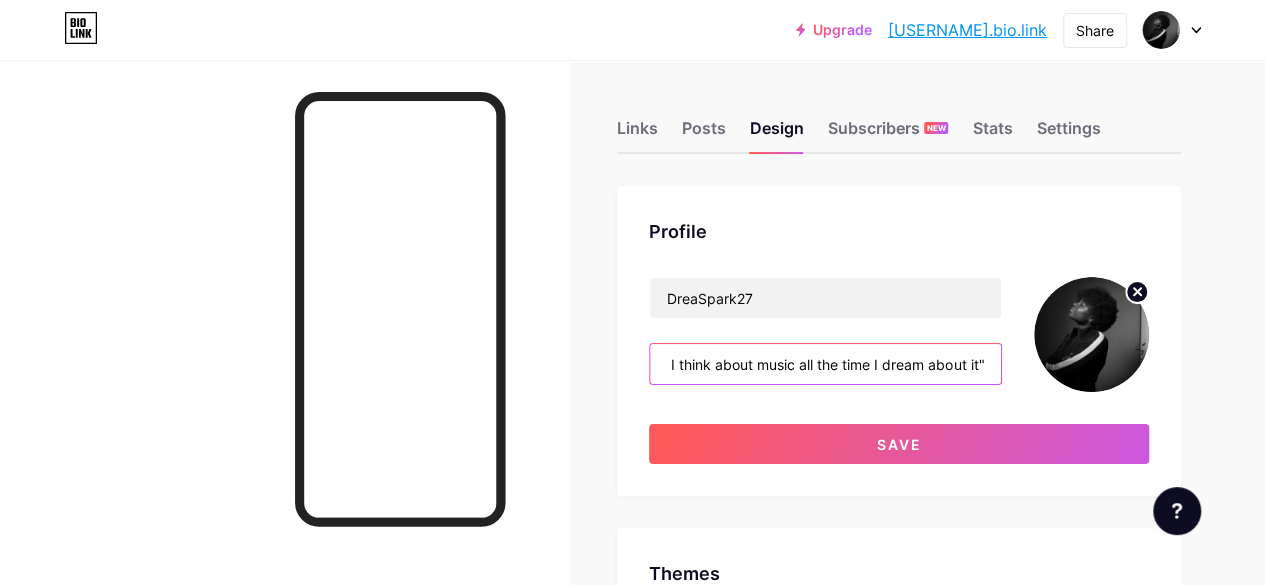 scroll, scrollTop: 0, scrollLeft: 46, axis: horizontal 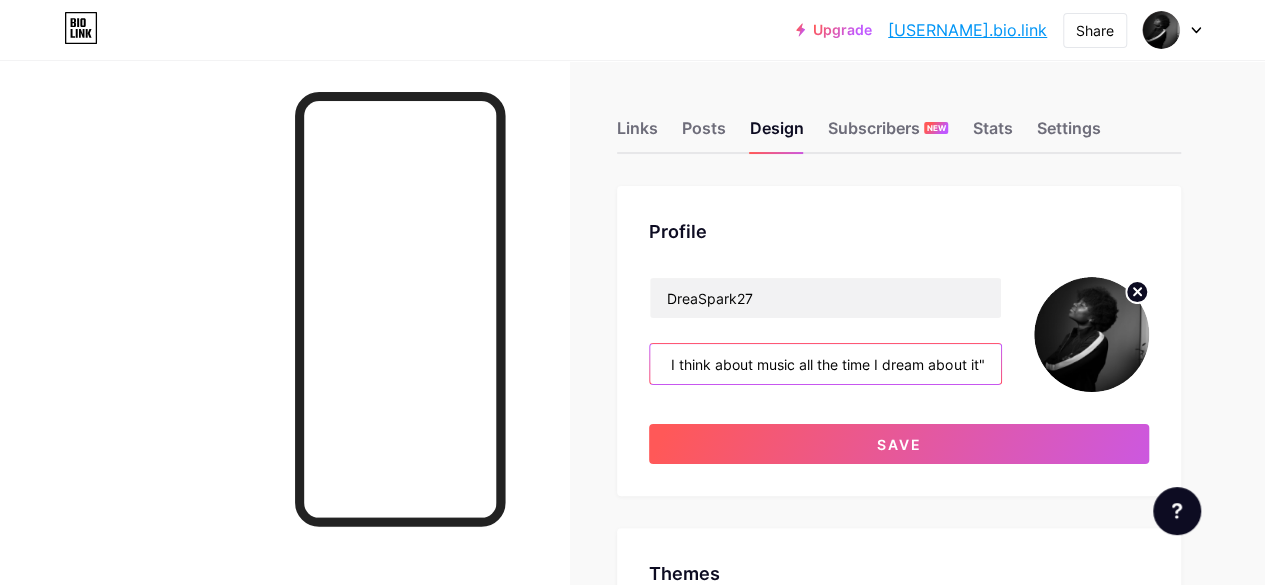 click on ""Yeah I think about music all the time I dream about it"" at bounding box center [825, 364] 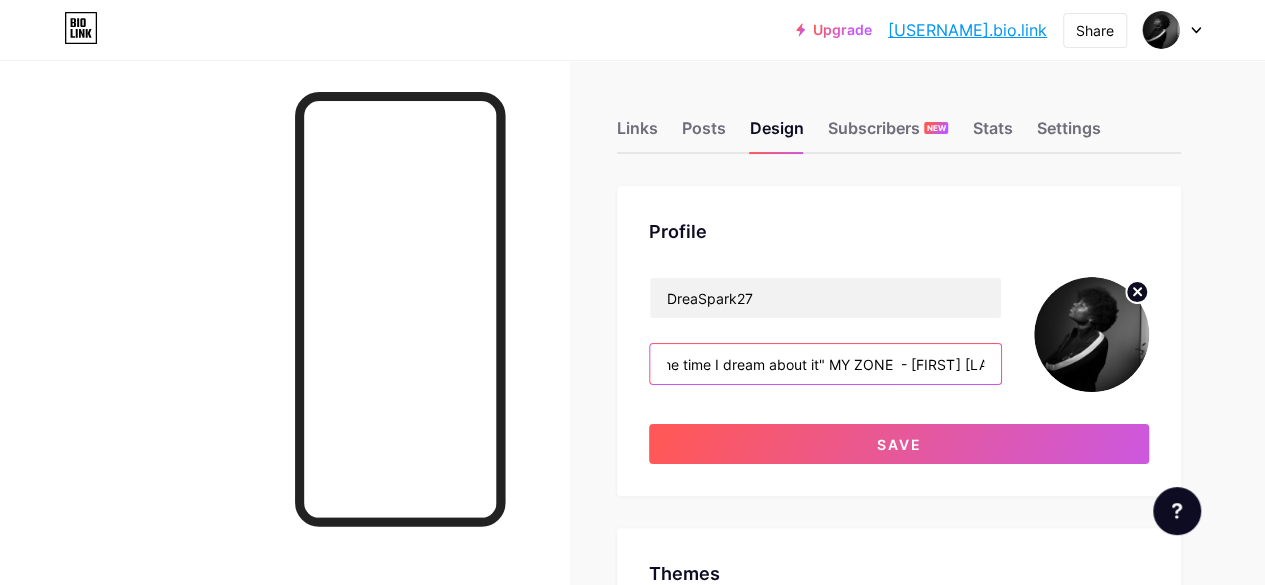 scroll, scrollTop: 0, scrollLeft: 205, axis: horizontal 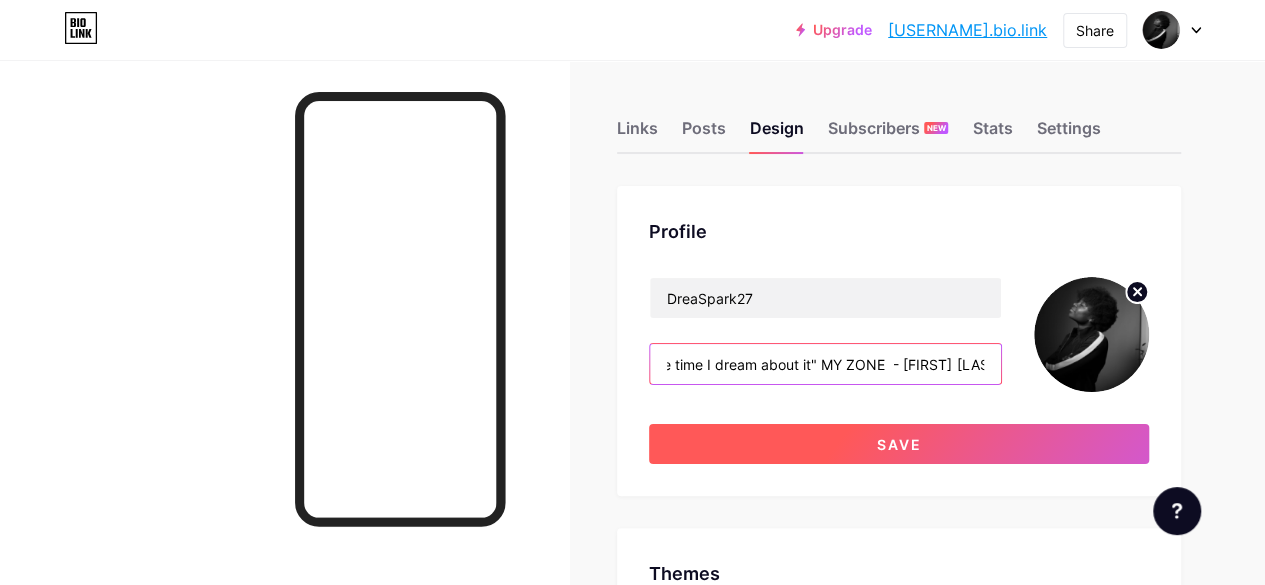 type on ""Yeah I think about music all the time I dream about it" MY ZONE  - Drea Spark" 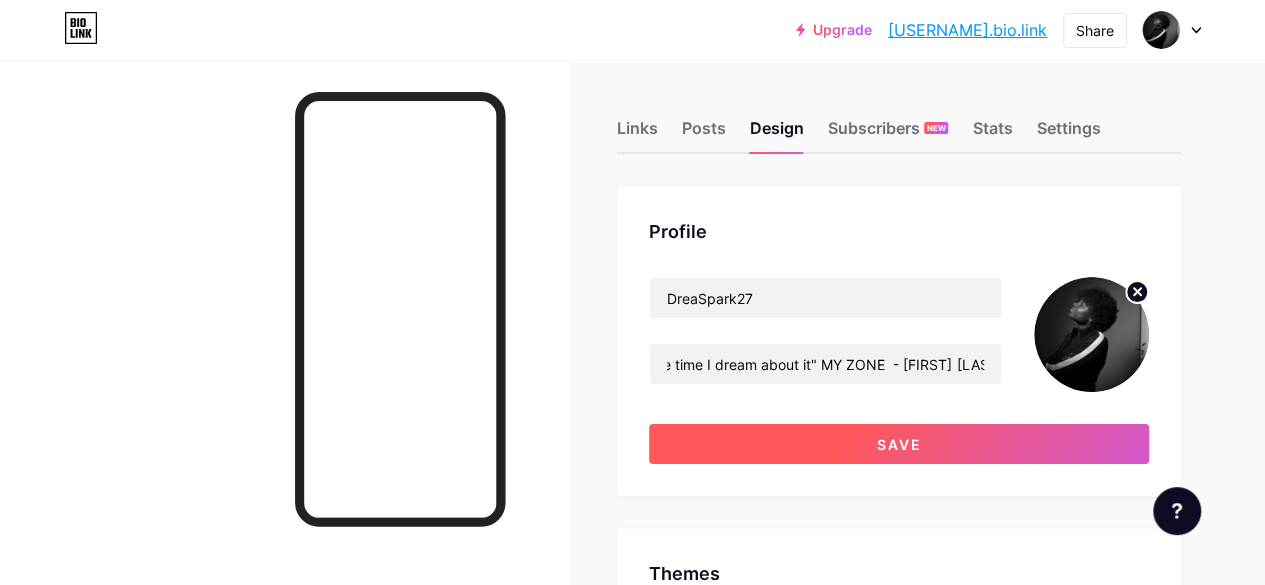 scroll, scrollTop: 0, scrollLeft: 0, axis: both 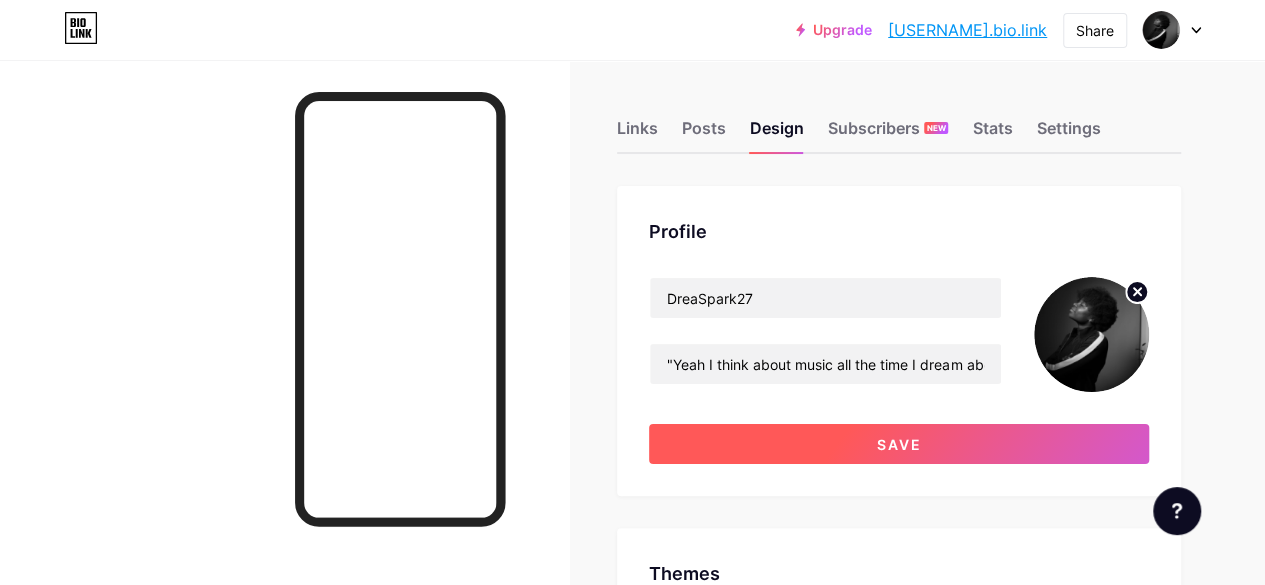 click on "Save" at bounding box center (899, 444) 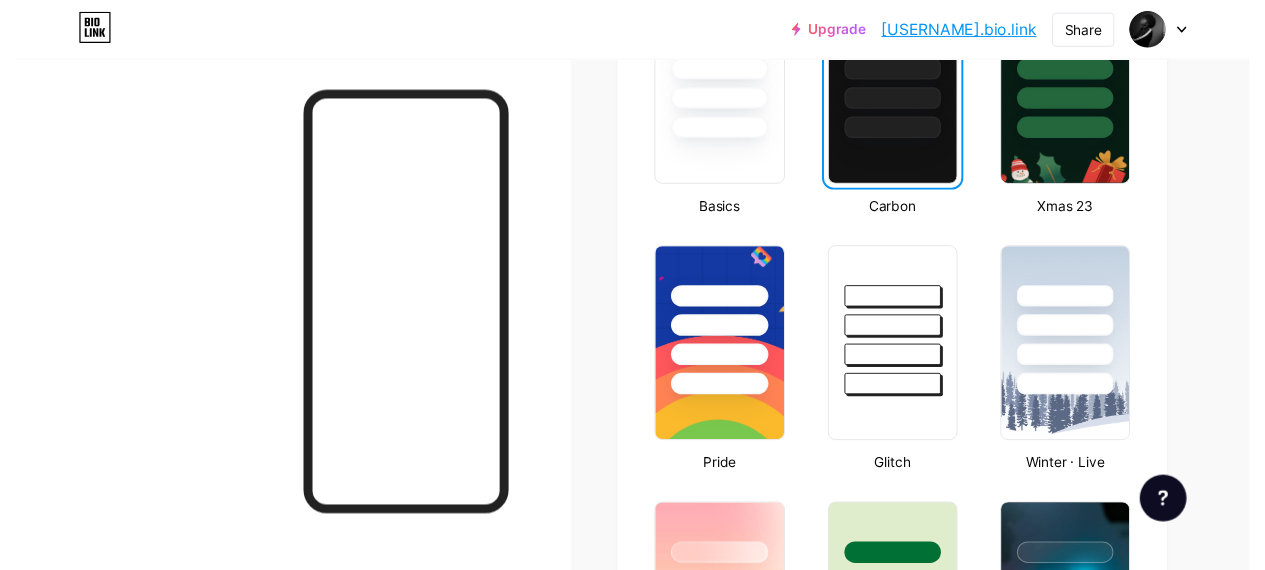 scroll, scrollTop: 0, scrollLeft: 0, axis: both 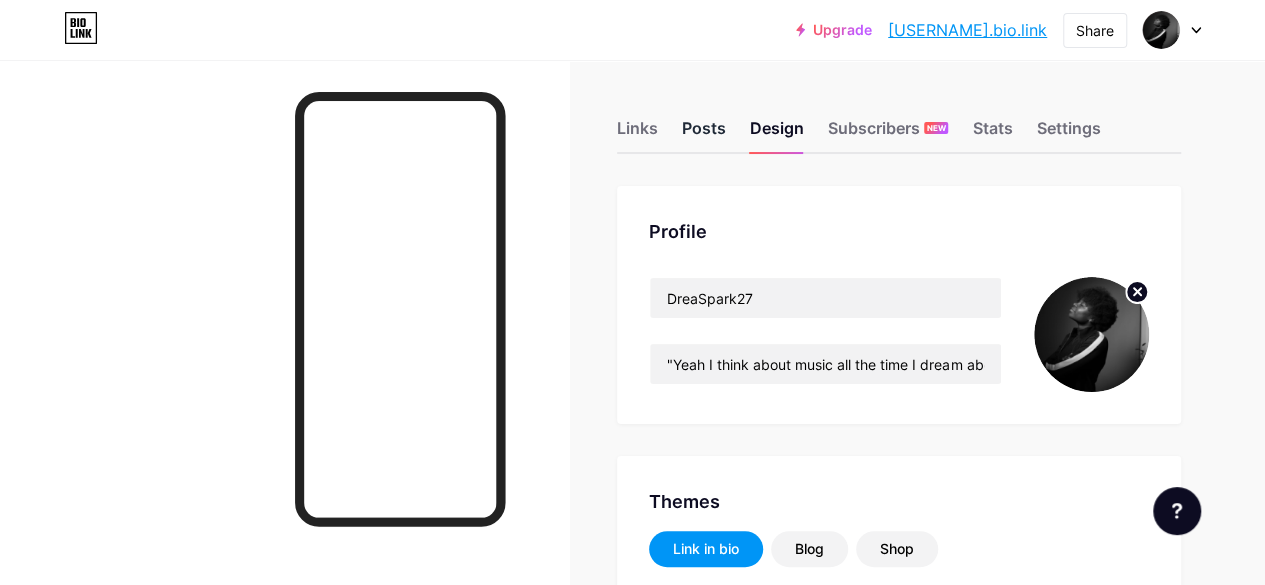 click on "Posts" at bounding box center (704, 134) 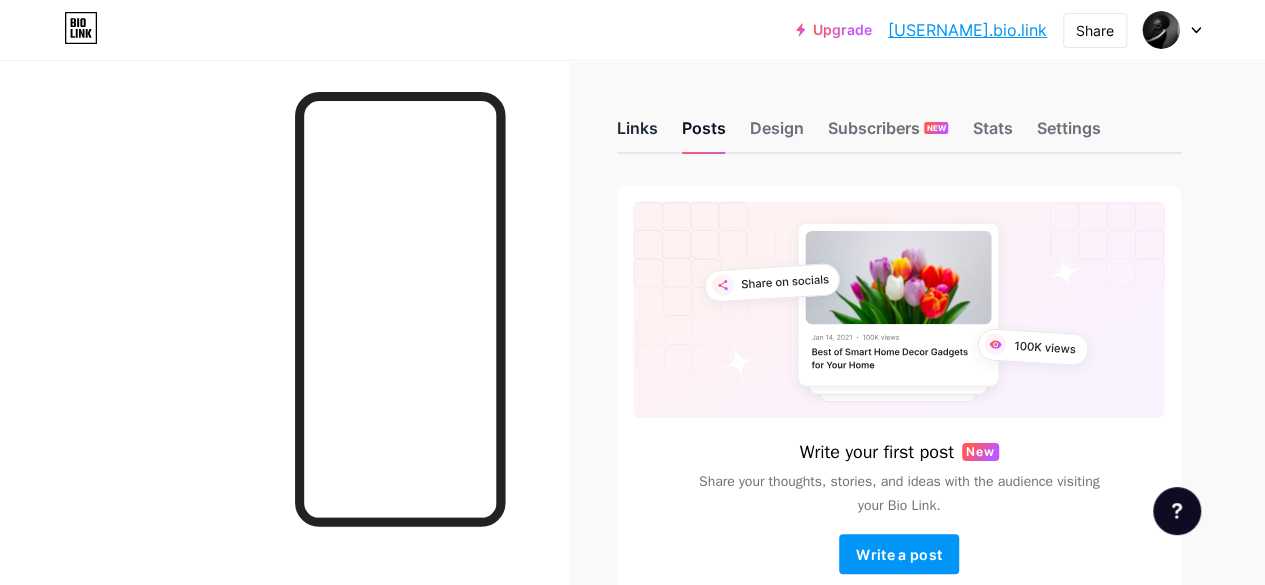 click on "Links" at bounding box center [637, 134] 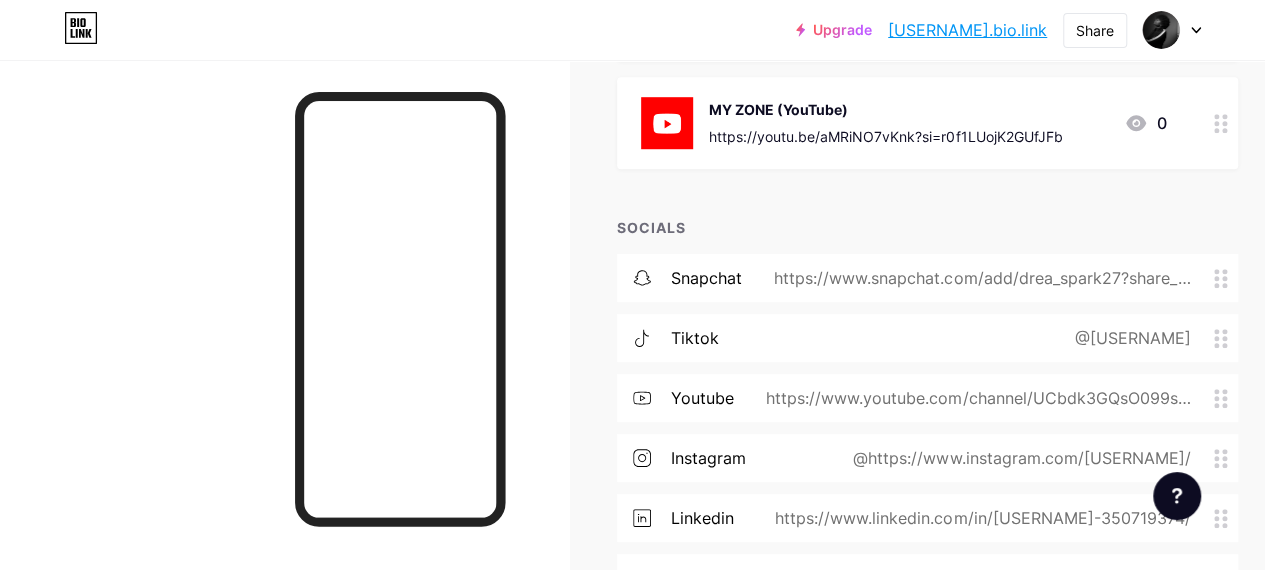 scroll, scrollTop: 750, scrollLeft: 0, axis: vertical 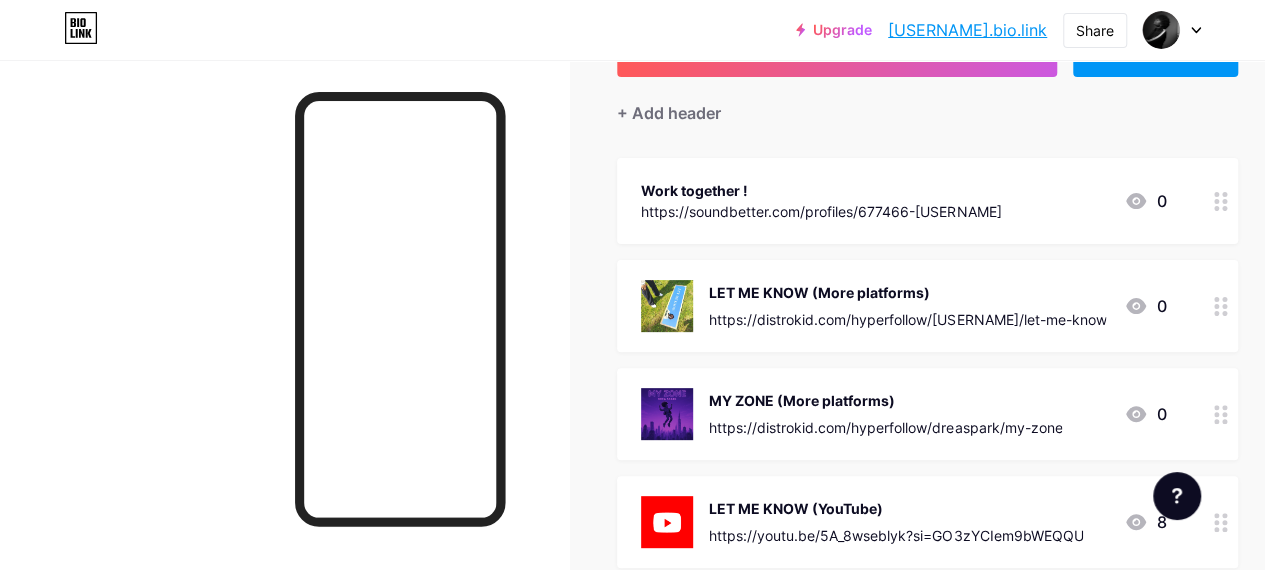 click on "dreaspark27.bio.link" at bounding box center (967, 30) 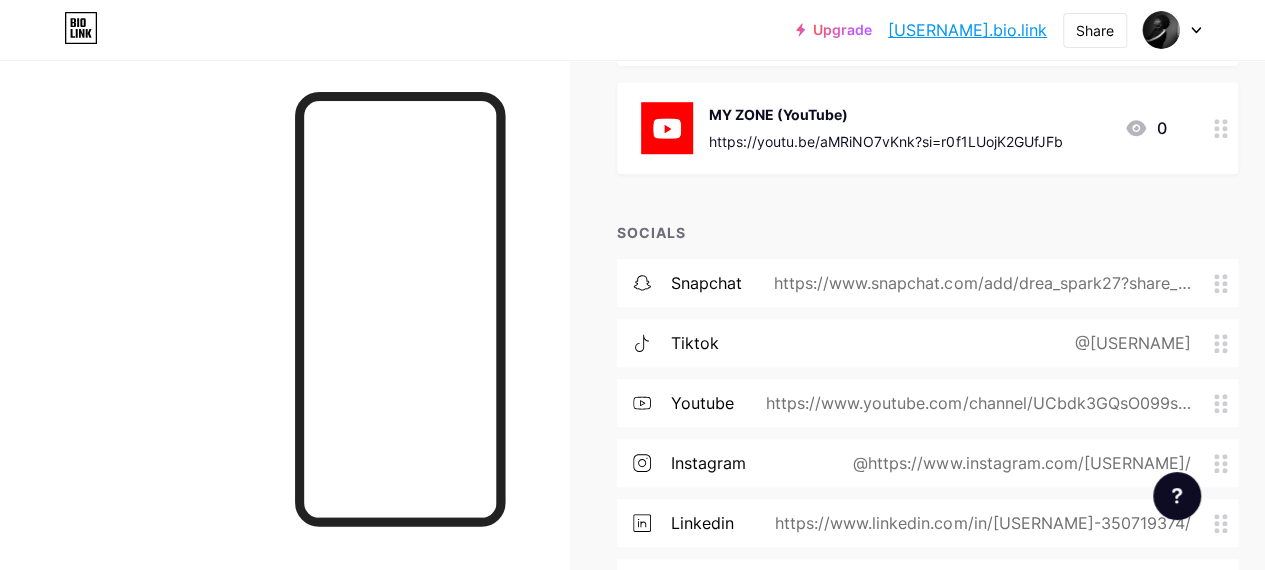 scroll, scrollTop: 722, scrollLeft: 0, axis: vertical 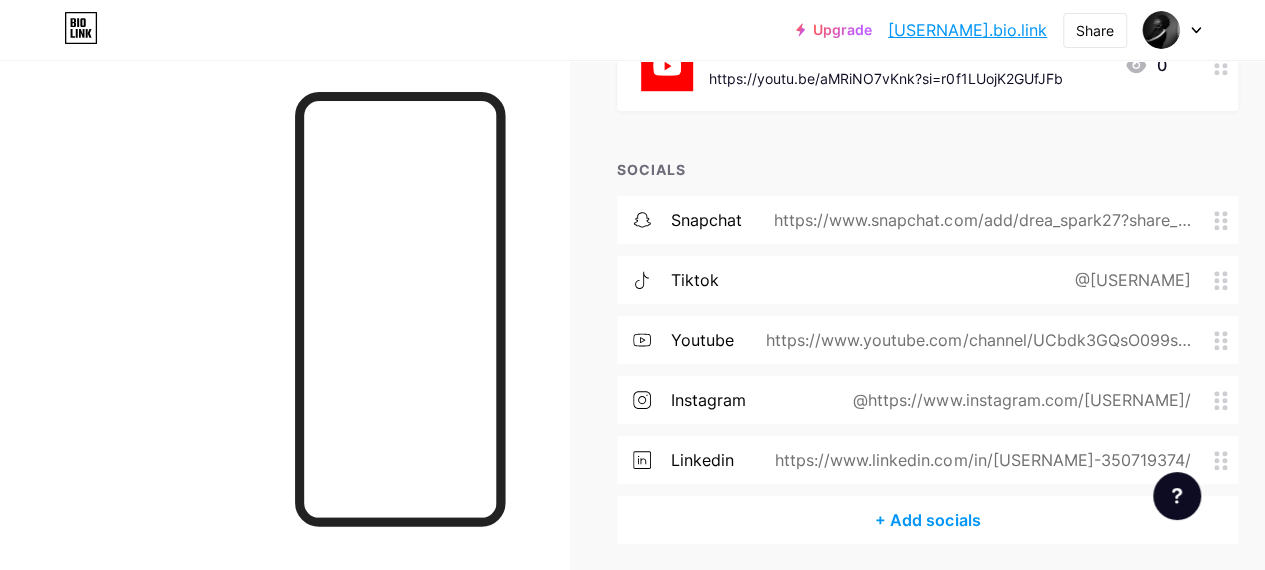 click on "tiktok
@DS27" at bounding box center [927, 280] 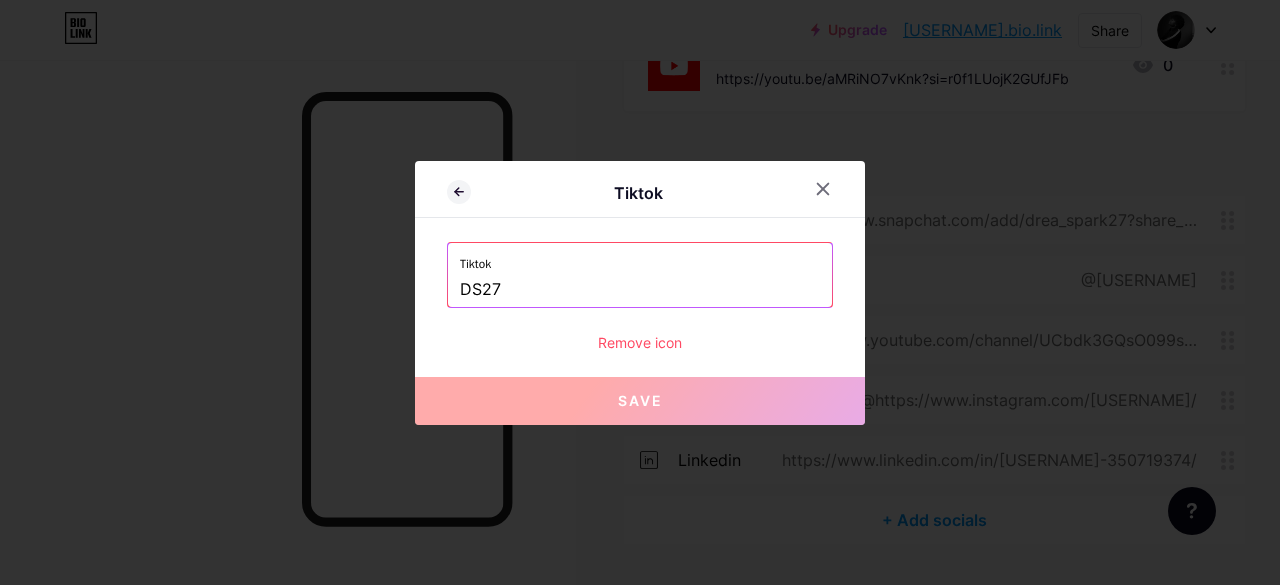 drag, startPoint x: 727, startPoint y: 266, endPoint x: 462, endPoint y: 307, distance: 268.15295 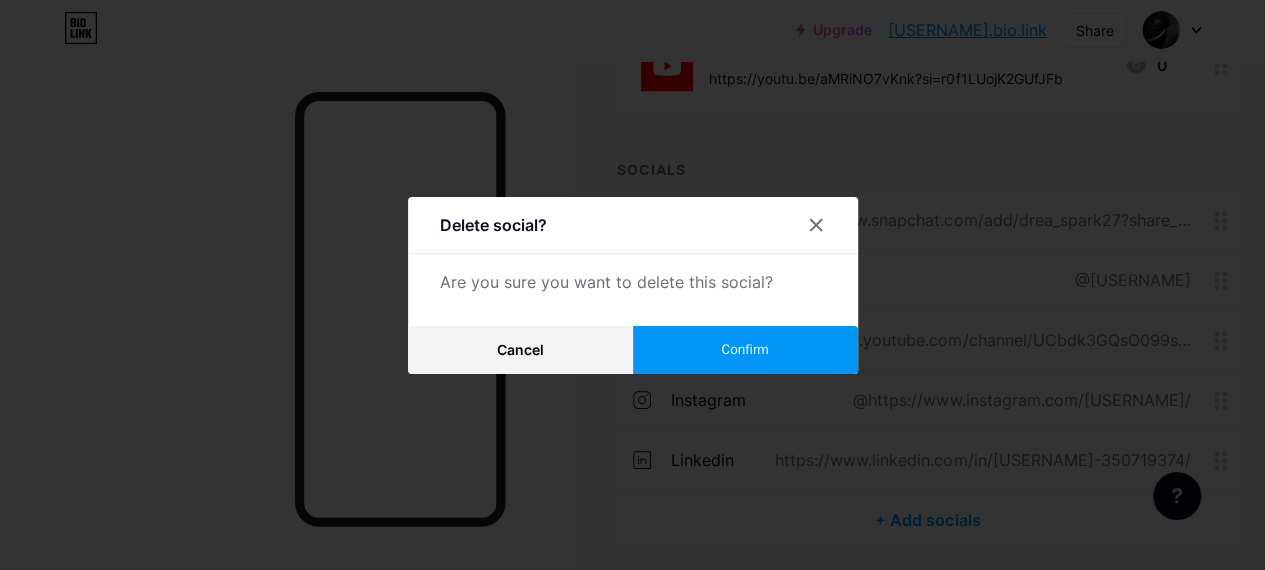 click on "Confirm" at bounding box center (745, 350) 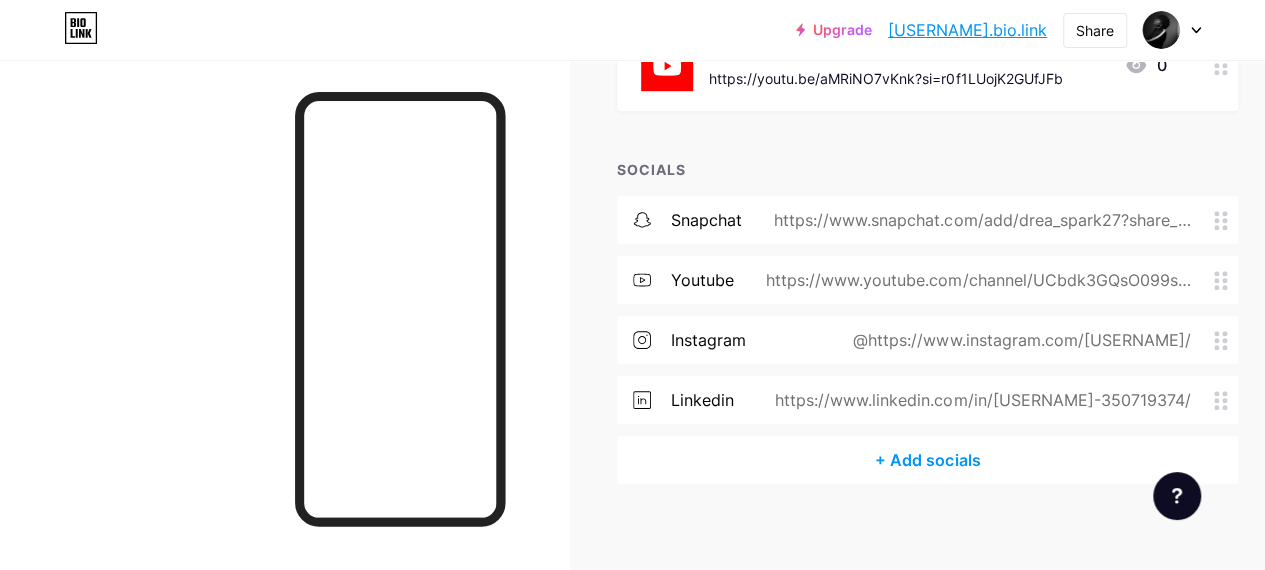 click on "@https://www.instagram.com/drea.spark27/" at bounding box center [1017, 340] 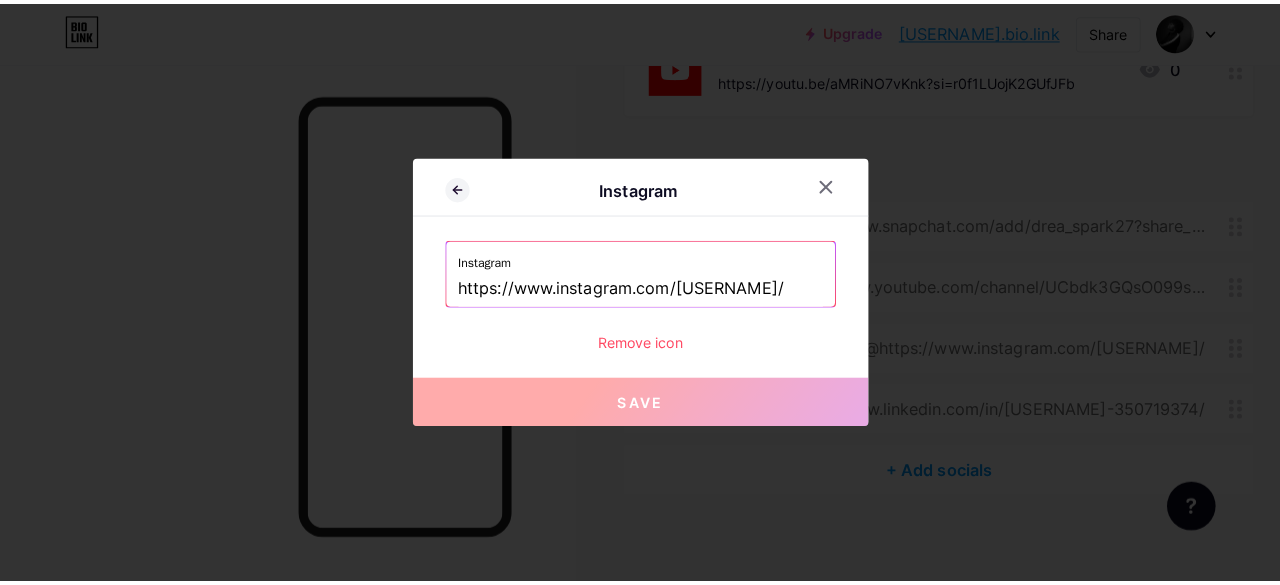 scroll, scrollTop: 720, scrollLeft: 0, axis: vertical 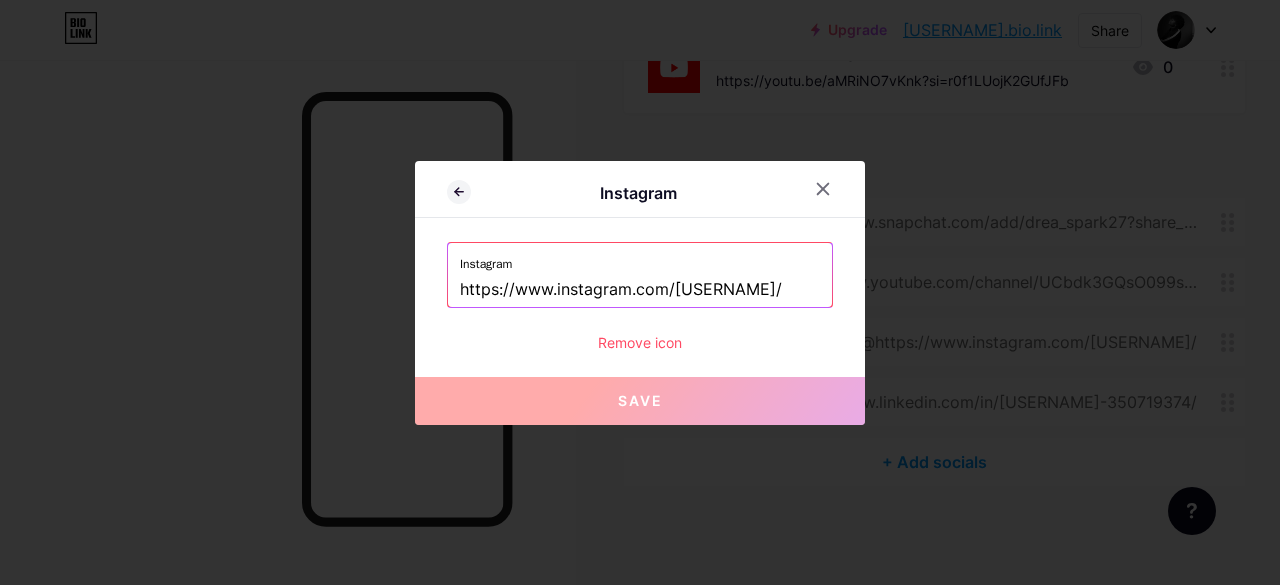 click on "Remove icon" at bounding box center [640, 342] 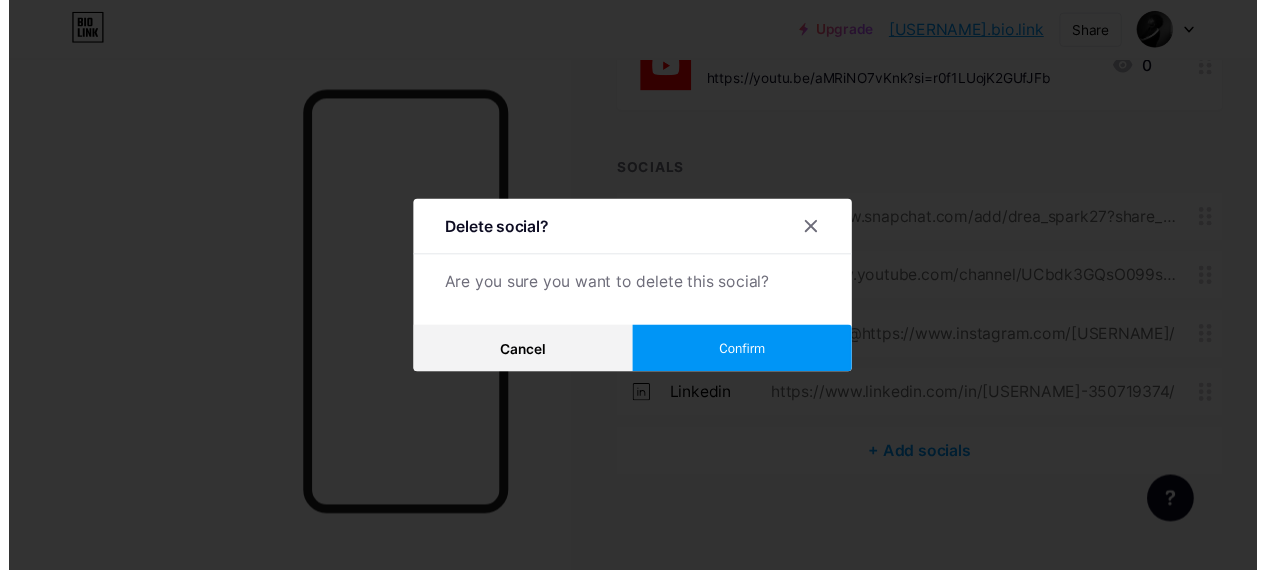 scroll, scrollTop: 722, scrollLeft: 0, axis: vertical 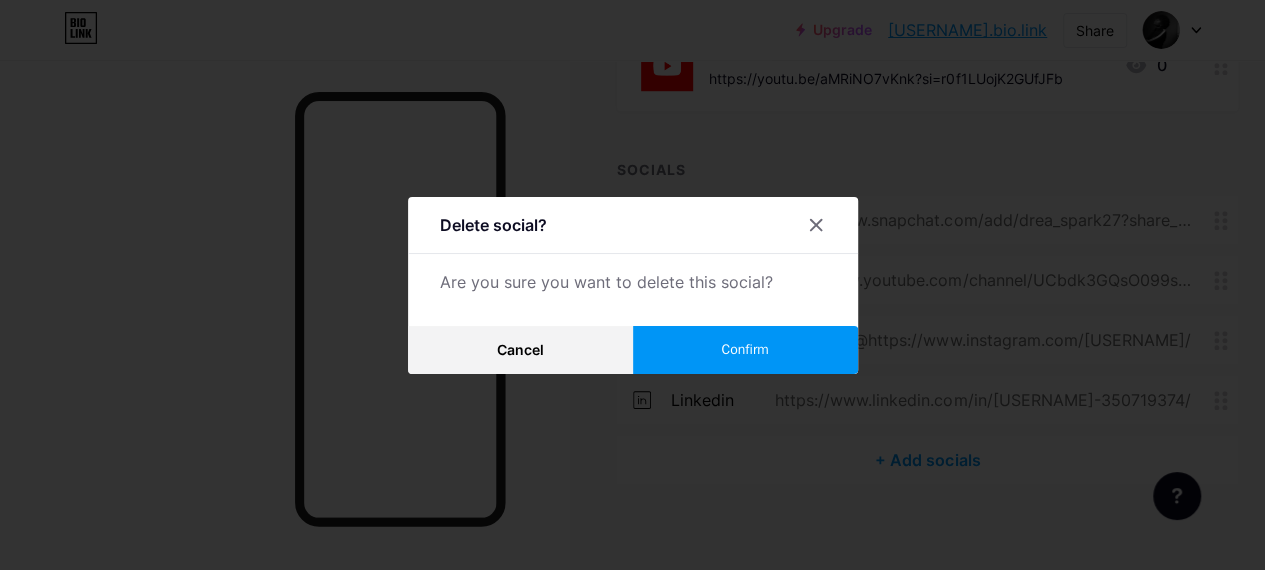 click on "Confirm" at bounding box center (745, 350) 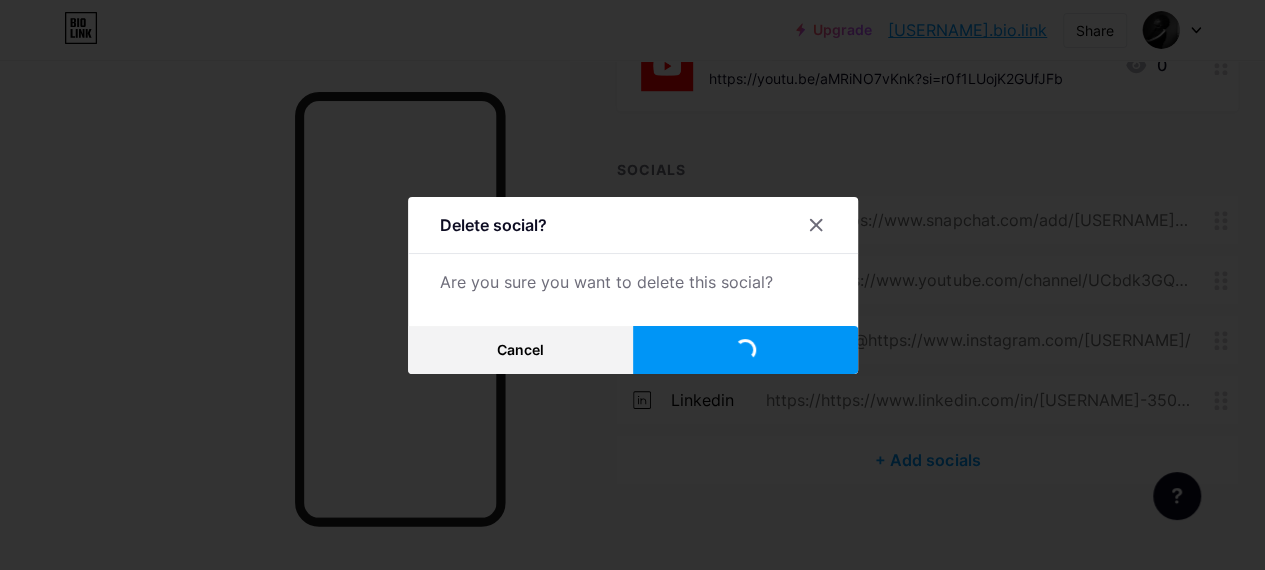 scroll, scrollTop: 675, scrollLeft: 0, axis: vertical 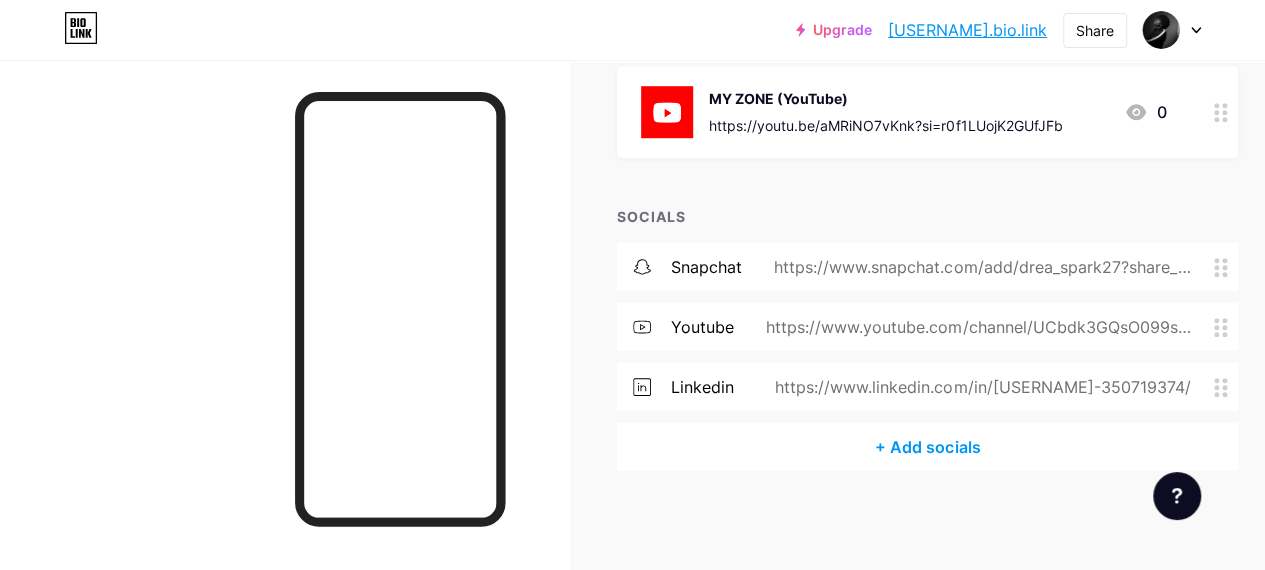 click on "+ Add socials" at bounding box center (927, 447) 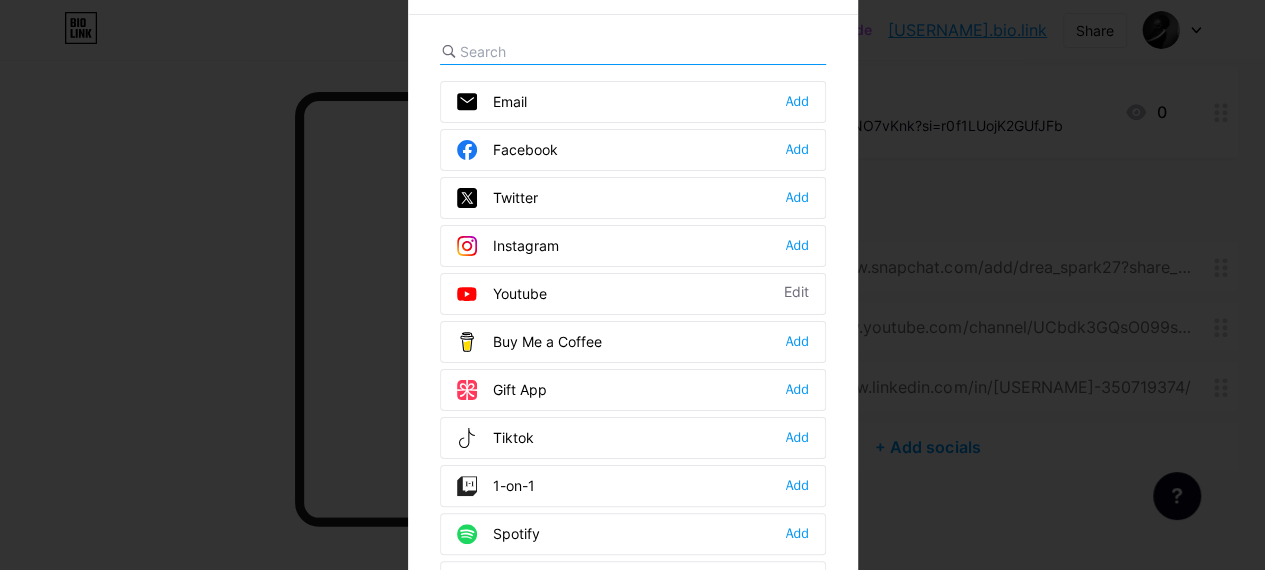 scroll, scrollTop: 660, scrollLeft: 0, axis: vertical 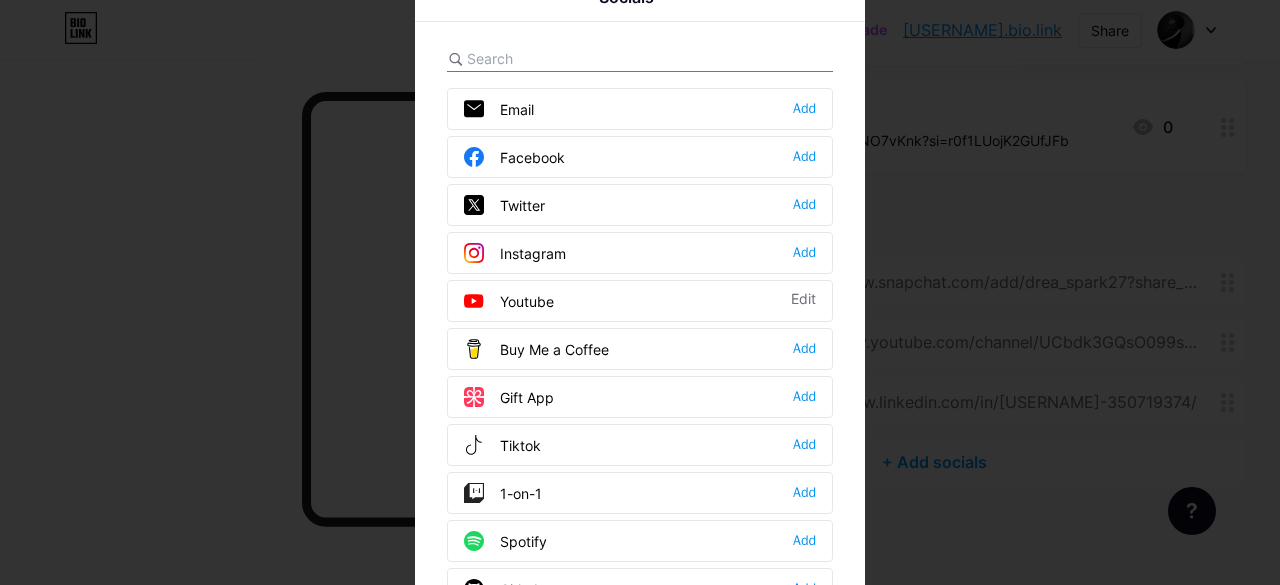 click on "Instagram
Add" at bounding box center [640, 253] 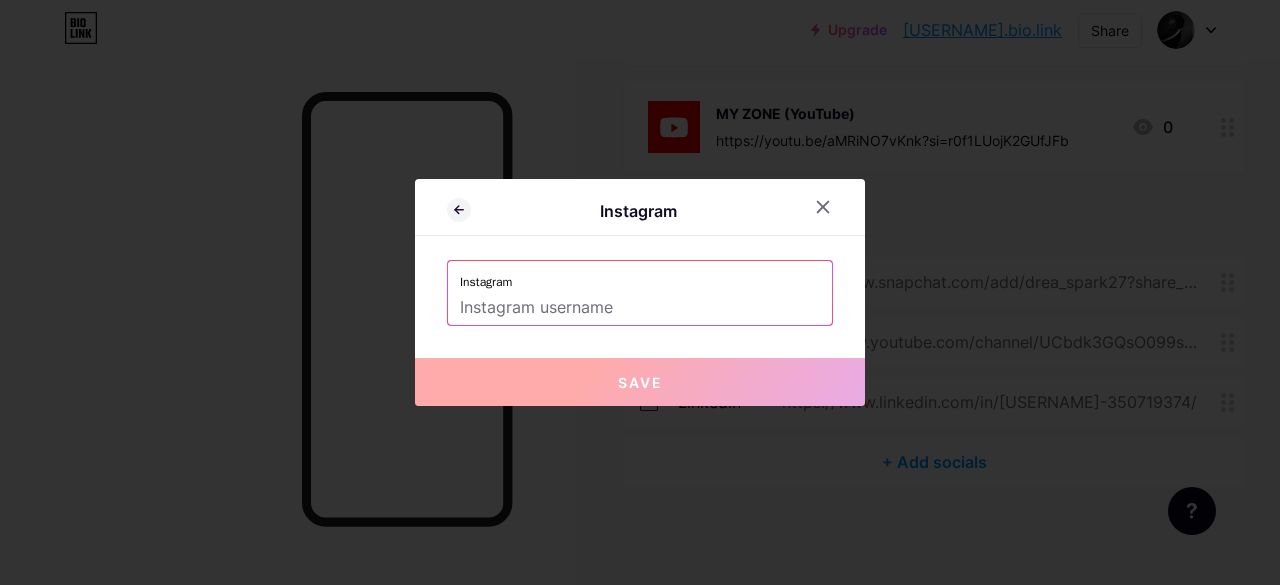 click at bounding box center [640, 308] 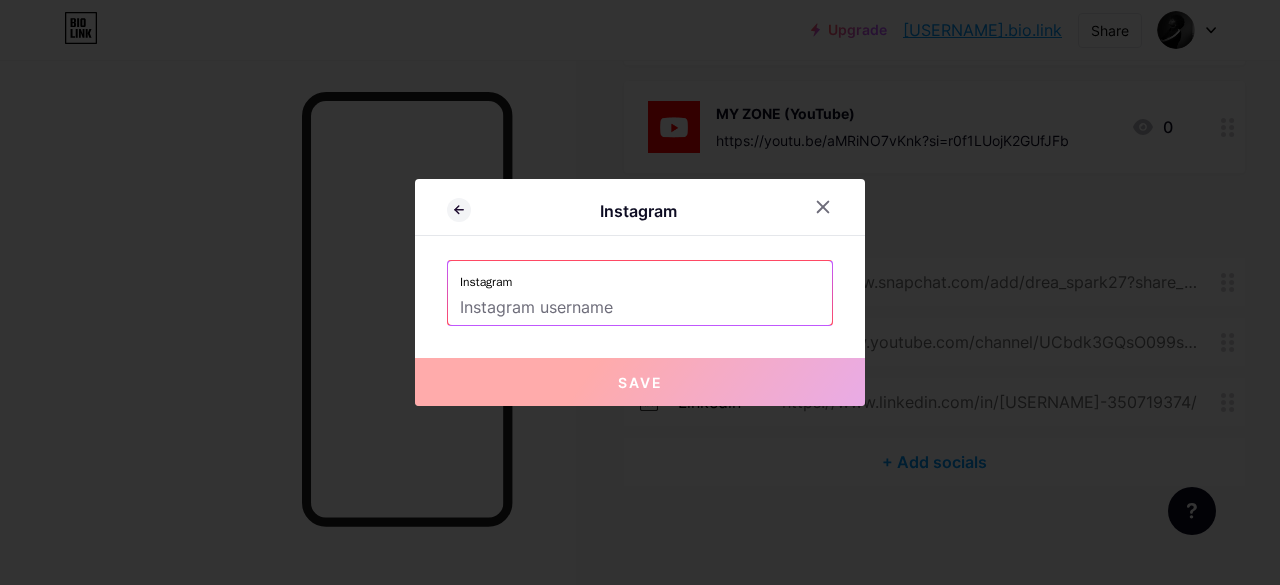paste on "https://www.instagram.com/drea.spark27/" 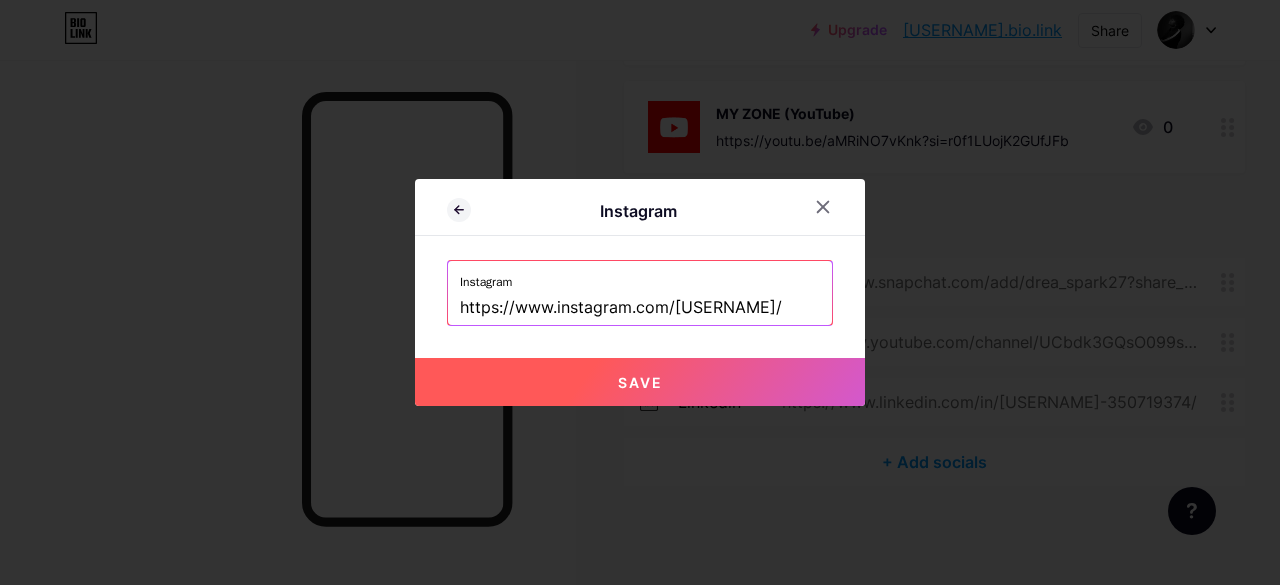 click on "Save" at bounding box center [640, 382] 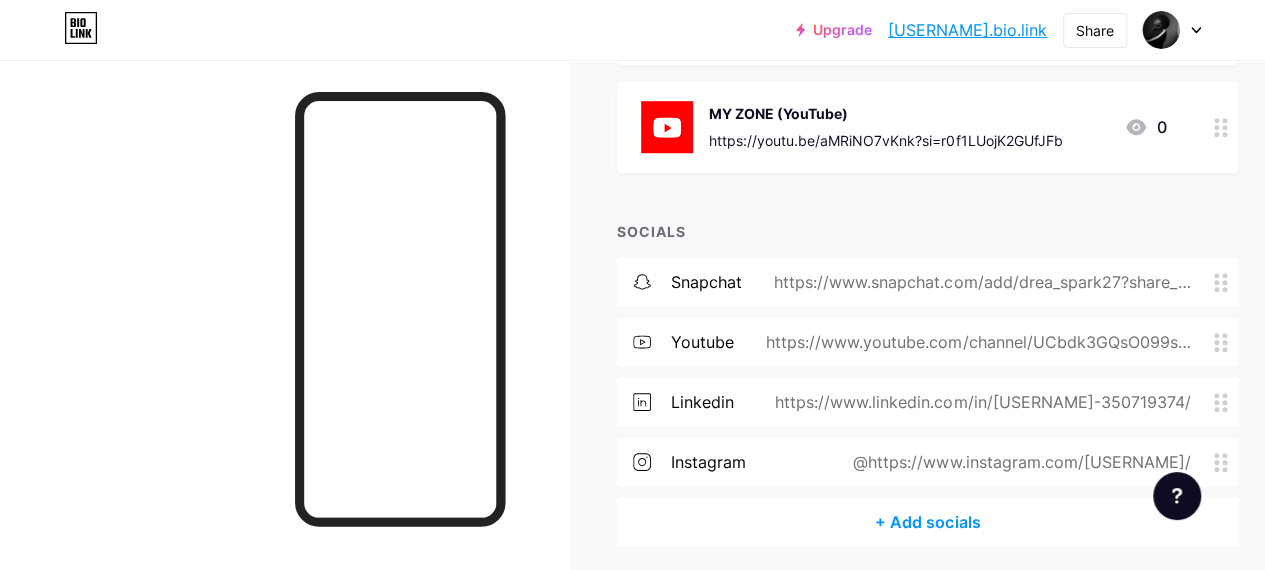 scroll, scrollTop: 60, scrollLeft: 0, axis: vertical 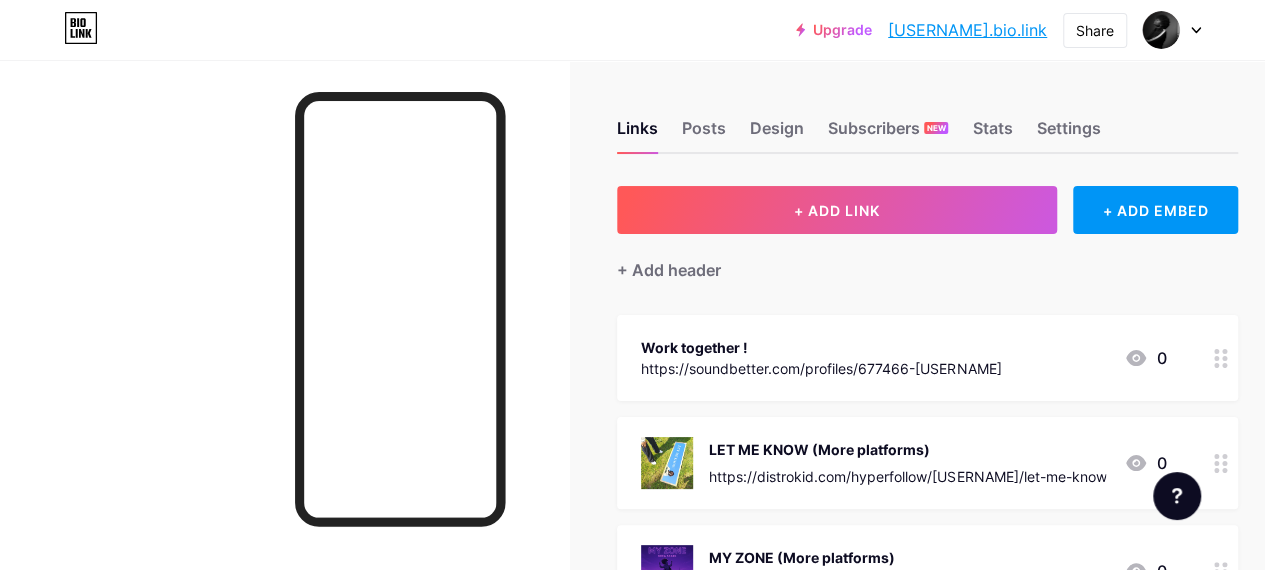 click on "dreaspark27.bio.link" at bounding box center [967, 30] 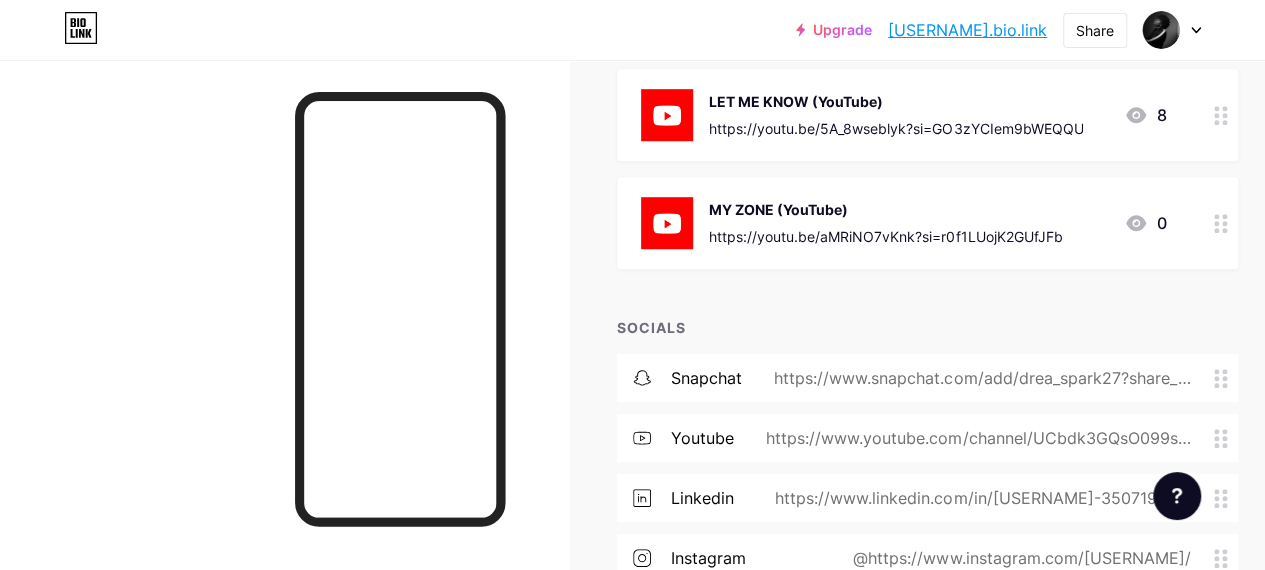 scroll, scrollTop: 735, scrollLeft: 0, axis: vertical 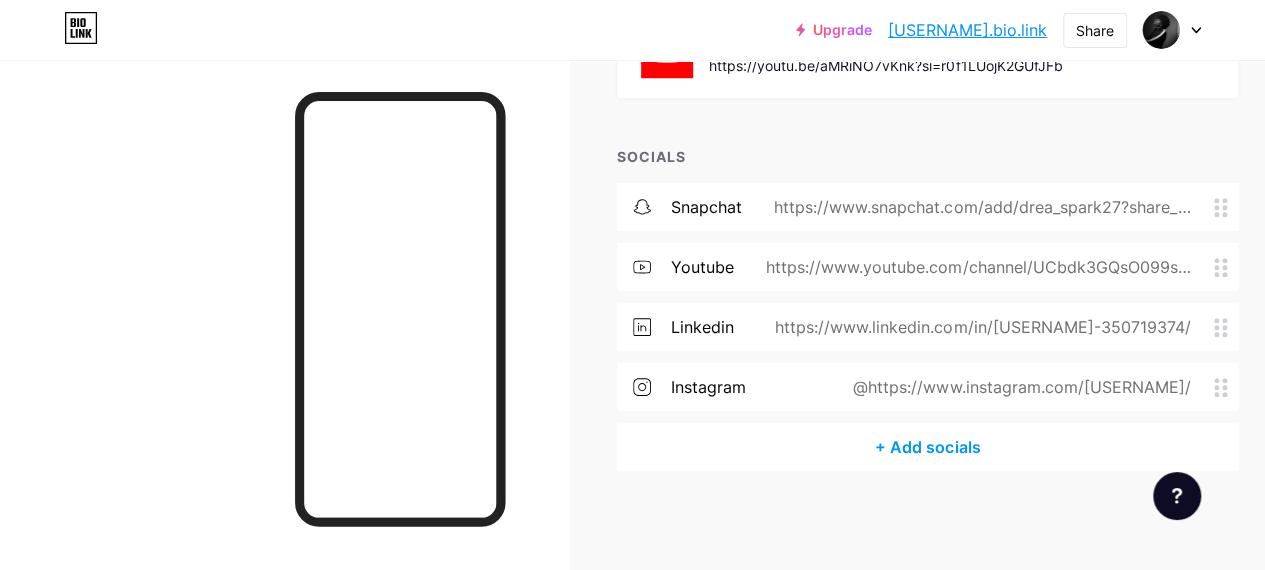 click on "@https://www.instagram.com/drea.spark27/" at bounding box center (1017, 387) 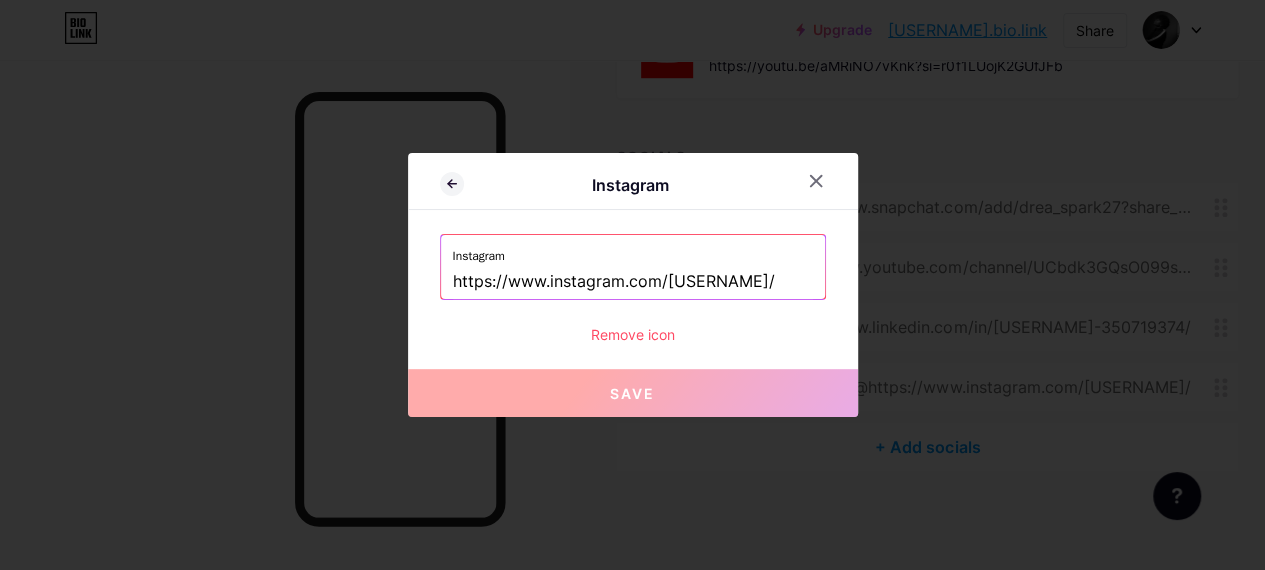 scroll, scrollTop: 720, scrollLeft: 0, axis: vertical 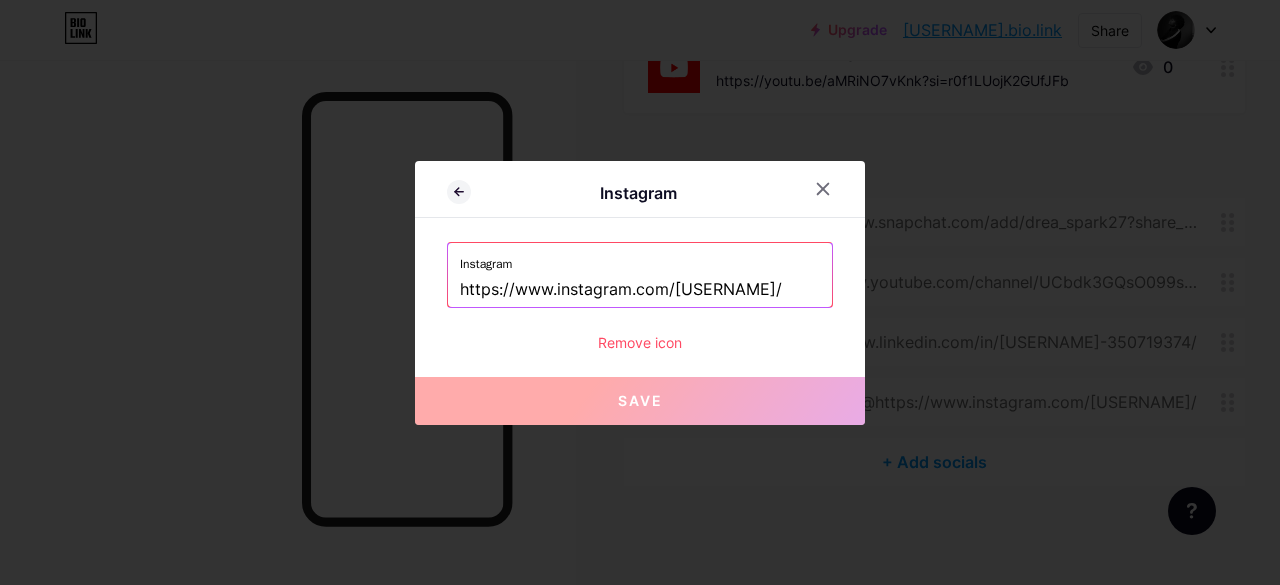 click on "https://www.instagram.com/drea.spark27/" at bounding box center (640, 290) 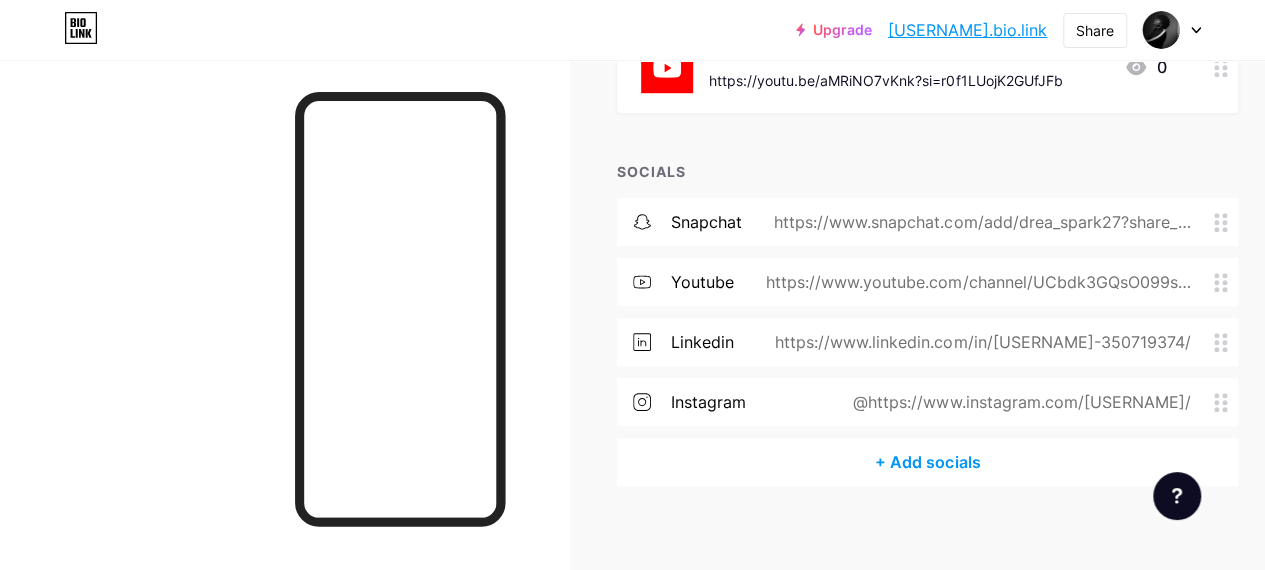 click on "@https://www.instagram.com/drea.spark27/" at bounding box center [1017, 402] 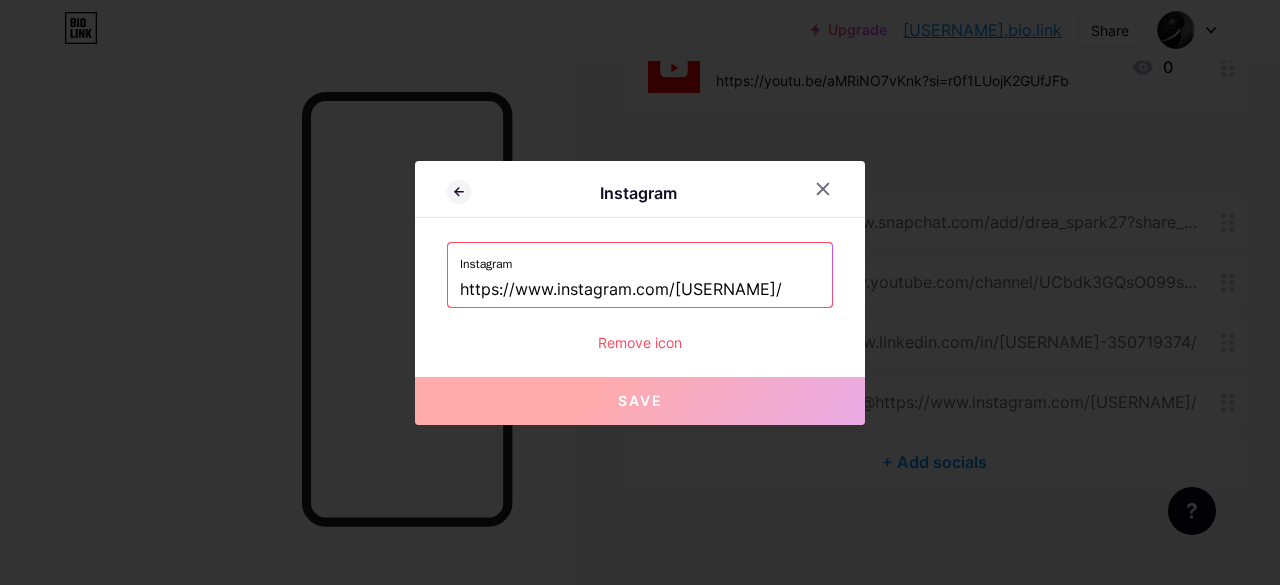 click on "https://www.instagram.com/drea.spark27/" at bounding box center [640, 290] 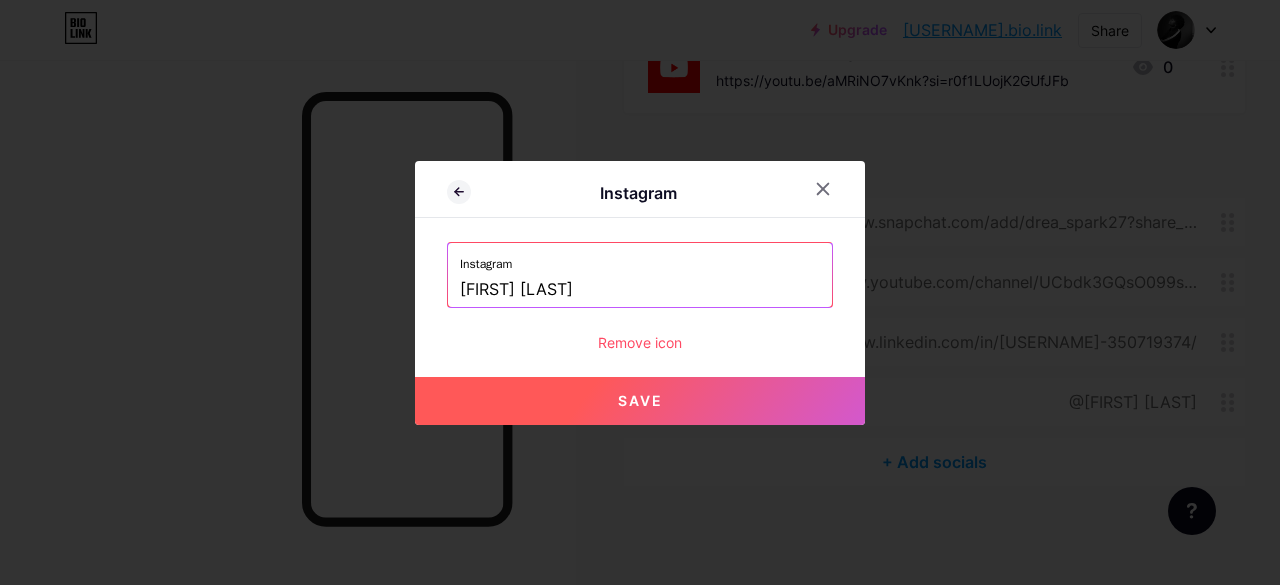 click on "Save" at bounding box center [640, 400] 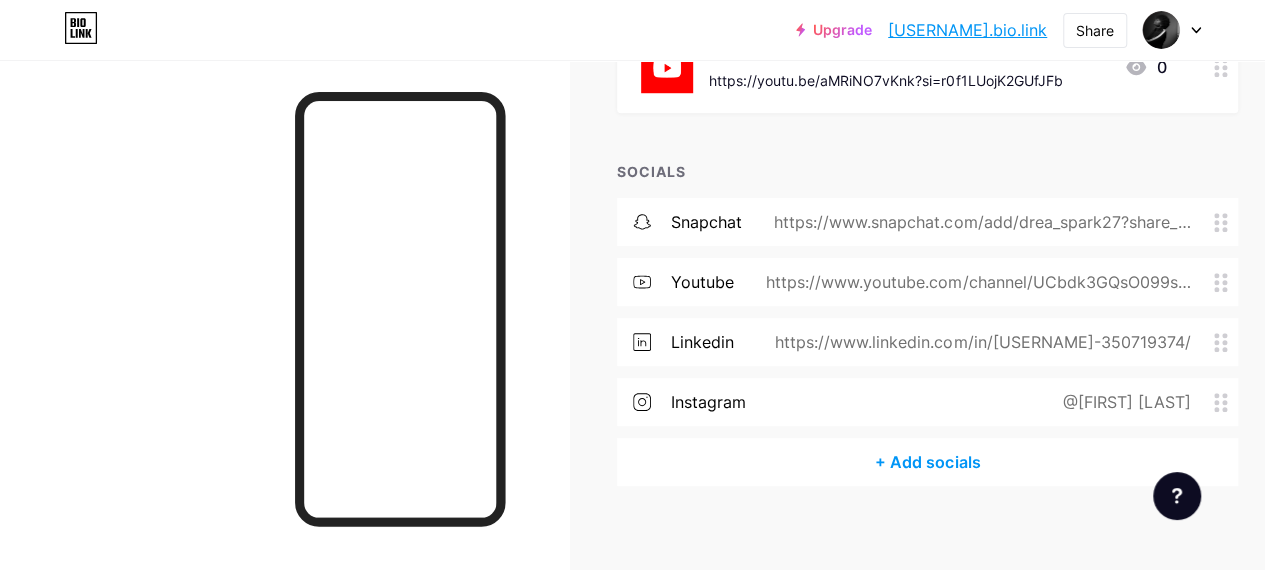click 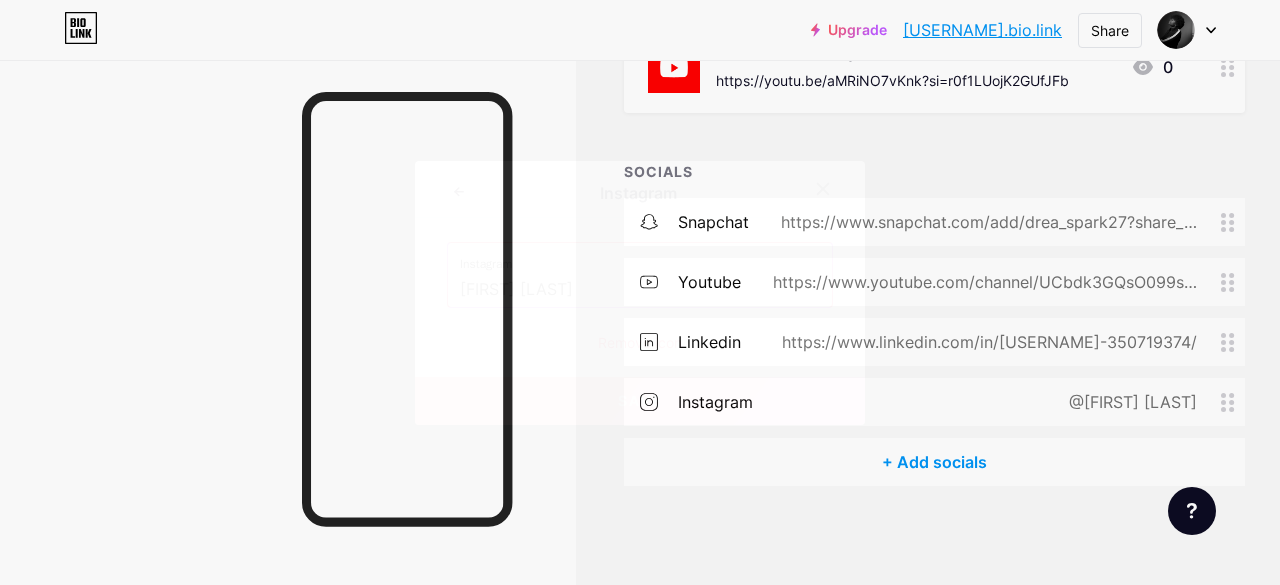 click at bounding box center [823, 189] 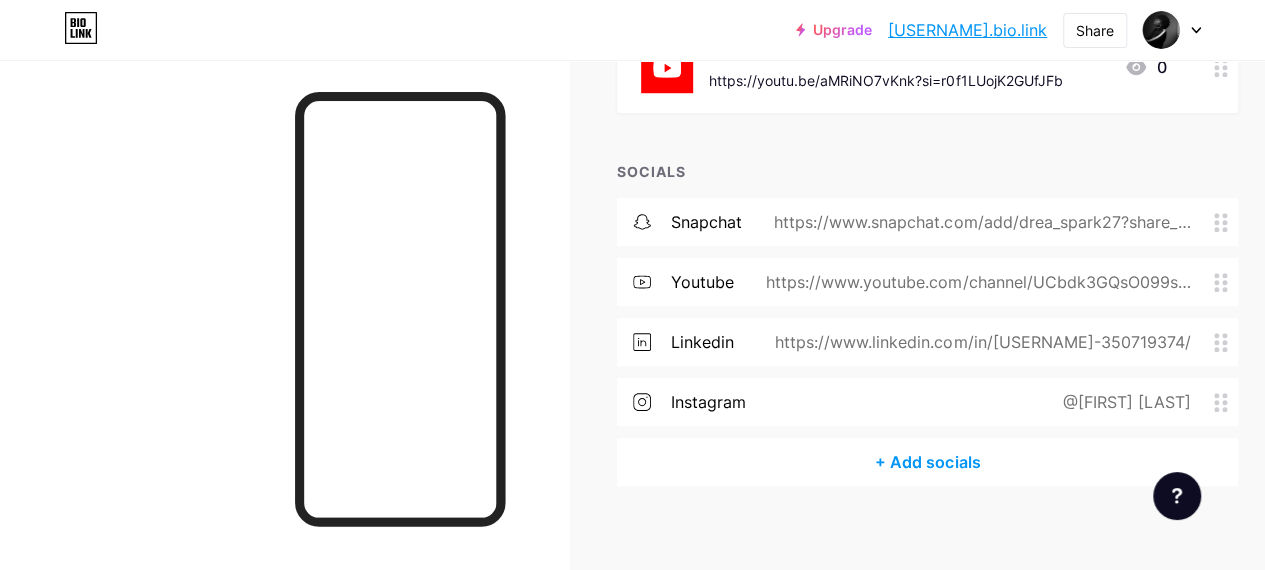click on "dreaspark27.bio.link" at bounding box center (967, 30) 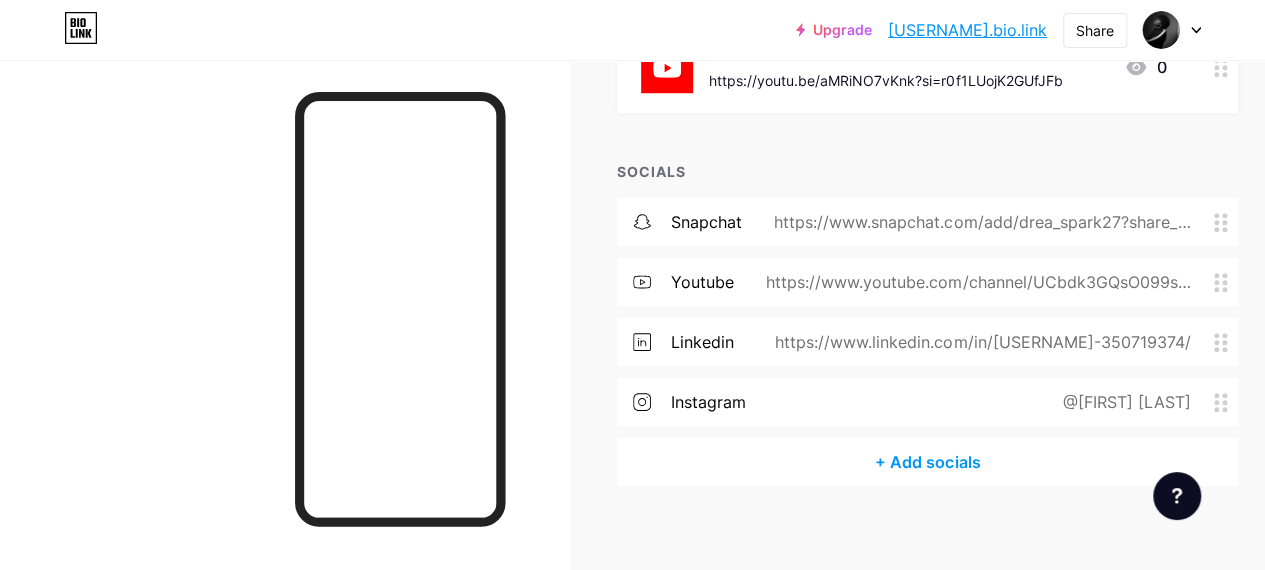 click on "instagram
@Drea Spark" at bounding box center (927, 402) 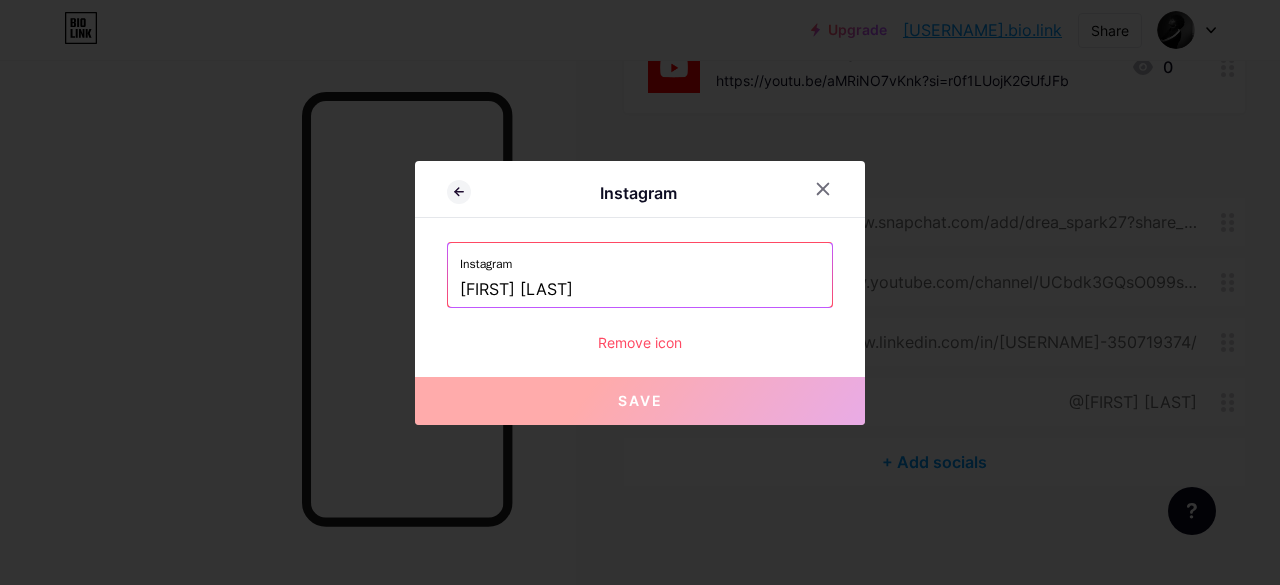 click on "Drea Spark" at bounding box center [640, 290] 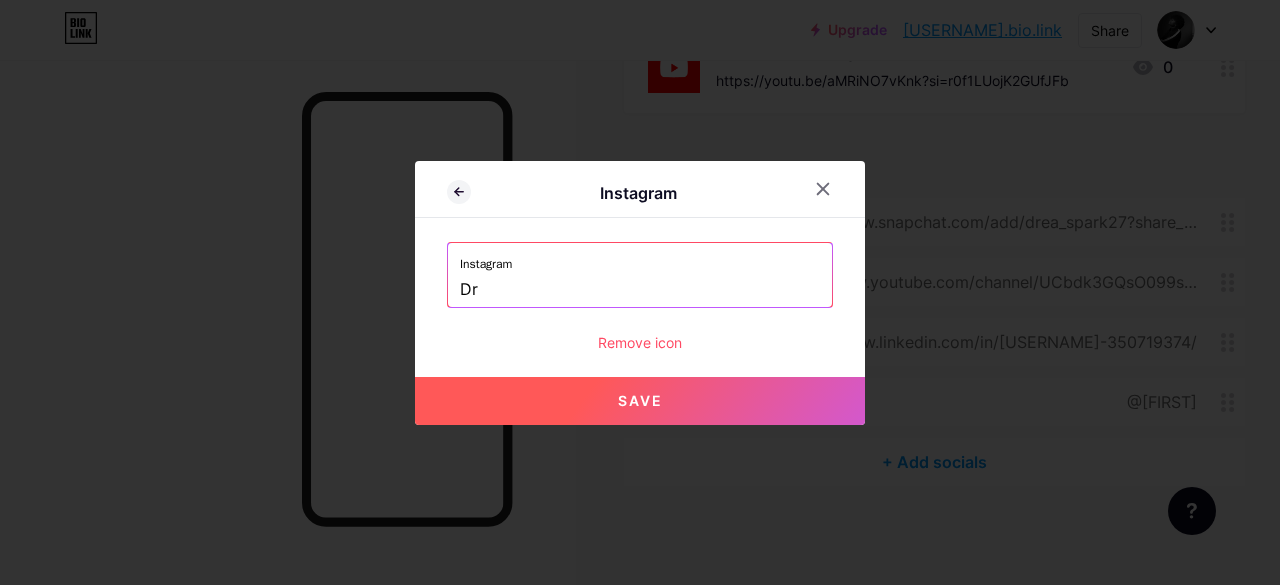 type on "D" 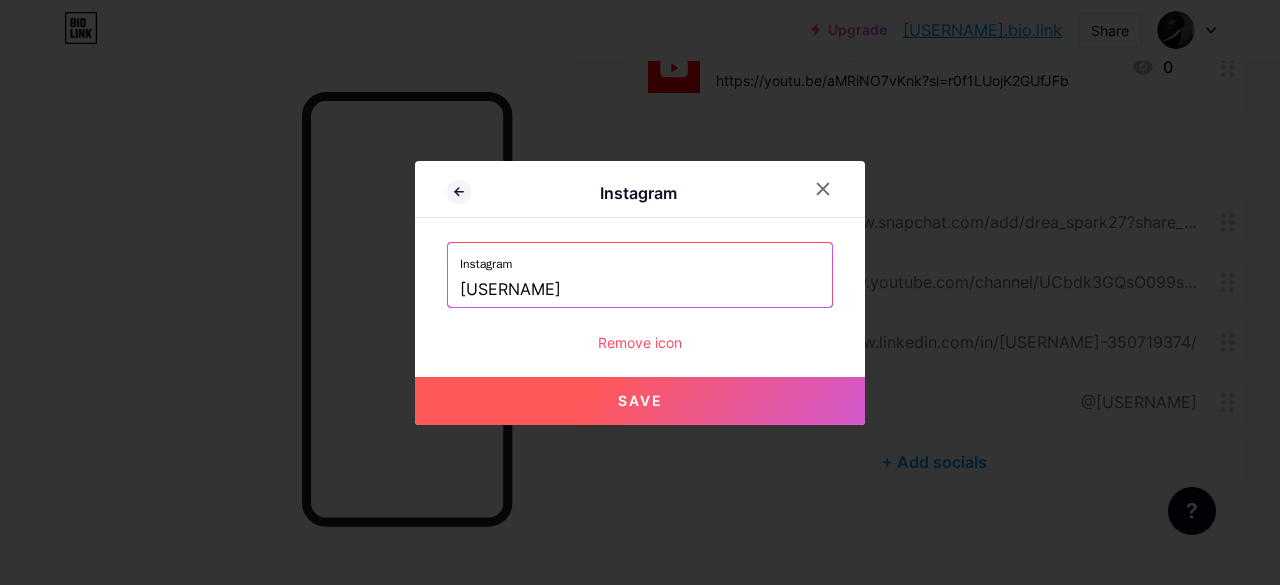 click on "Save" at bounding box center [640, 401] 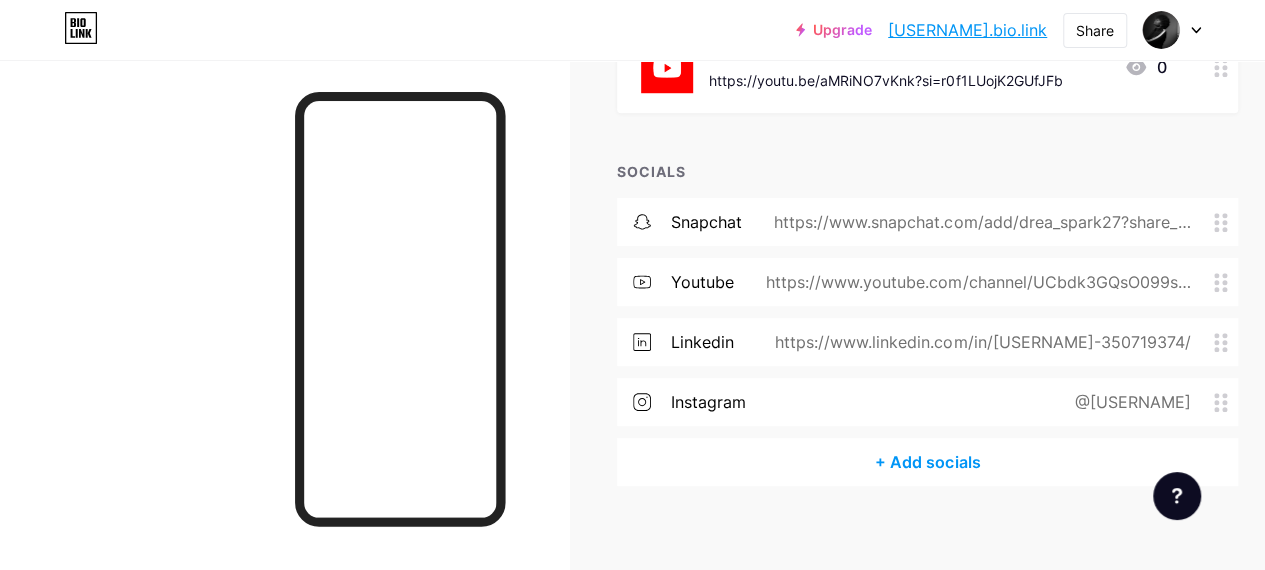 click on "dreaspark27.bio.link" at bounding box center [967, 30] 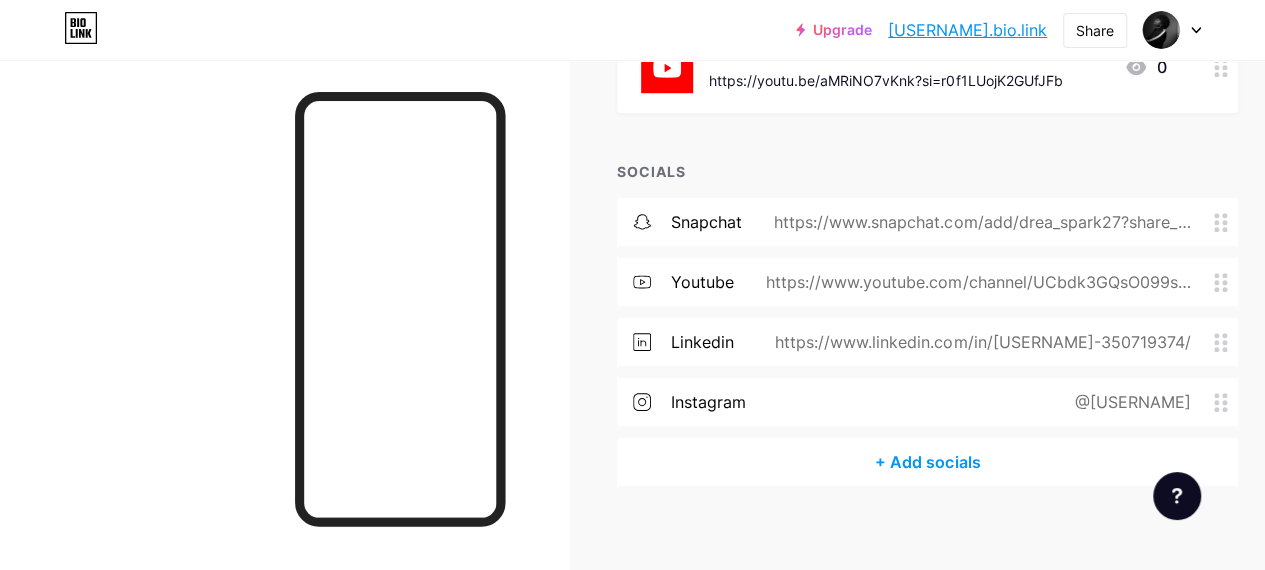 type 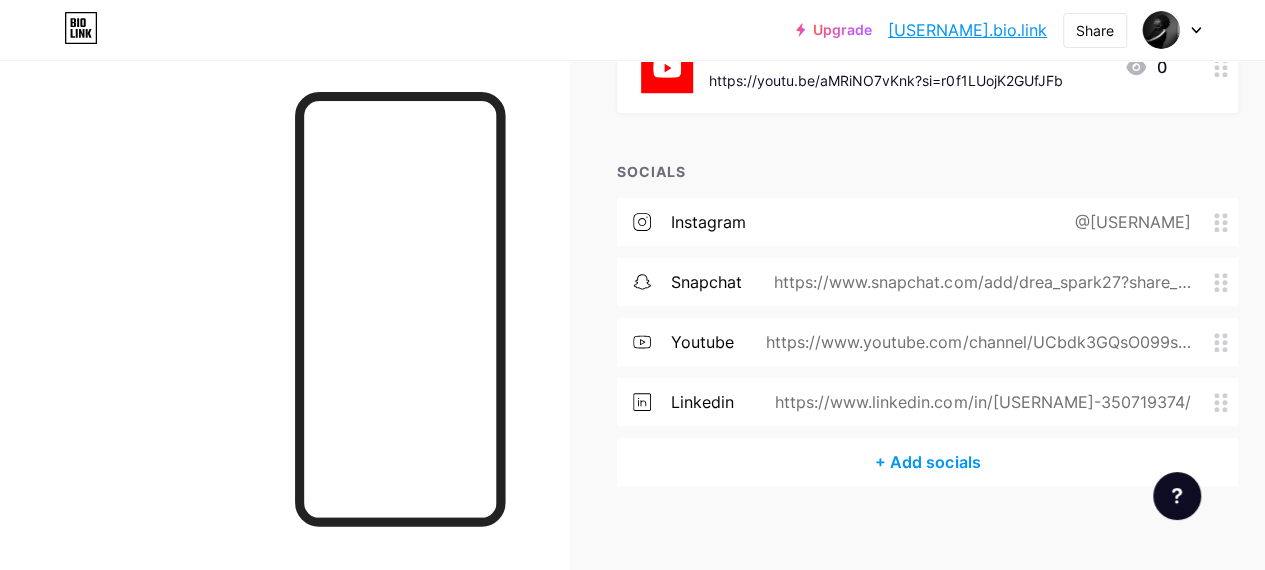 click on "+ Add socials" at bounding box center [927, 462] 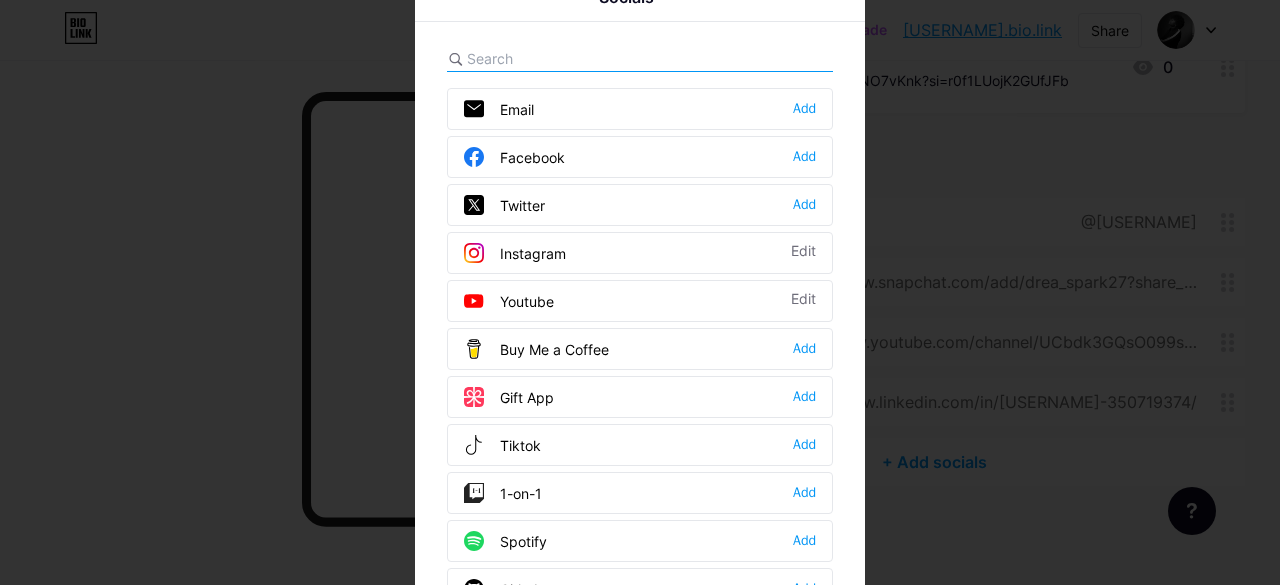 click on "Tiktok
Add" at bounding box center (640, 445) 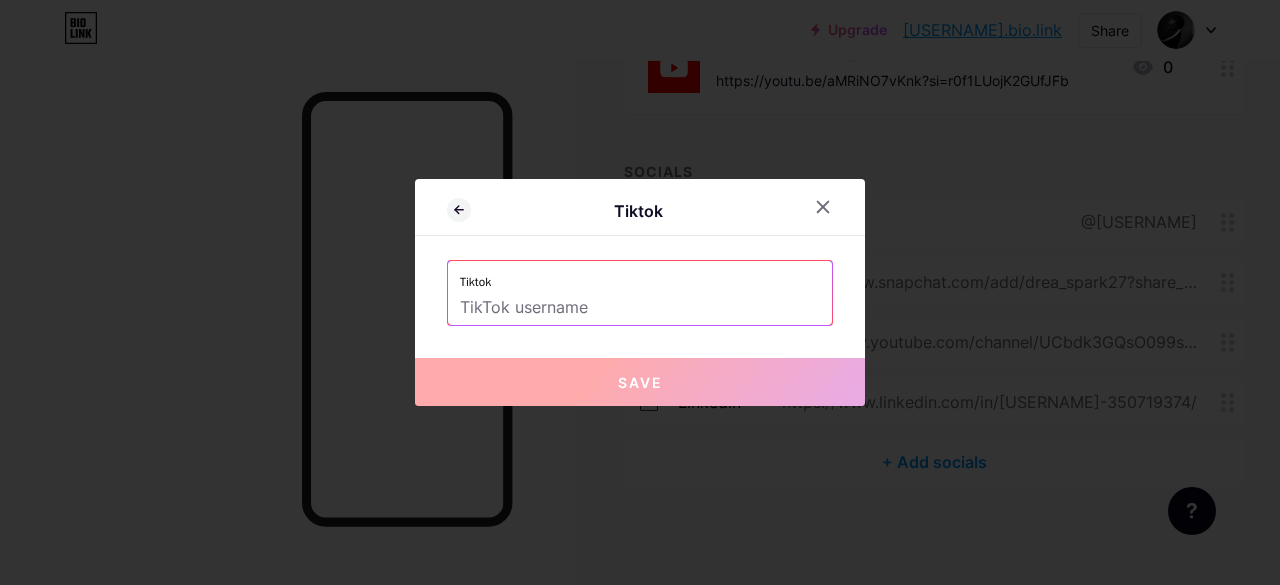 click at bounding box center (640, 308) 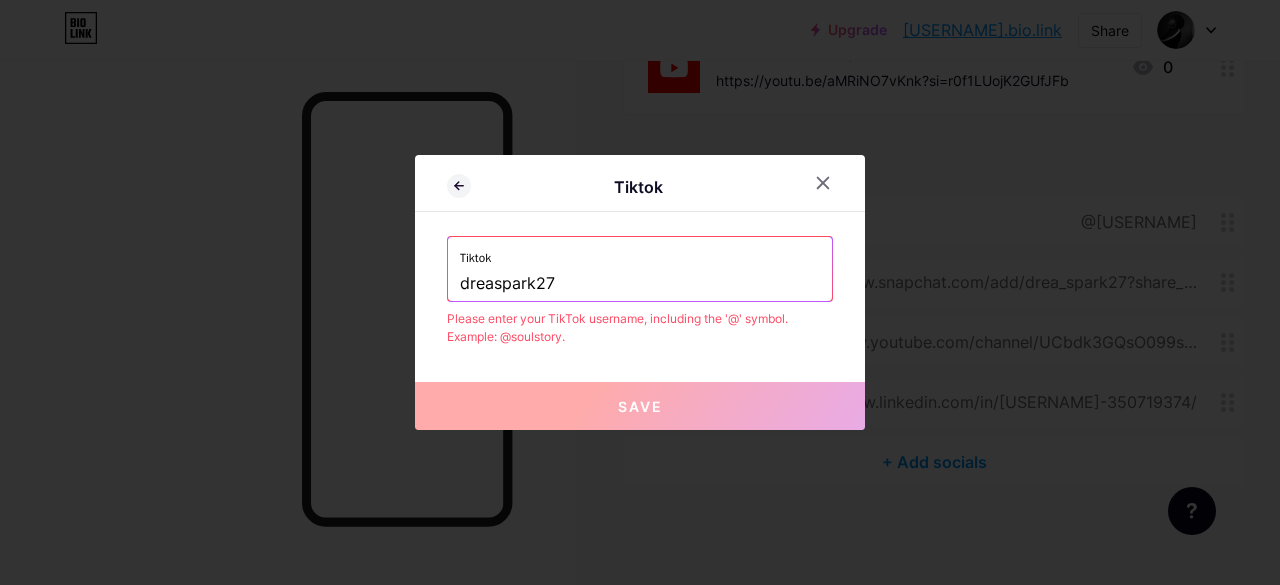 click on "dreaspark27" at bounding box center [640, 284] 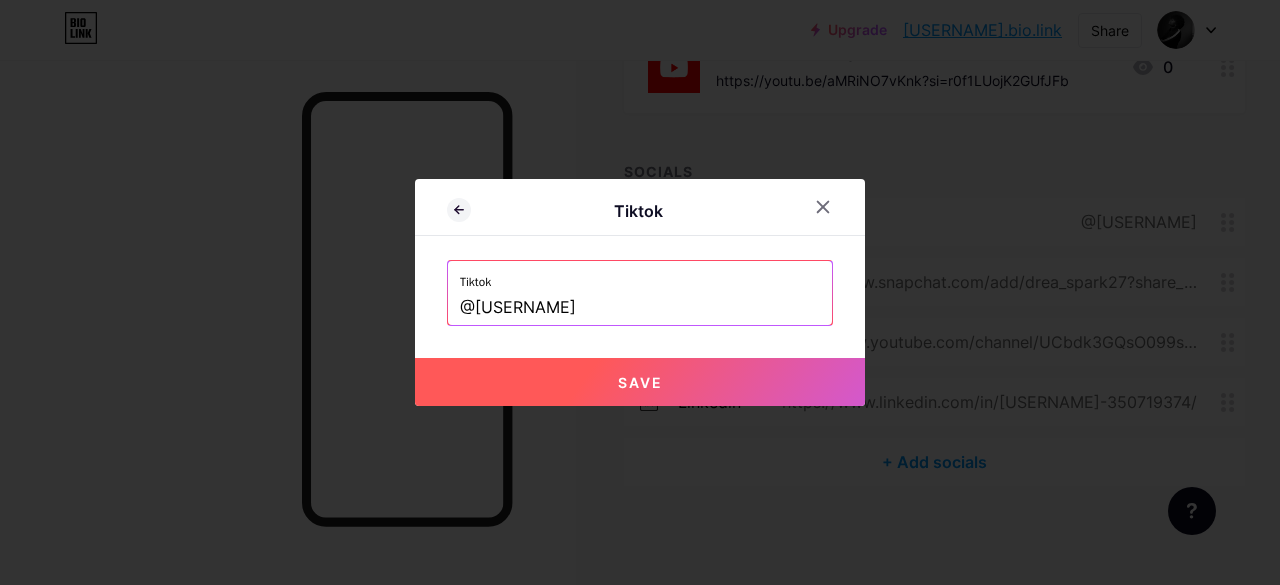 click on "Tiktok       Tiktok   @dreaspark27         Save" at bounding box center (640, 292) 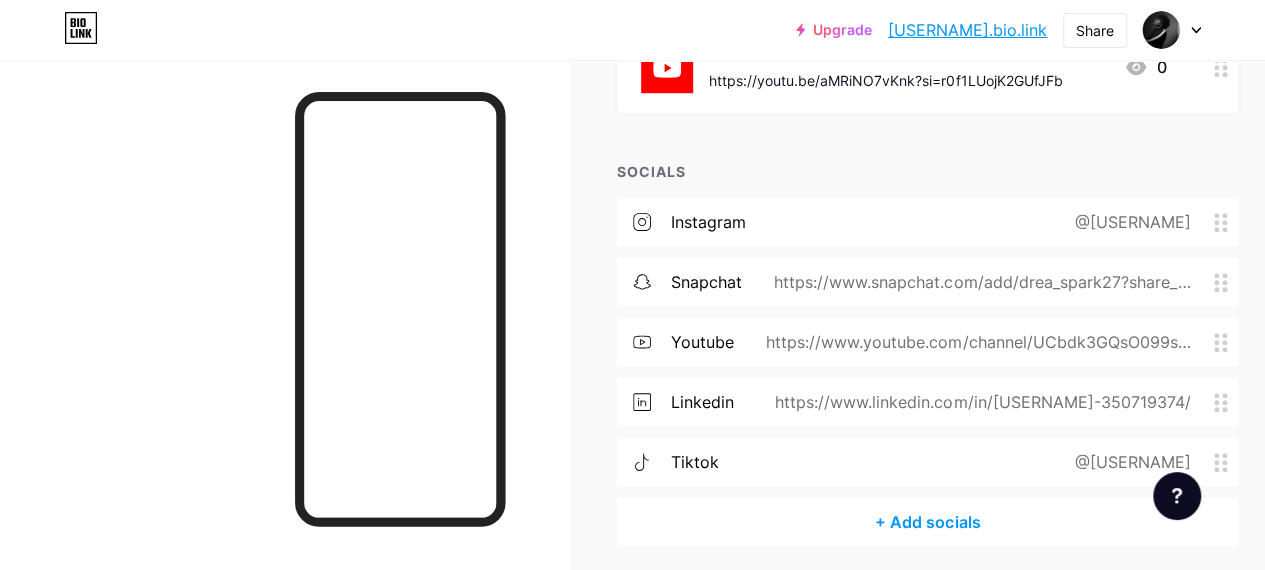 click on "dreaspark27.bio.link" at bounding box center [967, 30] 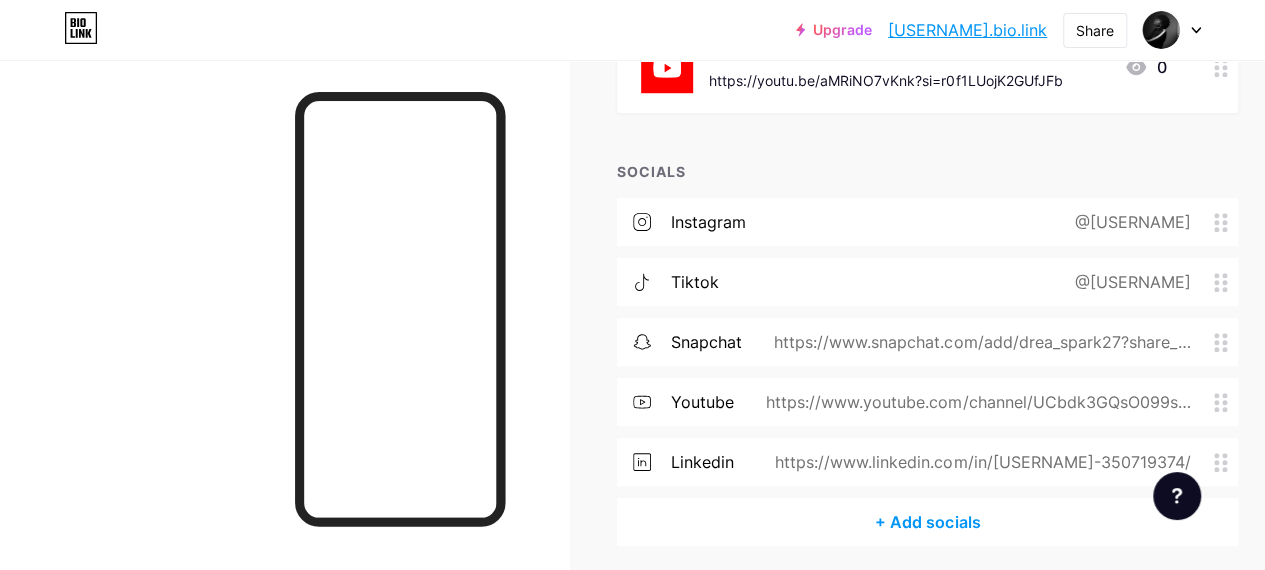 click on "https://www.snapchat.com/add/drea_spark27?share_id=x89Ym6gb1Nw&locale=fr-FR" at bounding box center [978, 342] 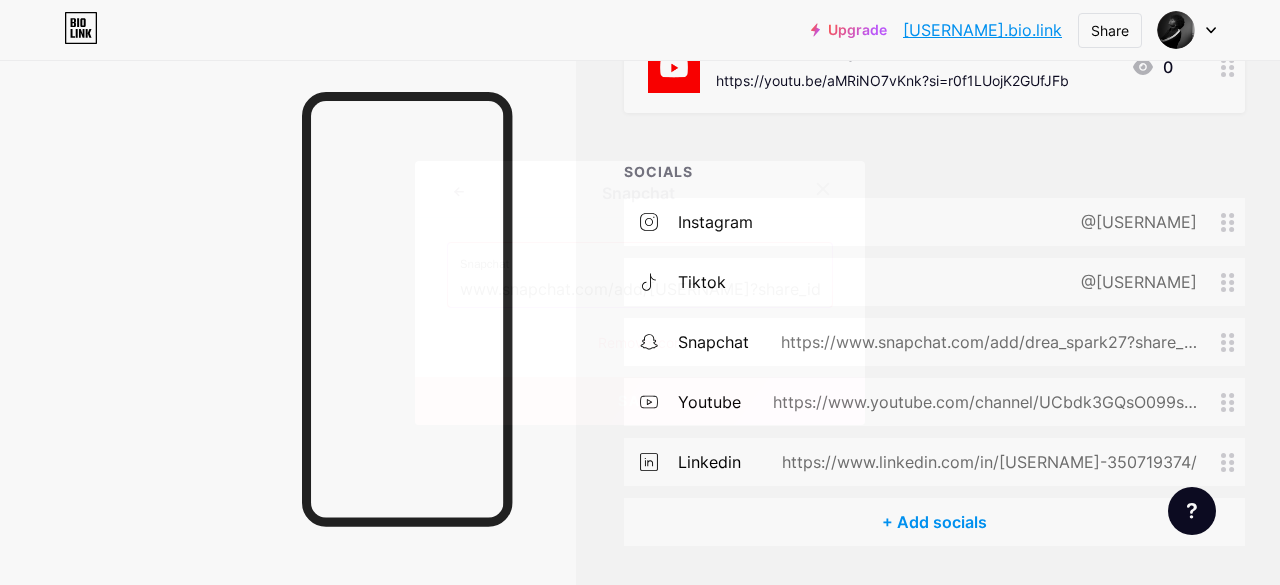 click on "Remove icon" at bounding box center (640, 342) 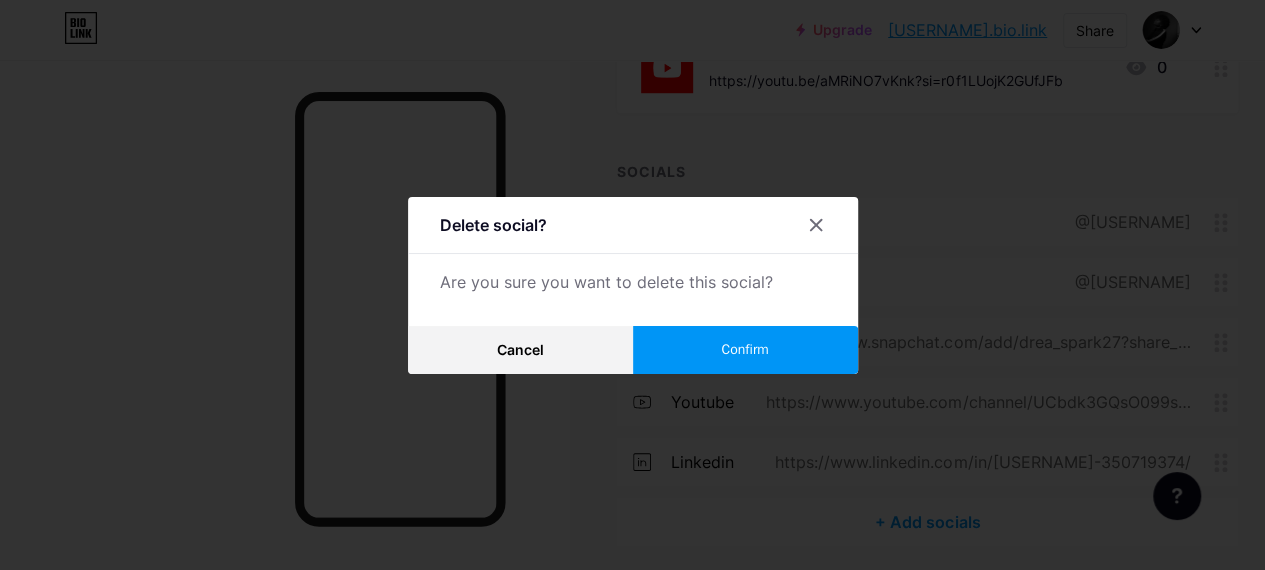 click on "Confirm" at bounding box center (745, 350) 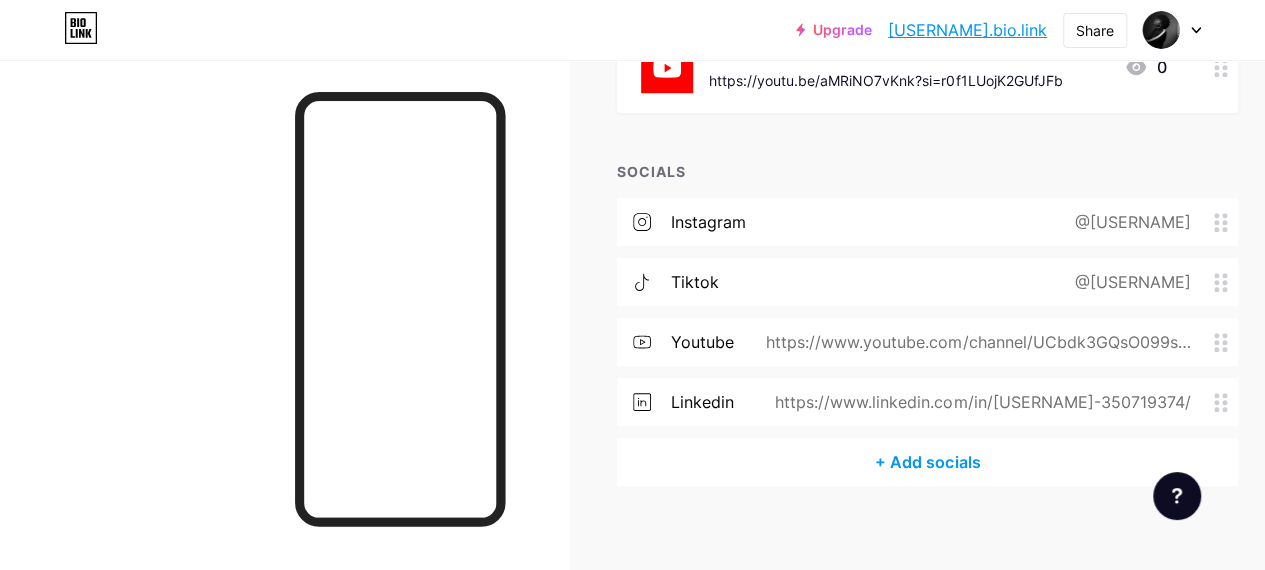 click on "dreaspark27.bio.link" at bounding box center (967, 30) 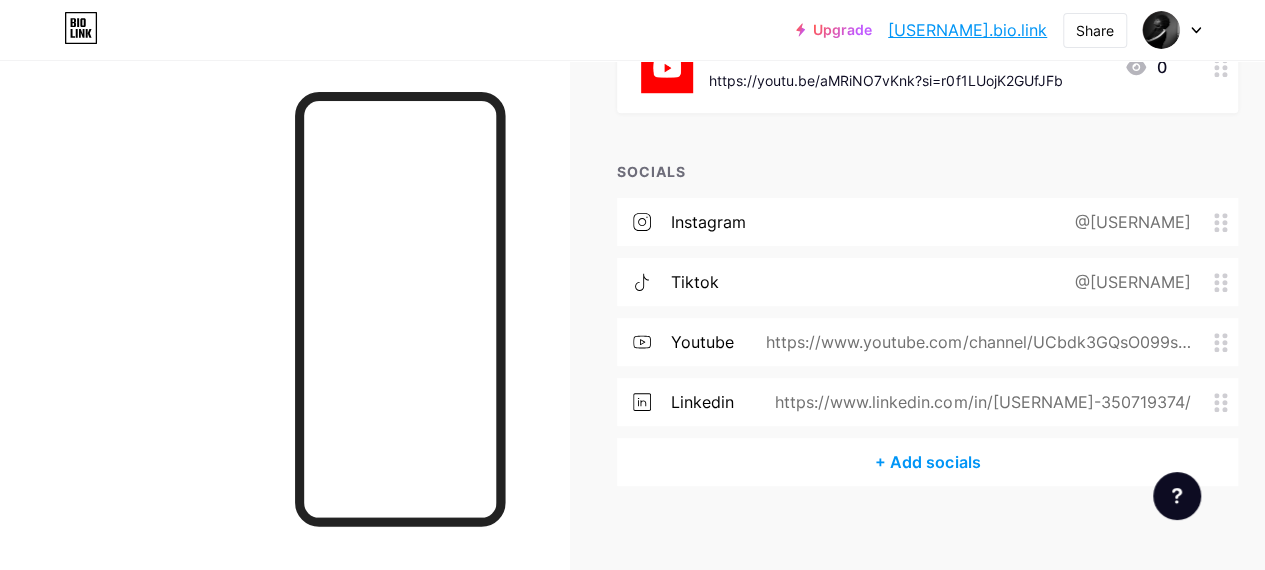 click on "tiktok
@dreaspark27" at bounding box center [927, 282] 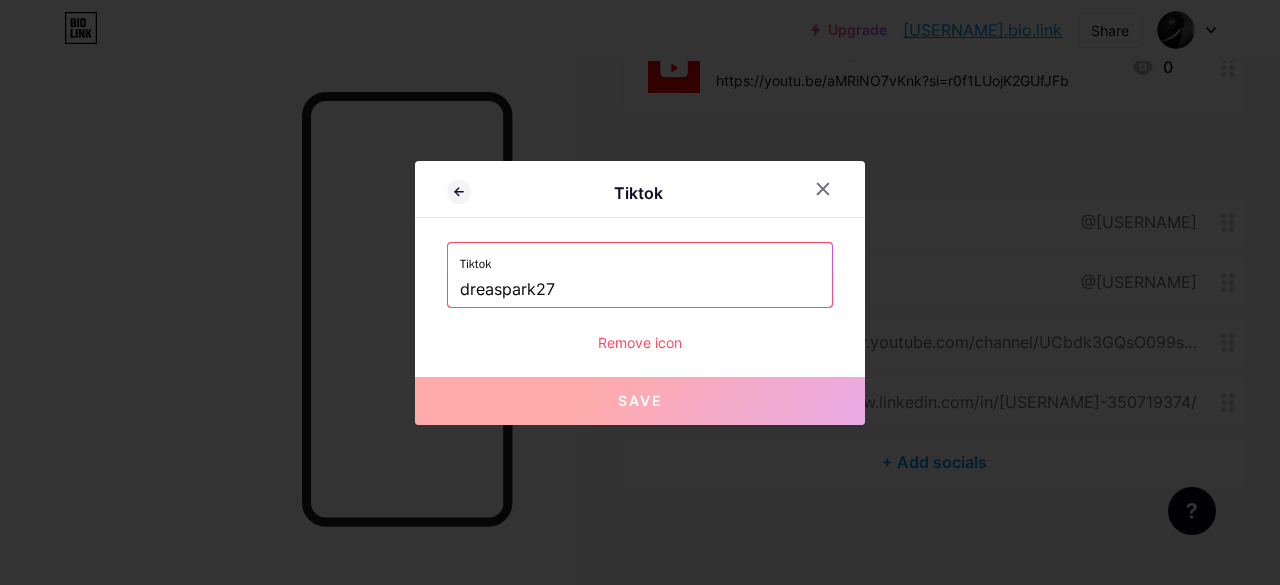 click on "dreaspark27" at bounding box center (640, 290) 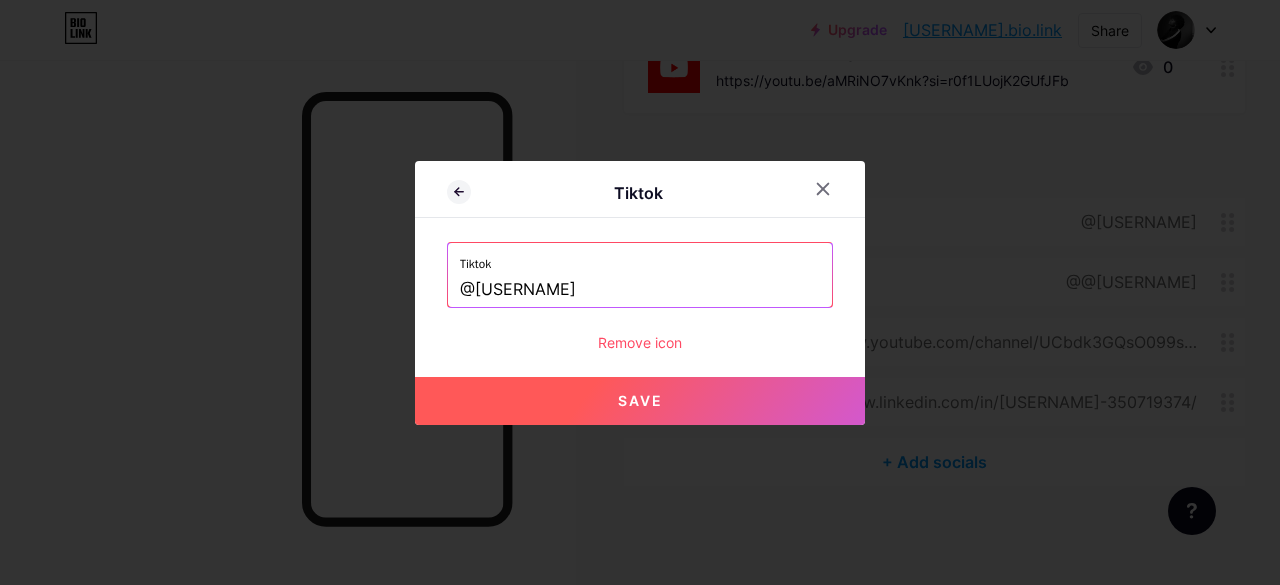 type on "@dreaspark27" 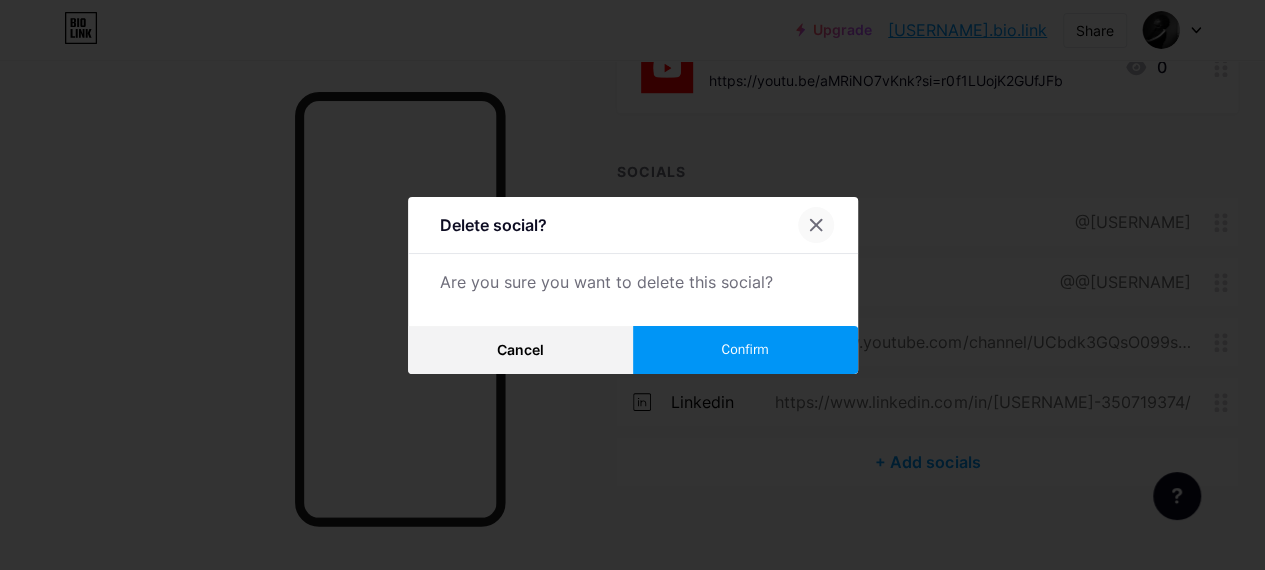 click 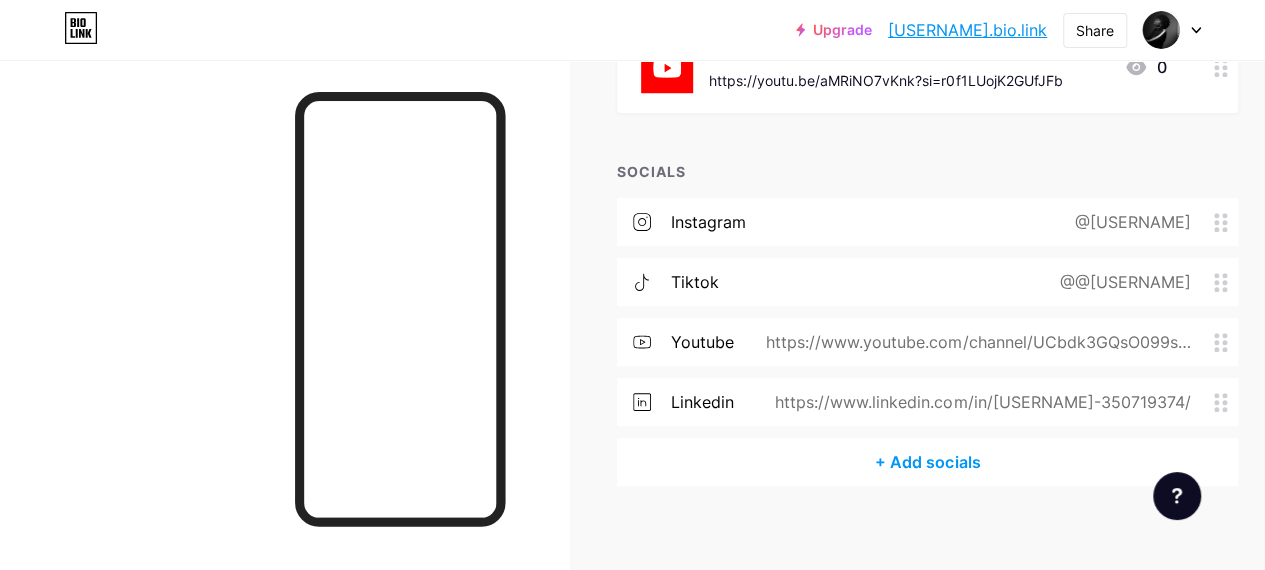 click on "tiktok
@@dreaspark27" at bounding box center [927, 282] 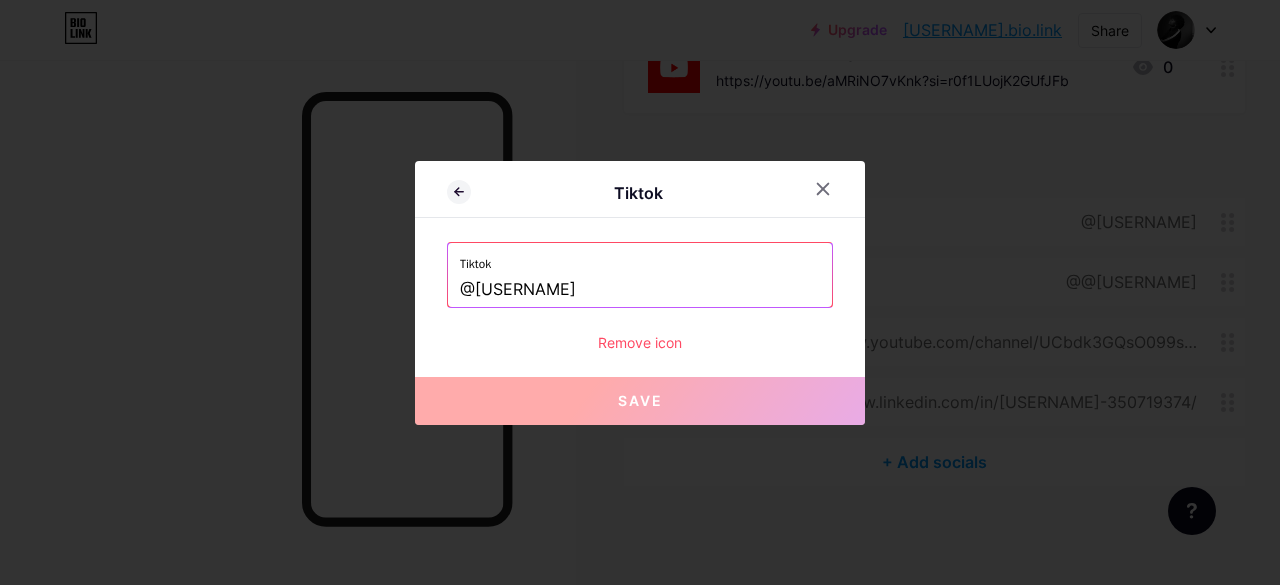 click on "@dreaspark27" at bounding box center (640, 290) 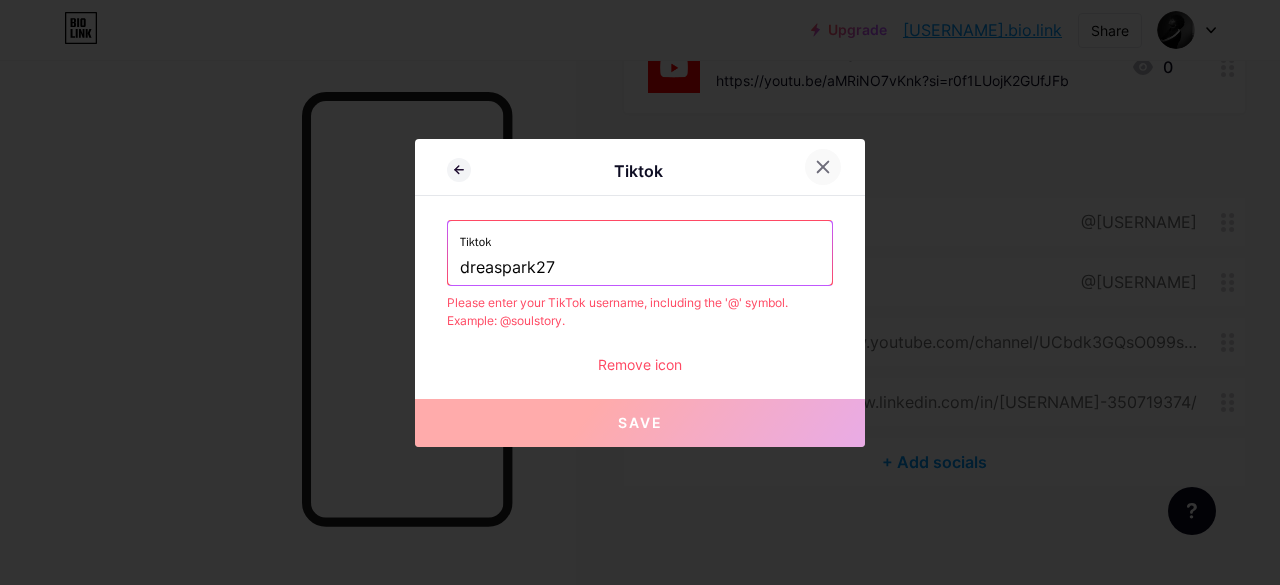 type on "dreaspark27" 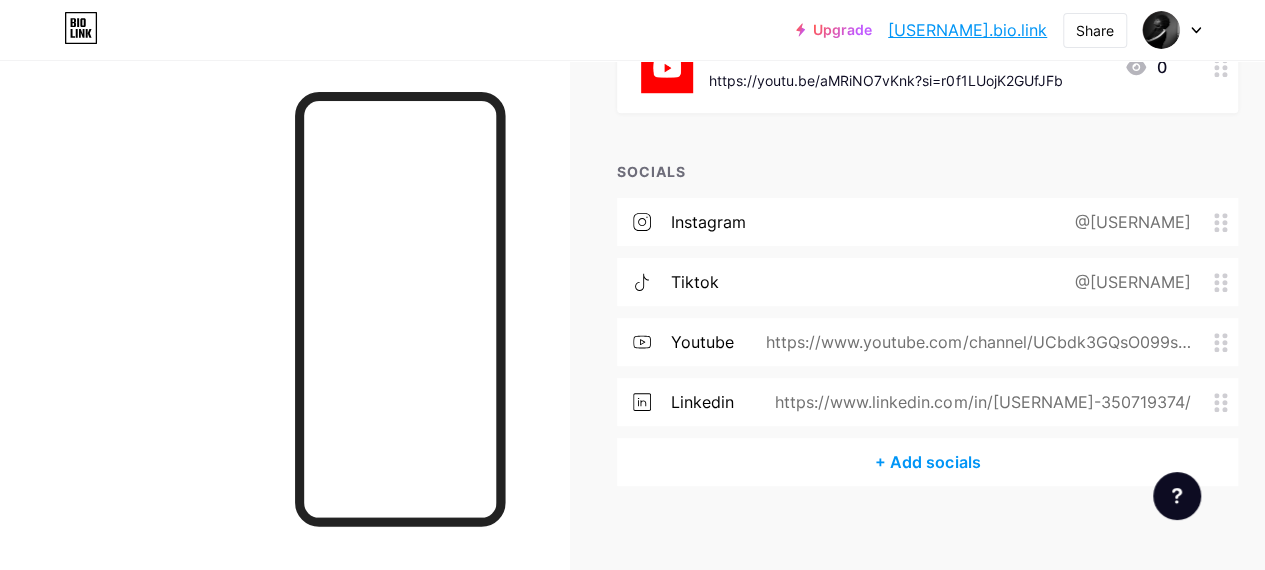click on "tiktok
@dreaspark27" at bounding box center [927, 282] 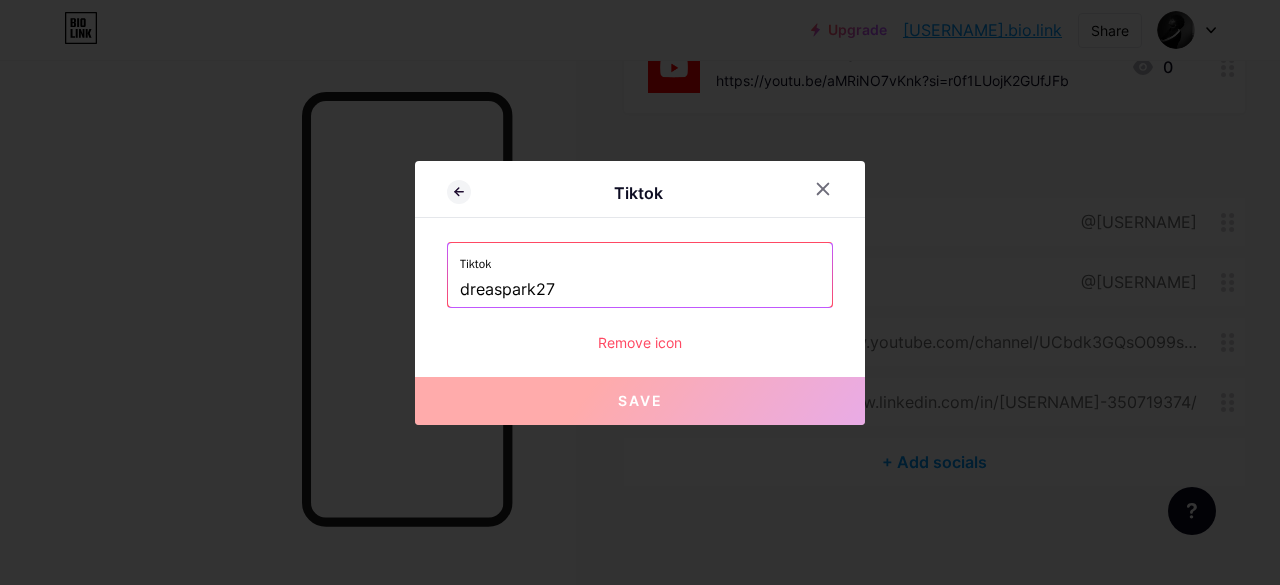 click on "Remove icon" at bounding box center (640, 342) 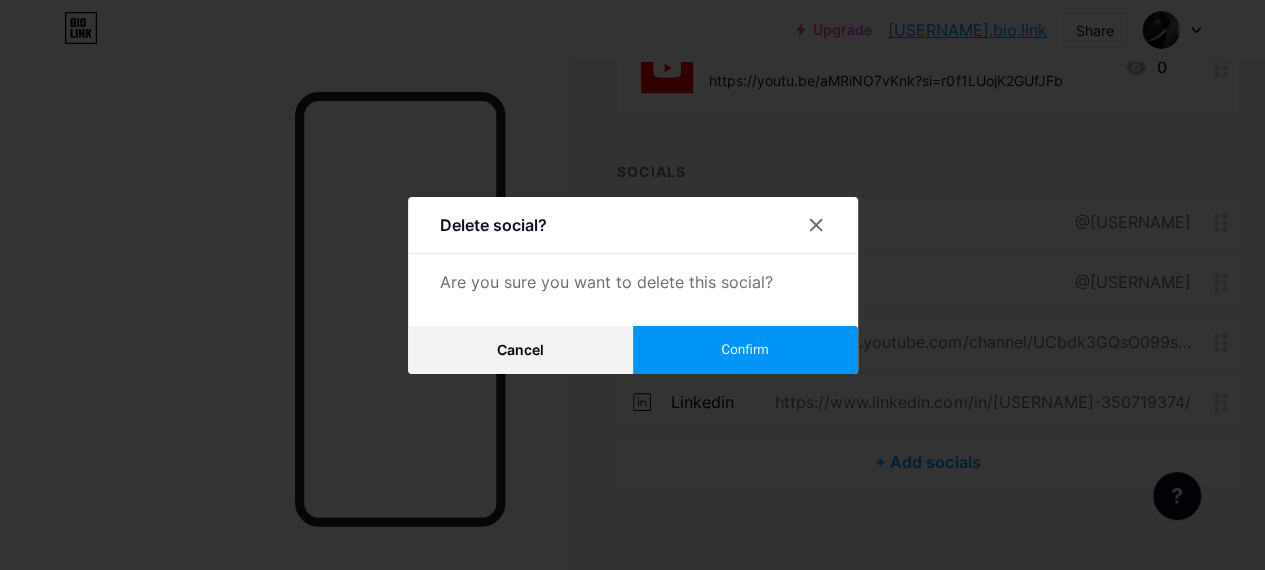 click on "Confirm" at bounding box center [745, 350] 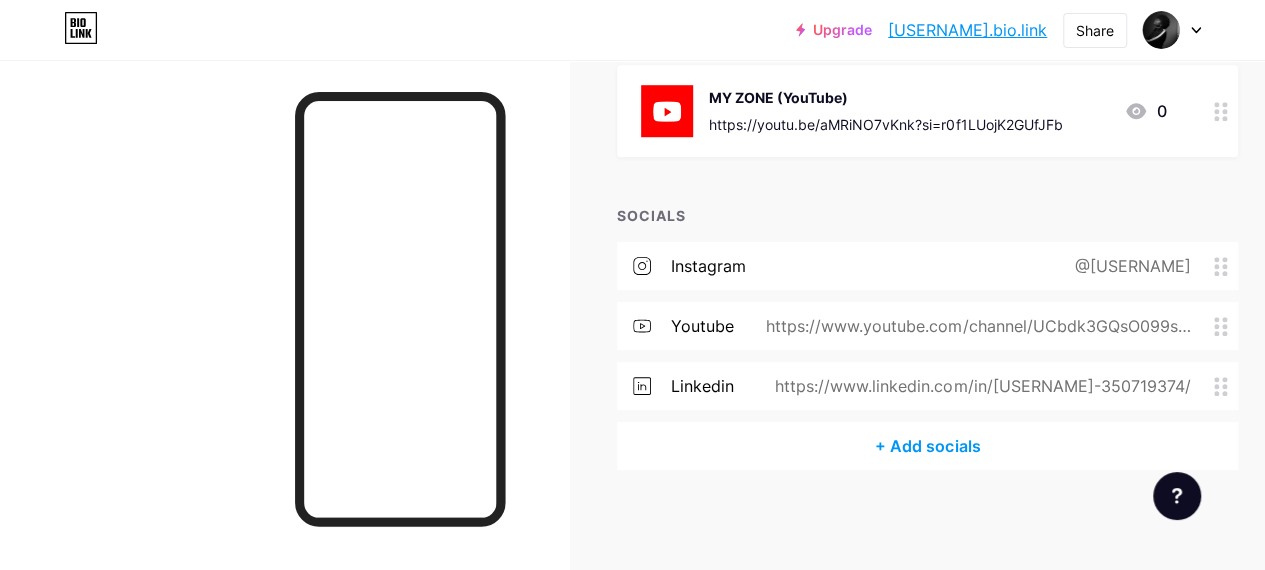 scroll, scrollTop: 675, scrollLeft: 0, axis: vertical 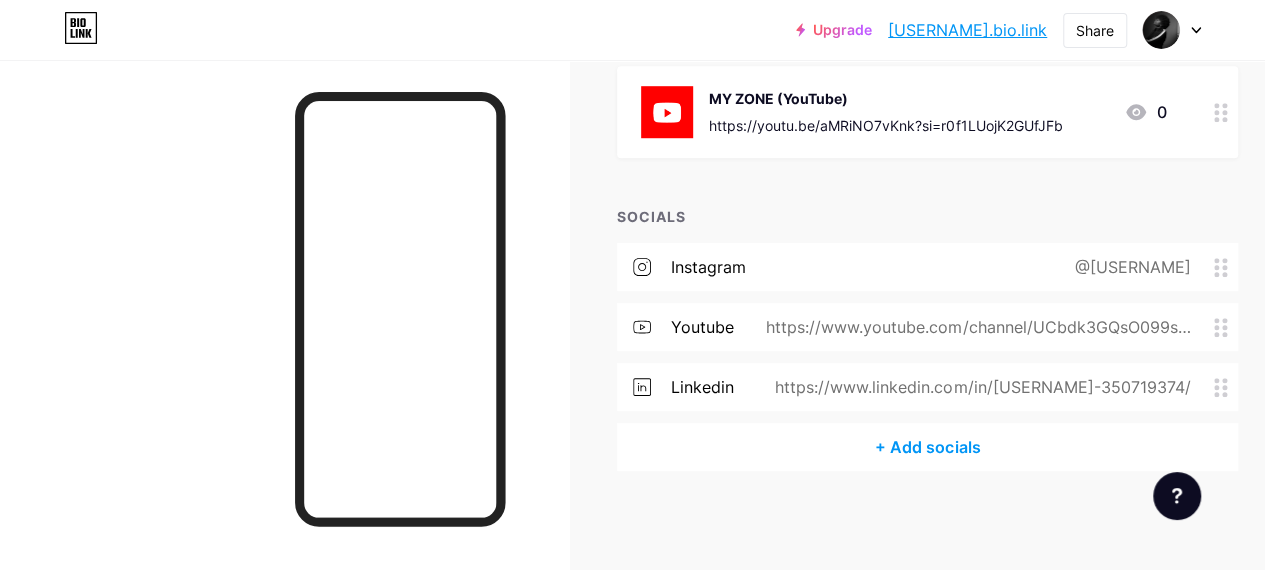 click on "+ Add socials" at bounding box center (927, 447) 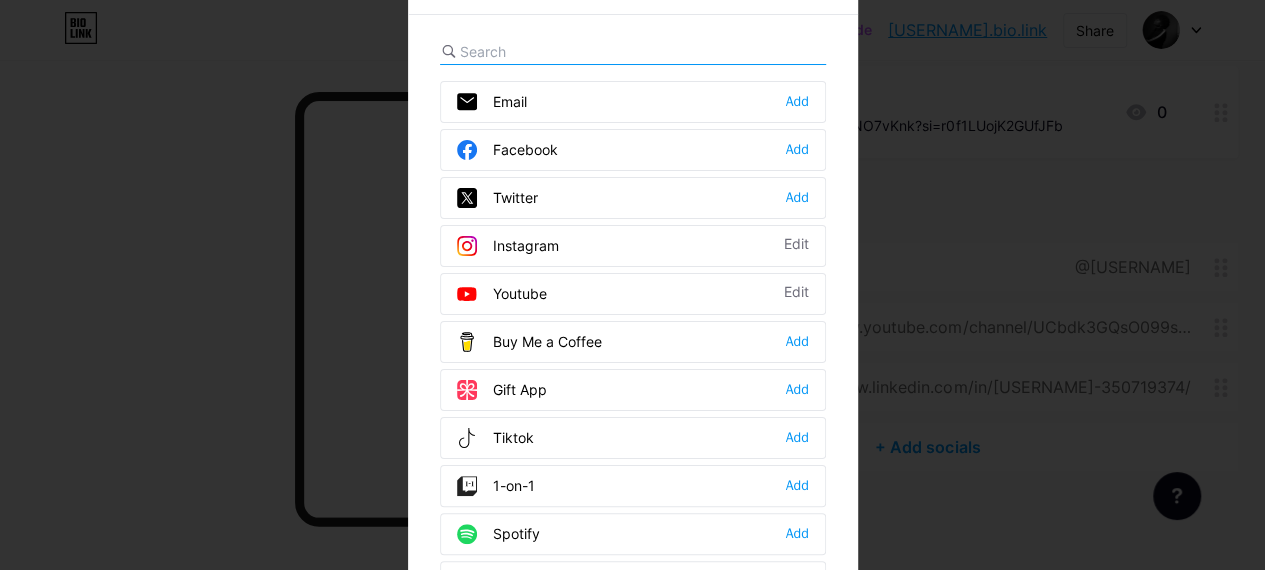 scroll, scrollTop: 660, scrollLeft: 0, axis: vertical 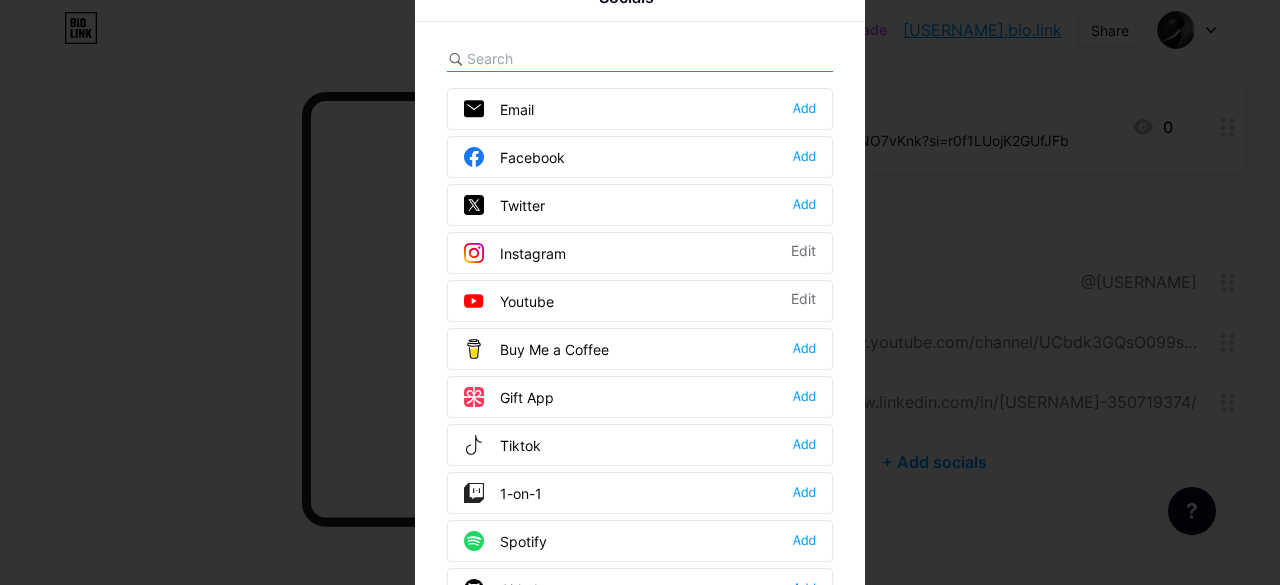 click on "Tiktok
Add" at bounding box center [640, 445] 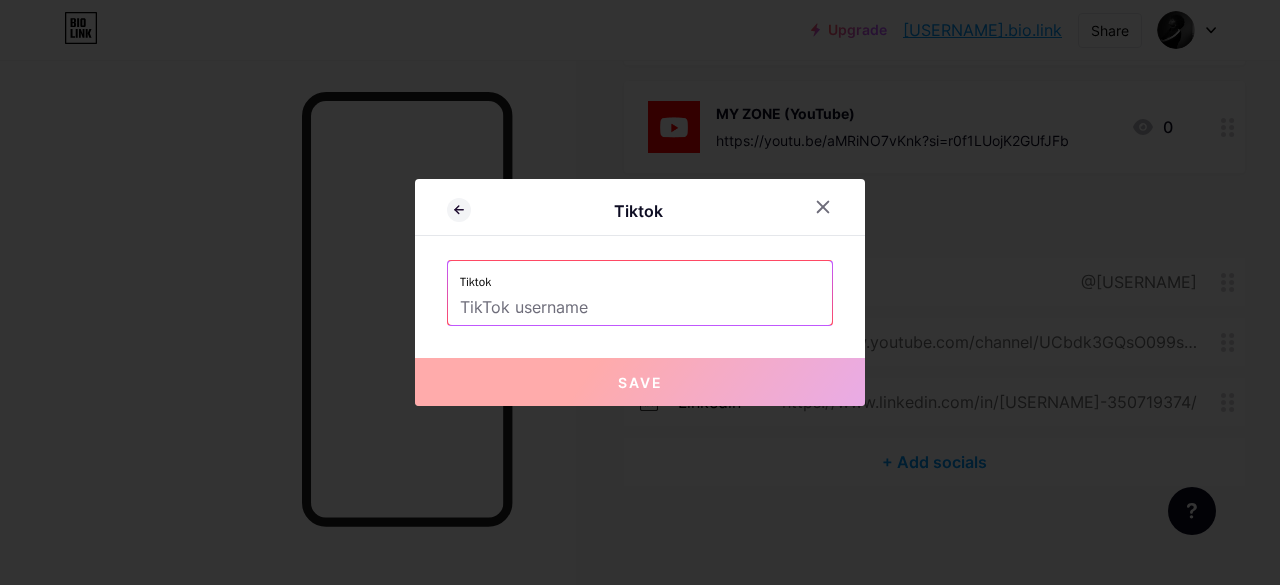 click on "Tiktok" at bounding box center [640, 276] 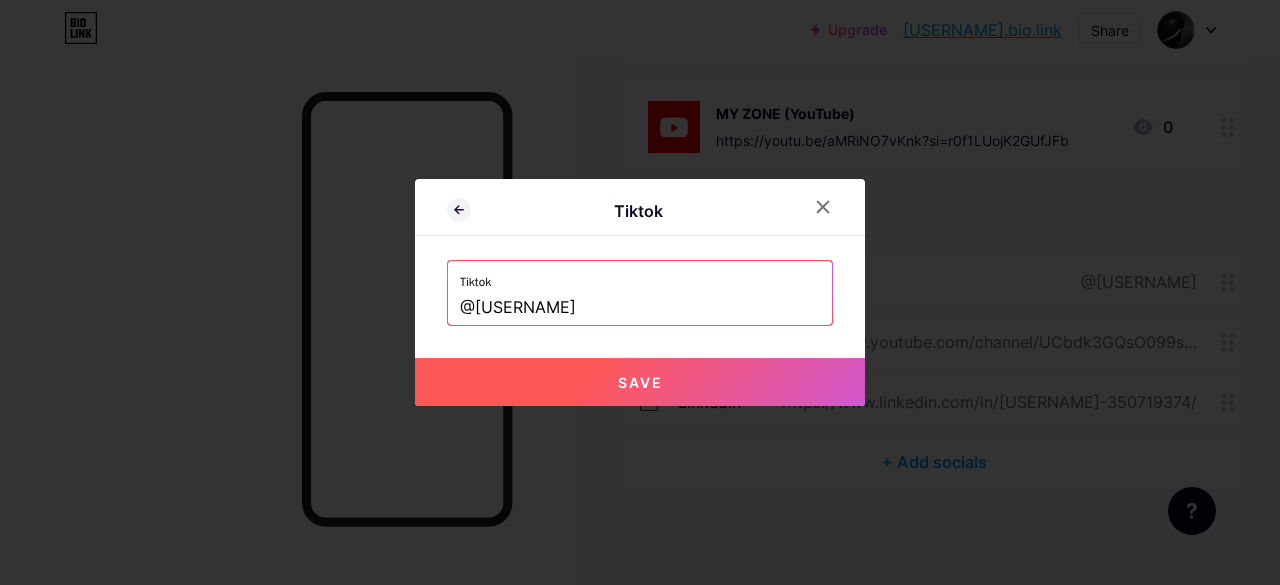 click on "Save" at bounding box center [640, 382] 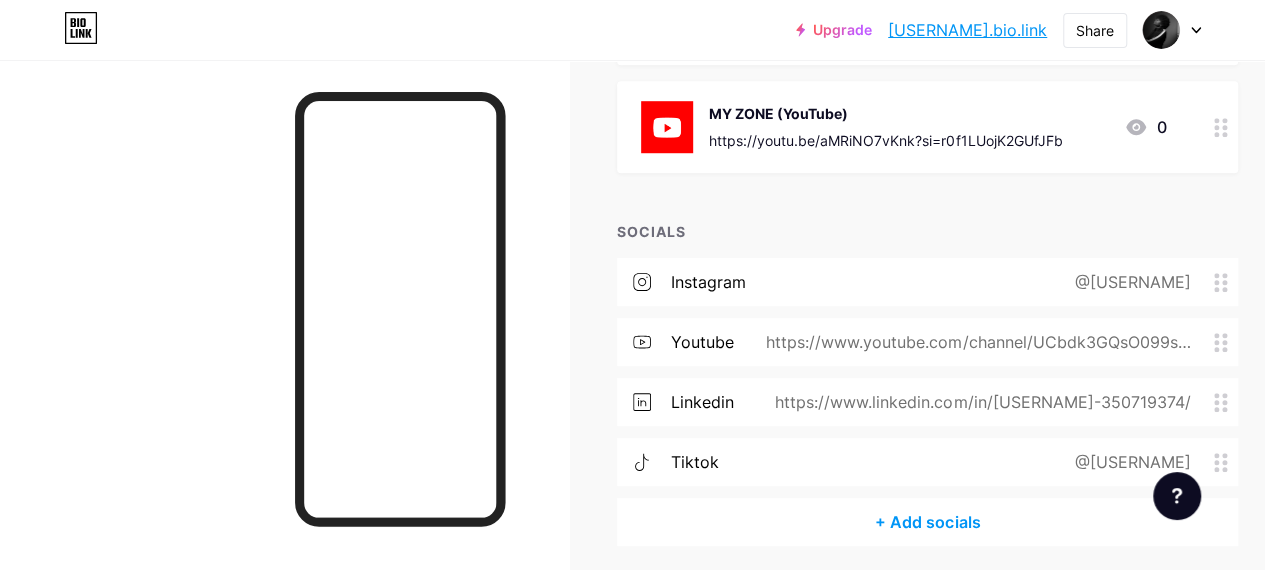drag, startPoint x: 1230, startPoint y: 450, endPoint x: 1211, endPoint y: 383, distance: 69.641945 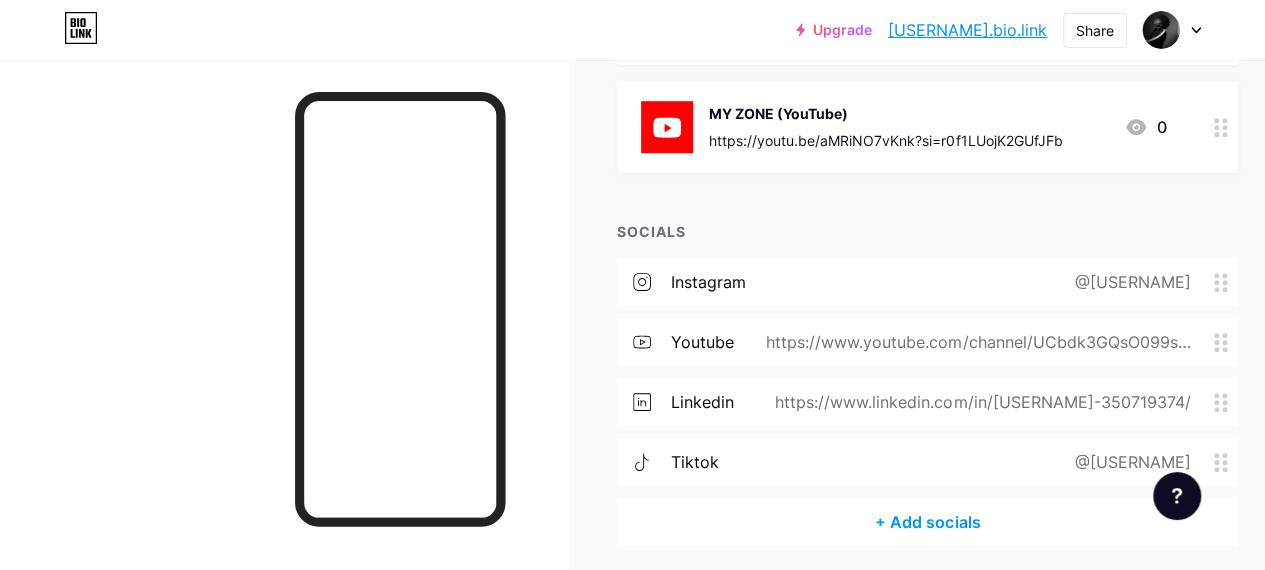 click on "instagram
@drea.spark27
youtube
https://www.youtube.com/channel/UCbdk3GQsO099srN4q5bwjIg
linkedin
https://www.linkedin.com/in/drea-spark-350719374/
tiktok
@dreaspark27" at bounding box center (927, 378) 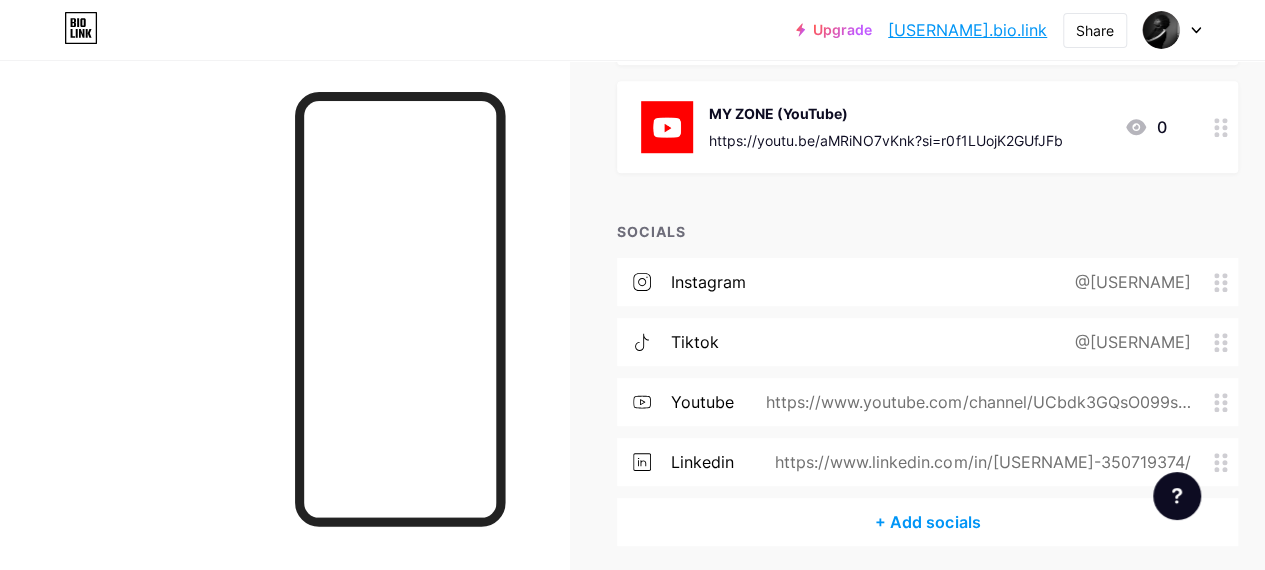 click on "SOCIALS" at bounding box center [927, 231] 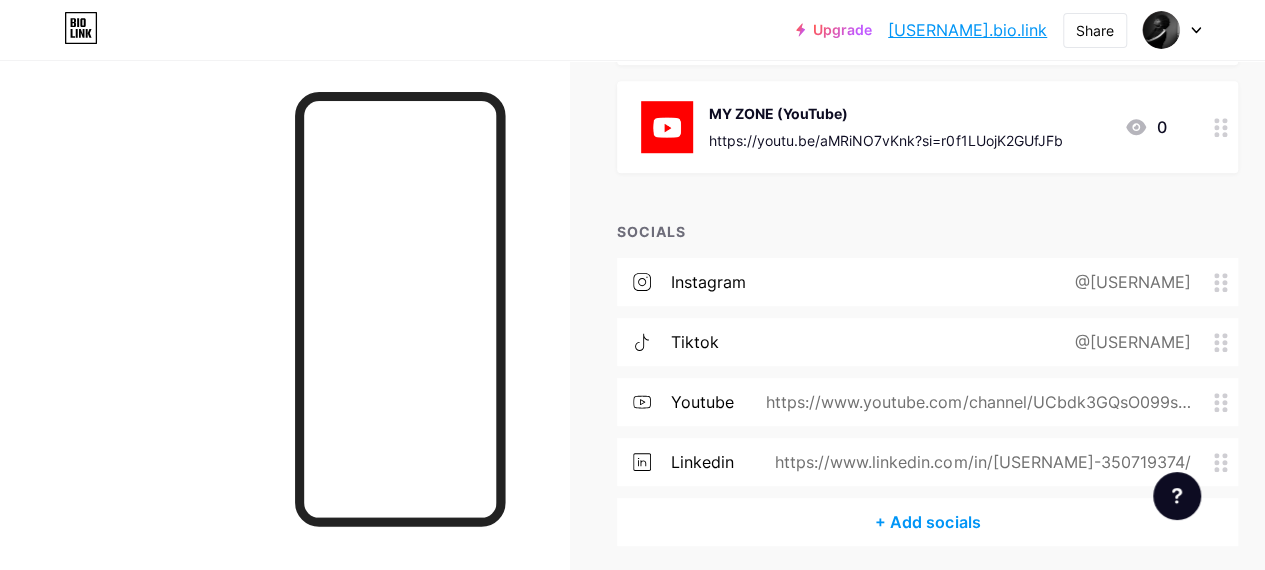 click on "dreaspark27.bio.link" at bounding box center [967, 30] 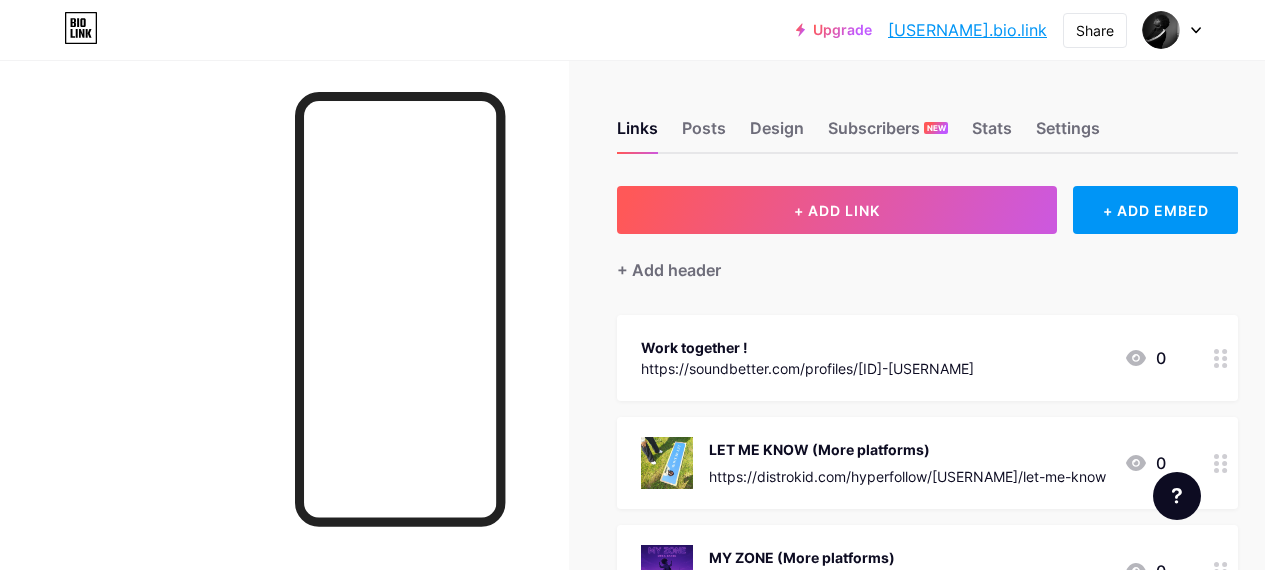 scroll, scrollTop: 0, scrollLeft: 0, axis: both 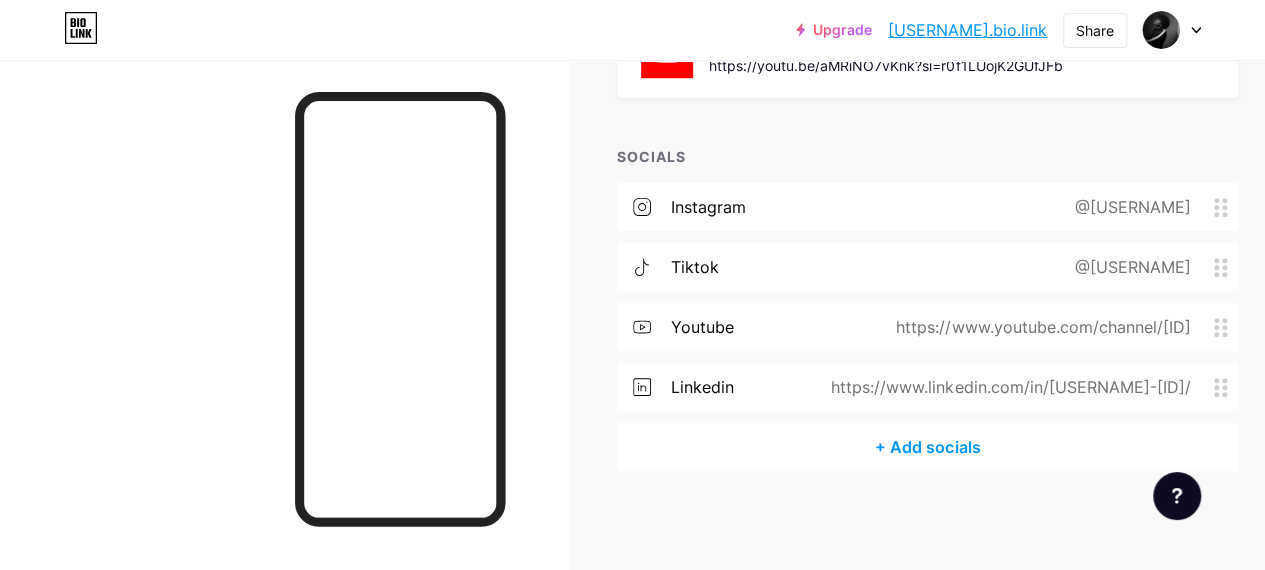 click on "@dreaspark27" at bounding box center [1128, 267] 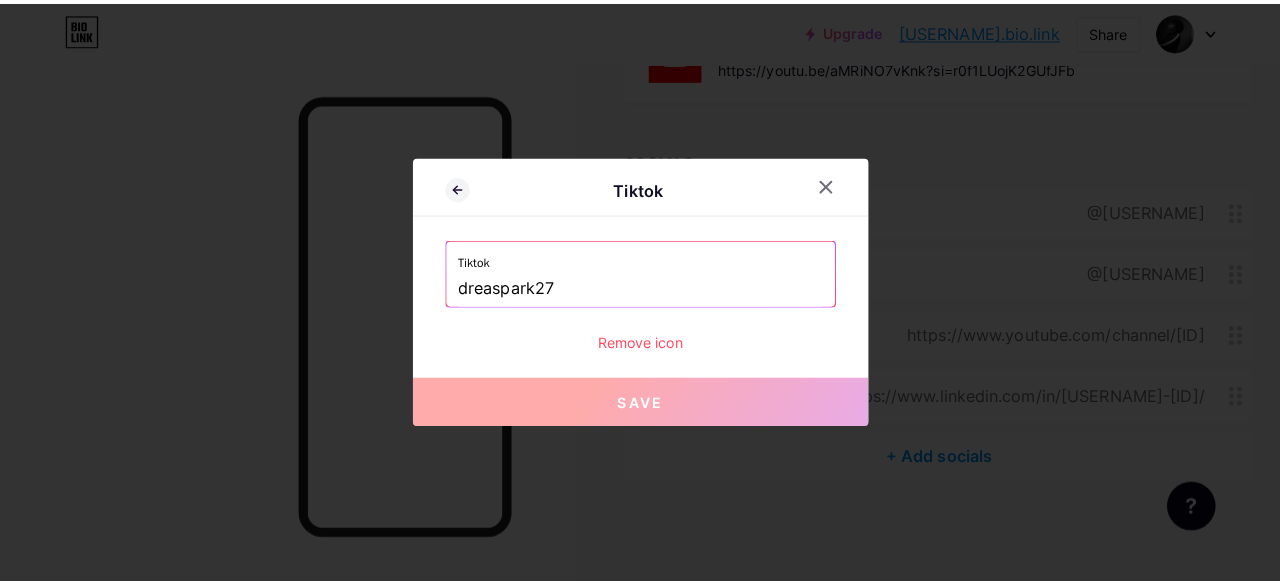 scroll, scrollTop: 720, scrollLeft: 0, axis: vertical 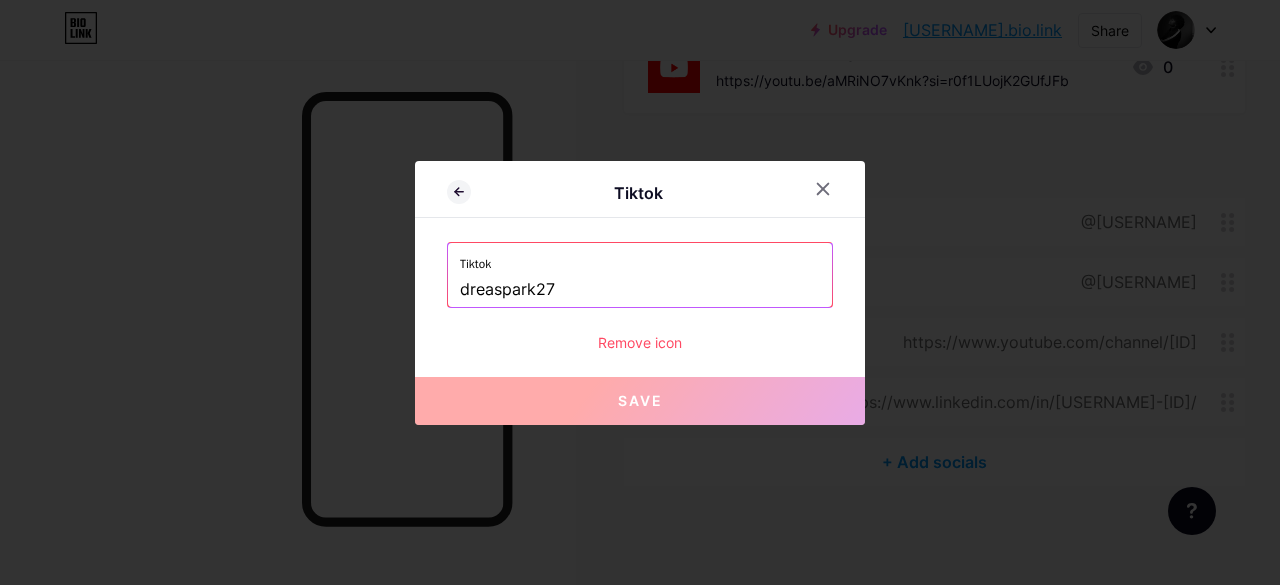 click on "Remove icon" at bounding box center [640, 342] 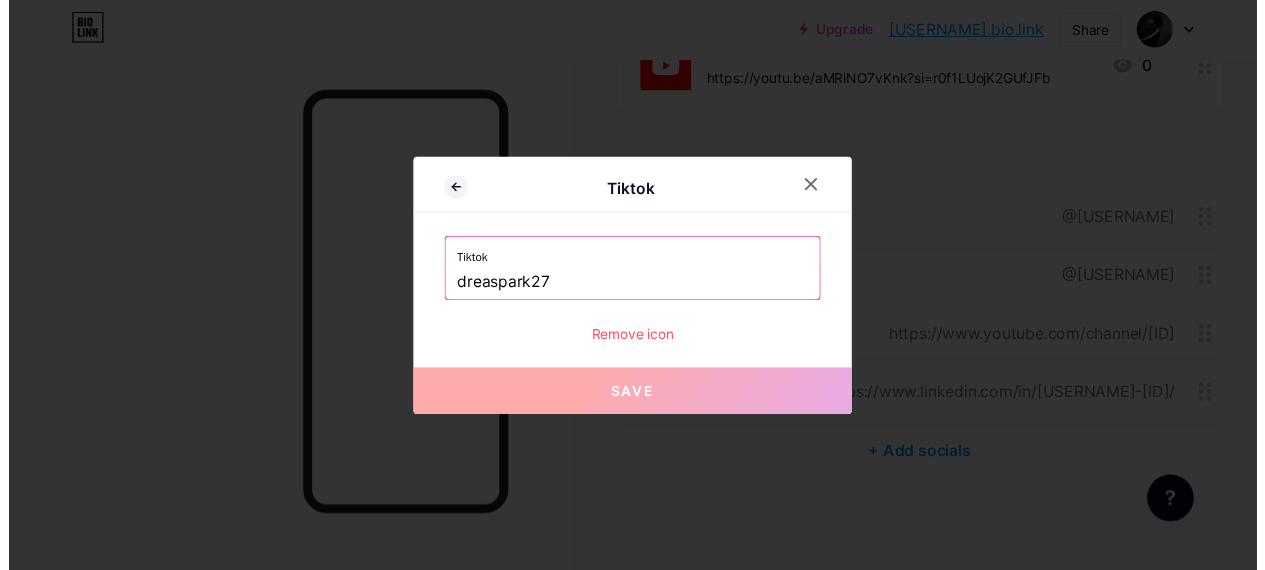 scroll, scrollTop: 735, scrollLeft: 0, axis: vertical 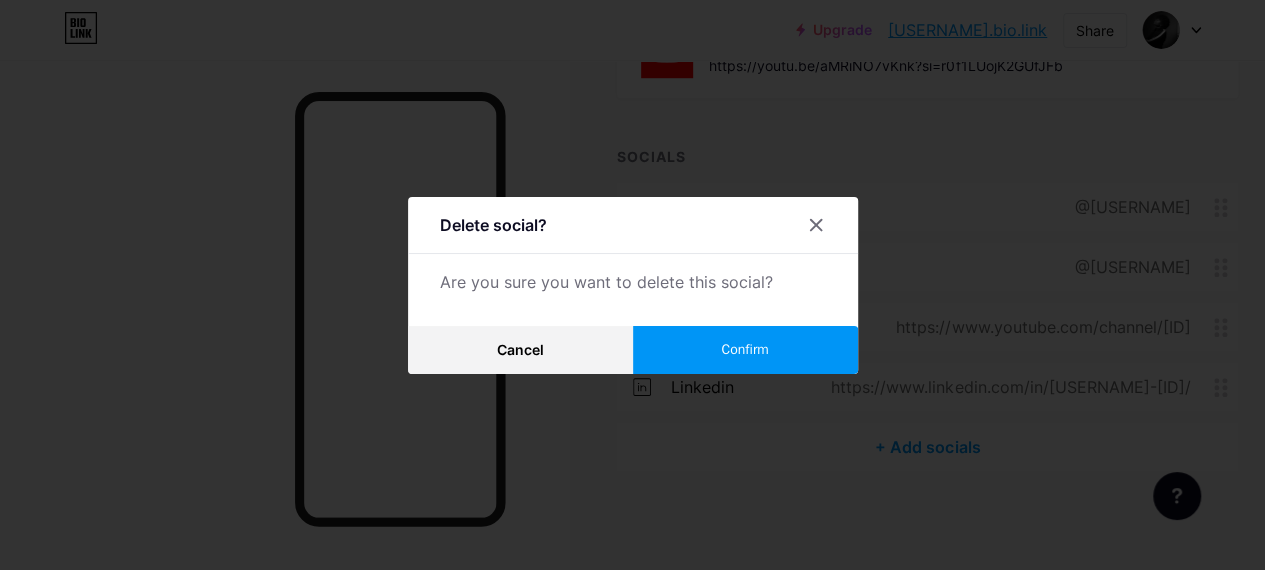 click on "Confirm" at bounding box center (745, 350) 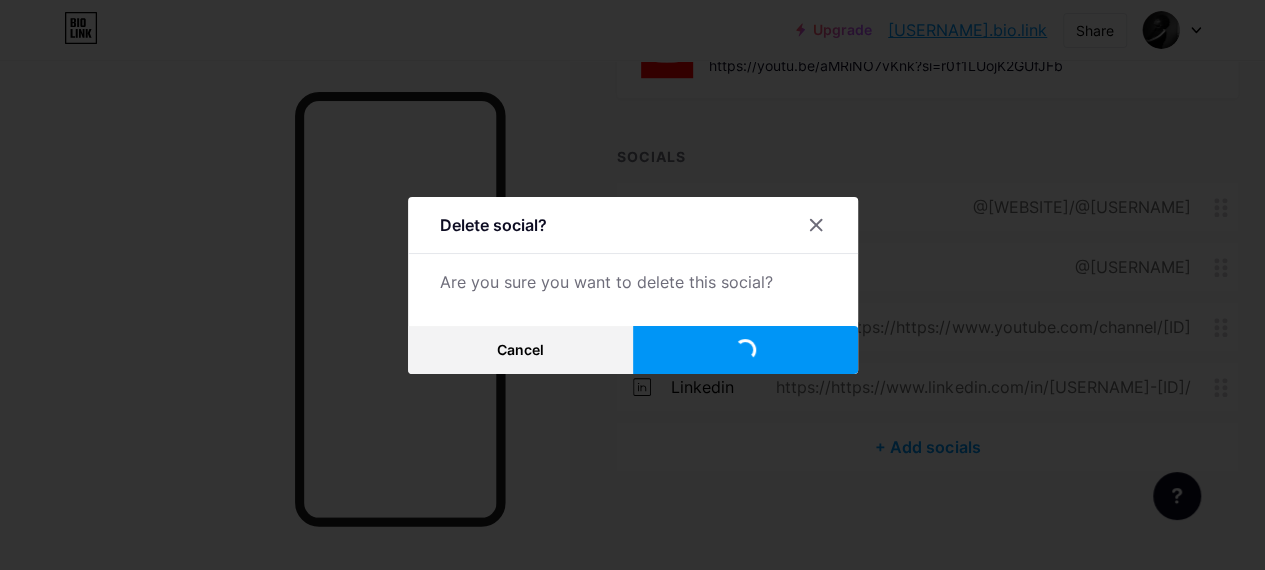 scroll, scrollTop: 675, scrollLeft: 0, axis: vertical 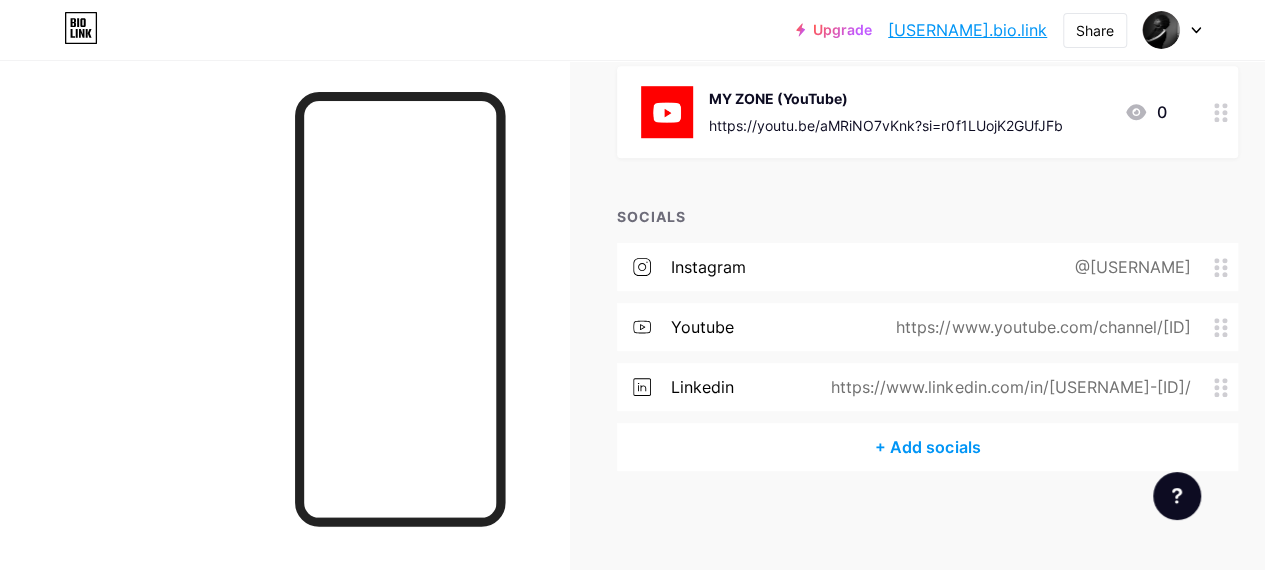 click on "+ Add socials" at bounding box center [927, 447] 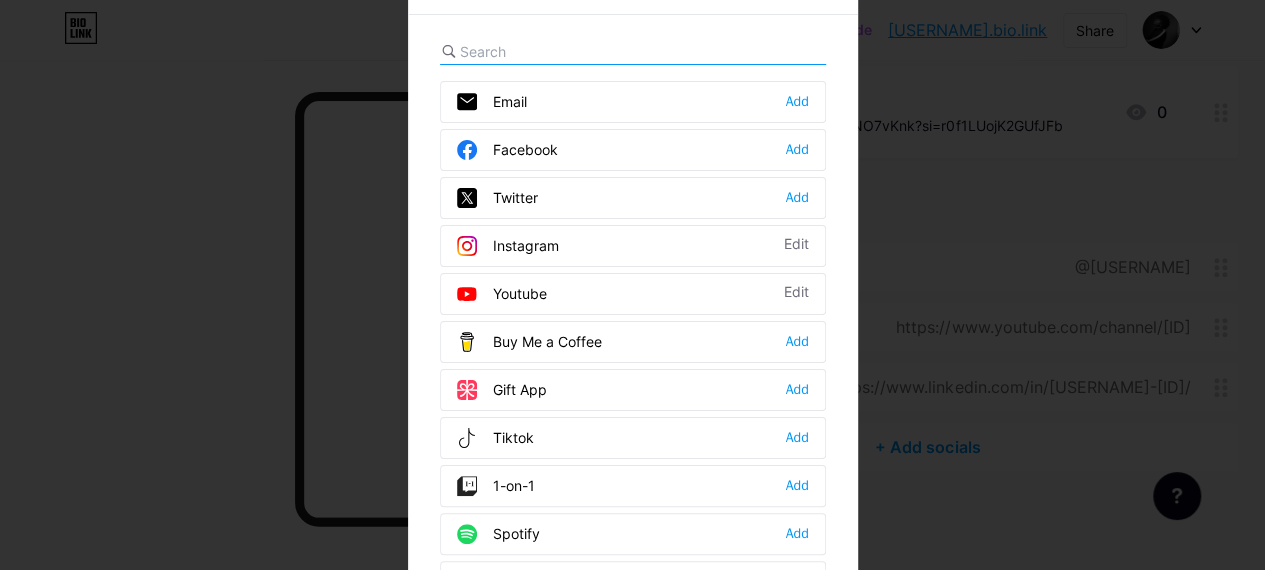 scroll, scrollTop: 660, scrollLeft: 0, axis: vertical 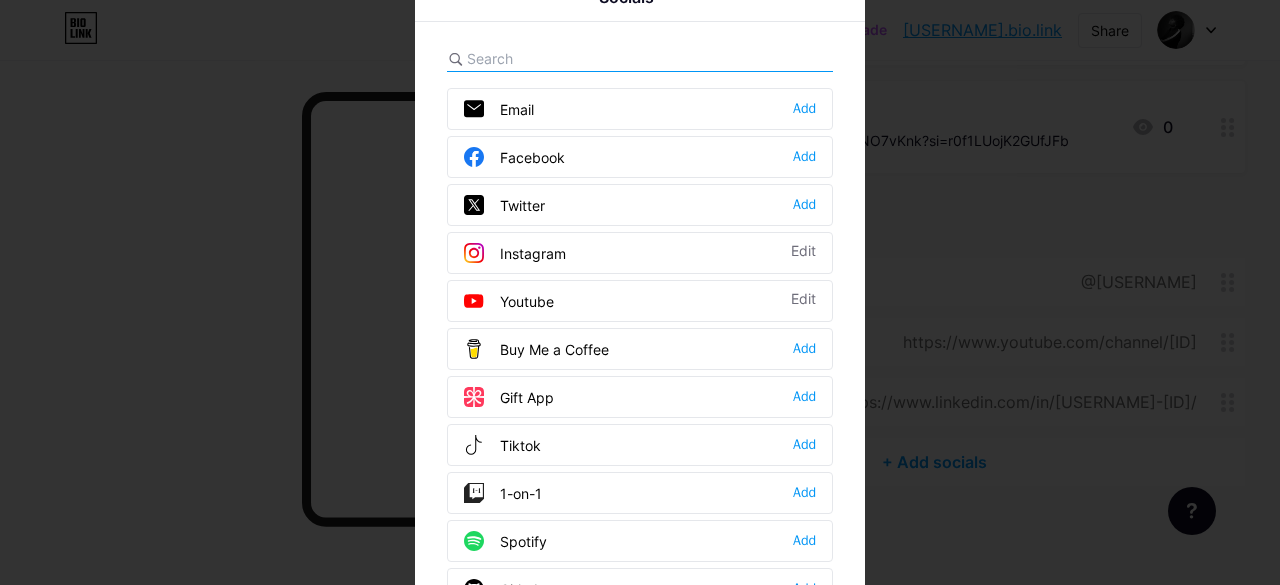 click on "Tiktok
Add" at bounding box center [640, 445] 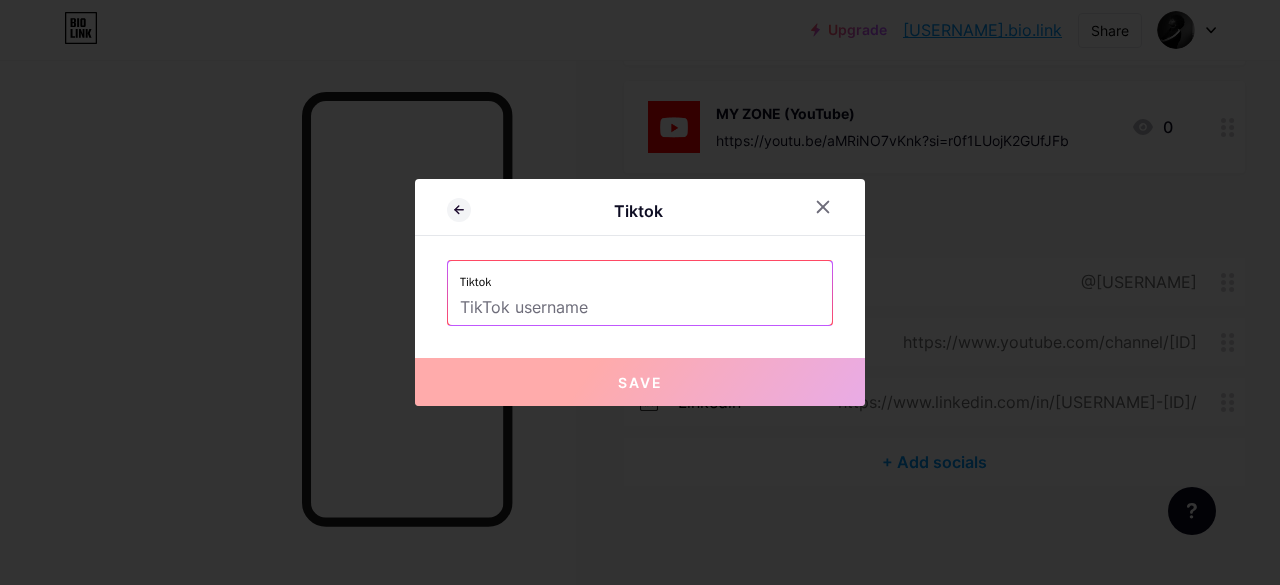 click at bounding box center (640, 308) 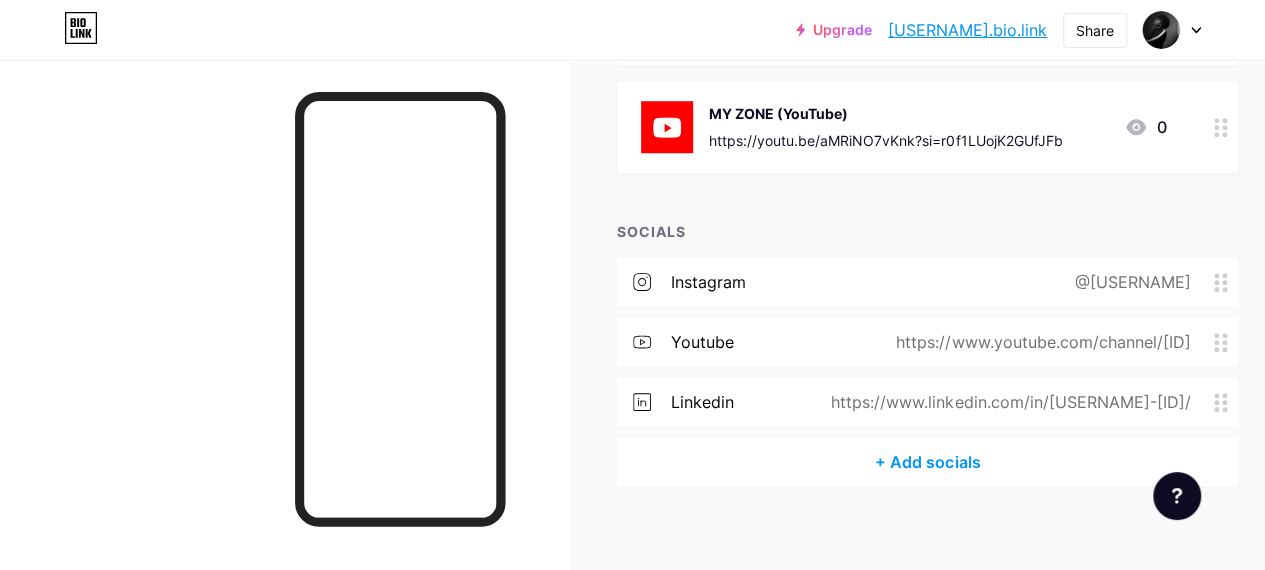 click on "+ Add socials" at bounding box center (927, 462) 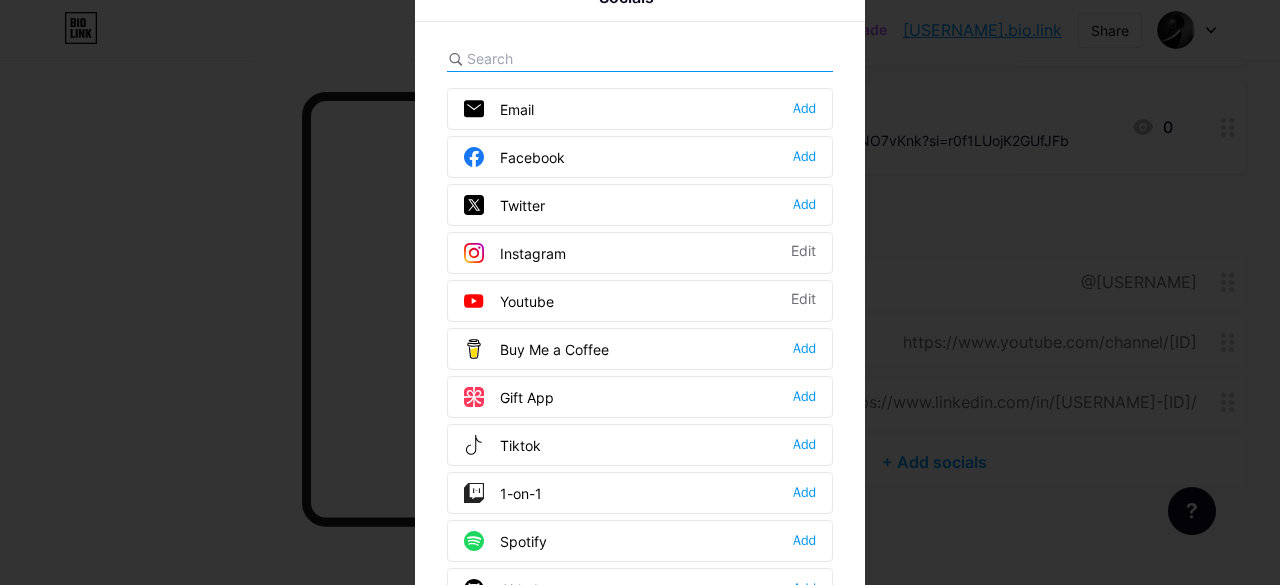 click on "Tiktok
Add" at bounding box center (640, 445) 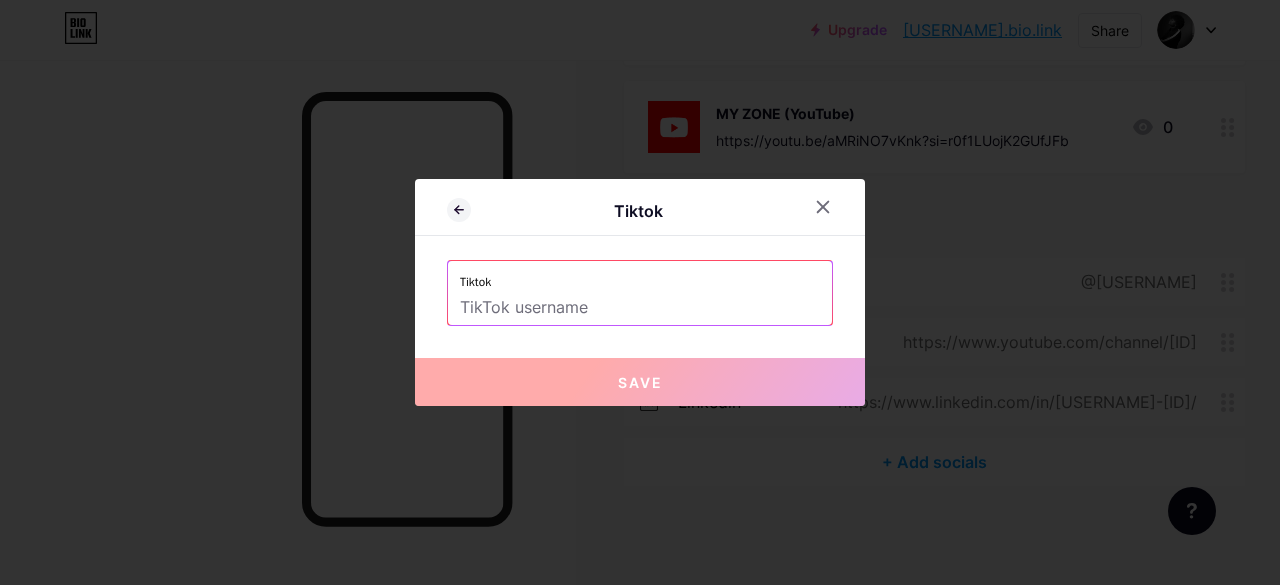 click on "Tiktok" at bounding box center (640, 276) 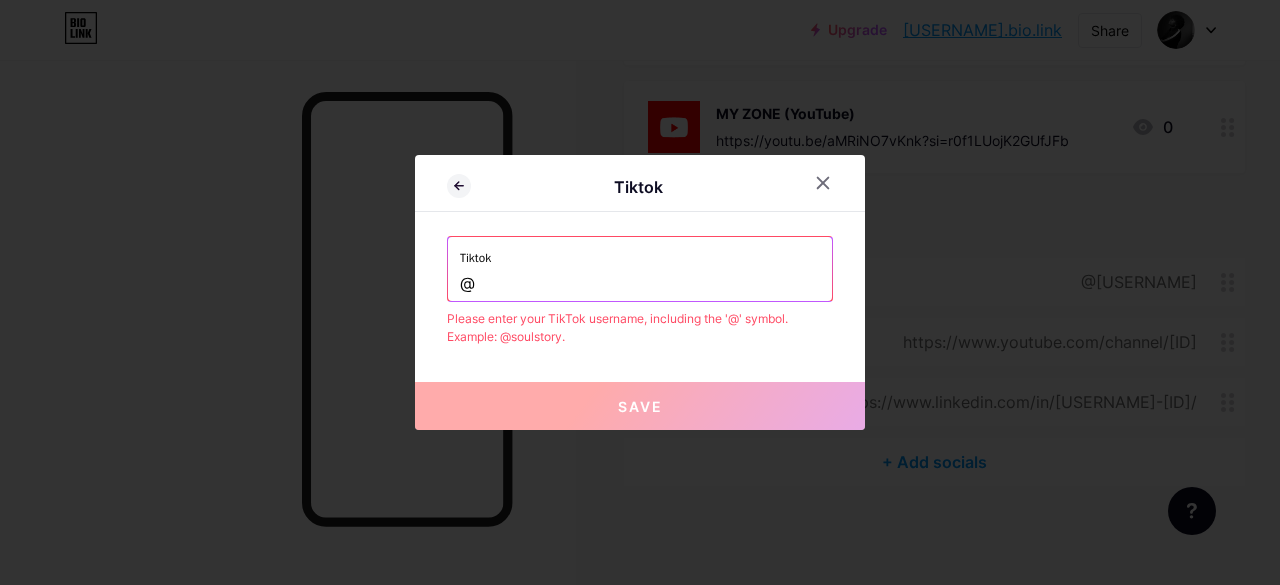 drag, startPoint x: 588, startPoint y: 299, endPoint x: 594, endPoint y: 327, distance: 28.635643 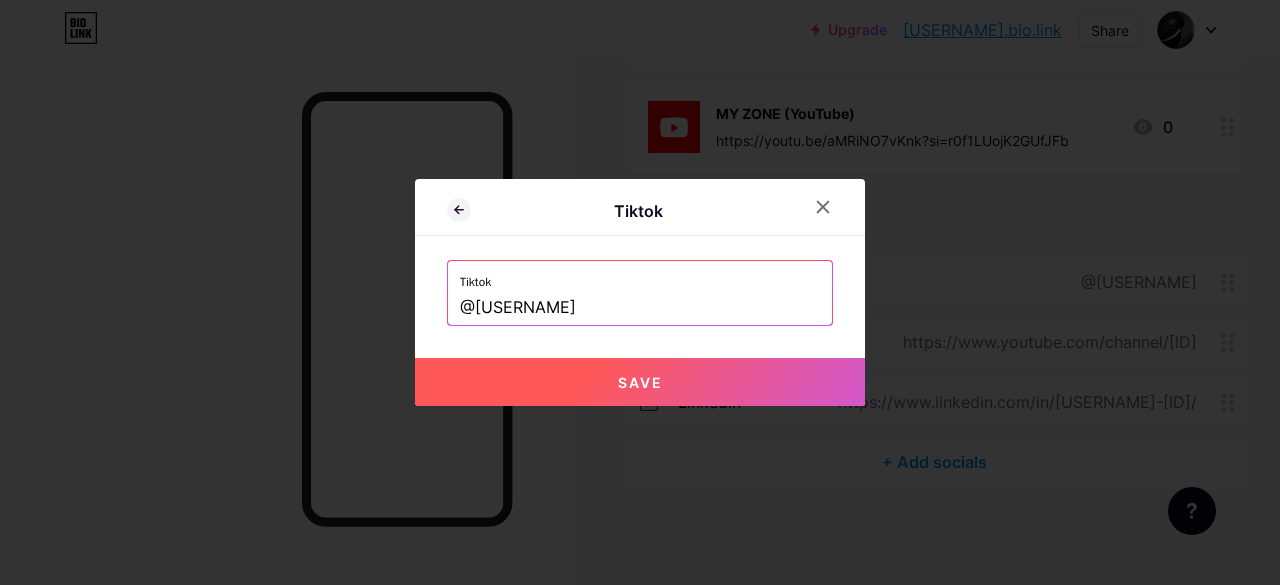 click on "Save" at bounding box center (640, 382) 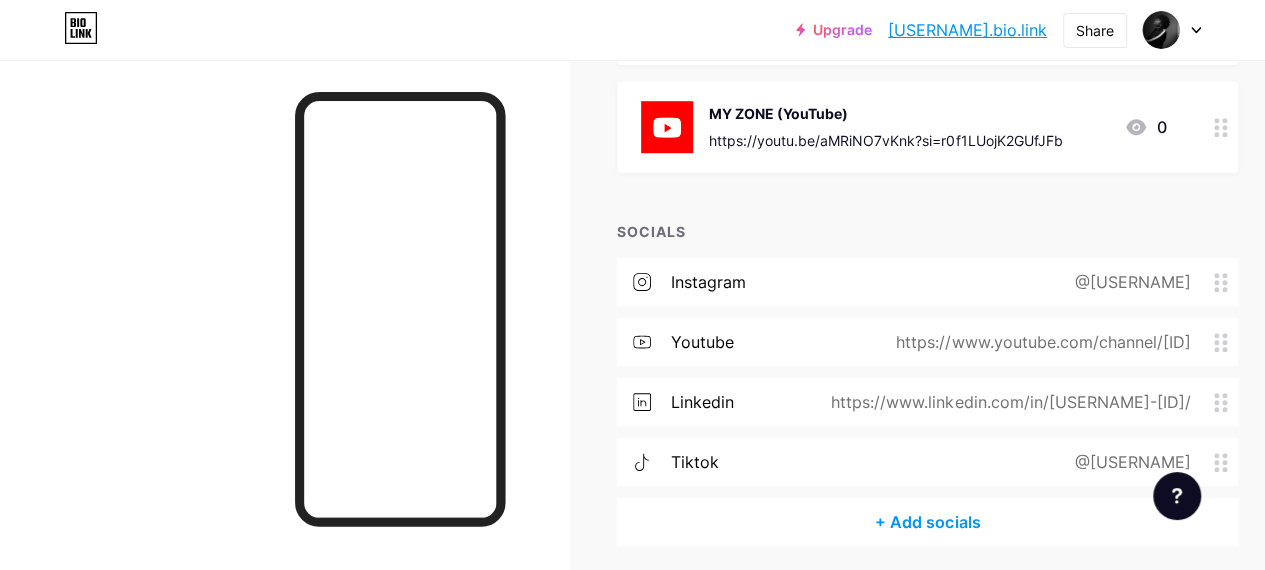 drag, startPoint x: 1218, startPoint y: 458, endPoint x: 1204, endPoint y: 333, distance: 125.781555 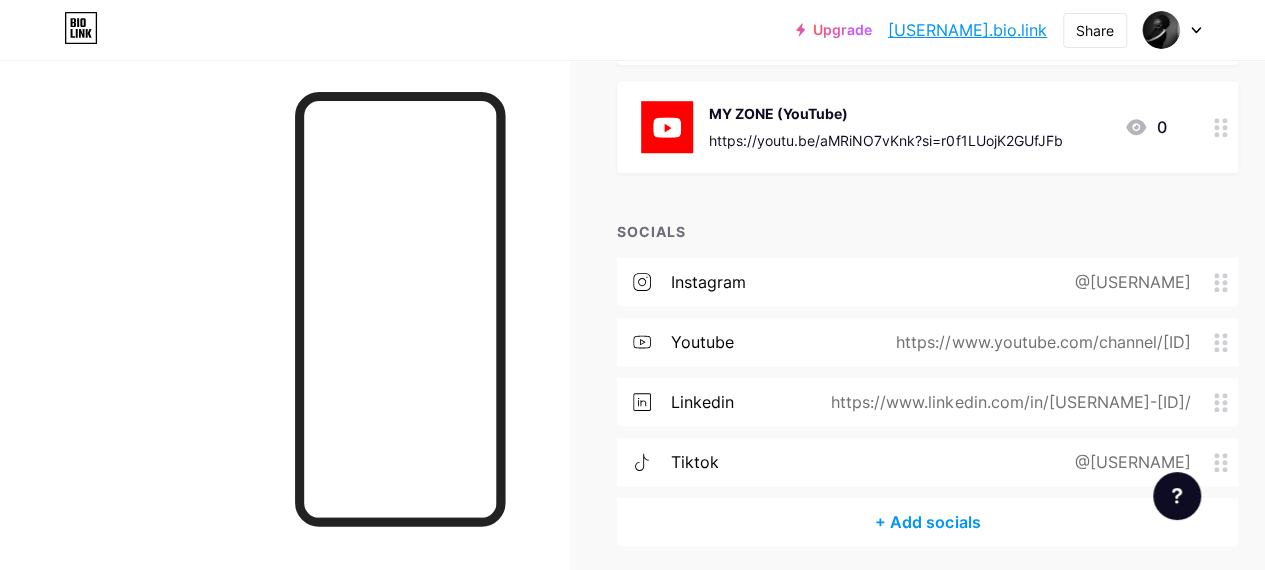 click on "instagram
@drea.spark27
youtube
https://www.youtube.com/channel/UCbdk3GQsO099srN4q5bwjIg
linkedin
https://www.linkedin.com/in/drea-spark-350719374/
tiktok
@DS27" at bounding box center [927, 378] 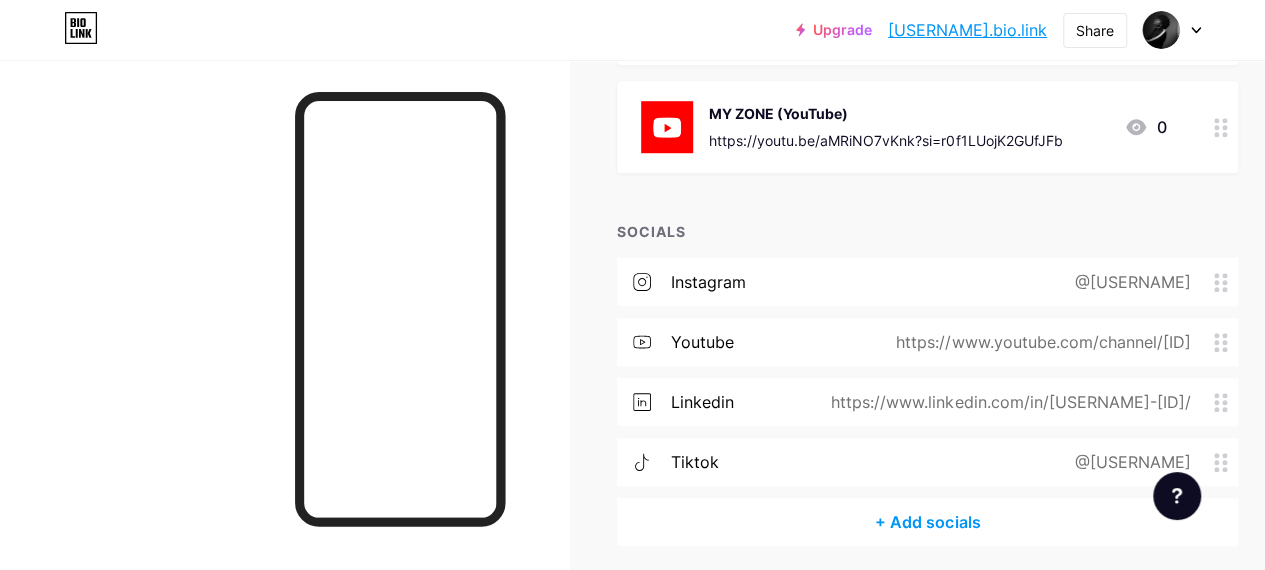 click on "Links
Posts
Design
Subscribers
NEW
Stats
Settings       + ADD LINK     + ADD EMBED
+ Add header
Work together !
https://soundbetter.com/profiles/677466-drea-spark
0
LET ME KNOW (More platforms)
https://distrokid.com/hyperfollow/dreaspark/let-me-know
0
MY ZONE (More platforms)
https://distrokid.com/hyperfollow/dreaspark/my-zone
0
LET ME KNOW (YouTube)
https://youtu.be/5A_8wseblyk?si=GO3zYCIem9bWEQQU
8
MY ZONE (YouTube)
https://youtu.be/aMRiNO7vKnk?si=r0f1LUojK2GUfJFb
0
SOCIALS
instagram" at bounding box center [661, 23] 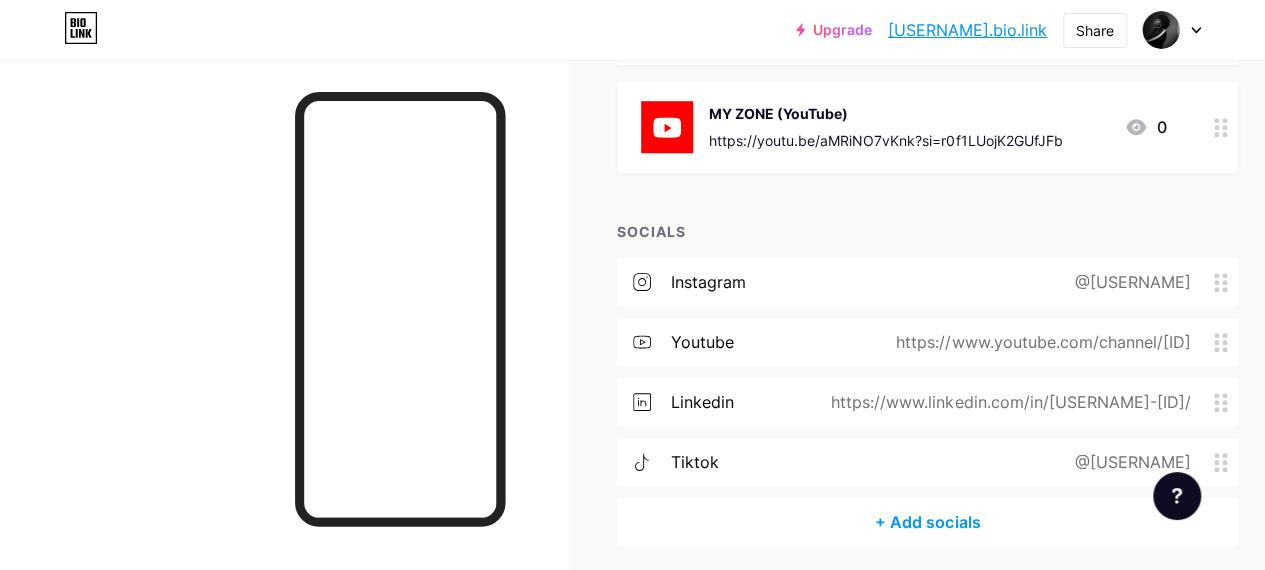 type 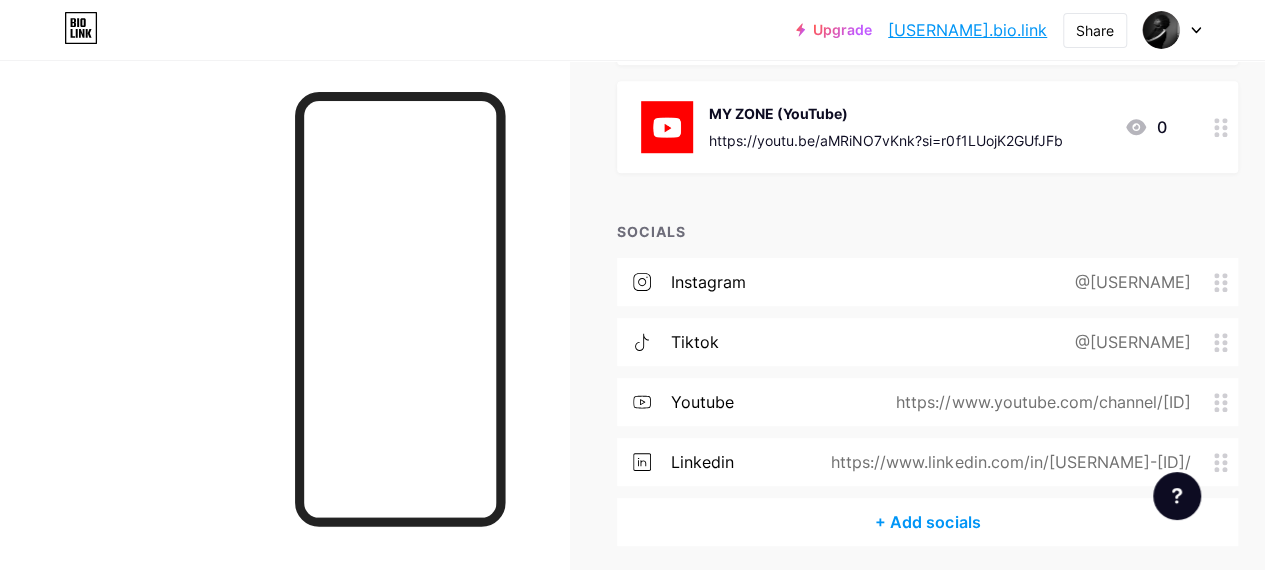 click on "dreaspark27.bio.link" at bounding box center [967, 30] 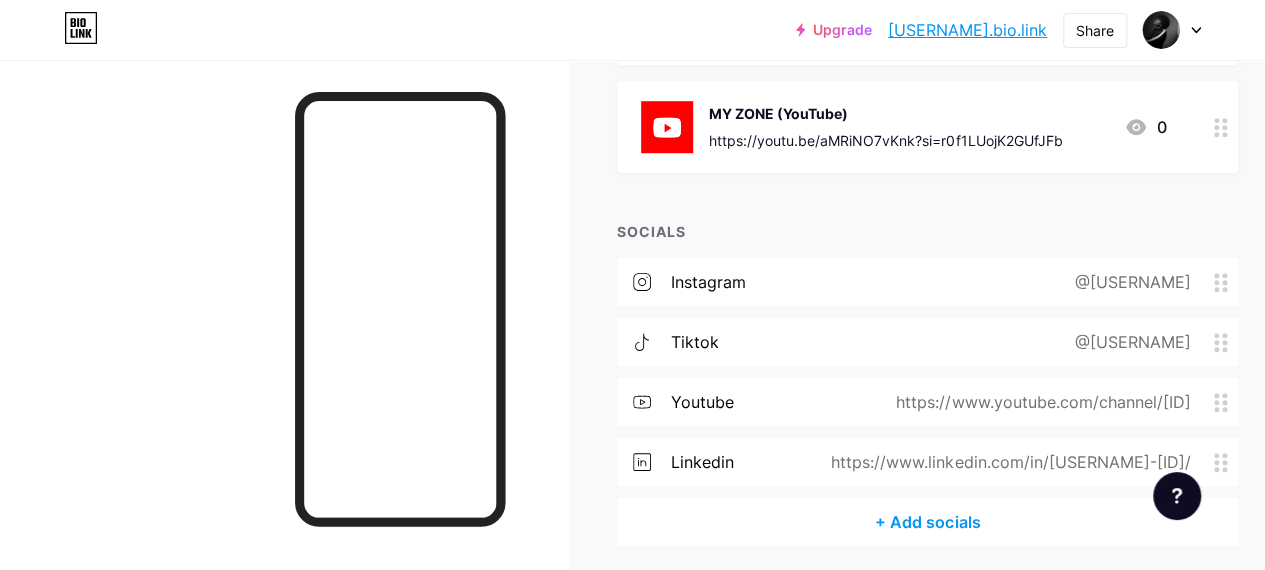 click on "tiktok
@DS27" at bounding box center [927, 342] 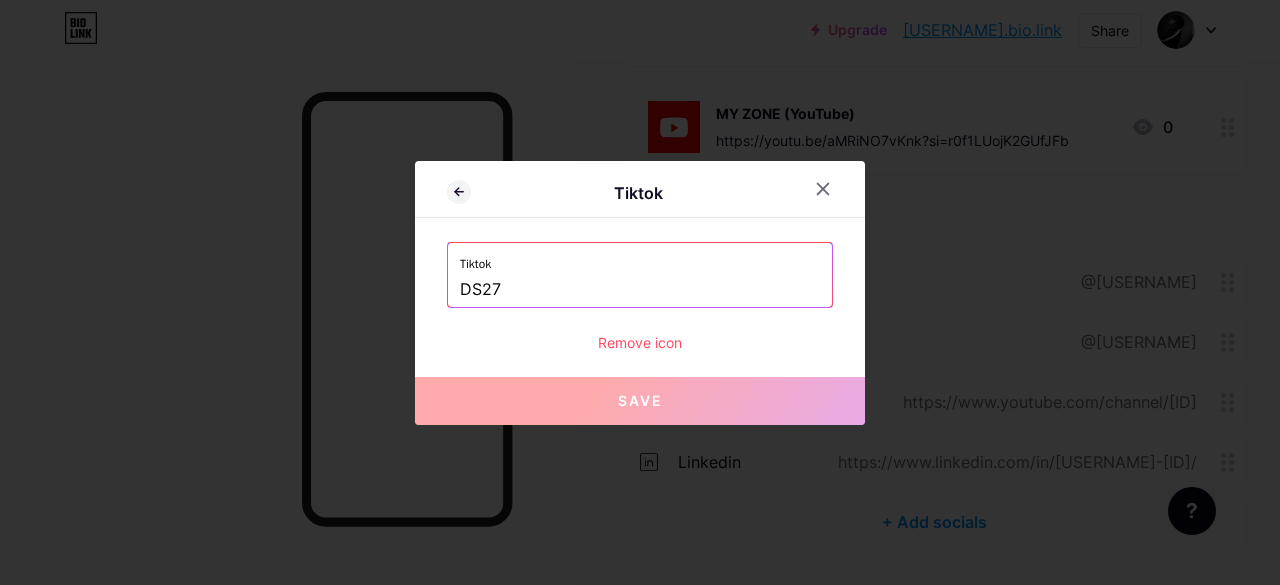 click on "DS27" at bounding box center (640, 290) 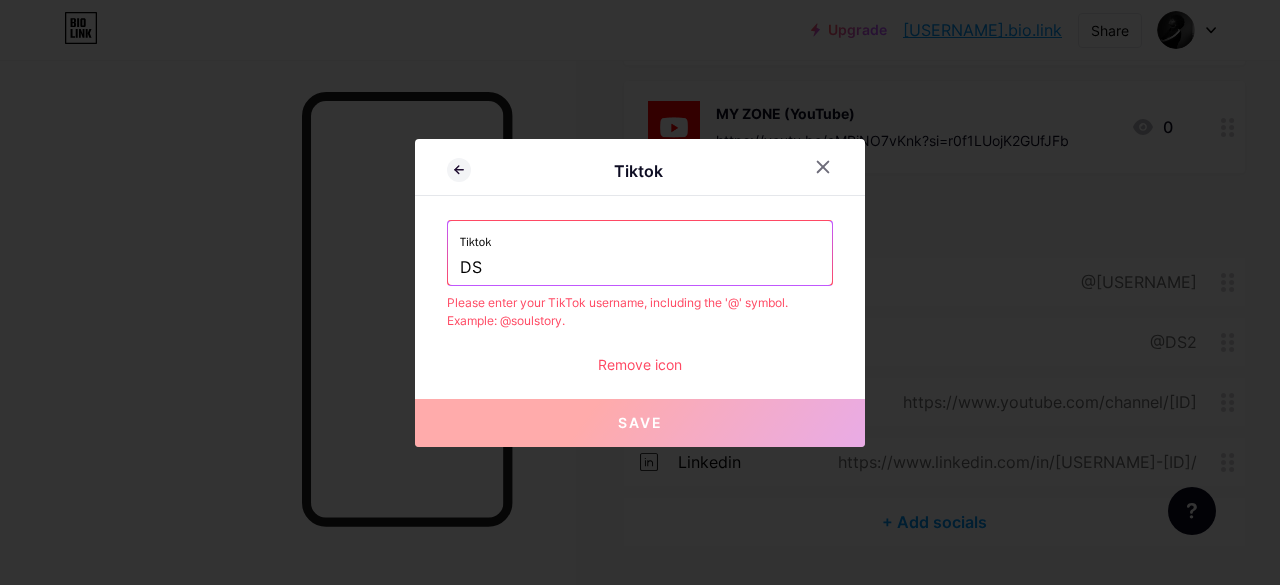 type on "D" 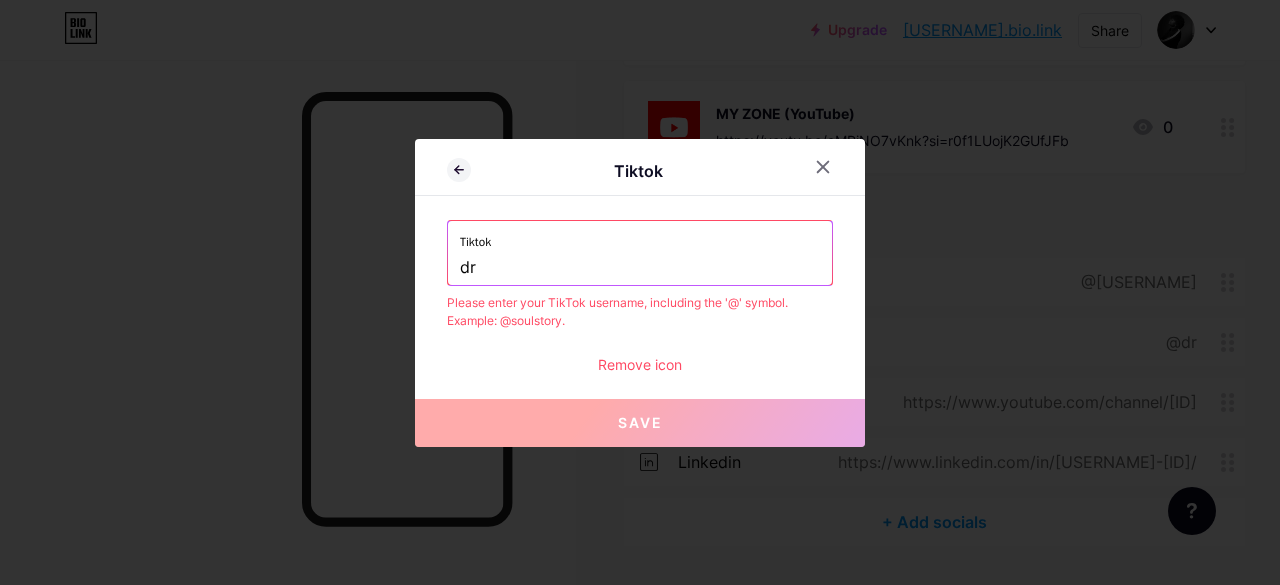 type on "d" 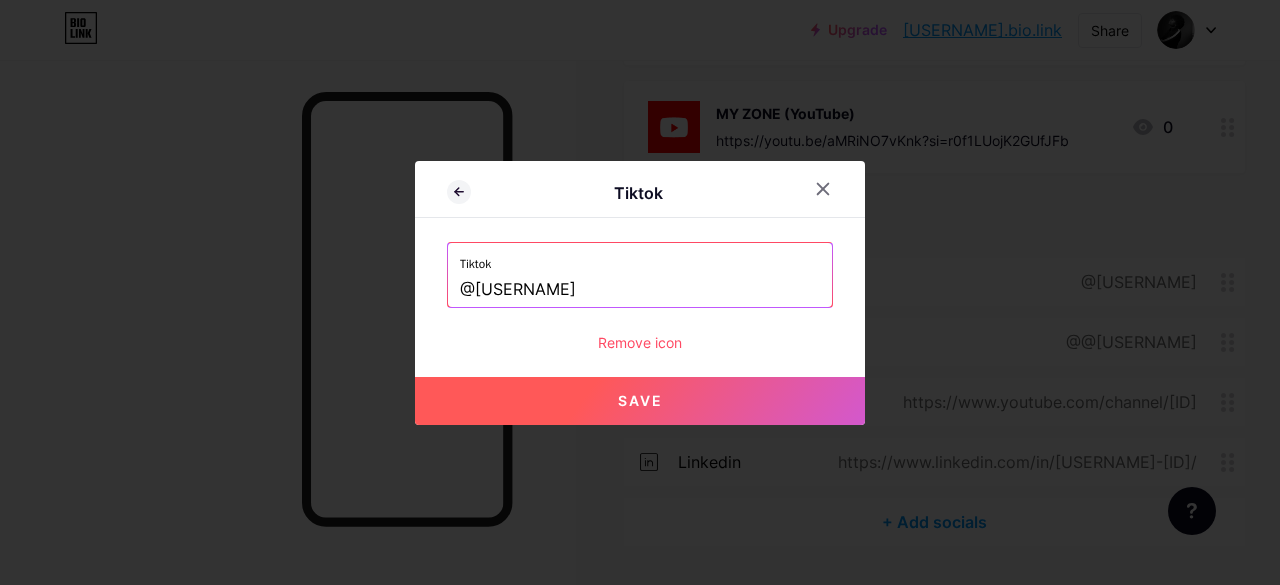 click on "Save" at bounding box center [640, 400] 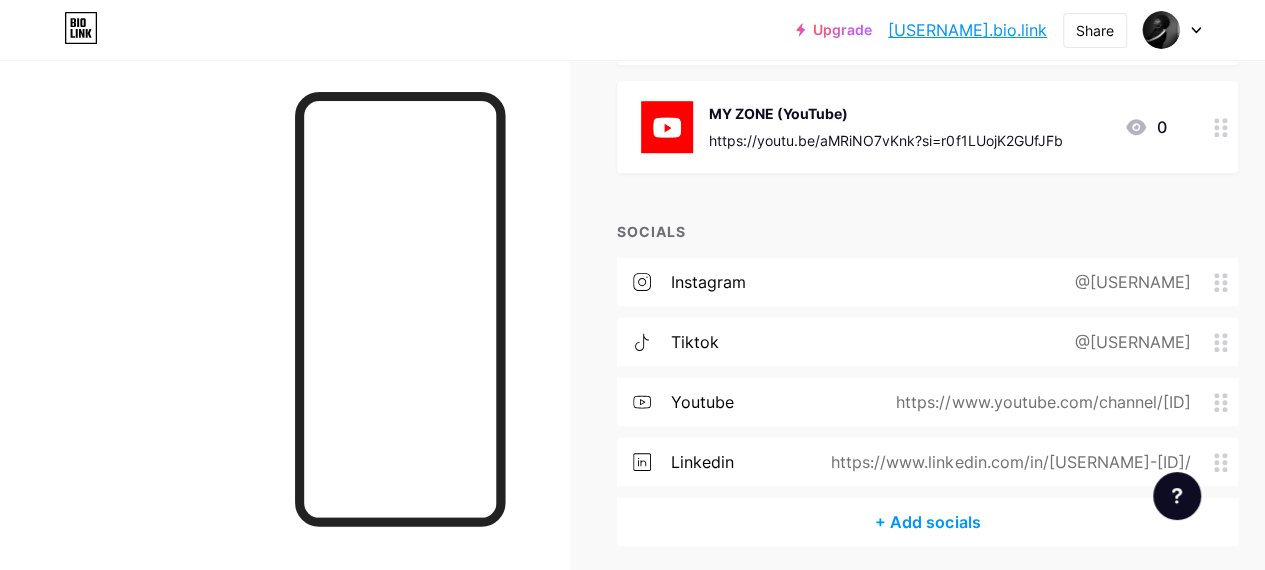 click on "dreaspark27.bio.link" at bounding box center (967, 30) 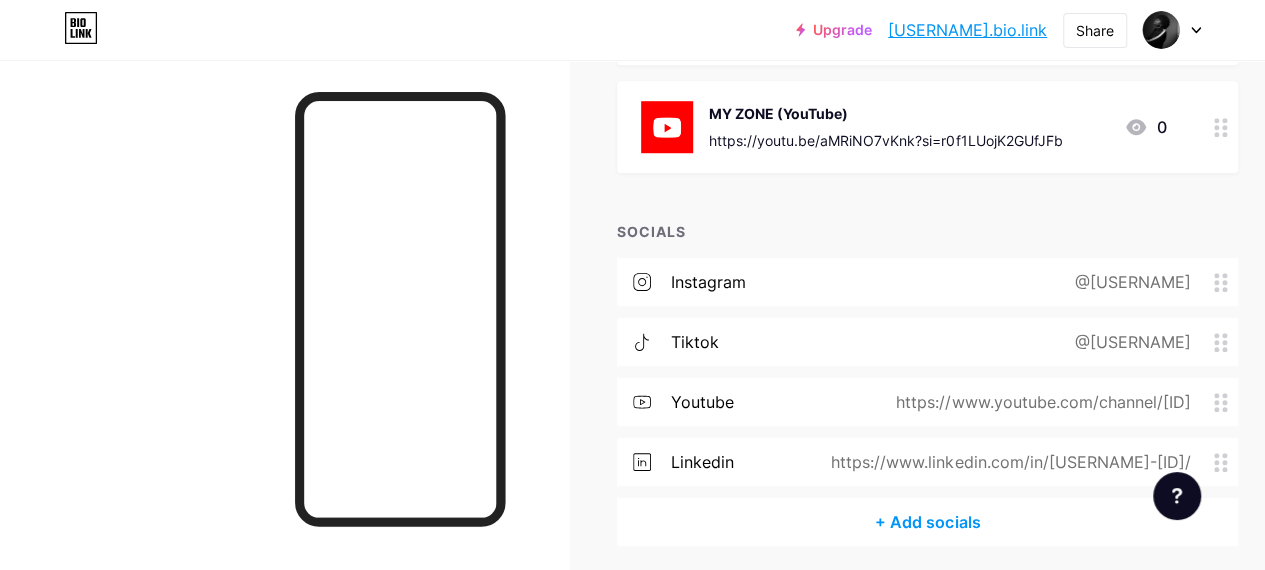 click on "+ ADD LINK     + ADD EMBED
+ Add header
Work together !
https://soundbetter.com/profiles/677466-drea-spark
0
LET ME KNOW (More platforms)
https://distrokid.com/hyperfollow/dreaspark/let-me-know
0
MY ZONE (More platforms)
https://distrokid.com/hyperfollow/dreaspark/my-zone
0
LET ME KNOW (YouTube)
https://youtu.be/5A_8wseblyk?si=GO3zYCIem9bWEQQU
8
MY ZONE (YouTube)
https://youtu.be/aMRiNO7vKnk?si=r0f1LUojK2GUfJFb
0
SOCIALS
instagram
@drea.spark27
tiktok
@dreaspark27" at bounding box center [927, 36] 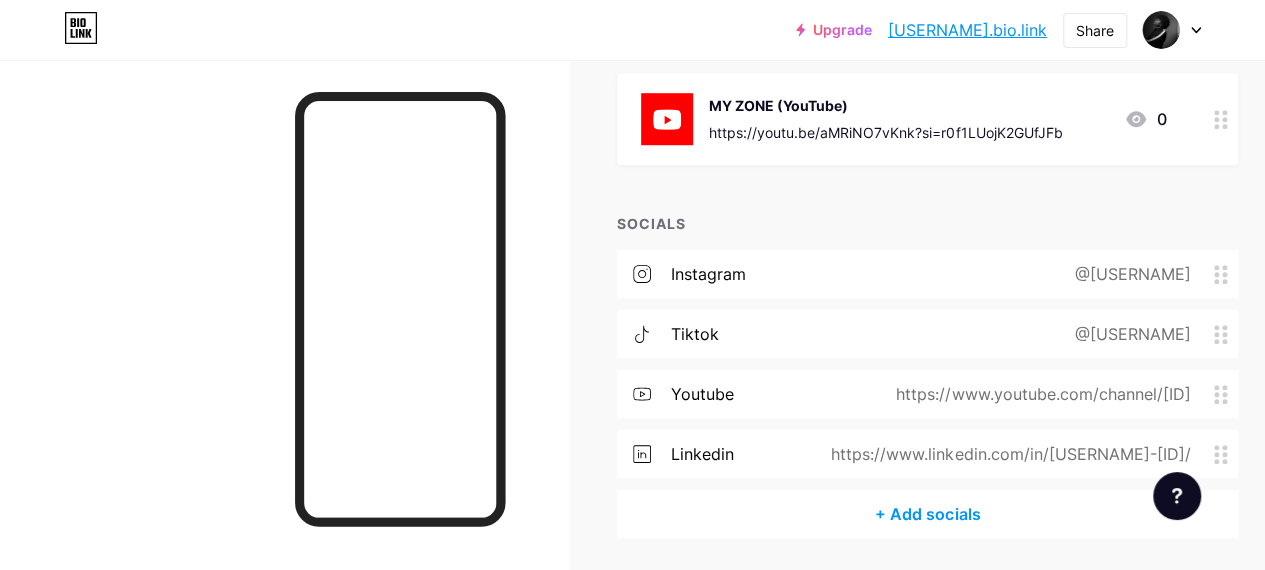 scroll, scrollTop: 670, scrollLeft: 0, axis: vertical 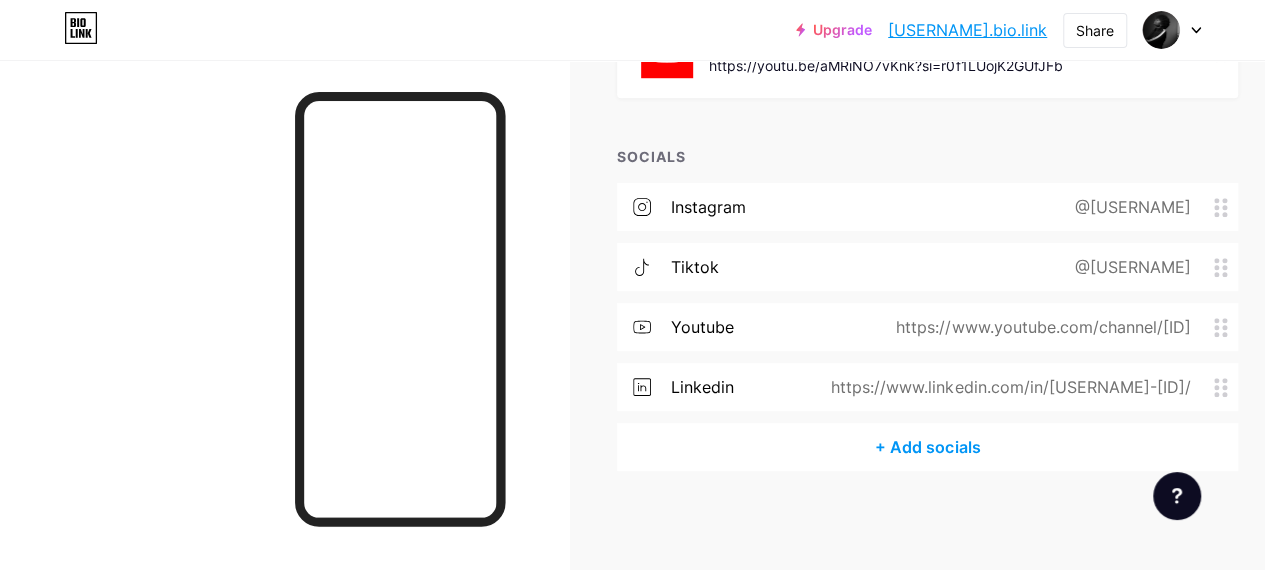 click on "+ Add socials" at bounding box center [927, 447] 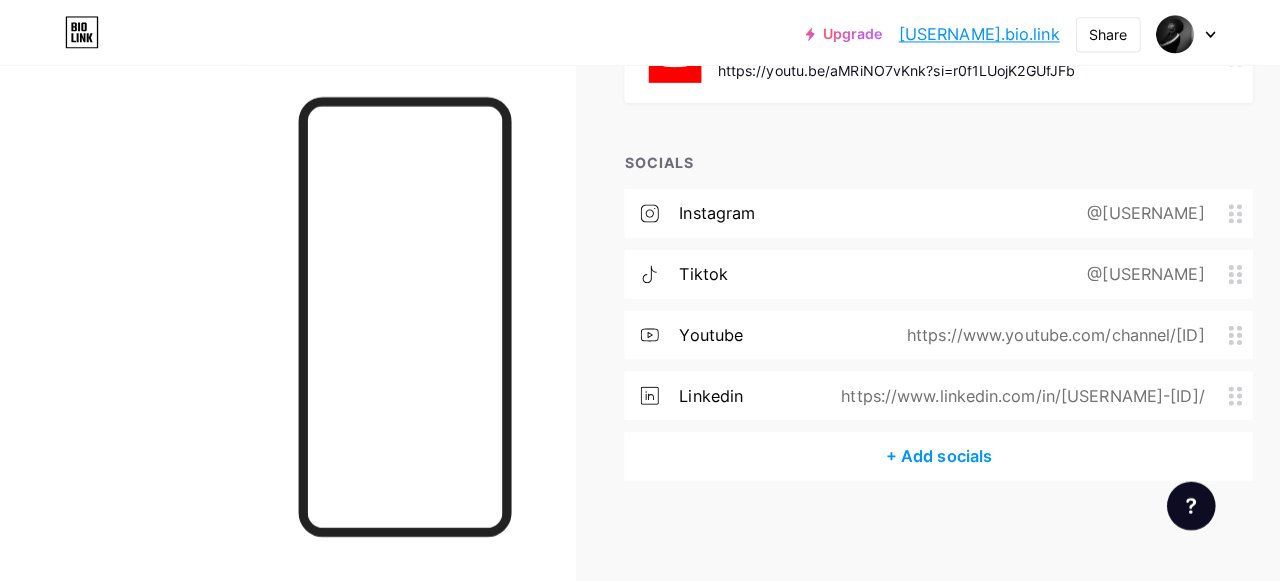 scroll, scrollTop: 720, scrollLeft: 0, axis: vertical 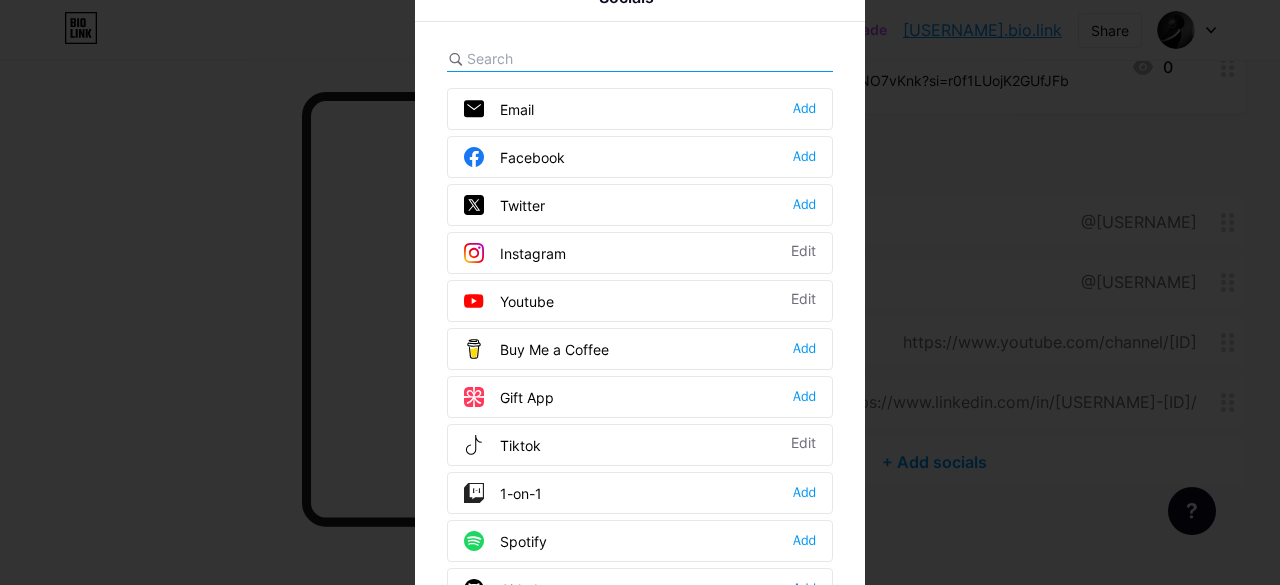 click at bounding box center [640, 292] 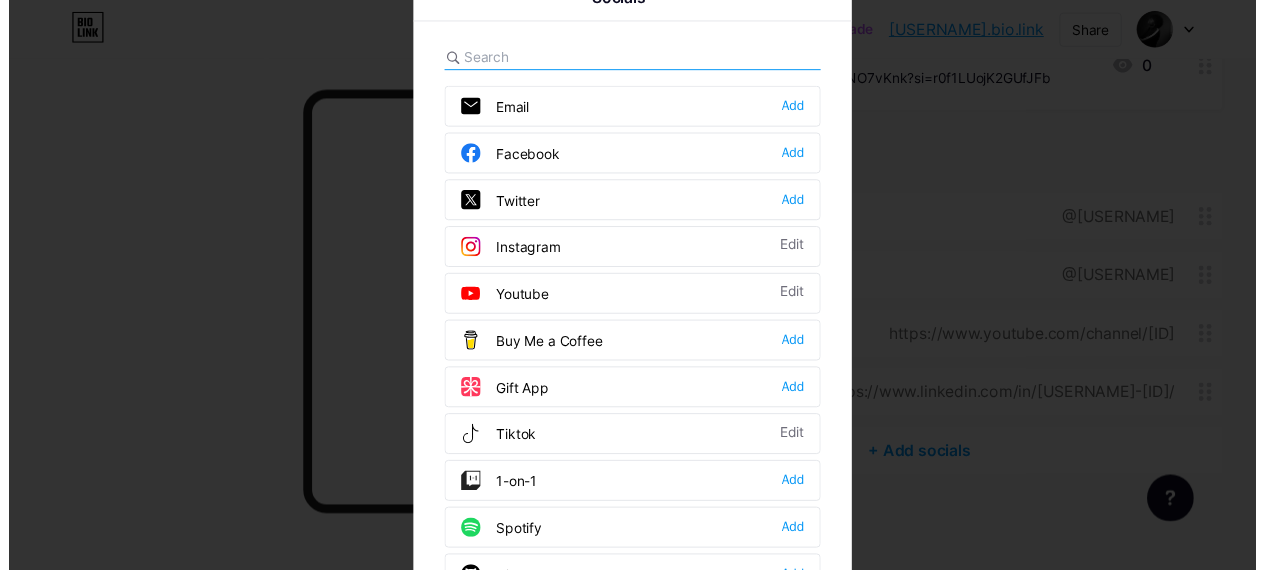 scroll, scrollTop: 735, scrollLeft: 0, axis: vertical 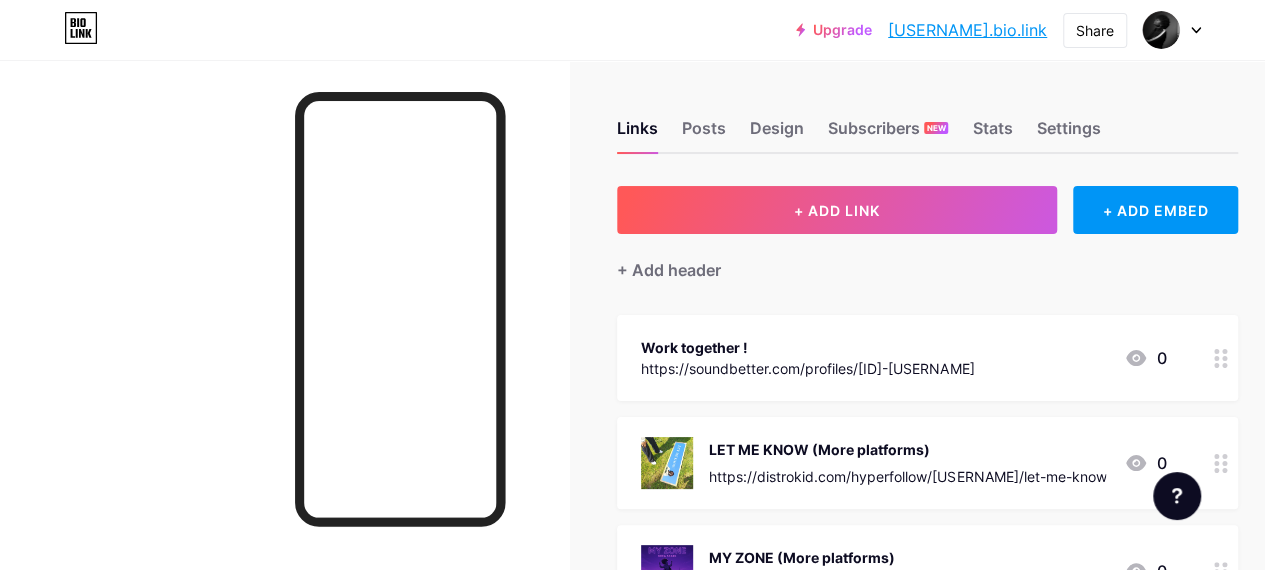 click on "dreaspark27.bio.link" at bounding box center [967, 30] 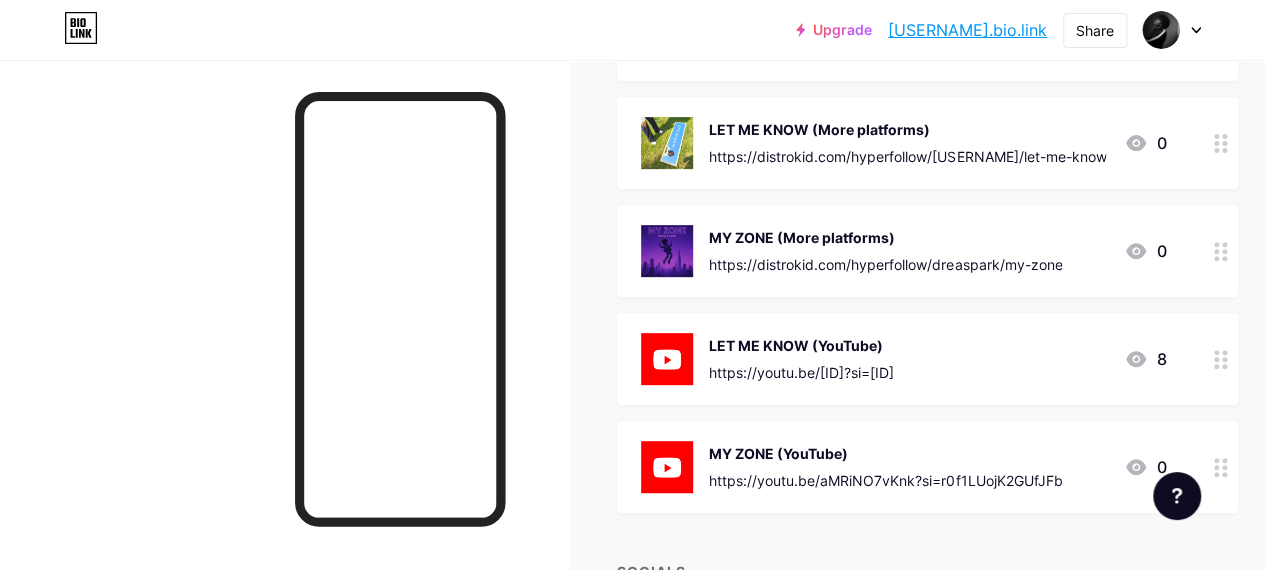 scroll, scrollTop: 341, scrollLeft: 0, axis: vertical 